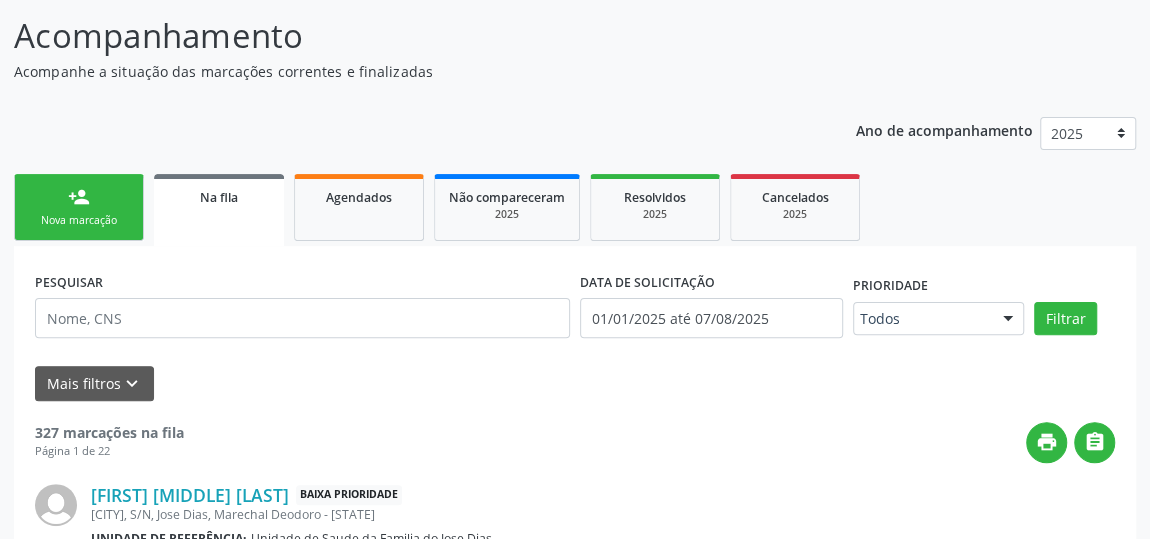 scroll, scrollTop: 153, scrollLeft: 0, axis: vertical 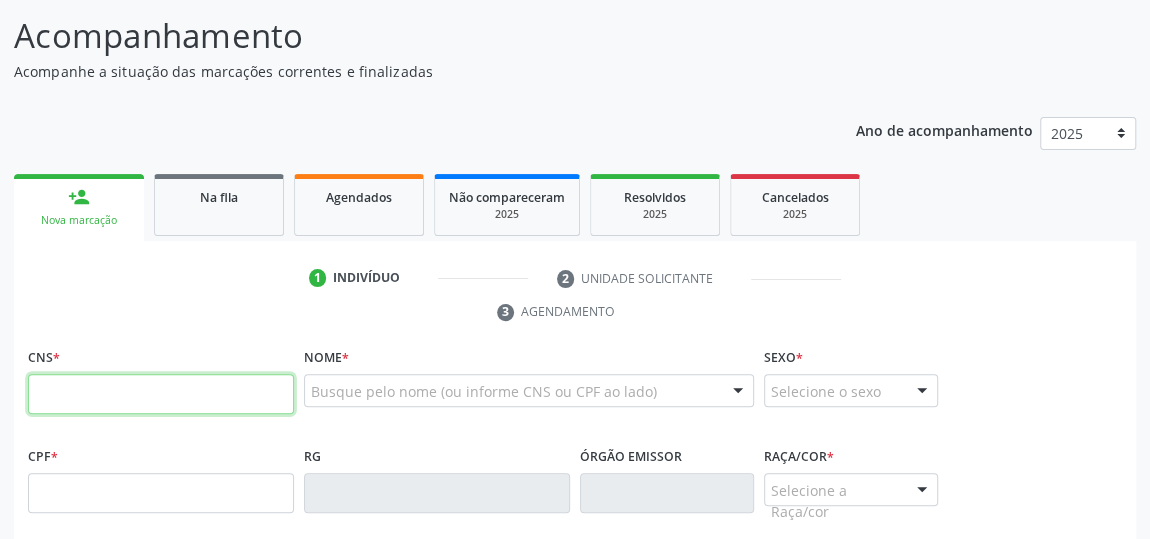 click at bounding box center (161, 394) 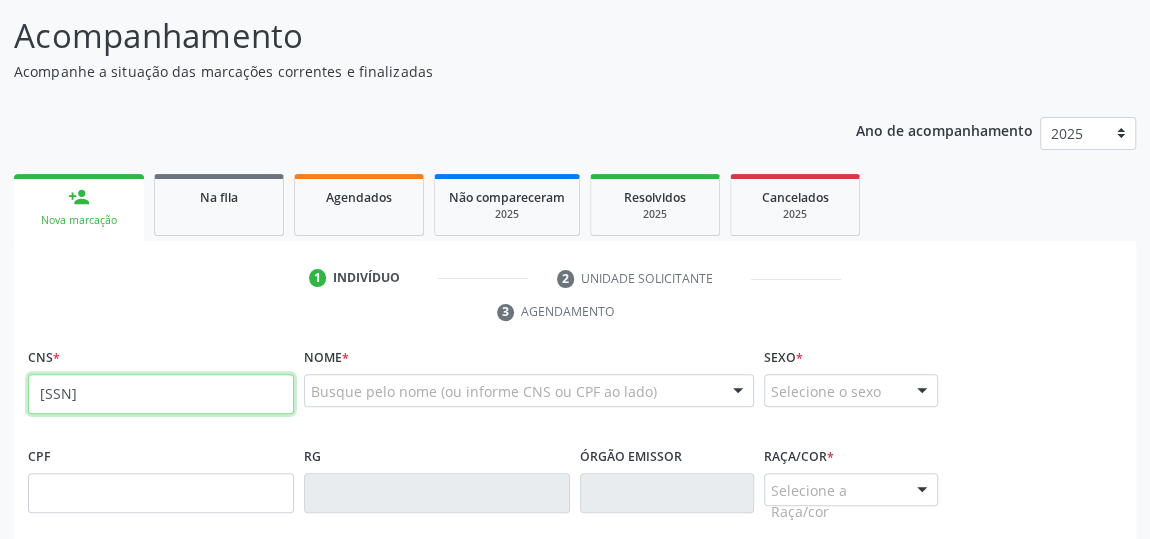 type on "[SSN]" 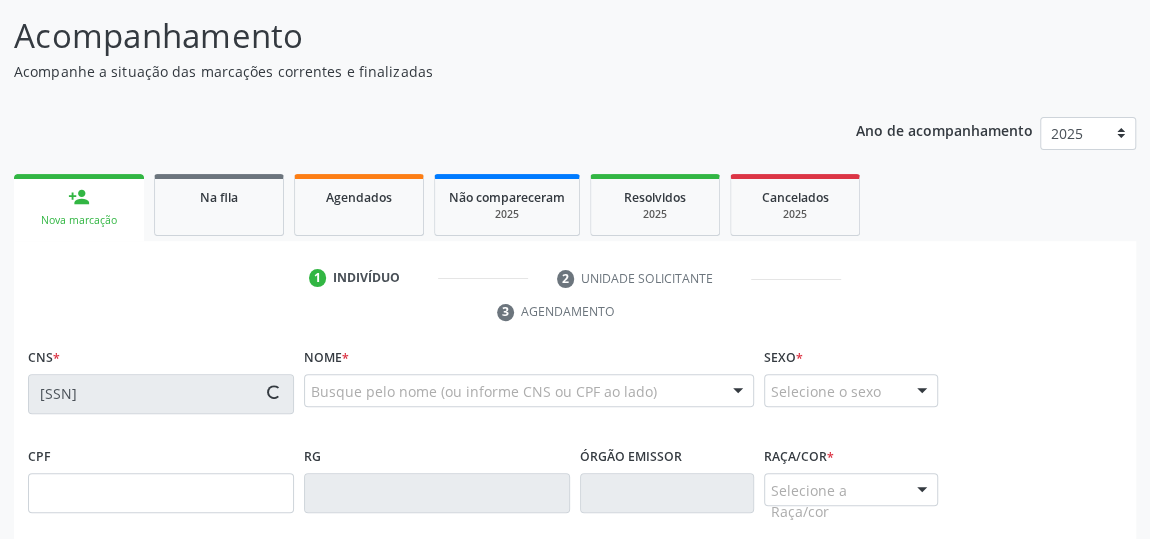 type on "[PHONE]" 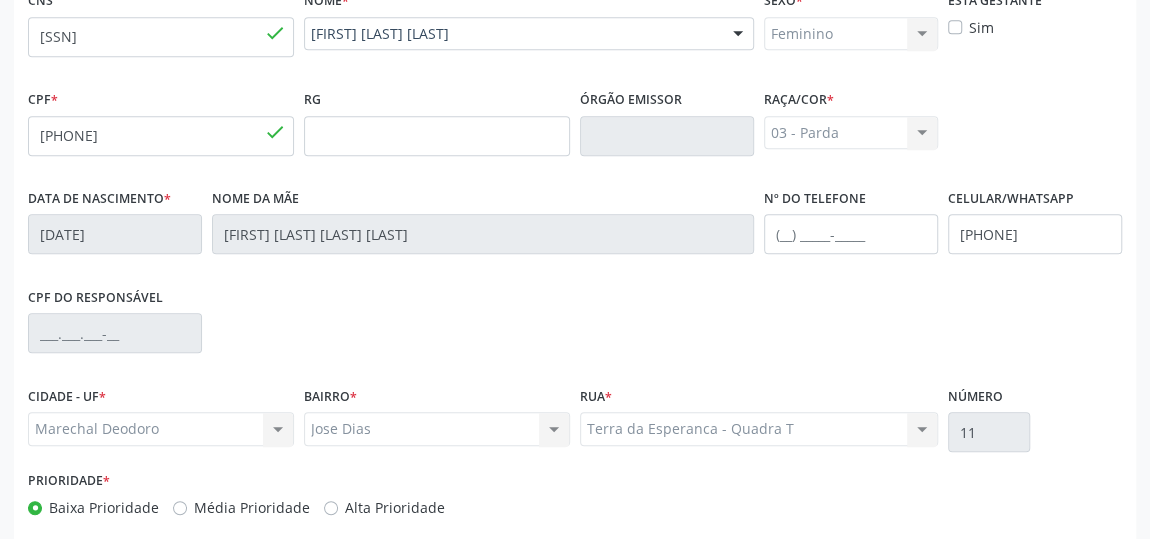 scroll, scrollTop: 604, scrollLeft: 0, axis: vertical 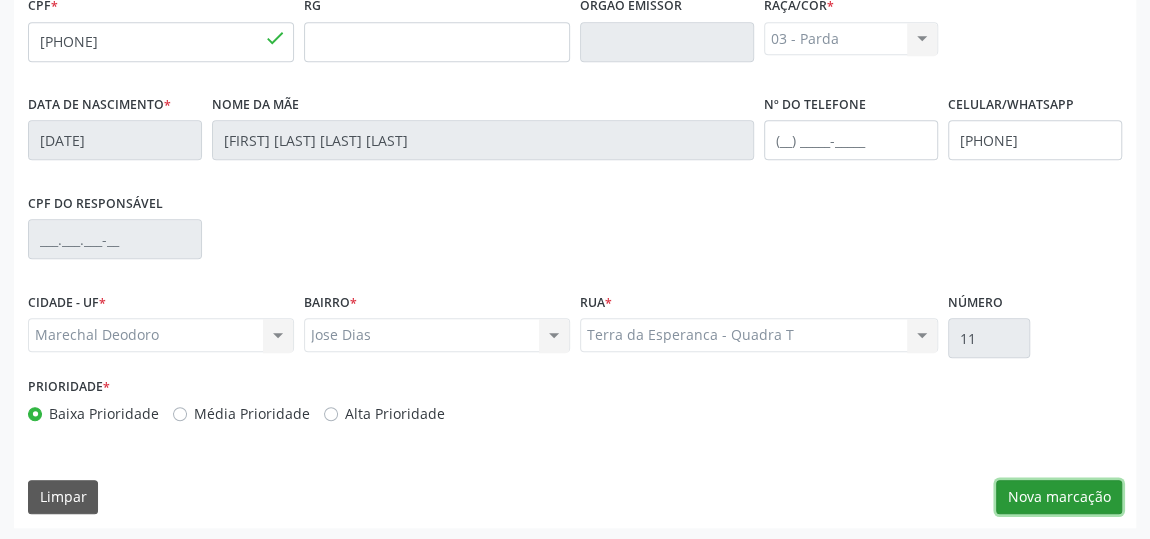 click on "Nova marcação" at bounding box center [1059, 497] 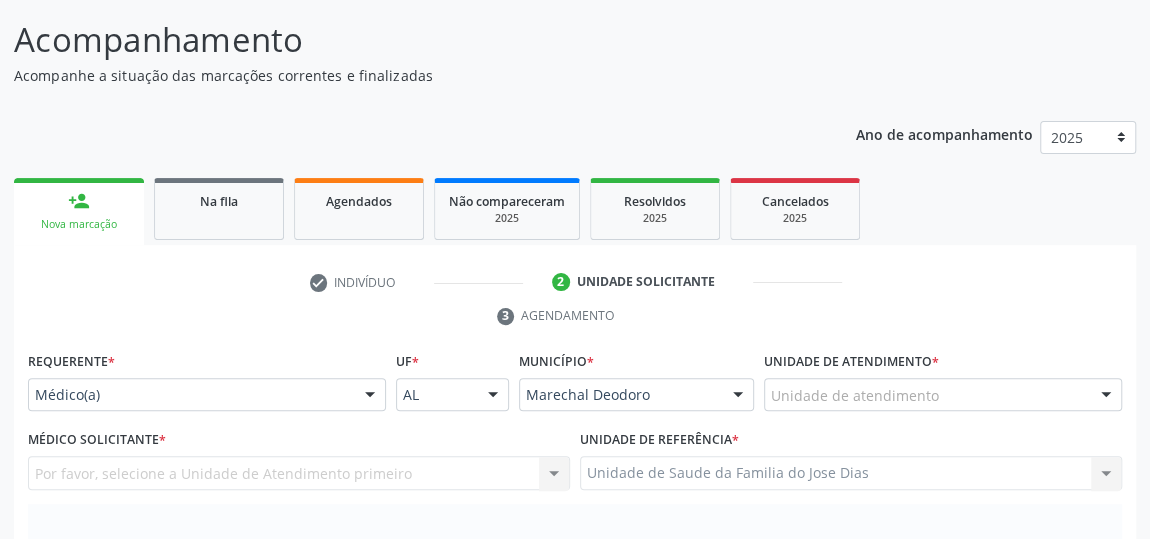scroll, scrollTop: 240, scrollLeft: 0, axis: vertical 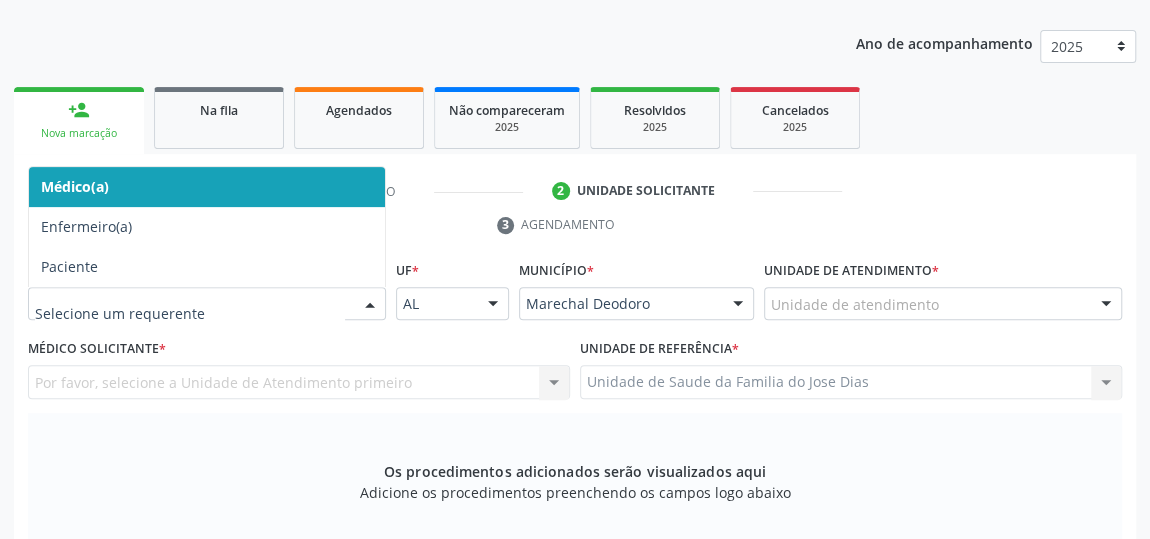 click at bounding box center (370, 305) 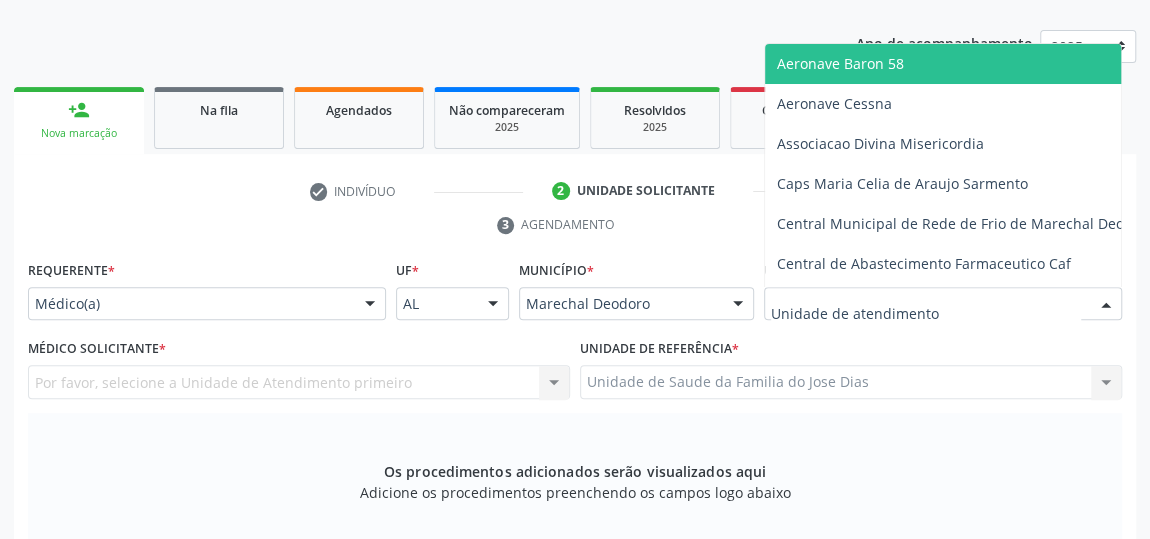 click at bounding box center [943, 304] 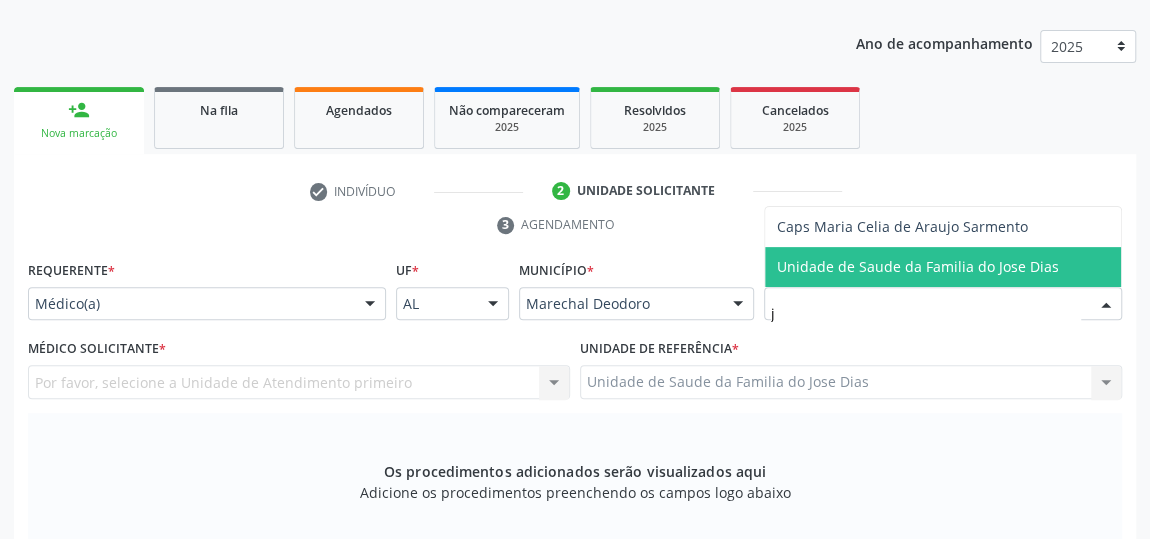click on "Unidade de Saude da Familia do Jose Dias" at bounding box center [918, 266] 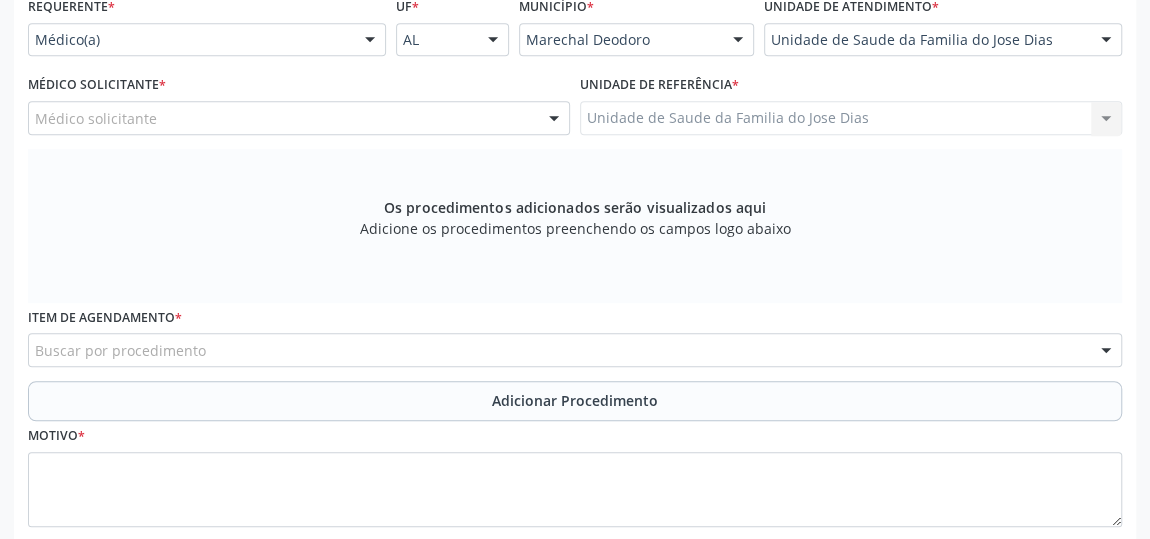 scroll, scrollTop: 513, scrollLeft: 0, axis: vertical 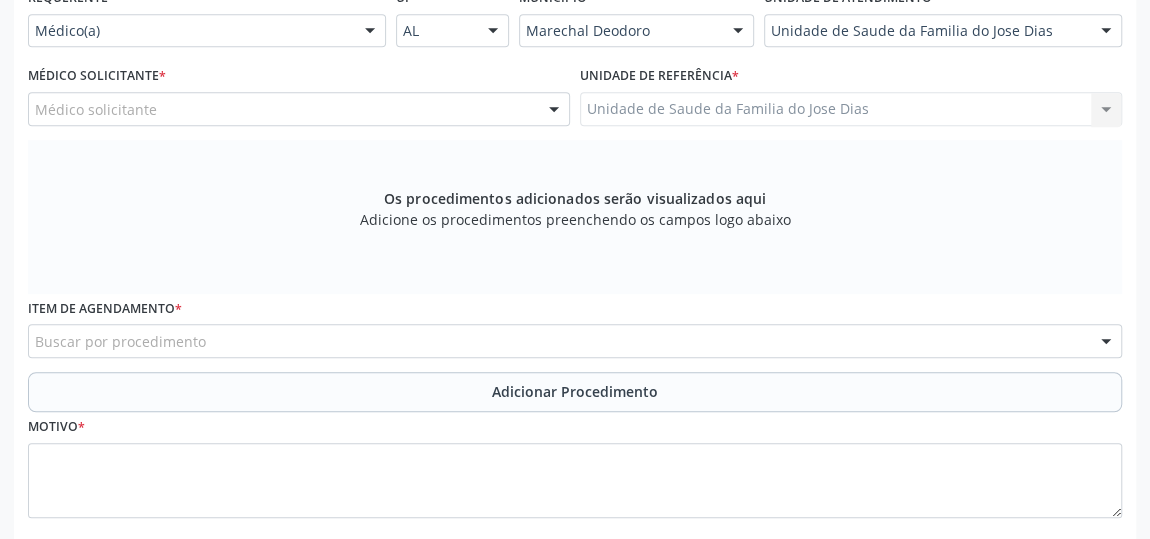 click at bounding box center (554, 110) 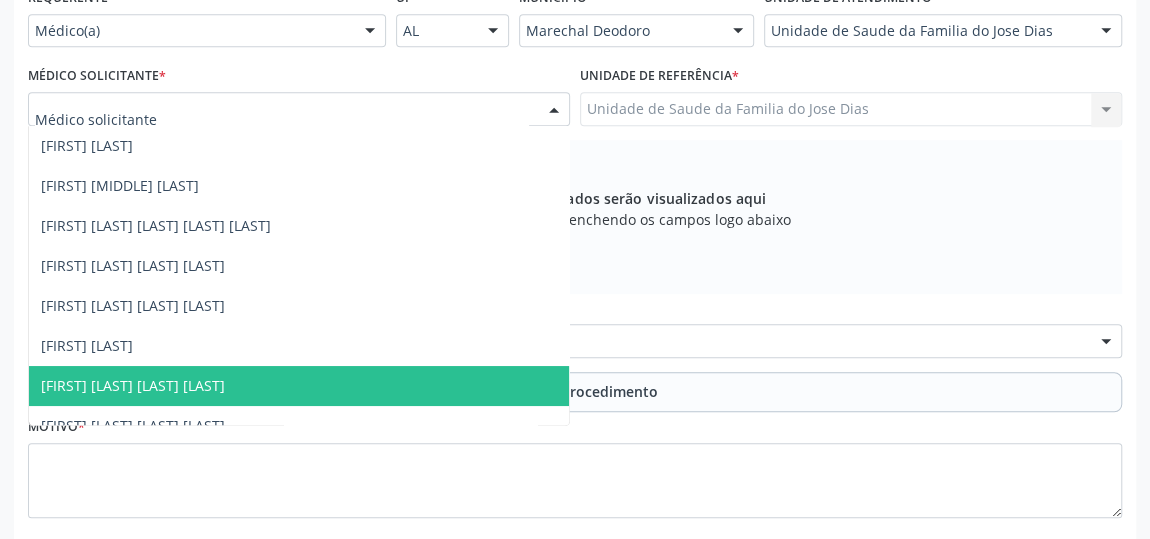click on "[FIRST] [LAST] [LAST] [LAST]" at bounding box center (299, 386) 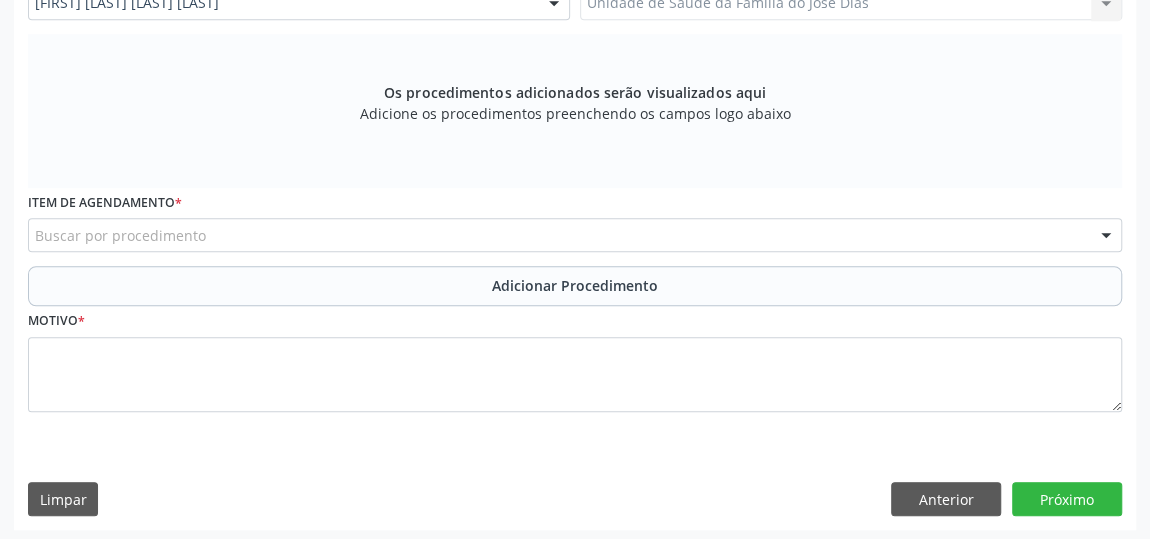 scroll, scrollTop: 620, scrollLeft: 0, axis: vertical 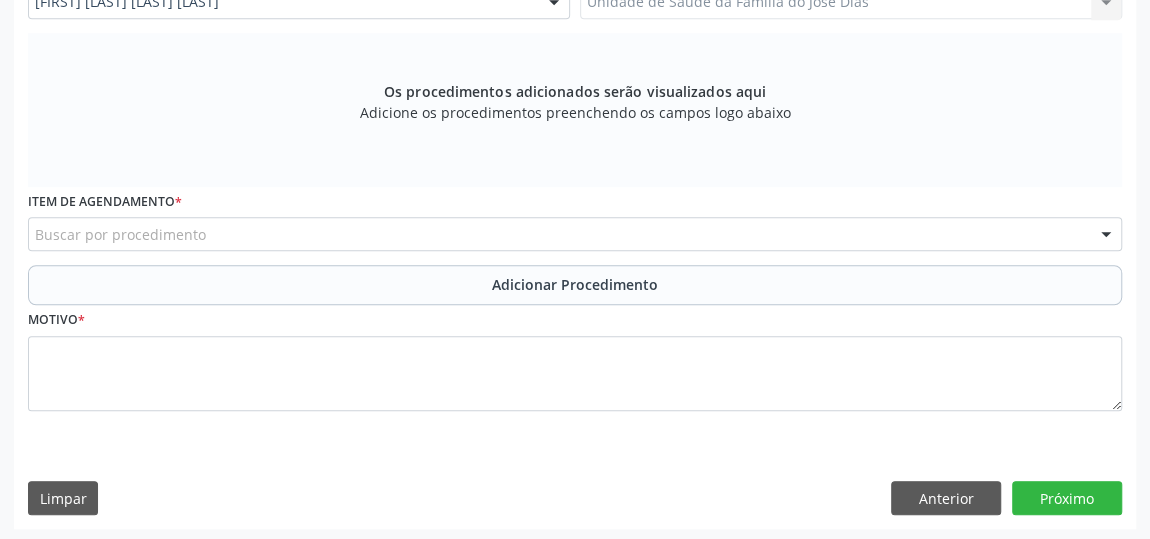 click on "Buscar por procedimento" at bounding box center [575, 234] 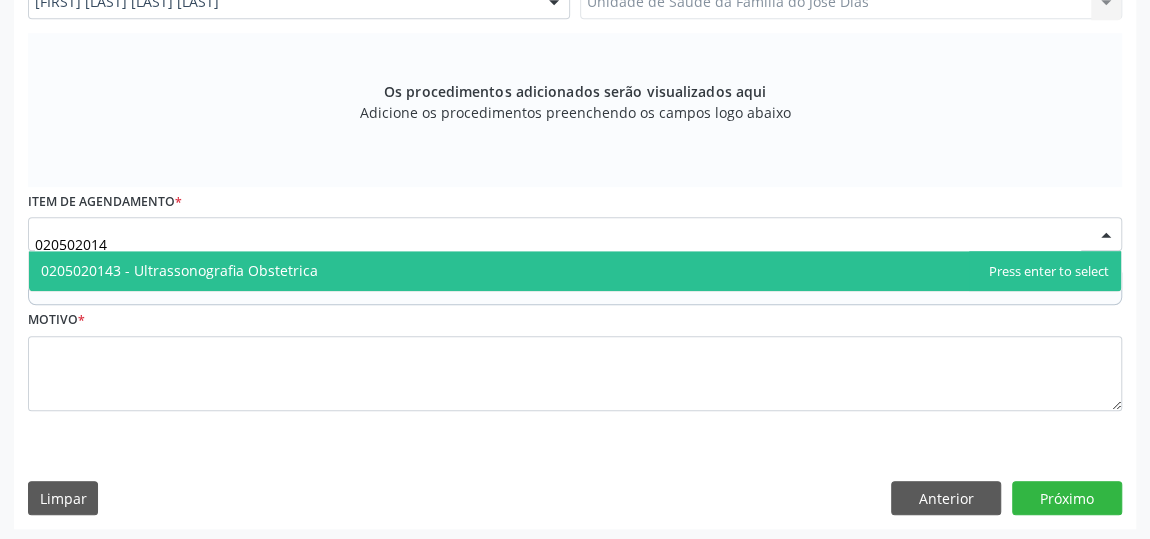 type on "[SSN]" 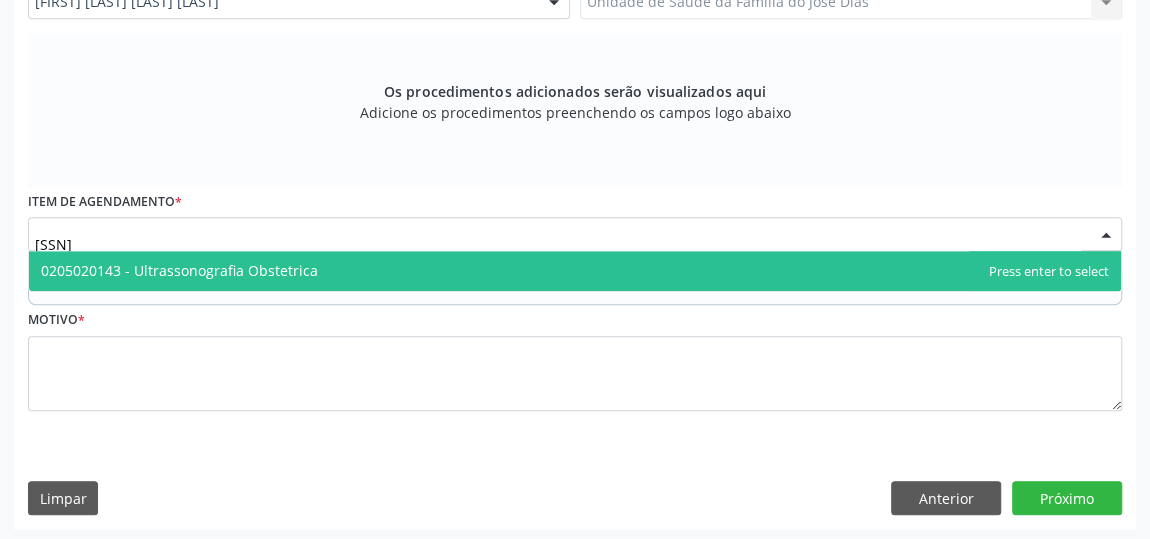 click on "0205020143 - Ultrassonografia Obstetrica" at bounding box center (179, 270) 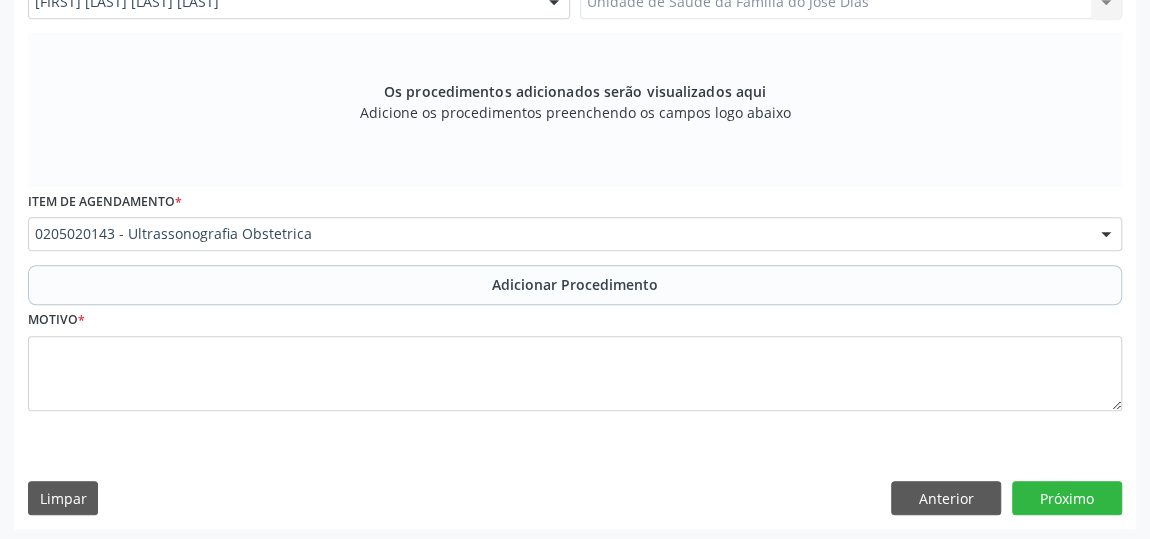 click on "Adicionar Procedimento" at bounding box center (575, 285) 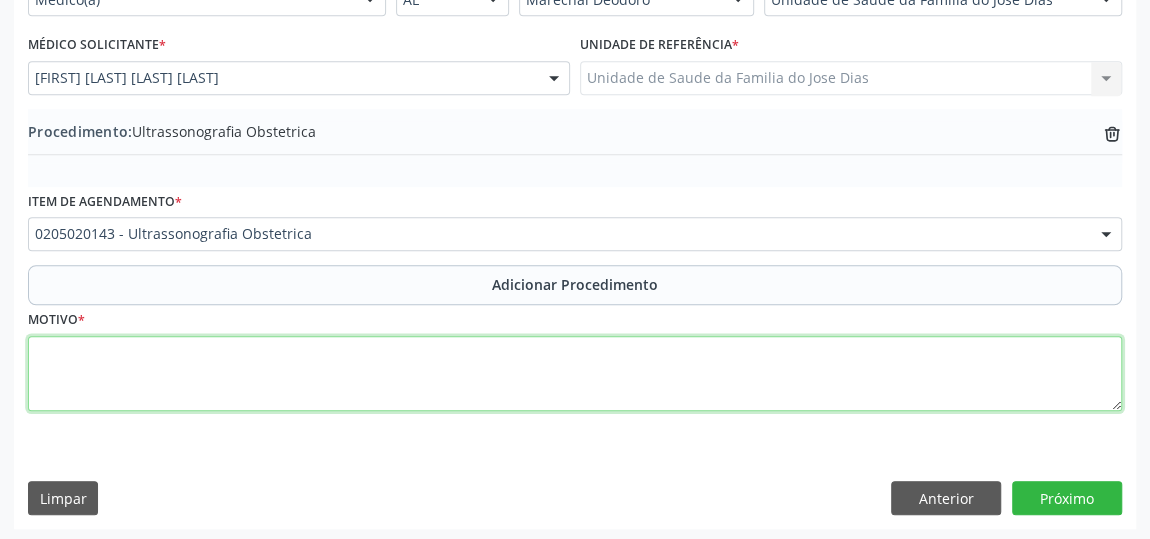 click at bounding box center [575, 374] 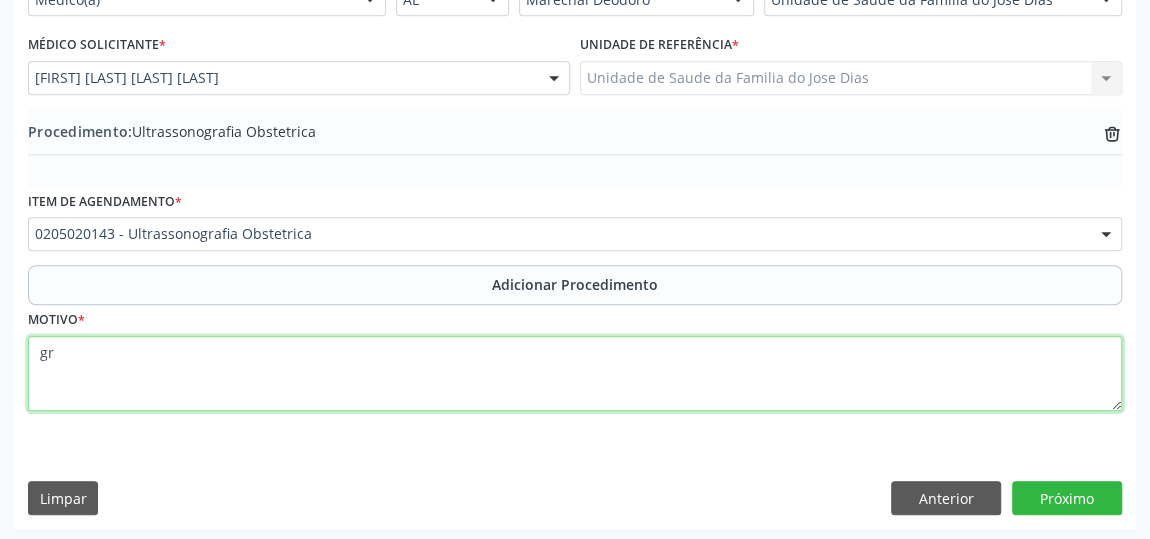 type on "g" 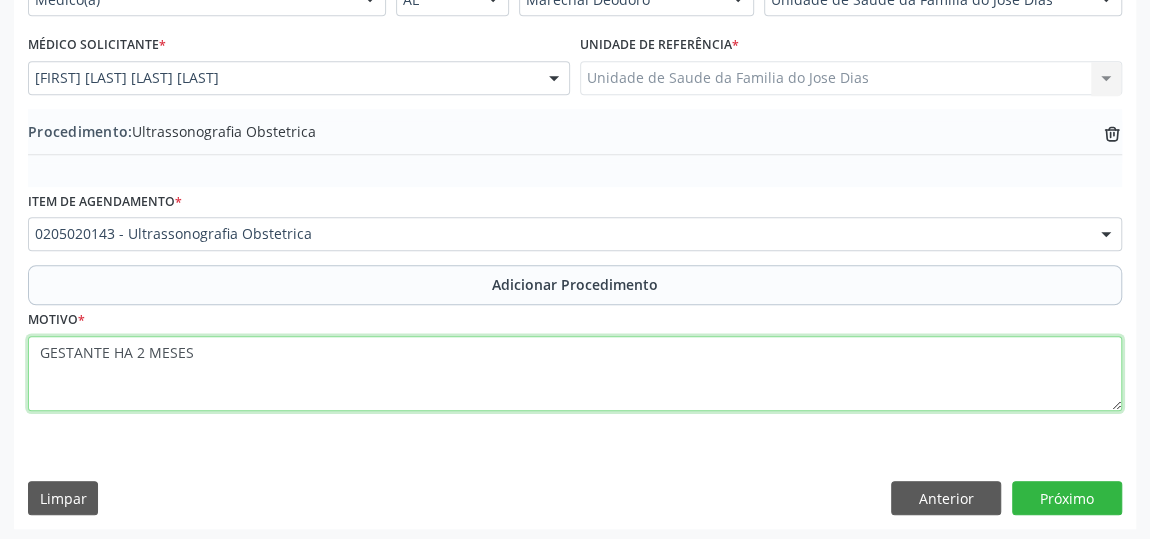 click on "GESTANTE HA 2 MESES" at bounding box center (575, 374) 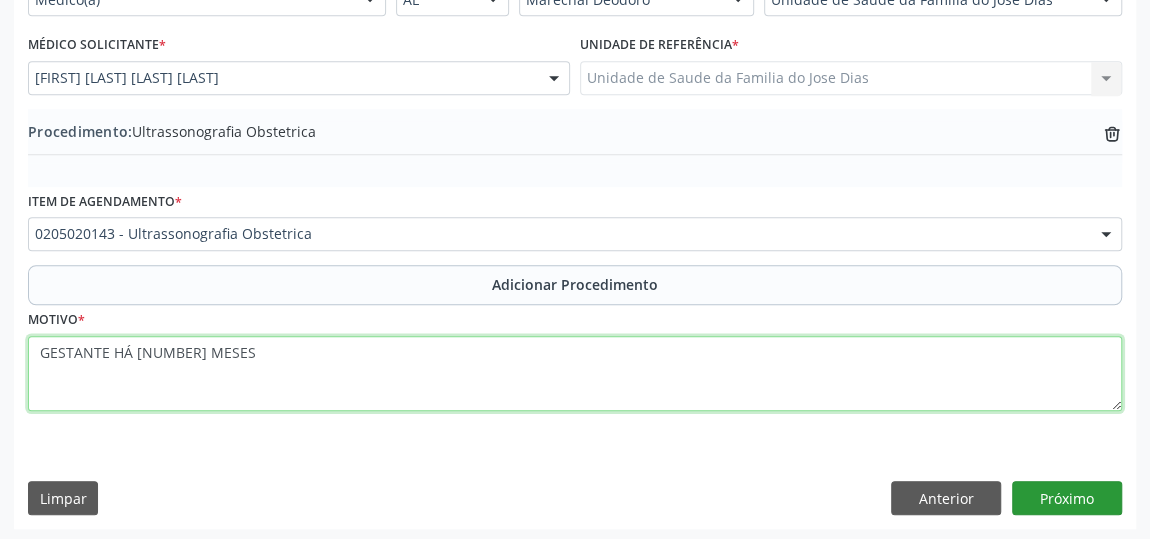type on "GESTANTE HÁ [NUMBER] MESES" 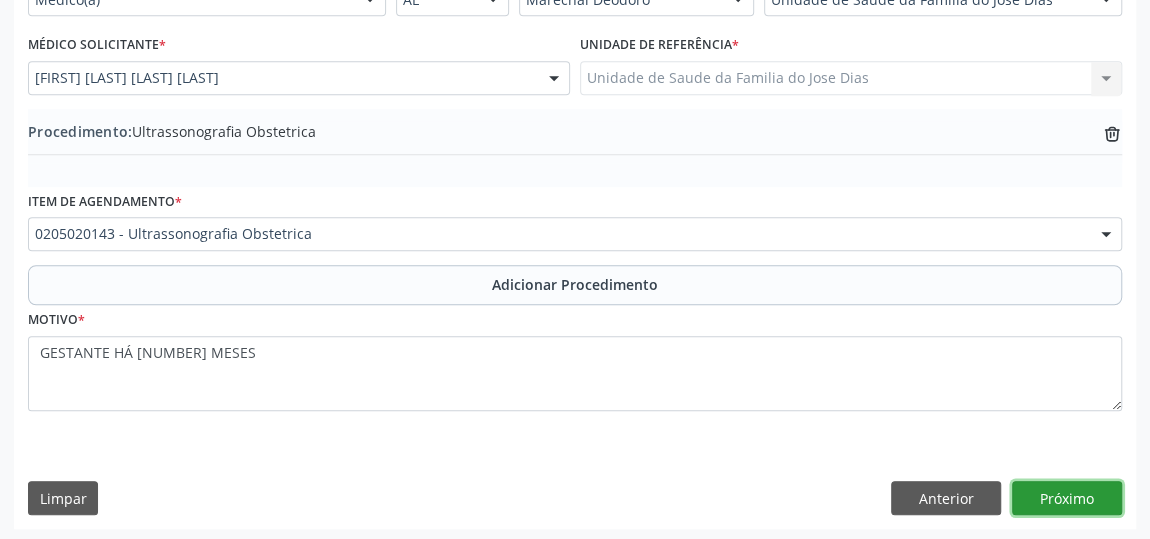 click on "Próximo" at bounding box center (1067, 498) 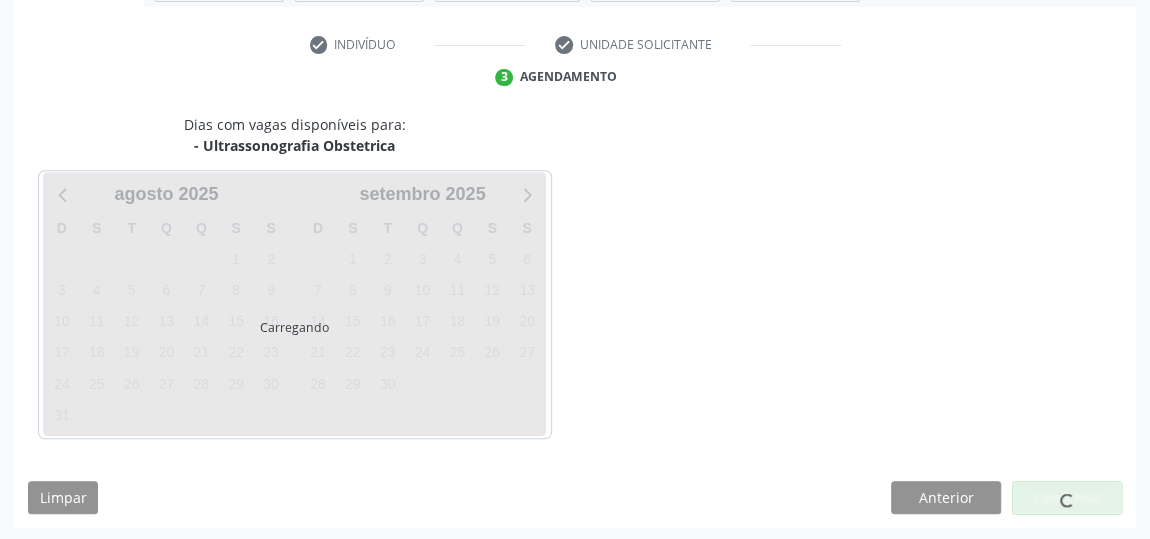 scroll, scrollTop: 446, scrollLeft: 0, axis: vertical 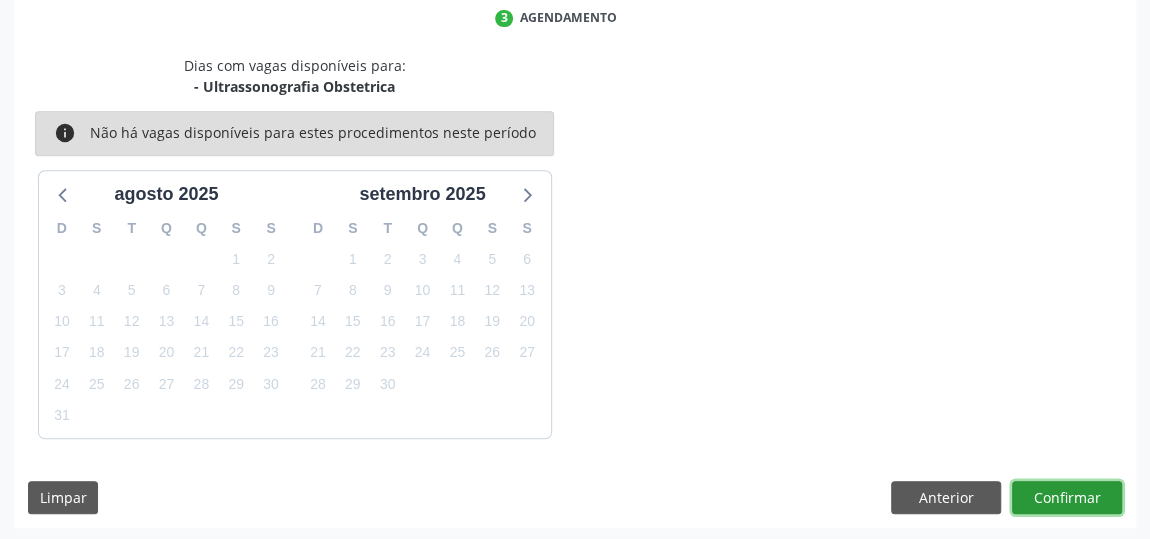 click on "Confirmar" at bounding box center [1067, 498] 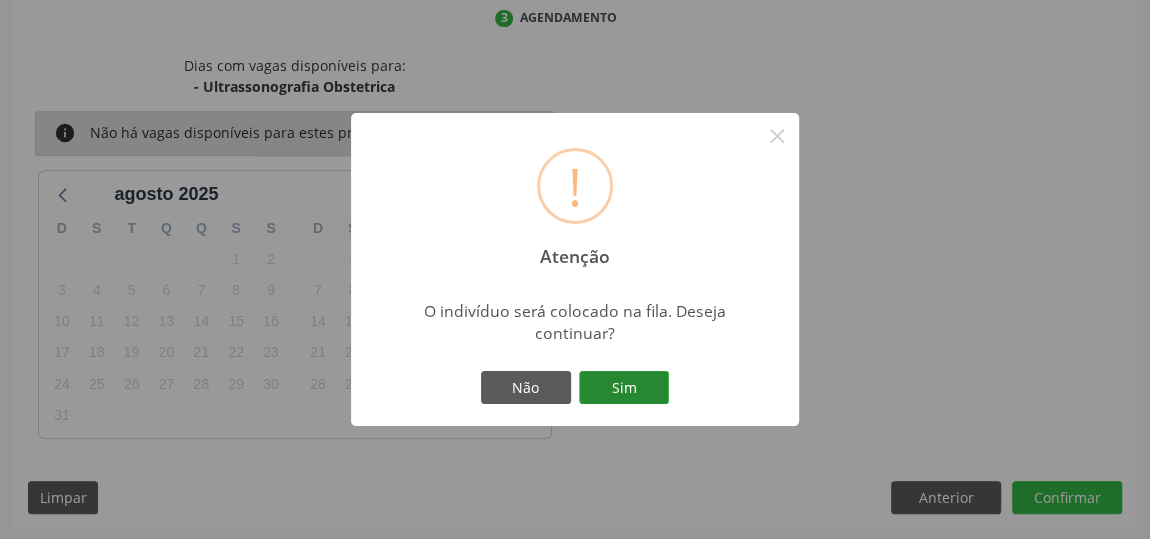 click on "Sim" at bounding box center [624, 388] 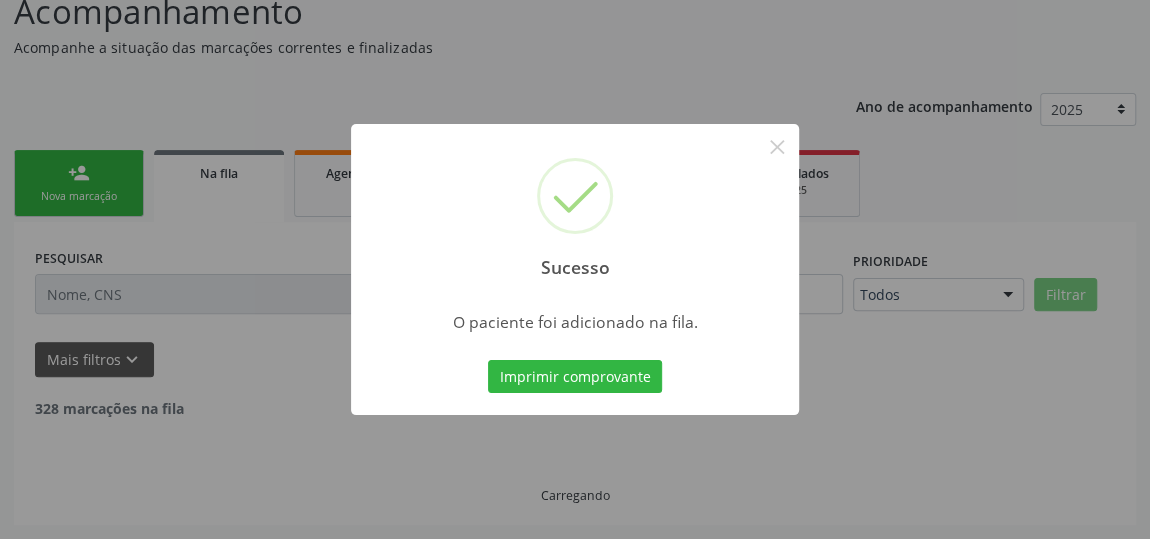 scroll, scrollTop: 153, scrollLeft: 0, axis: vertical 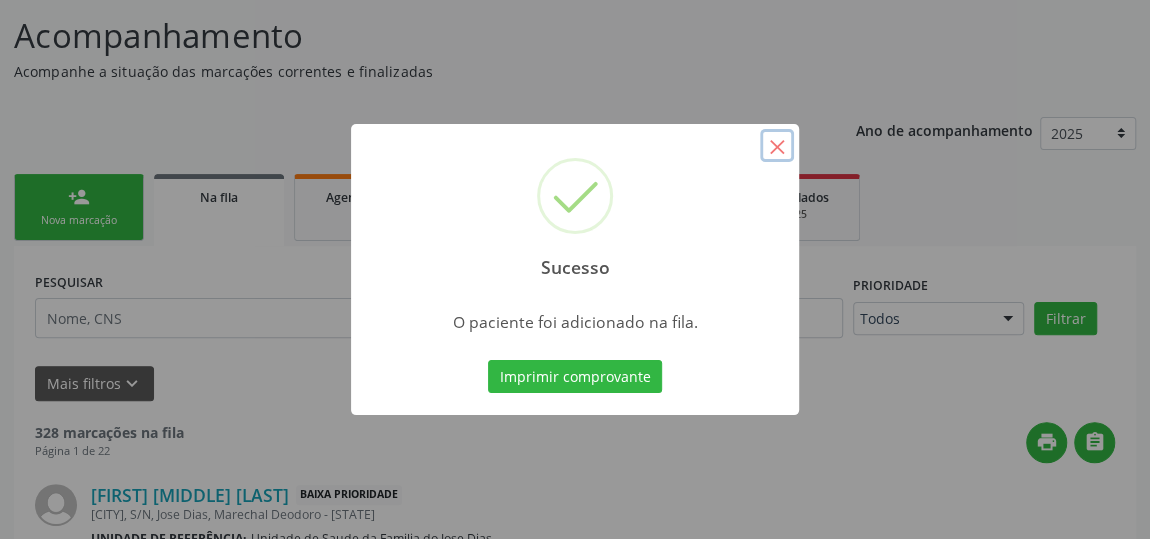click on "×" at bounding box center (777, 146) 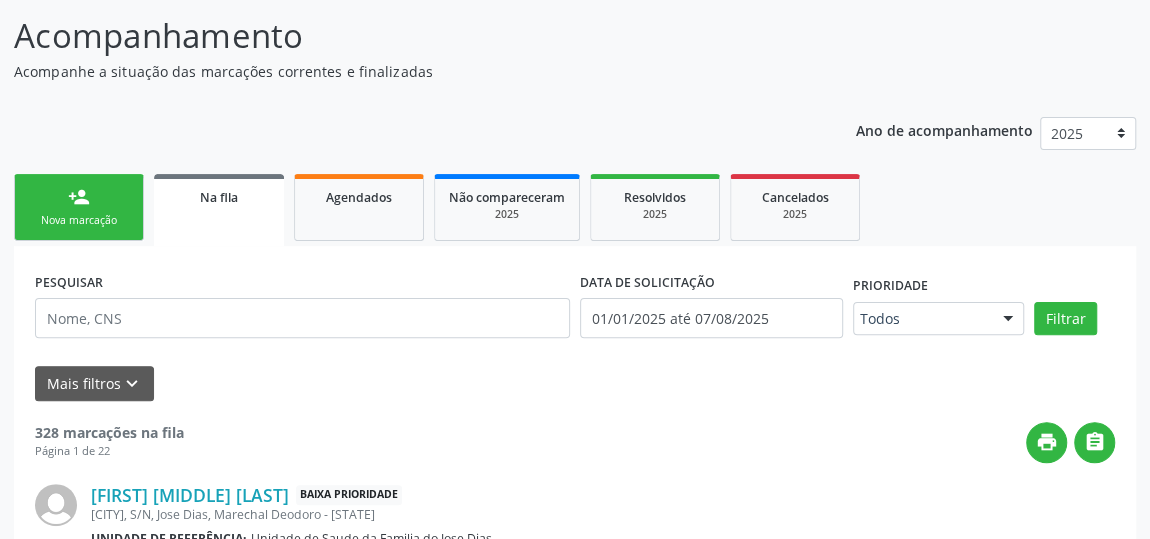 click on "Nova marcação" at bounding box center (79, 220) 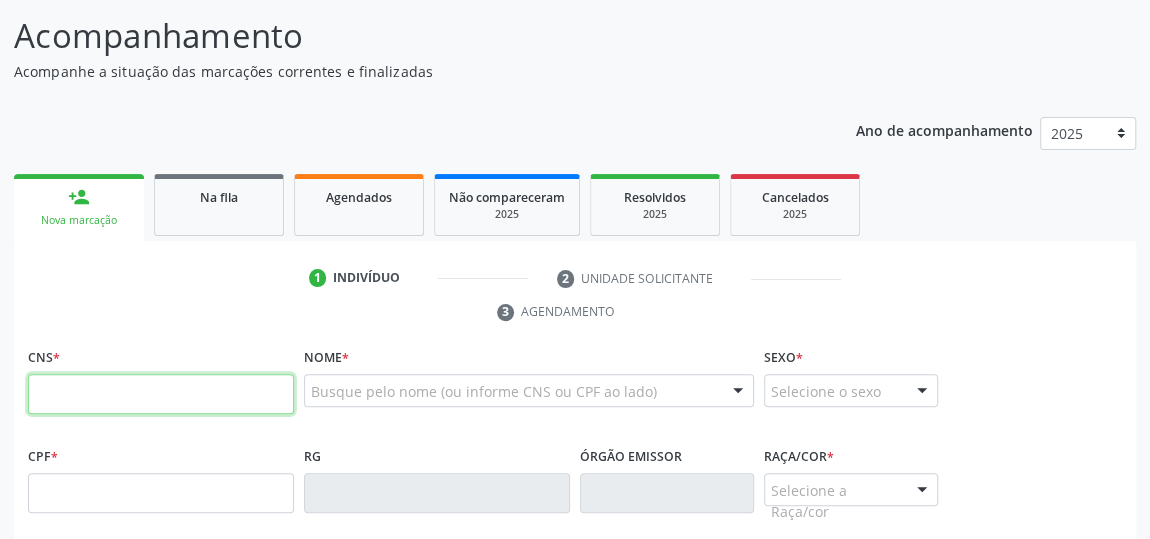 click at bounding box center [161, 394] 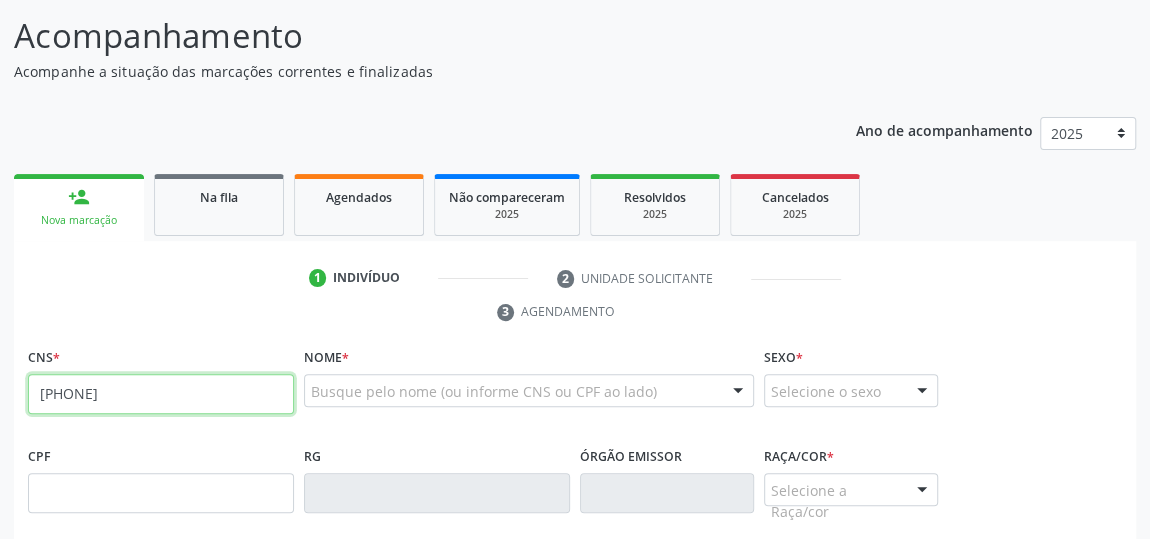 type on "[PHONE]" 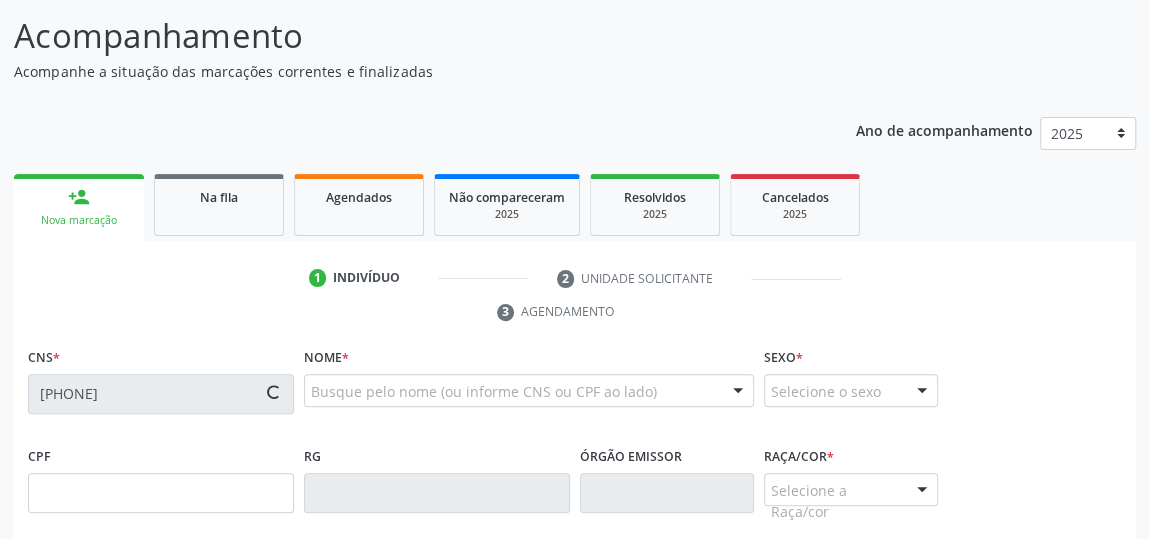 type on "[SSN]" 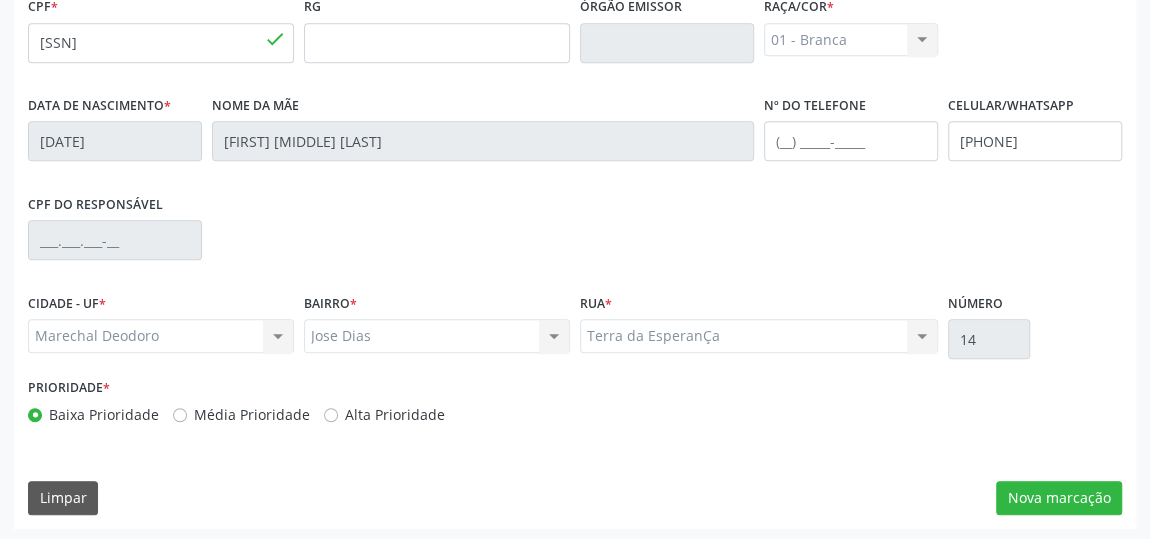 scroll, scrollTop: 604, scrollLeft: 0, axis: vertical 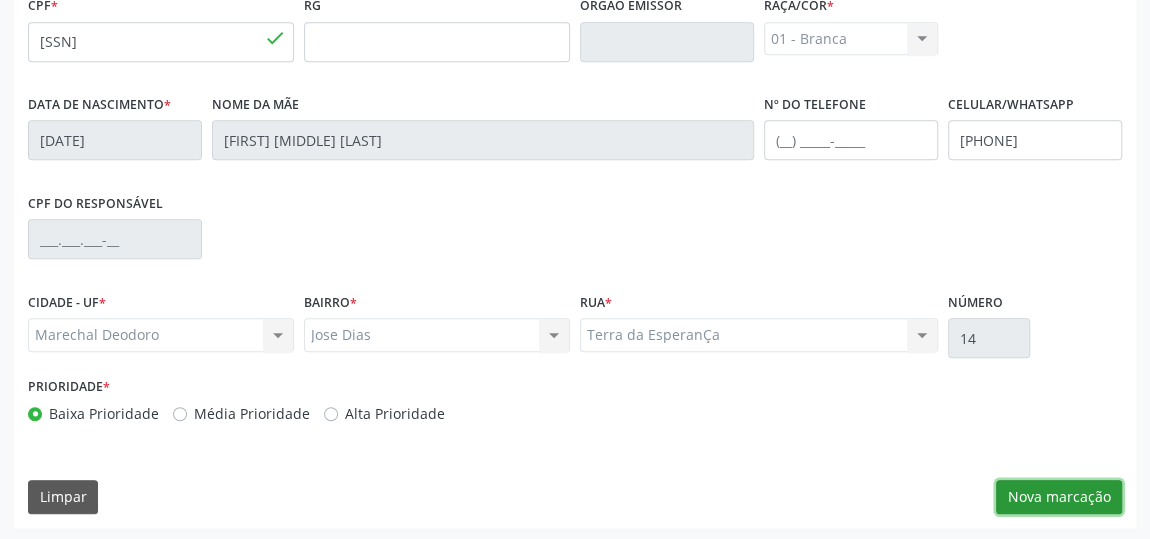 click on "Nova marcação" at bounding box center [1059, 497] 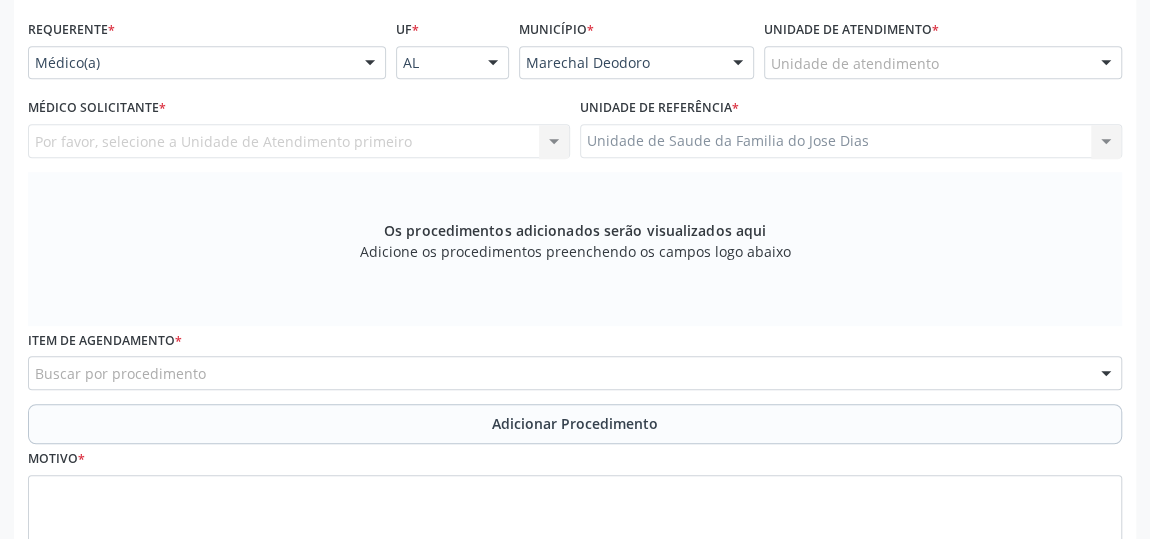 scroll, scrollTop: 331, scrollLeft: 0, axis: vertical 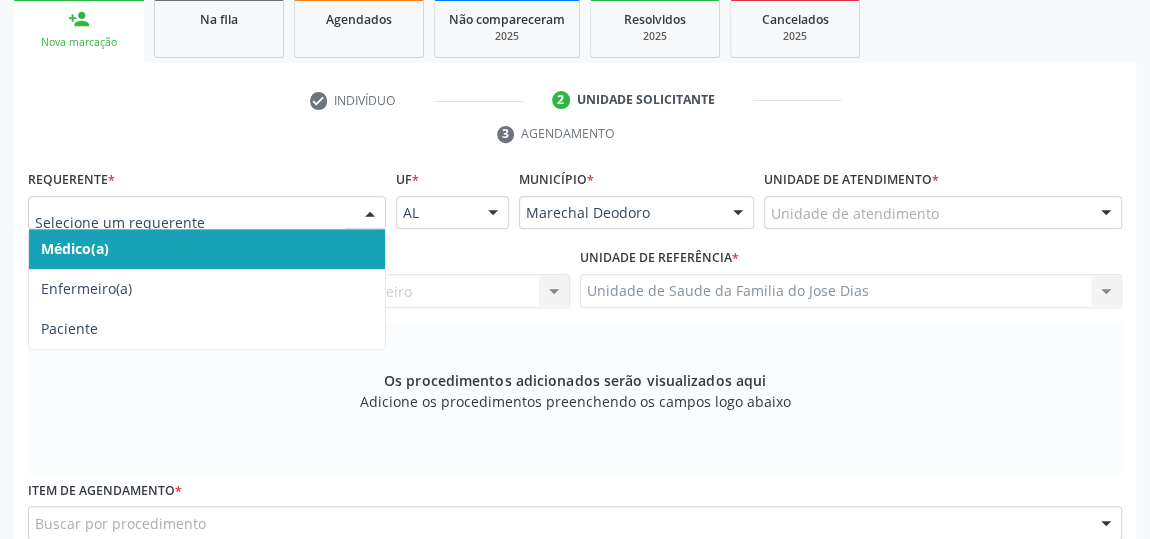click at bounding box center [207, 213] 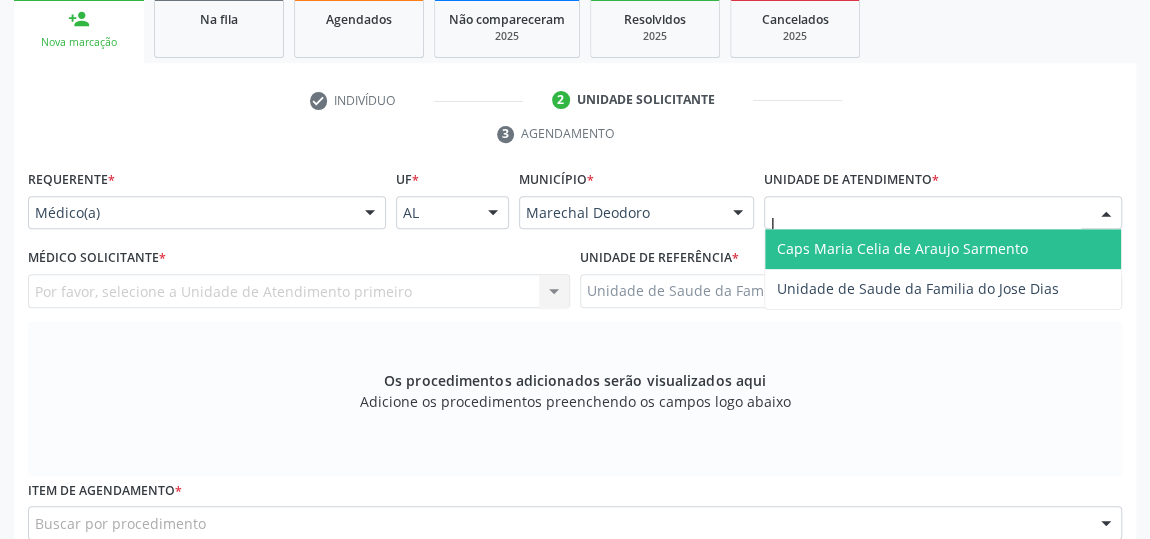 type on "JO" 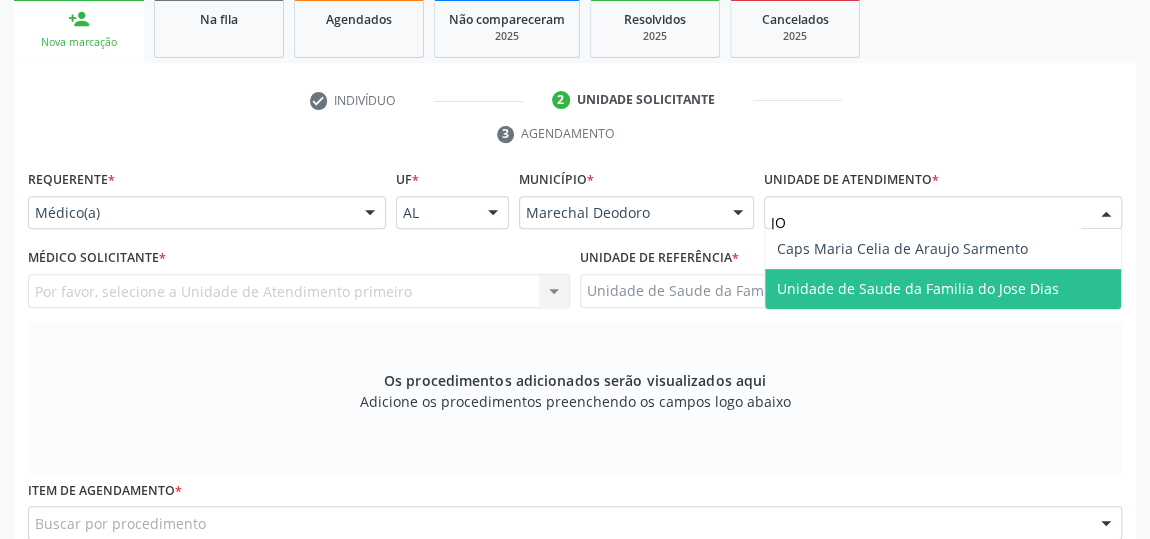 click on "Unidade de Saude da Familia do Jose Dias" at bounding box center (918, 288) 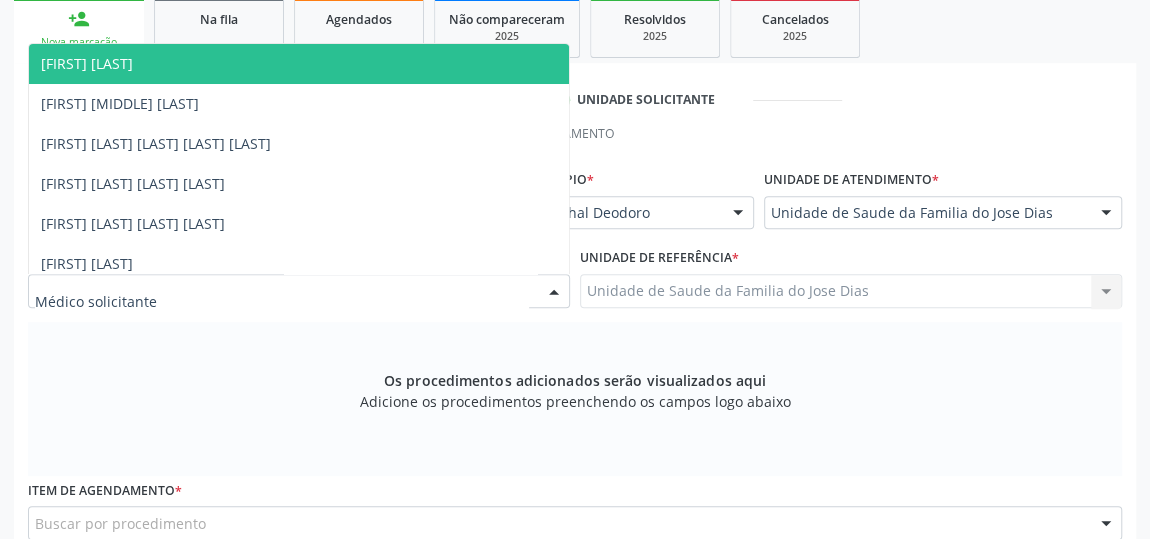 click at bounding box center [554, 292] 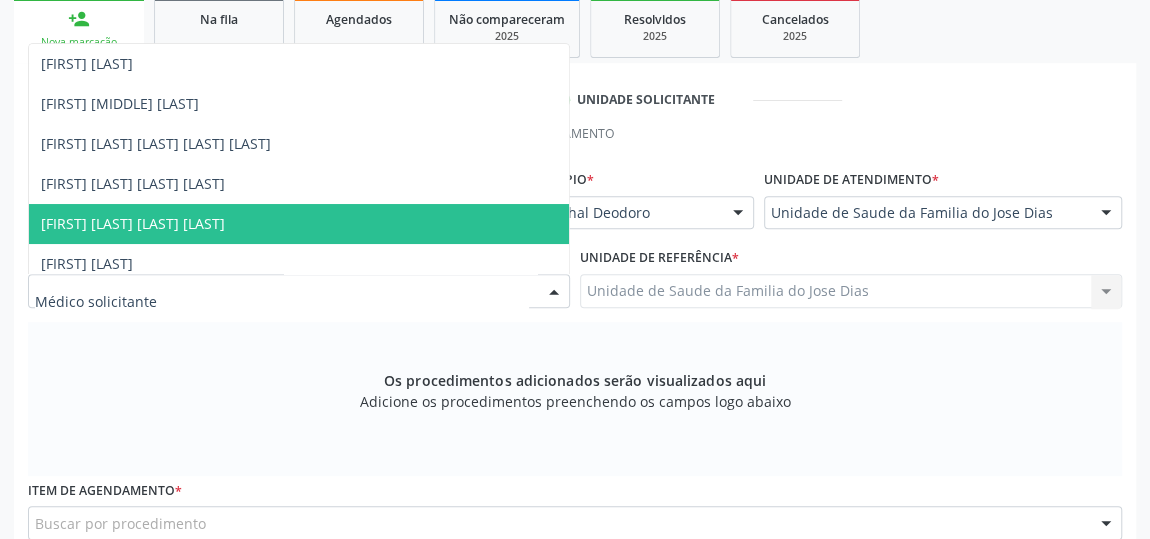 type on "J" 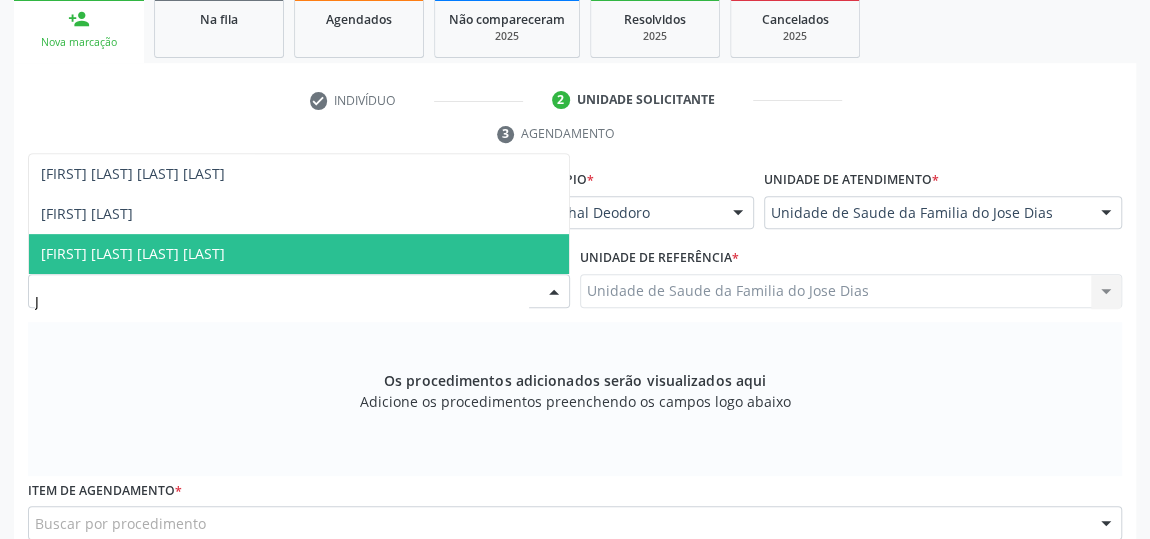 click on "[FIRST] [LAST] [LAST] [LAST]" at bounding box center [299, 254] 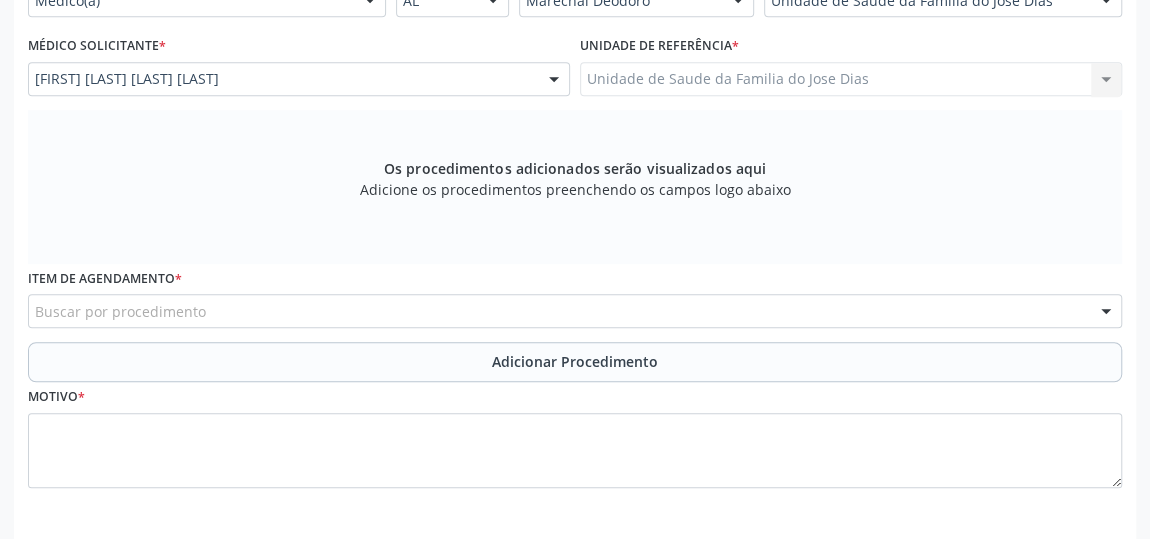 scroll, scrollTop: 604, scrollLeft: 0, axis: vertical 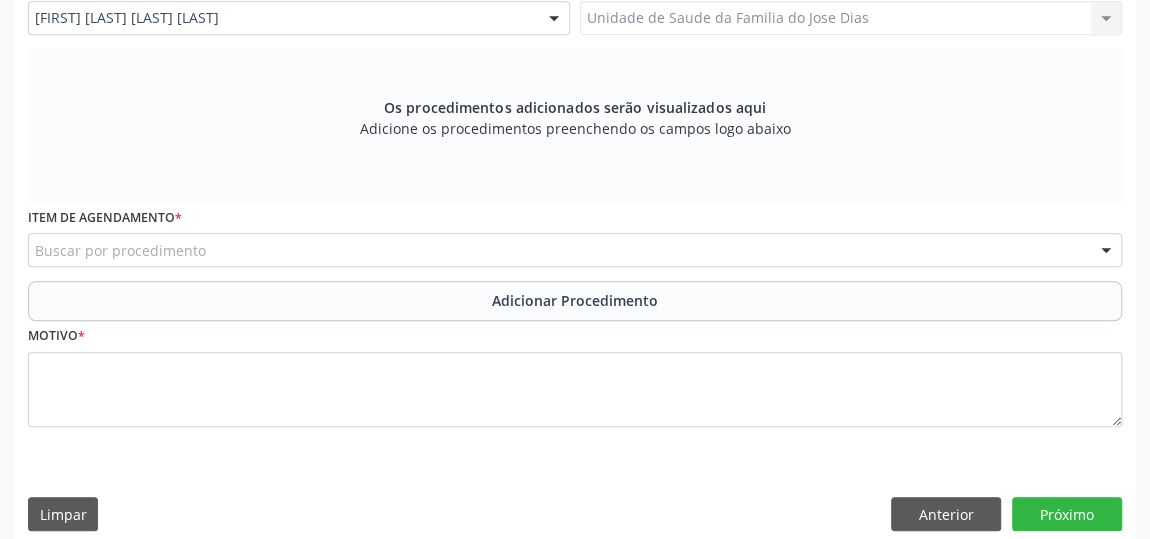 click on "Buscar por procedimento" at bounding box center (575, 250) 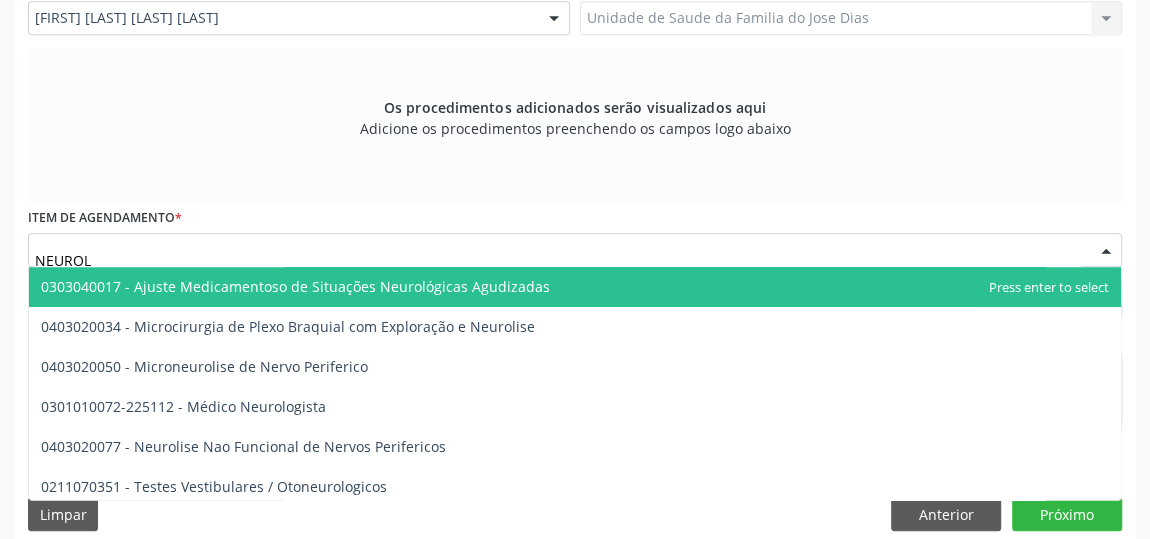 type on "NEUROLO" 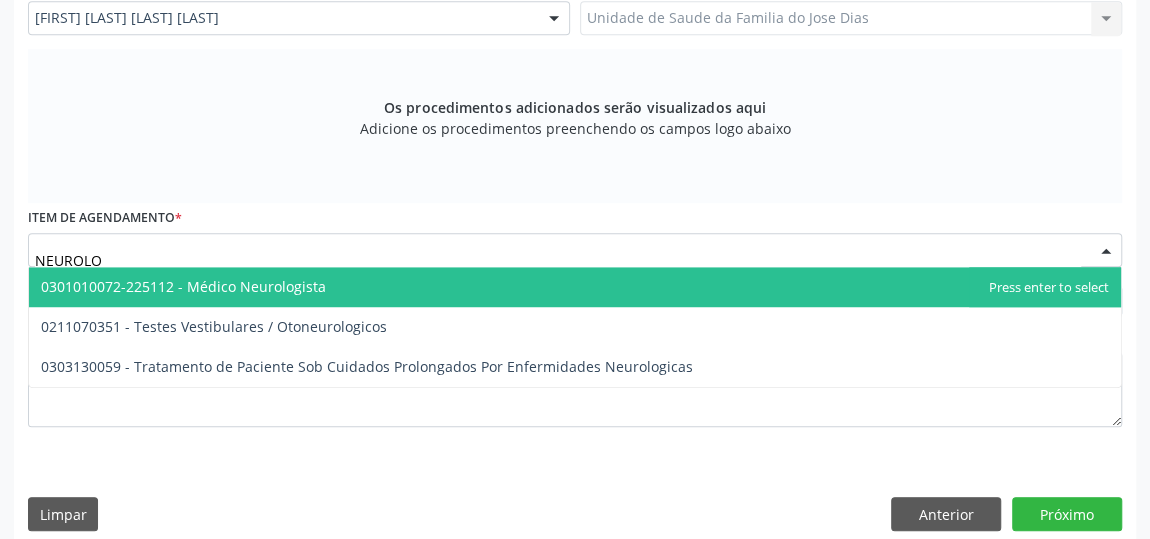 click on "0301010072-225112 - Médico Neurologista" at bounding box center (575, 287) 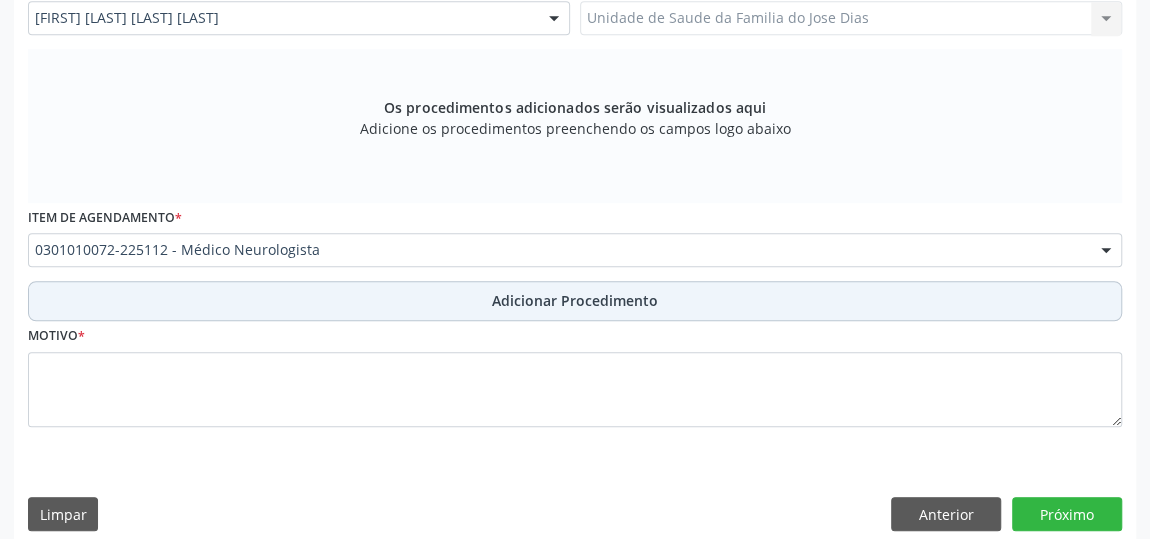 click on "Adicionar Procedimento" at bounding box center (575, 301) 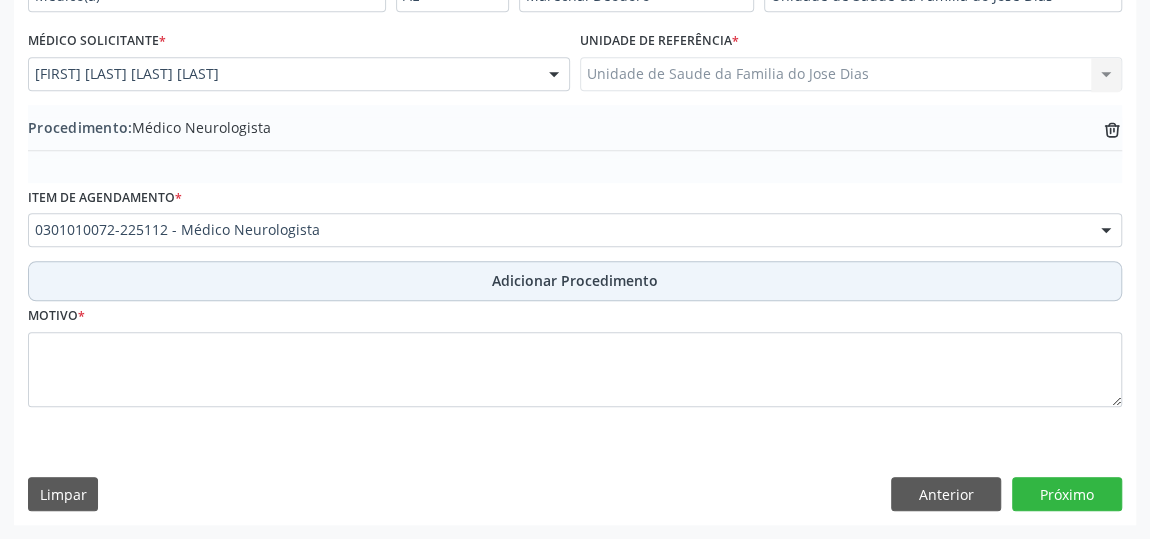 scroll, scrollTop: 544, scrollLeft: 0, axis: vertical 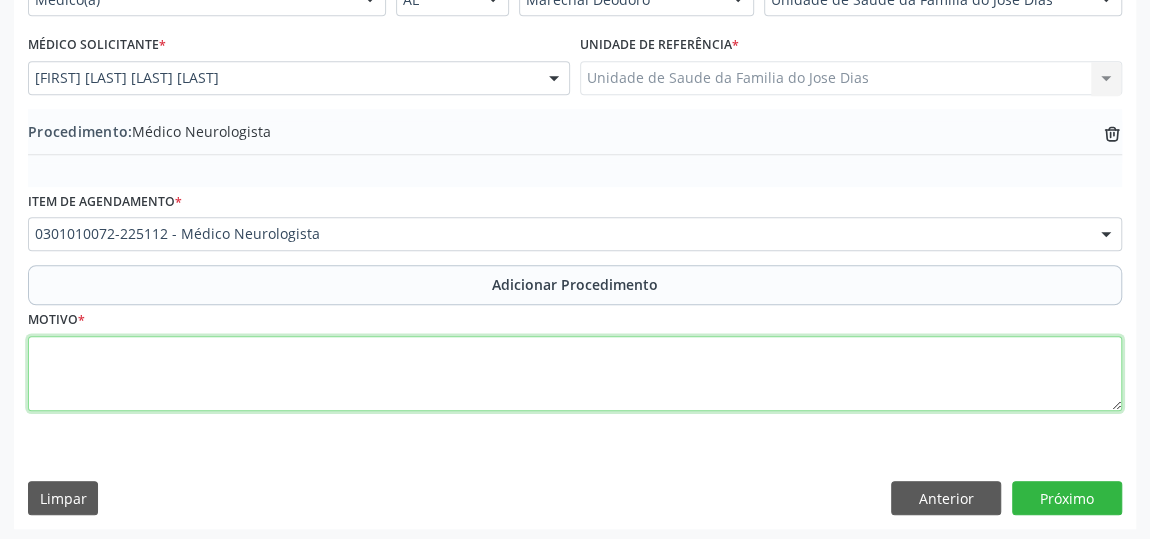 click at bounding box center [575, 374] 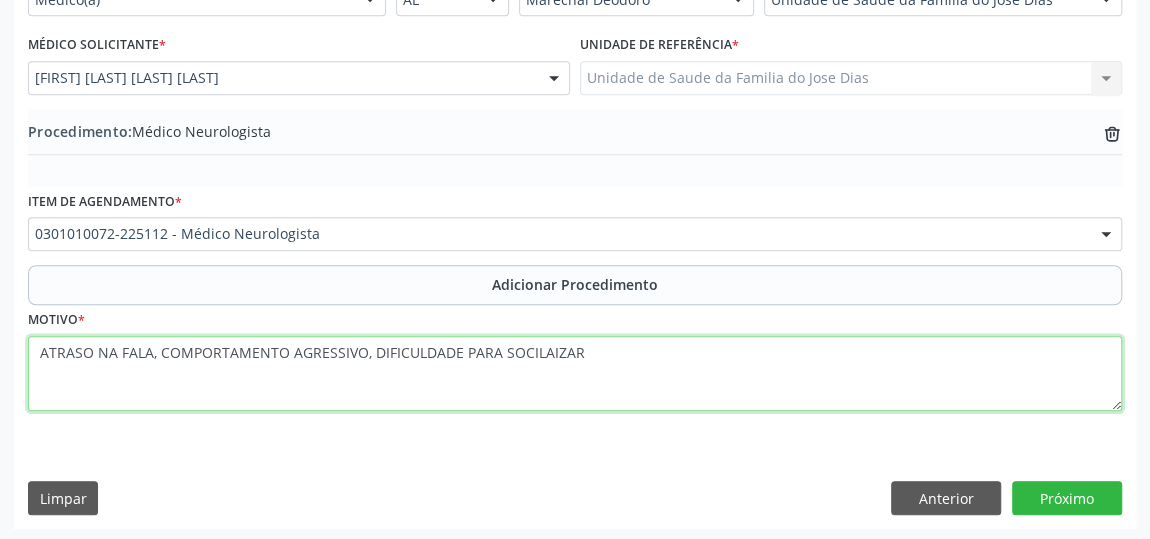 click on "ATRASO NA FALA, COMPORTAMENTO AGRESSIVO, DIFICULDADE PARA SOCILAIZAR" at bounding box center [575, 374] 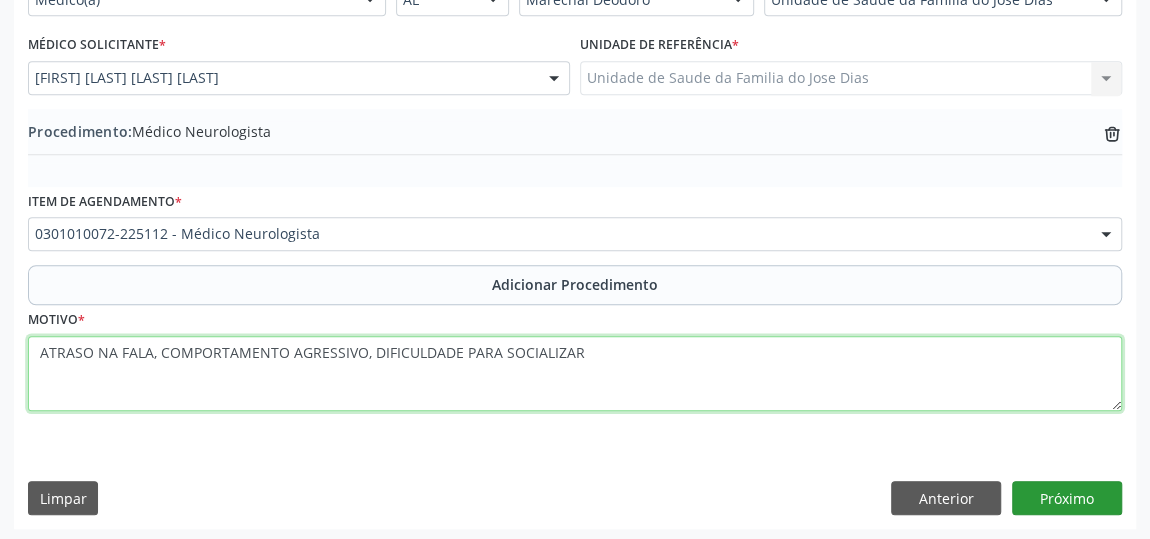 type on "ATRASO NA FALA, COMPORTAMENTO AGRESSIVO, DIFICULDADE PARA SOCIALIZAR" 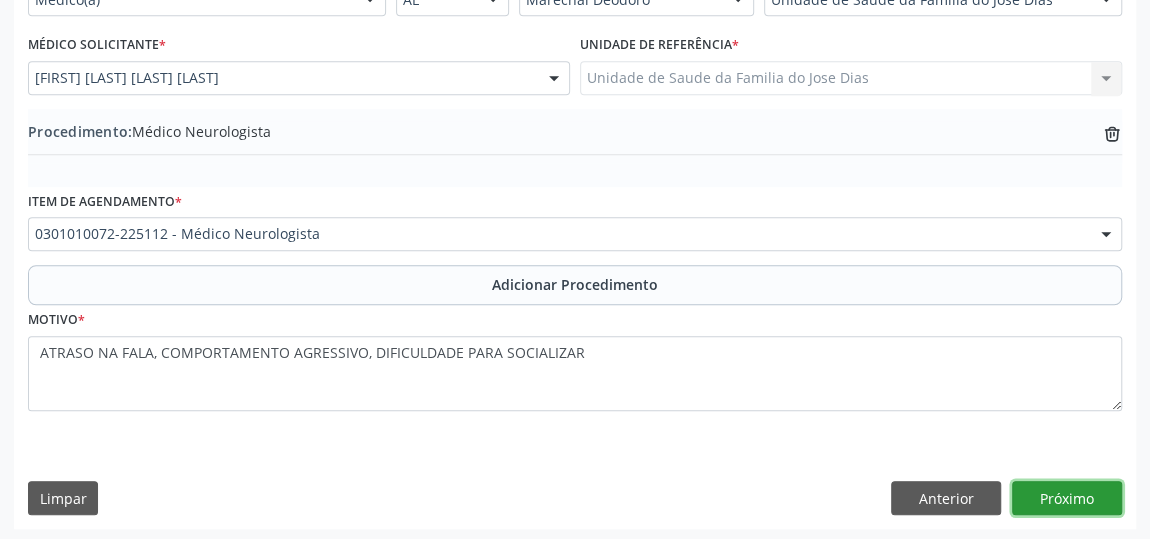 click on "Próximo" at bounding box center (1067, 498) 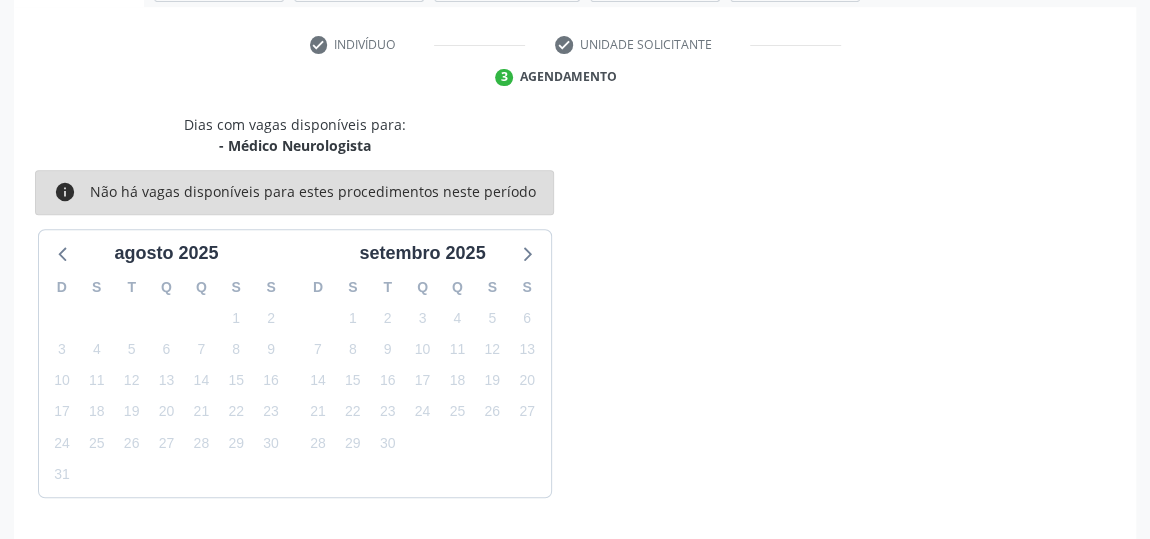 scroll, scrollTop: 446, scrollLeft: 0, axis: vertical 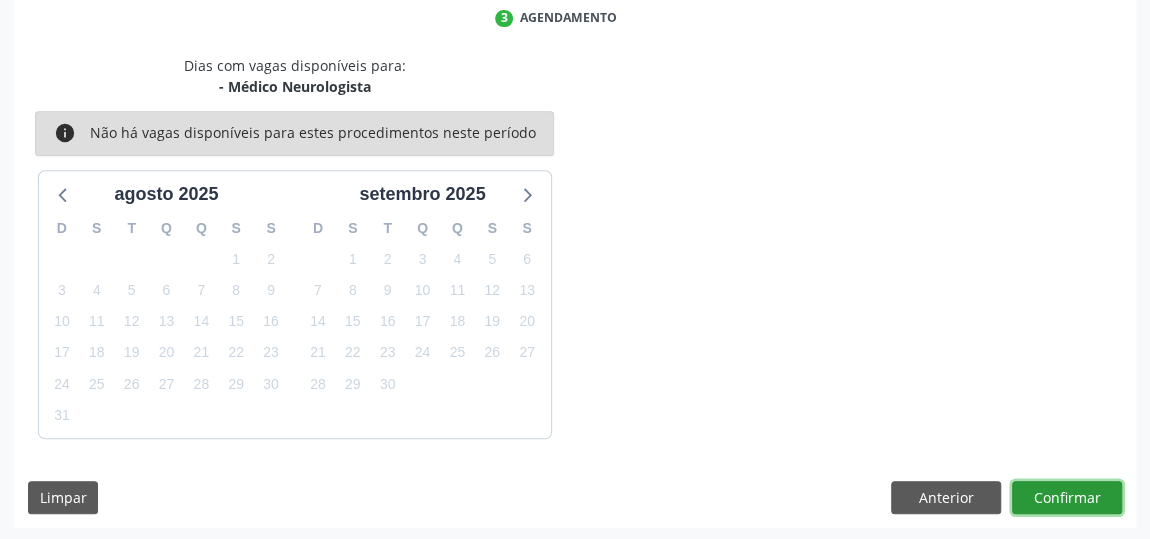 click on "Confirmar" at bounding box center (1067, 498) 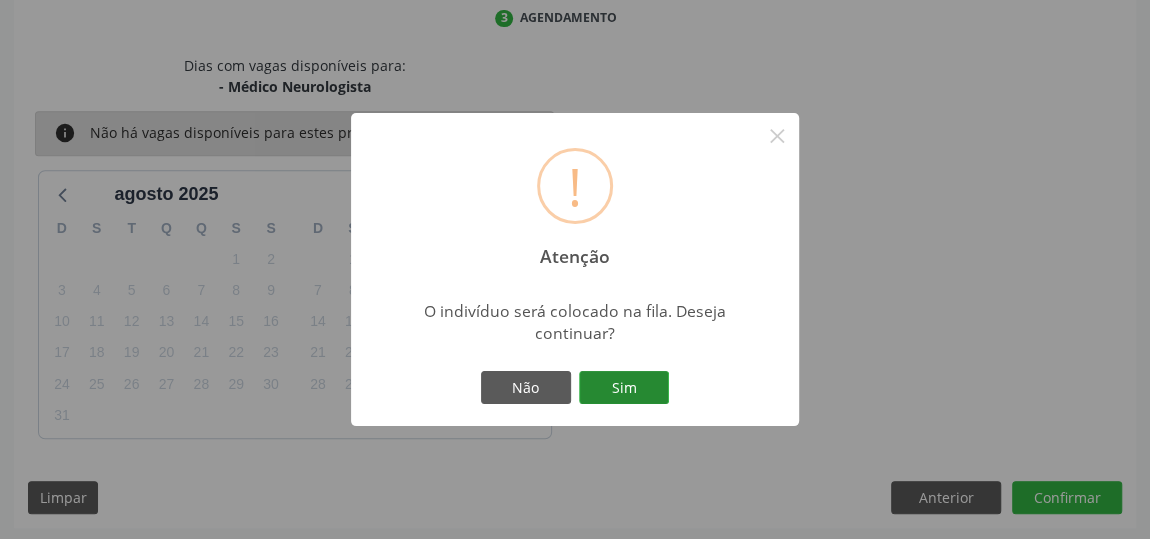 click on "Sim" at bounding box center (624, 388) 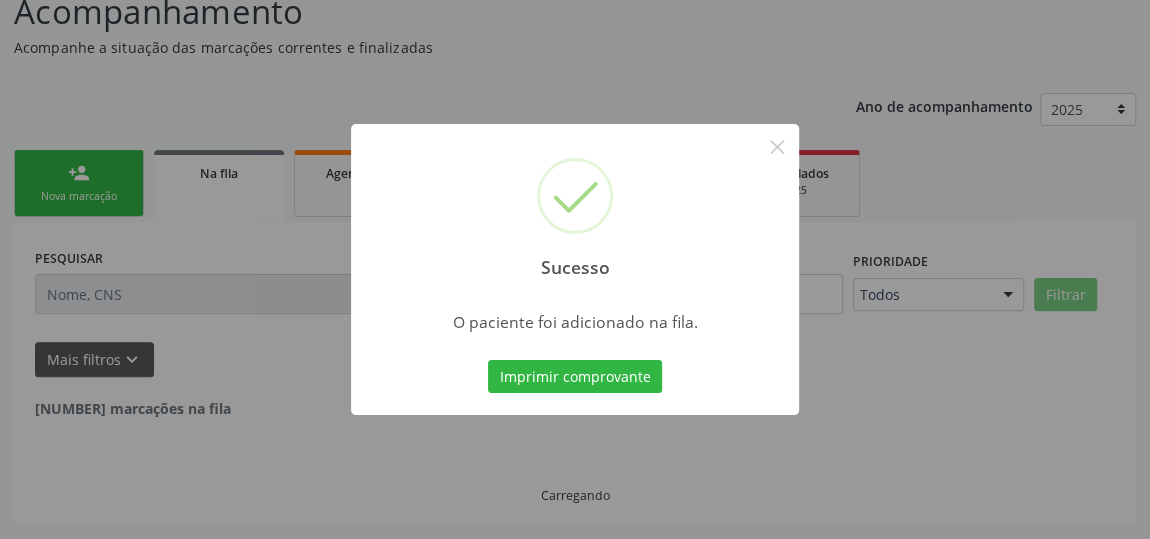 scroll, scrollTop: 153, scrollLeft: 0, axis: vertical 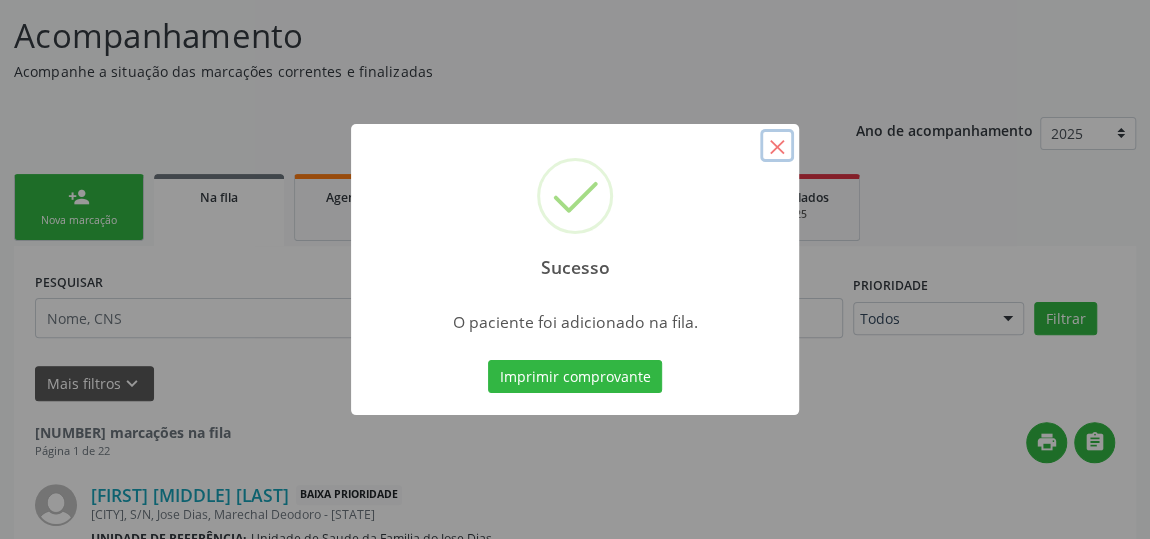 click on "×" at bounding box center [777, 146] 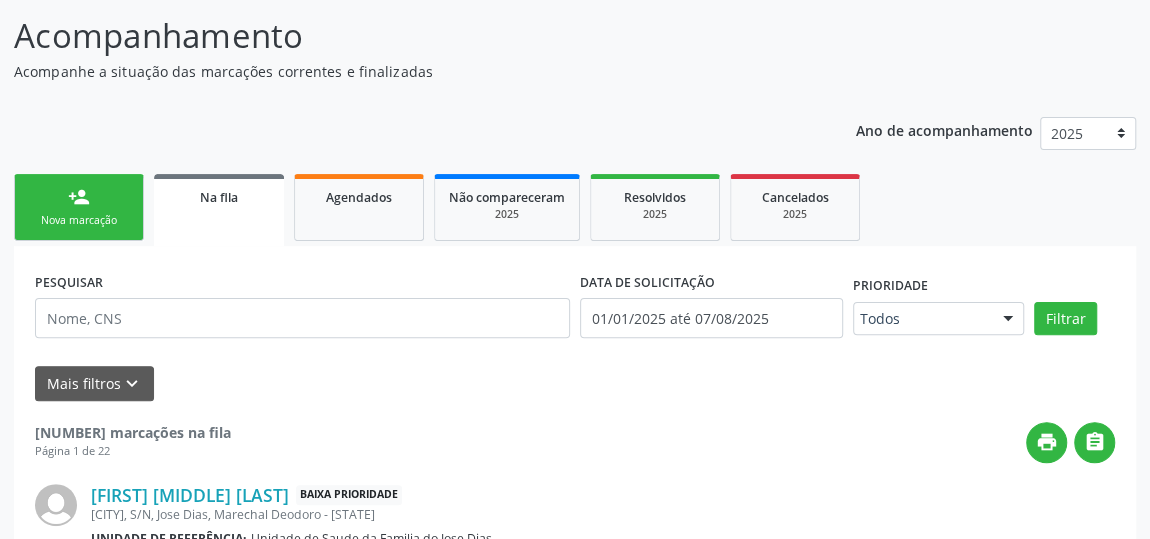 click on "person_add
Nova marcação" at bounding box center (79, 207) 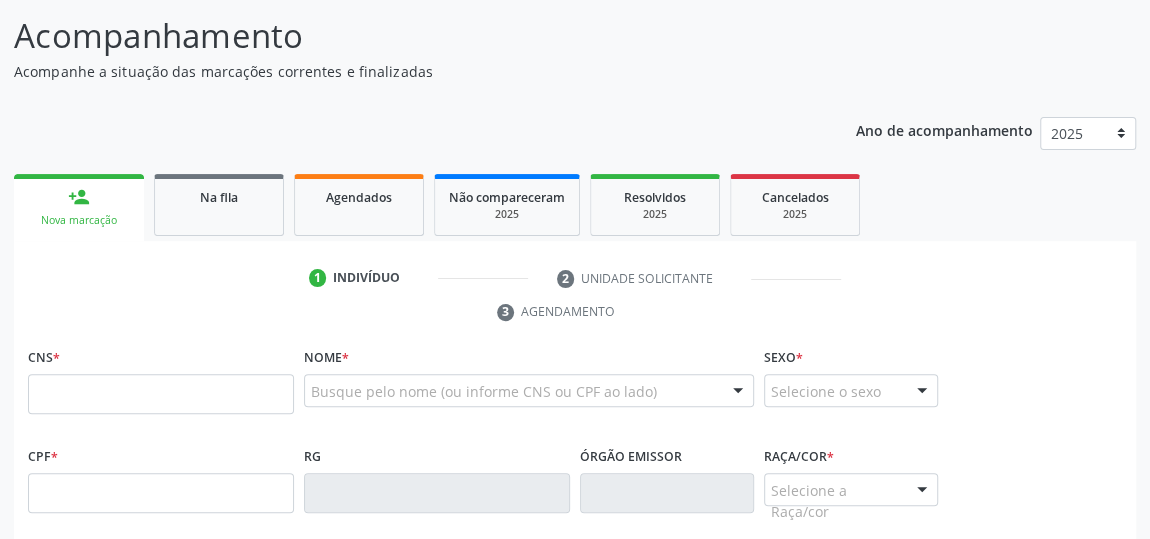 click on "person_add
Nova marcação" at bounding box center [79, 207] 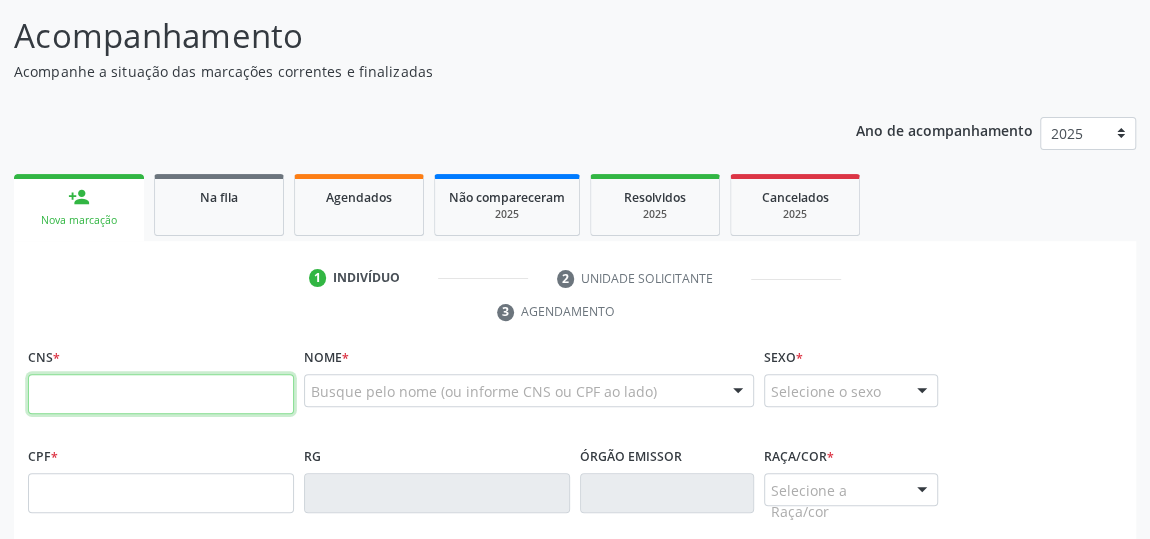 click at bounding box center (161, 394) 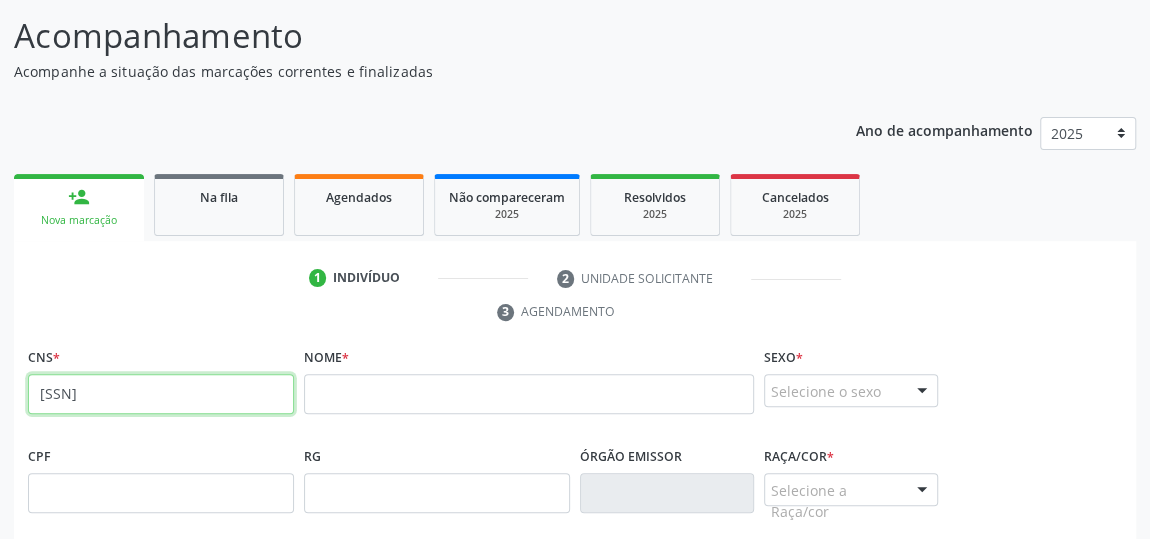 click on "[SSN]" at bounding box center (161, 394) 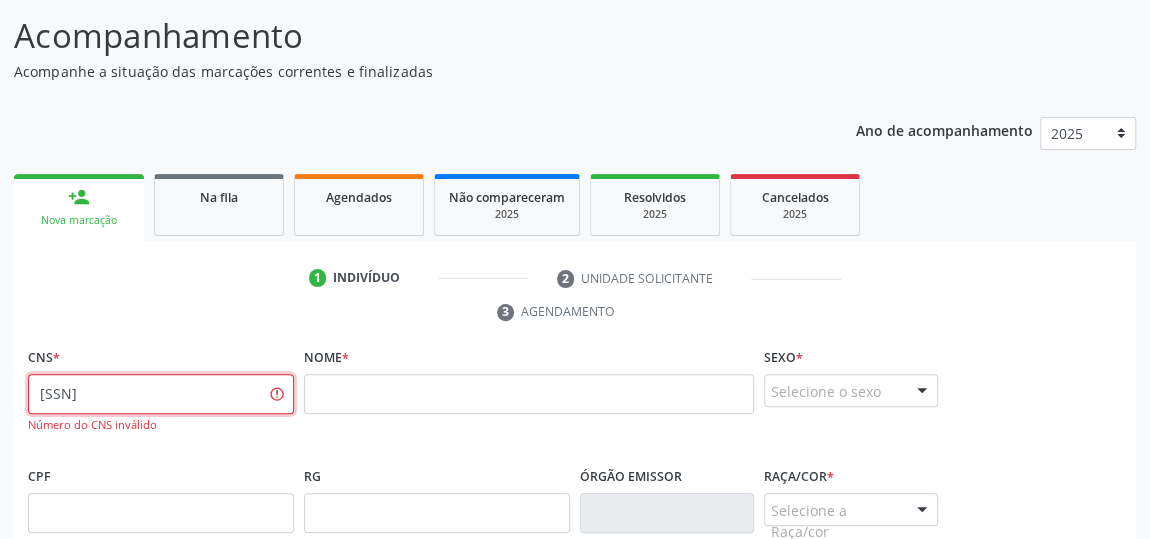 click on "[SSN]" at bounding box center (161, 394) 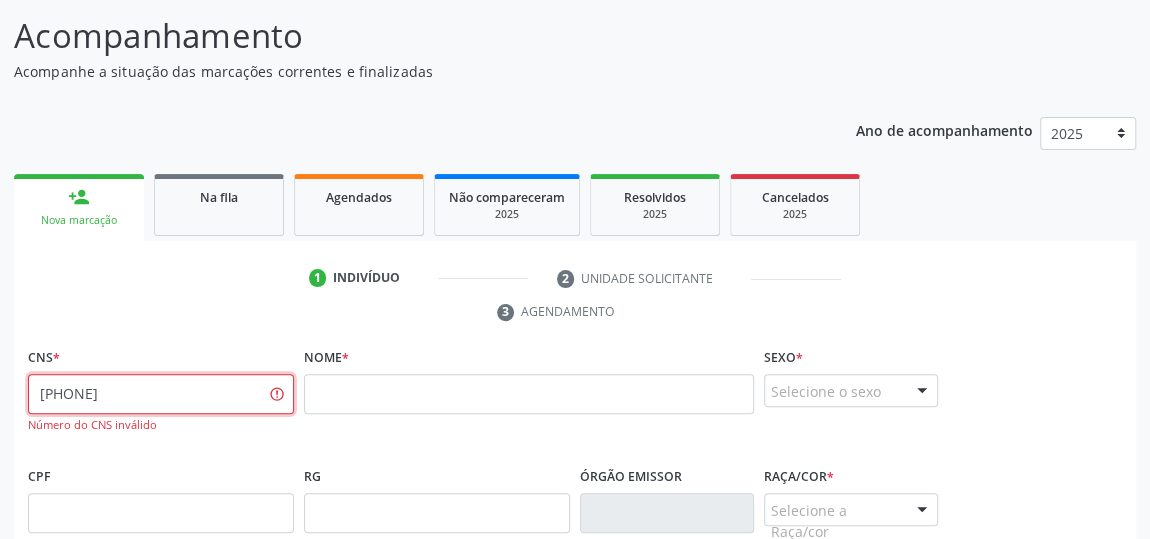 click on "[PHONE]" at bounding box center [161, 394] 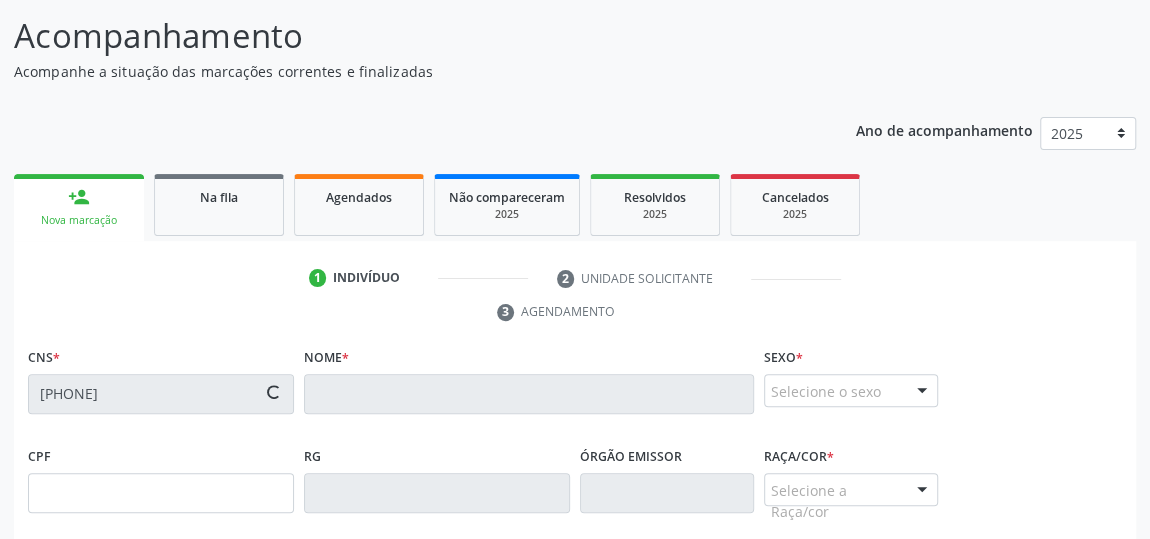 type on "[SSN]" 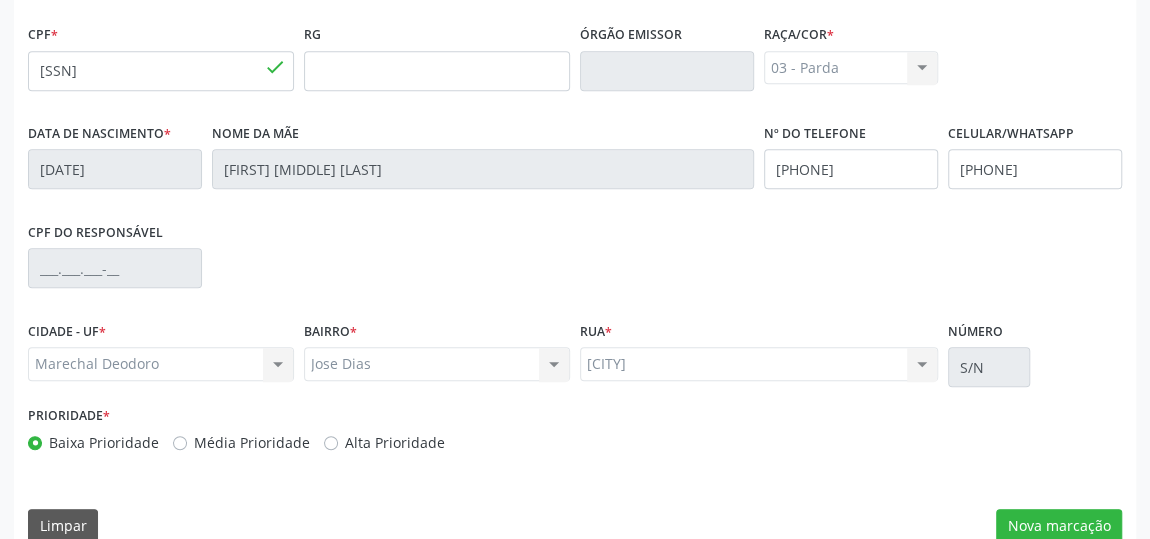 scroll, scrollTop: 604, scrollLeft: 0, axis: vertical 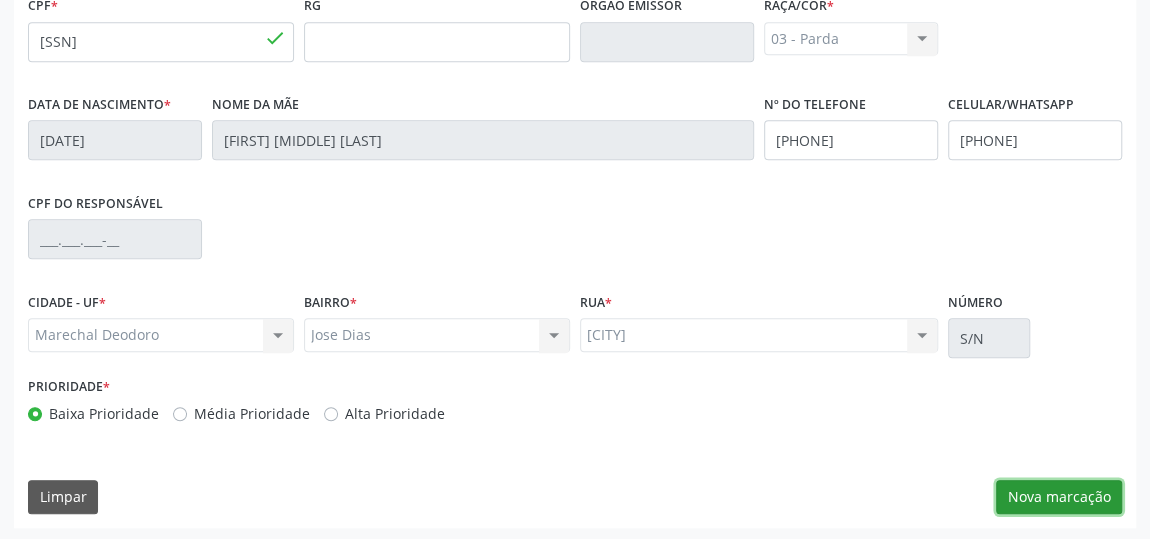 click on "Nova marcação" at bounding box center (1059, 497) 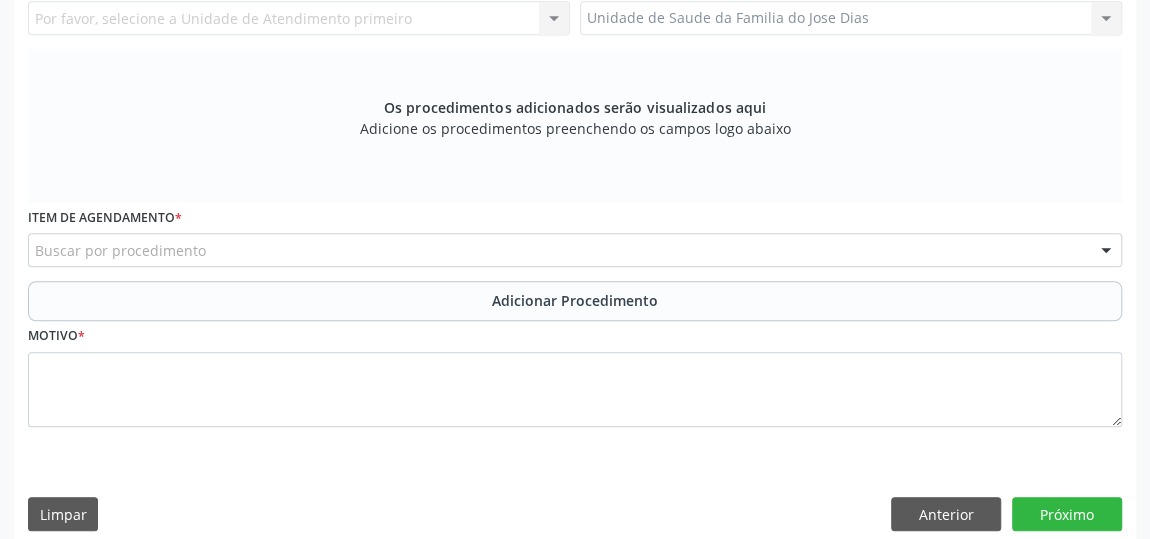 scroll, scrollTop: 422, scrollLeft: 0, axis: vertical 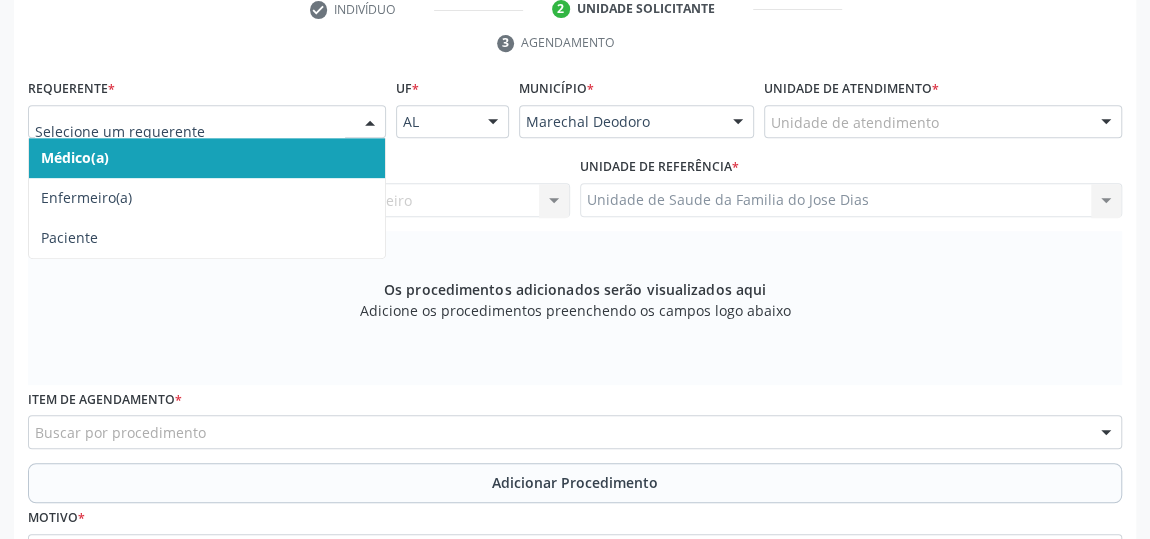 click at bounding box center [370, 123] 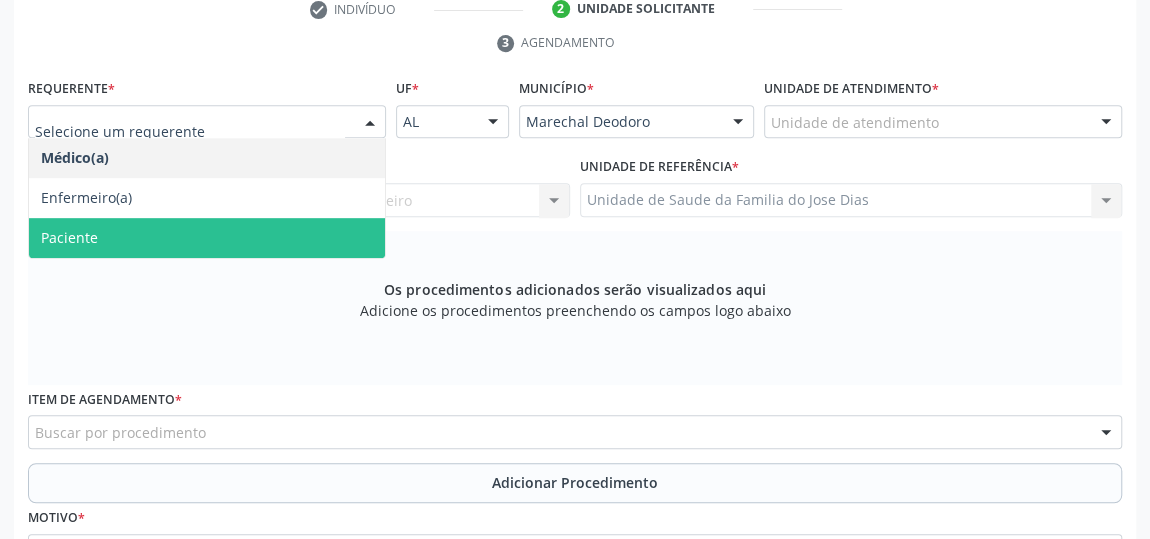 click on "Paciente" at bounding box center [207, 238] 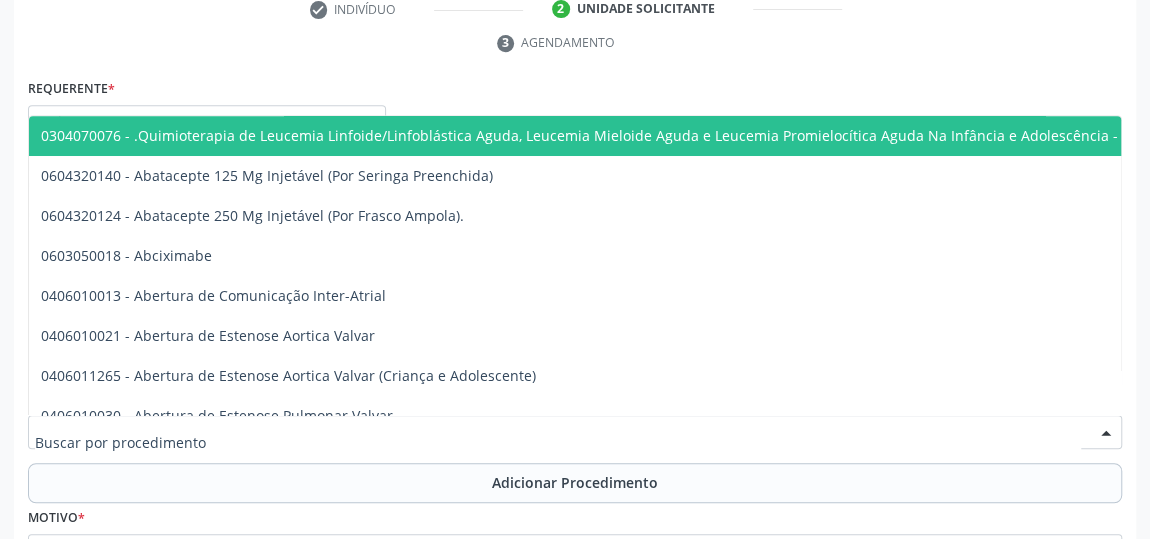 click at bounding box center [575, 432] 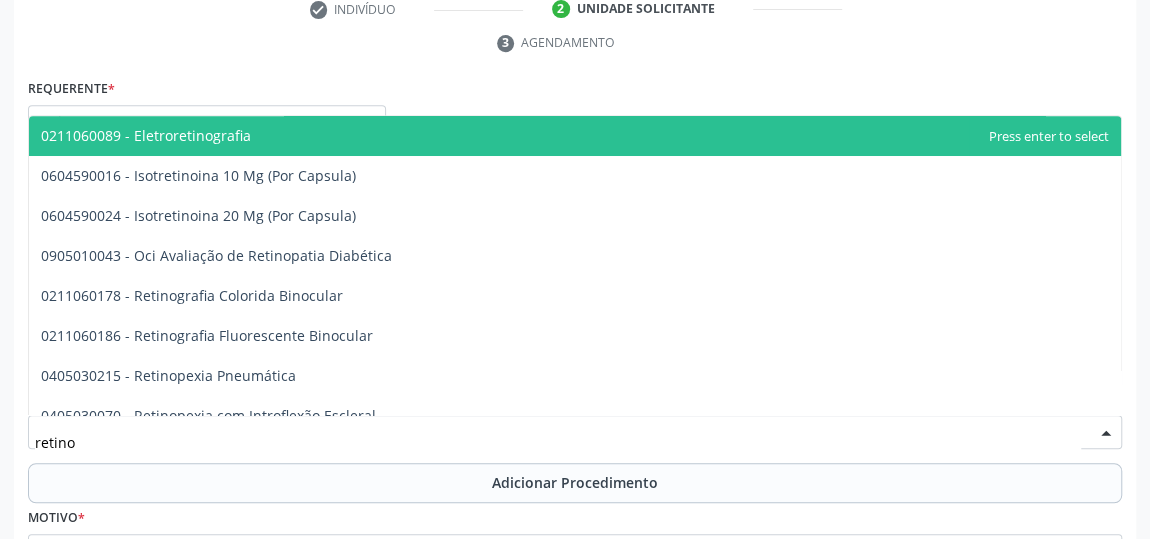 type on "retinog" 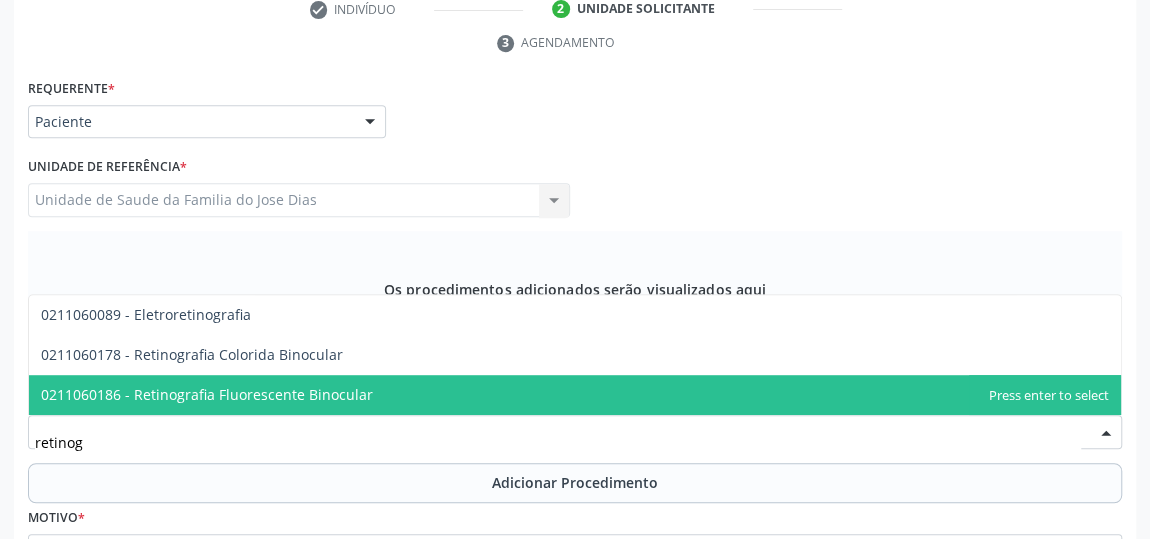 click on "0211060186 - Retinografia Fluorescente Binocular" at bounding box center [207, 394] 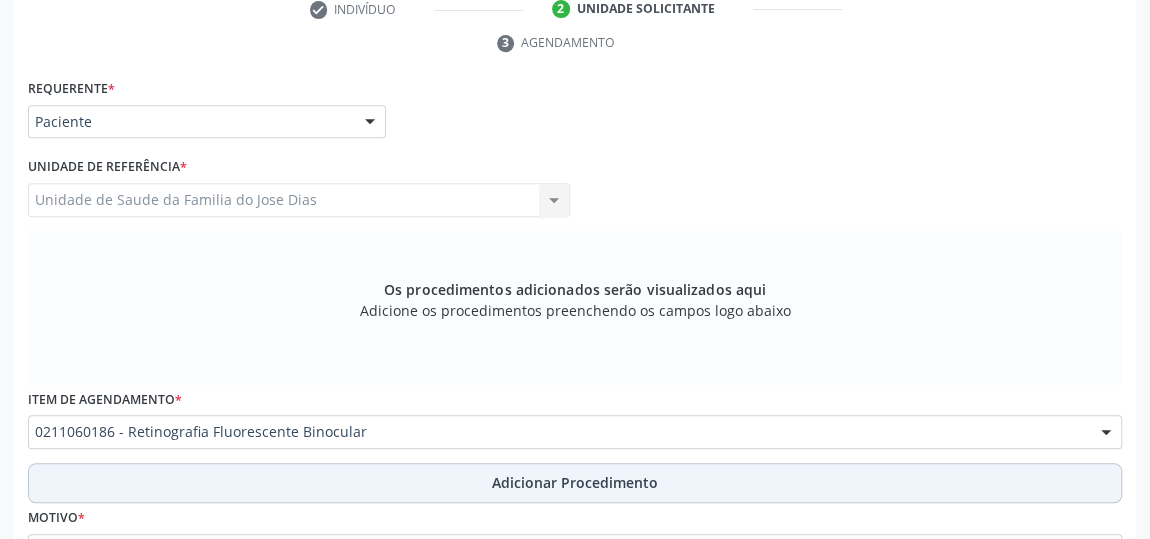 click on "Adicionar Procedimento" at bounding box center [575, 483] 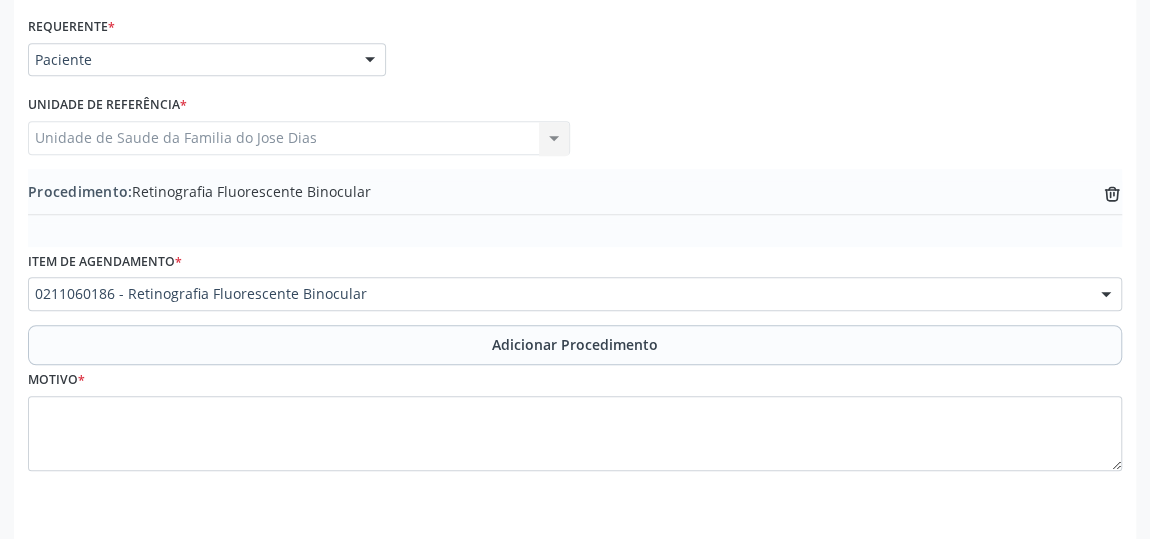 scroll, scrollTop: 513, scrollLeft: 0, axis: vertical 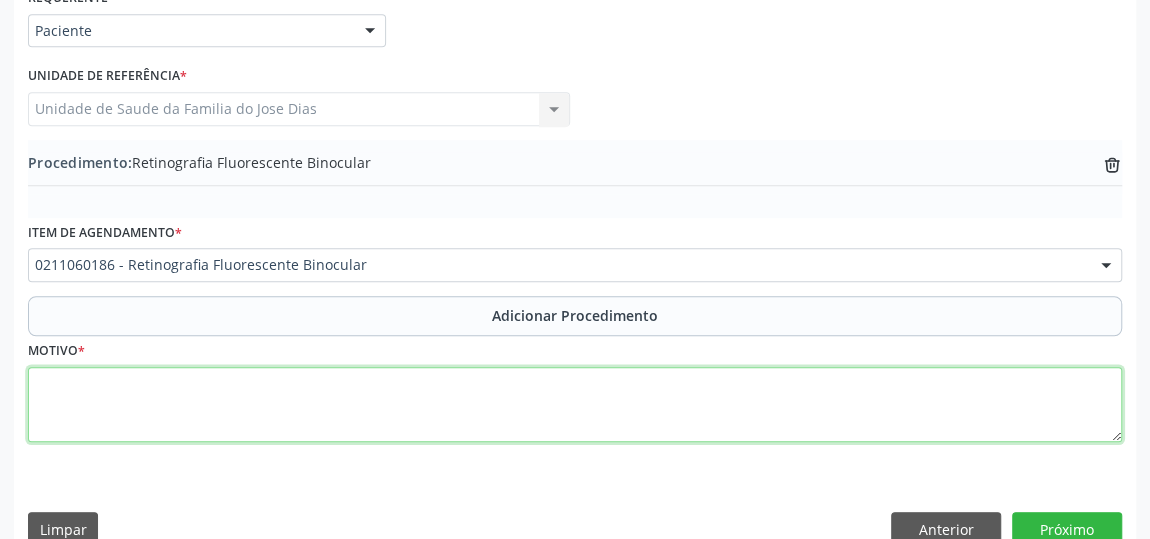 click at bounding box center (575, 405) 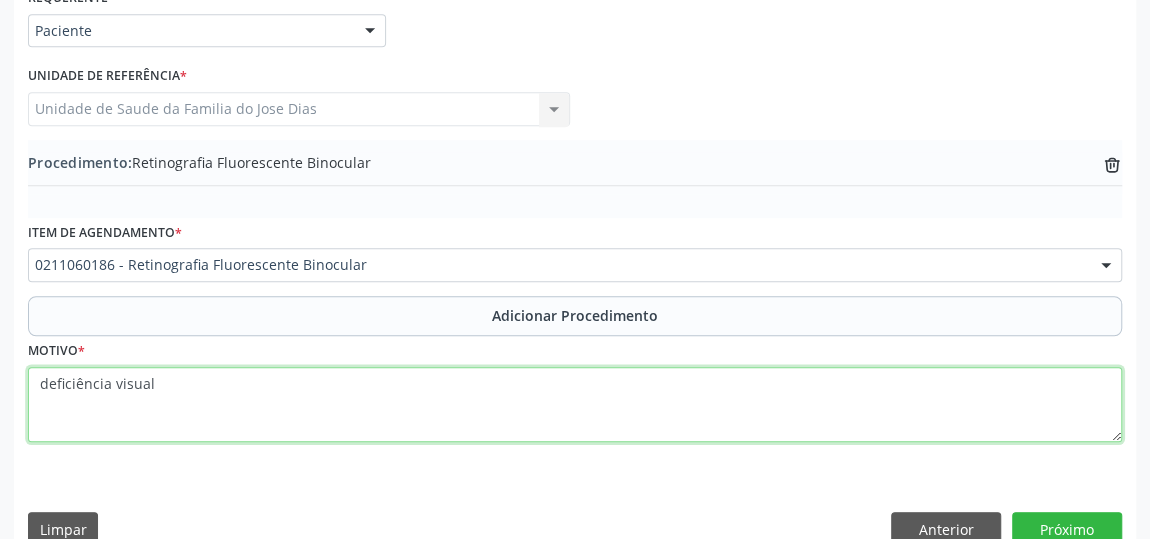 click on "deficiência visual" at bounding box center (575, 405) 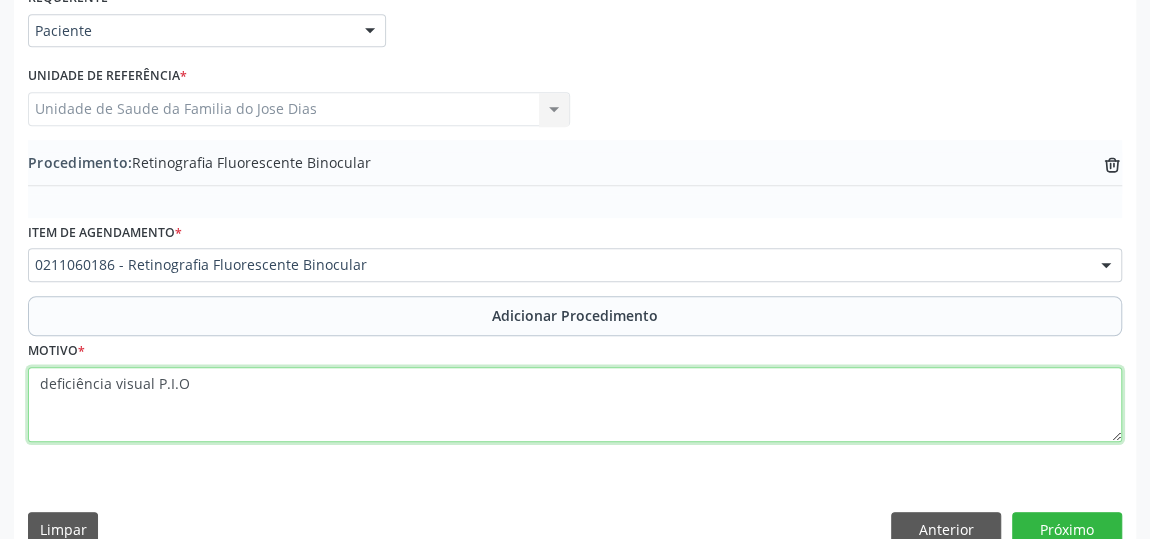 click on "deficiência visual P.I.O" at bounding box center (575, 405) 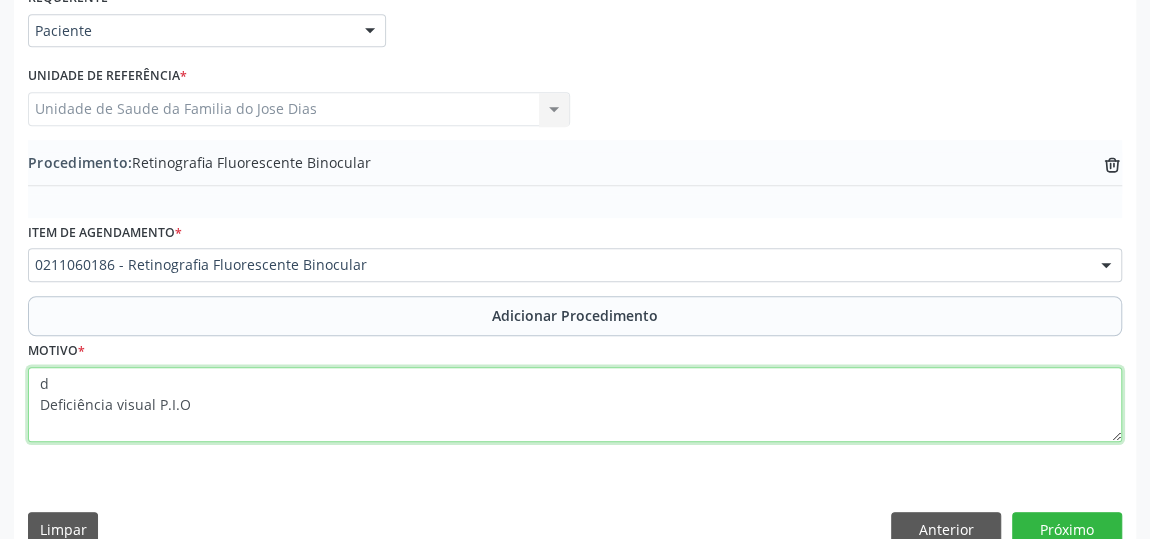 click on "d
Deficiência visual P.I.O" at bounding box center [575, 405] 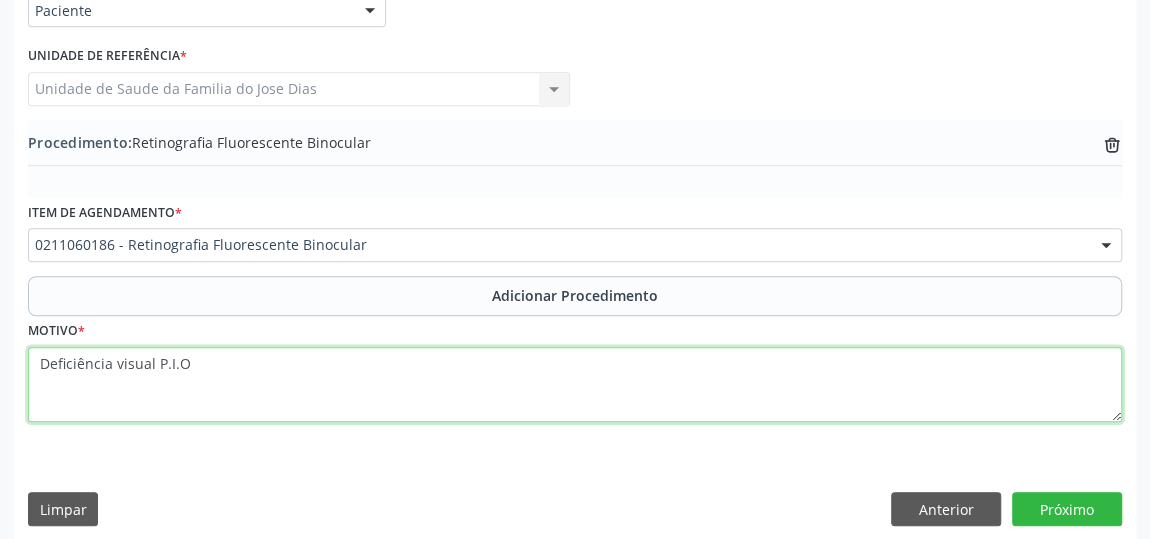 scroll, scrollTop: 544, scrollLeft: 0, axis: vertical 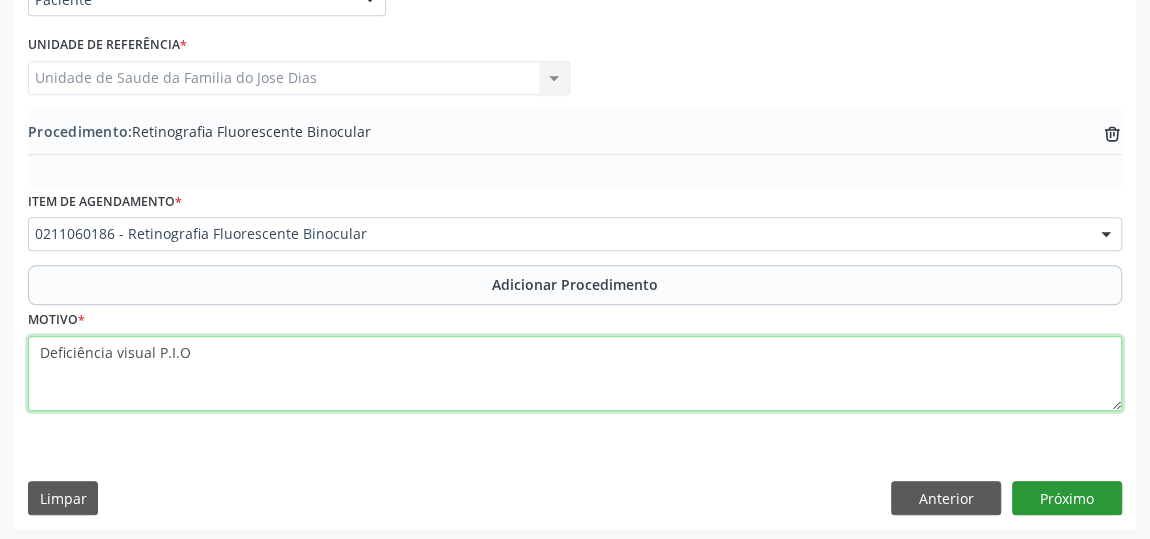type on "Deficiência visual P.I.O" 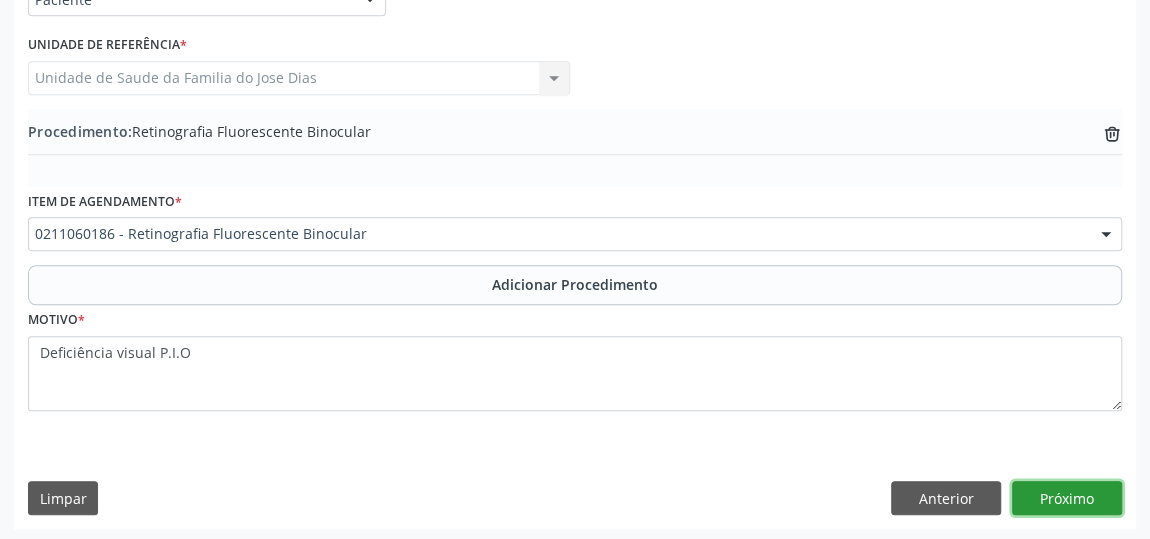 click on "Próximo" at bounding box center (1067, 498) 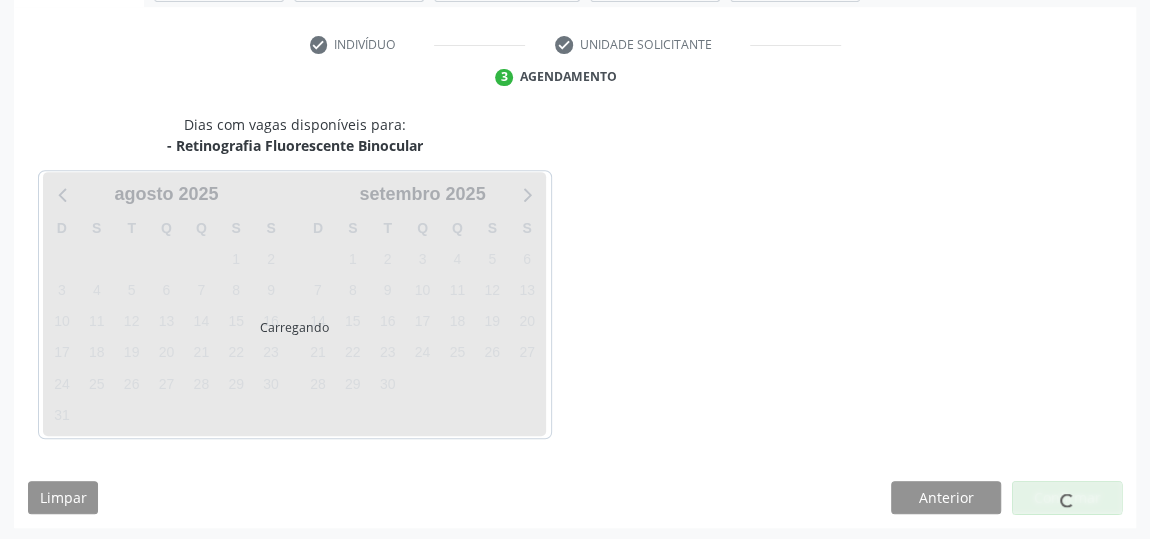 scroll, scrollTop: 446, scrollLeft: 0, axis: vertical 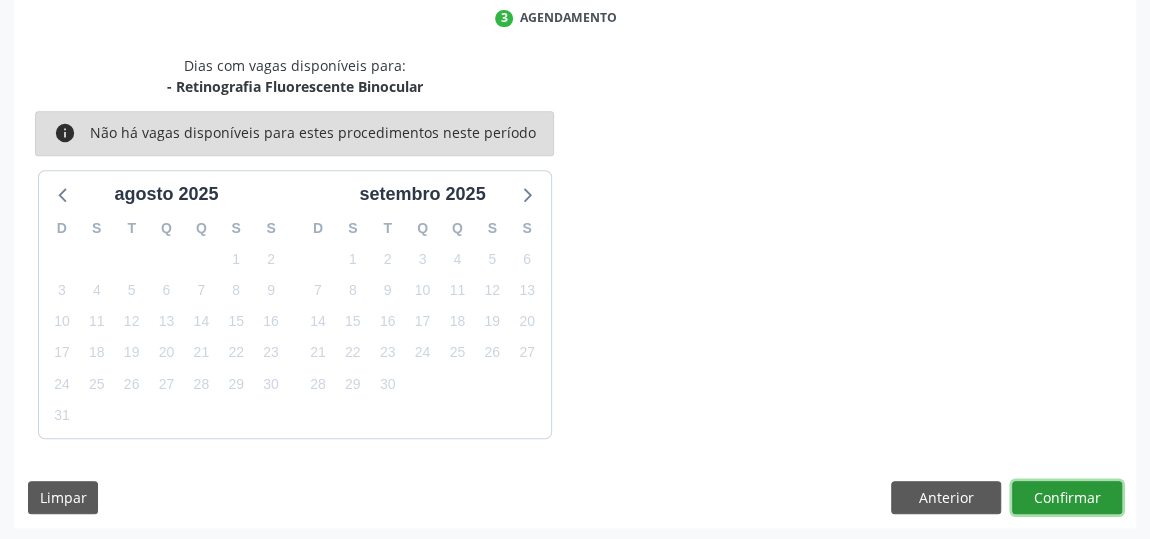 click on "Confirmar" at bounding box center [1067, 498] 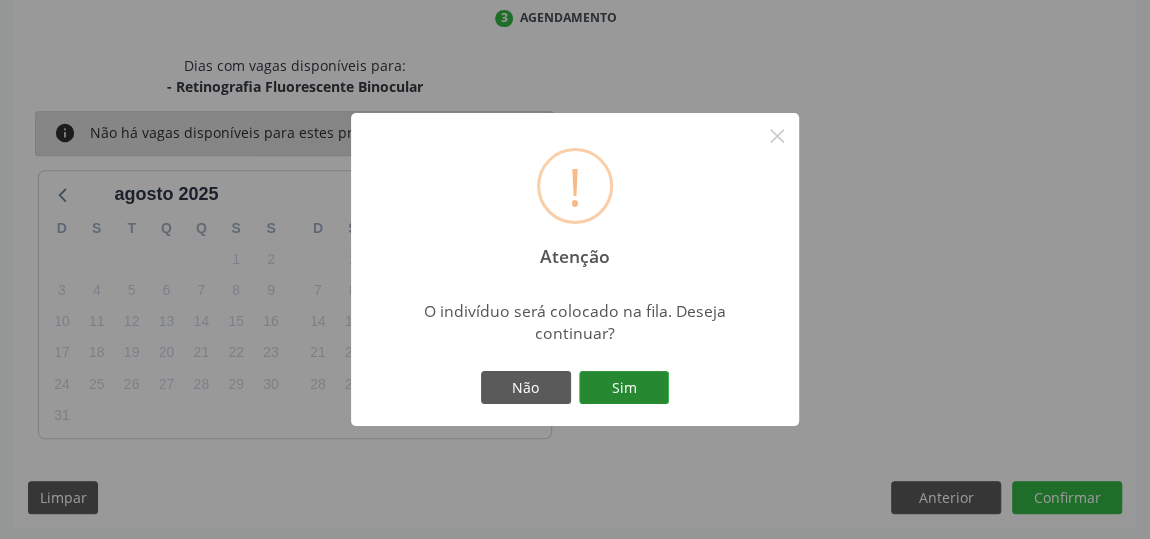 click on "Sim" at bounding box center [624, 388] 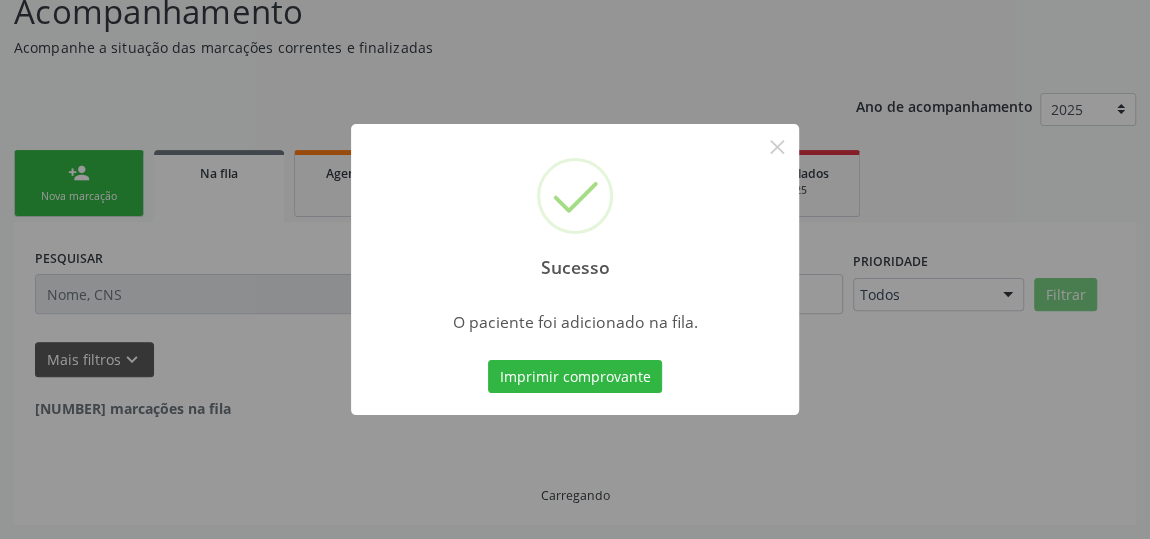 scroll, scrollTop: 153, scrollLeft: 0, axis: vertical 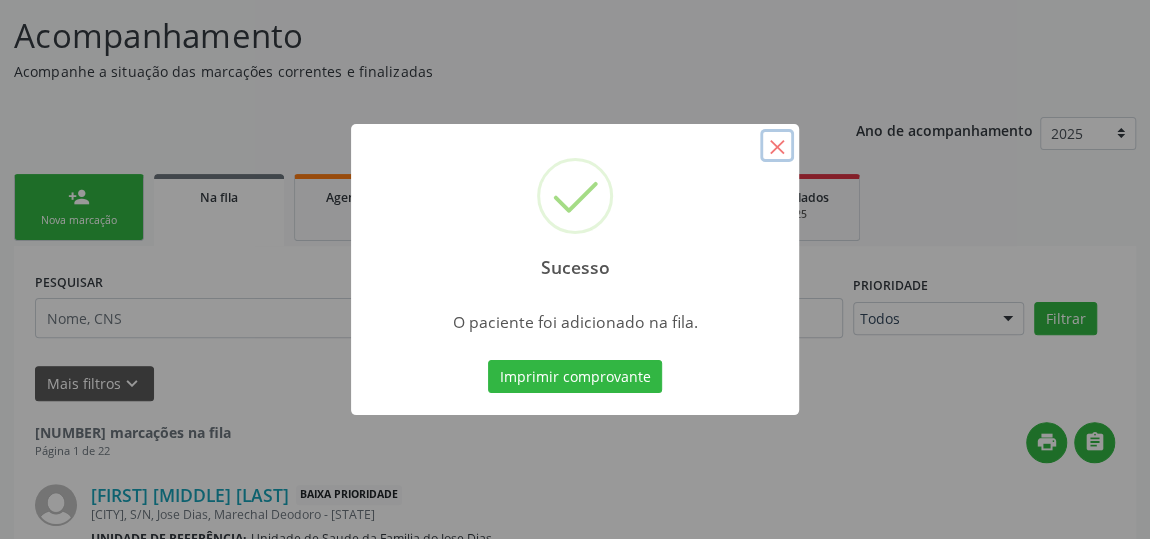 click on "×" at bounding box center (777, 146) 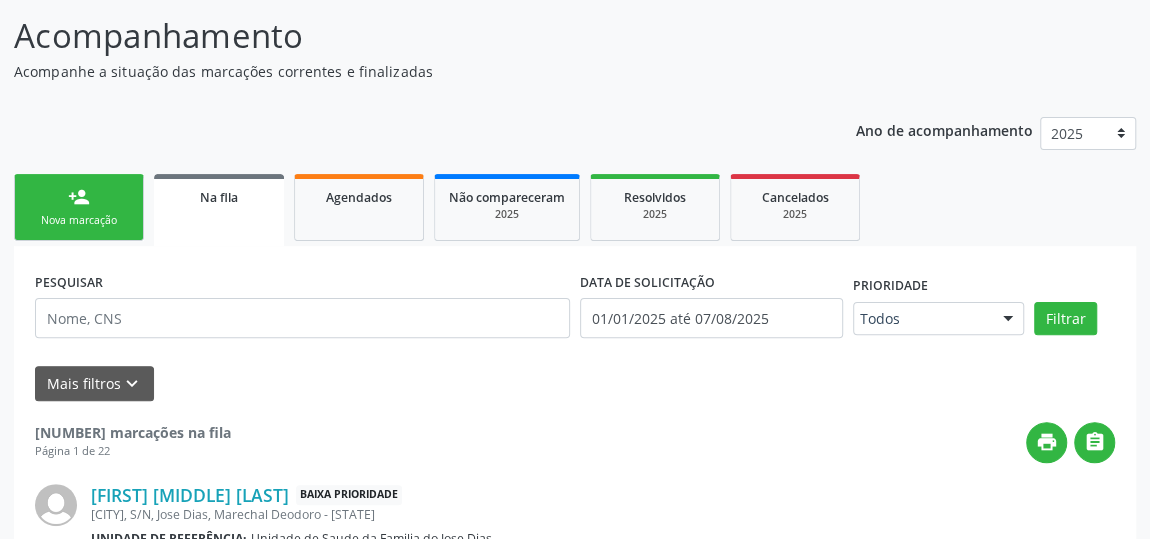 click on "person_add
Nova marcação" at bounding box center [79, 207] 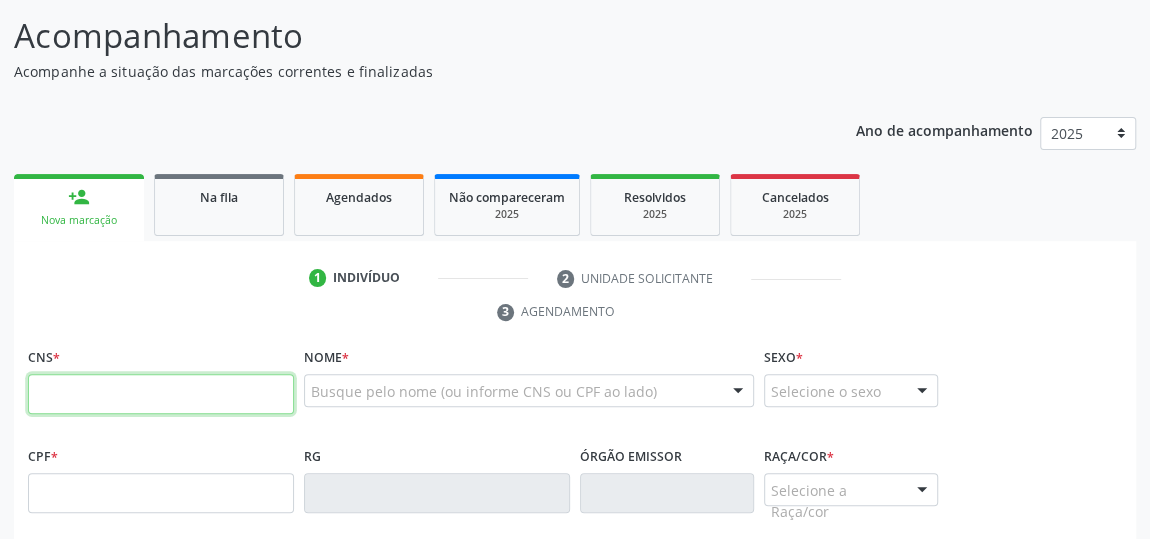 paste on "[PHONE]" 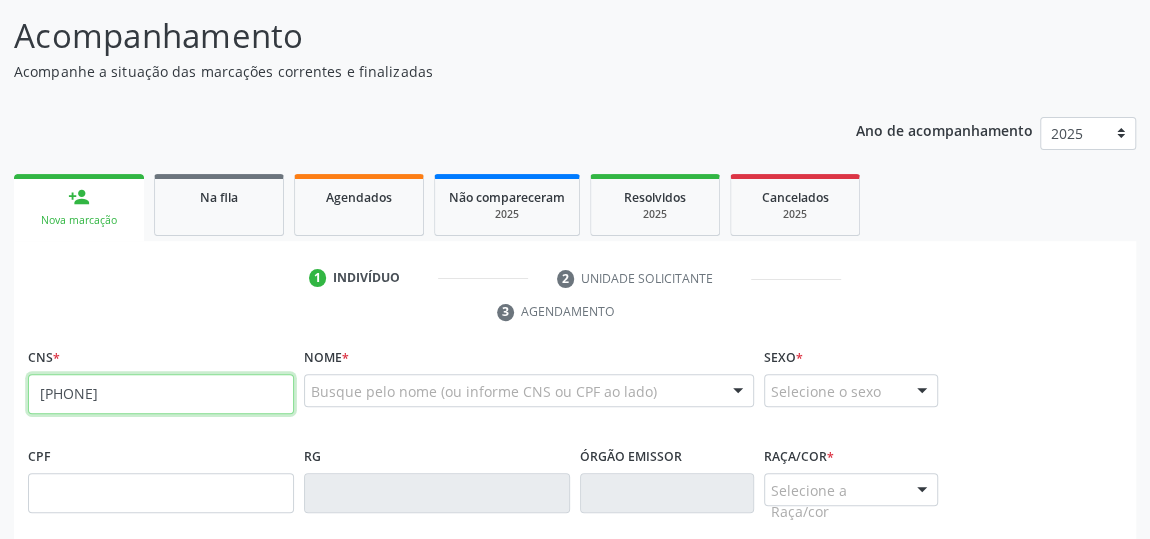 type on "[PHONE]" 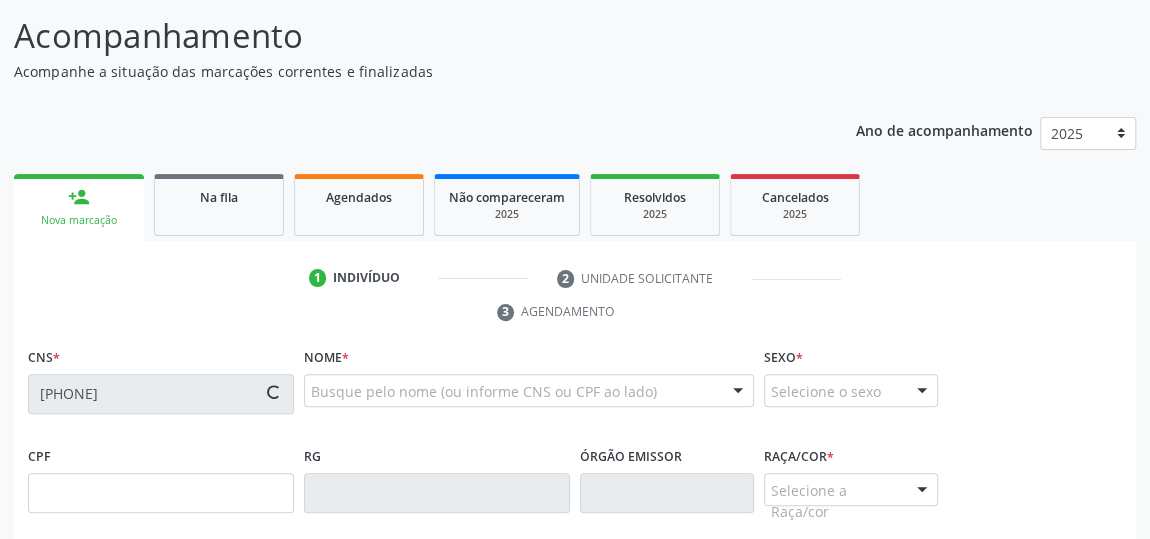 type on "[SSN]" 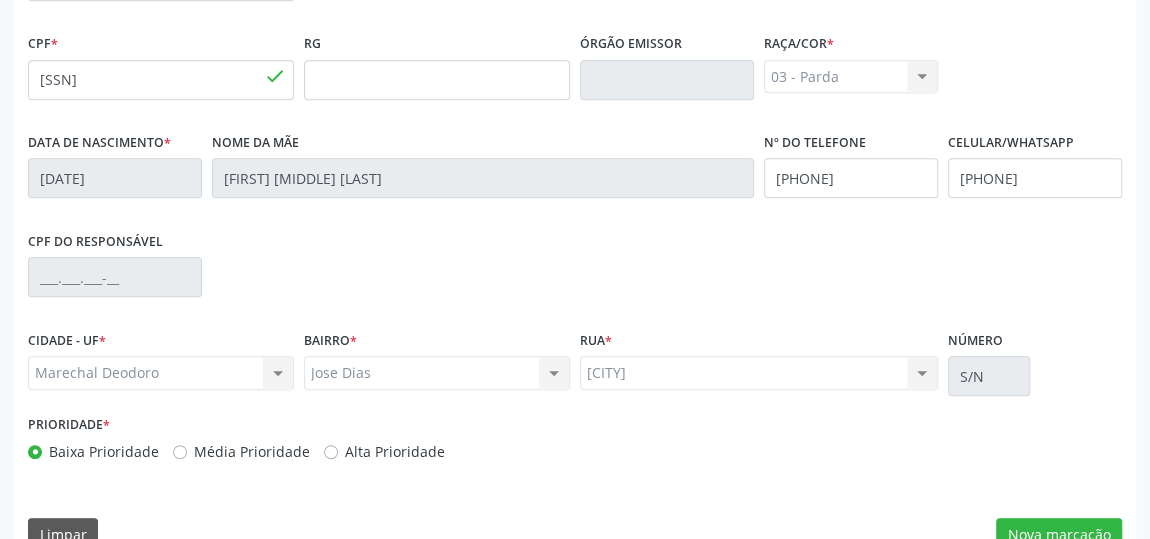 scroll, scrollTop: 604, scrollLeft: 0, axis: vertical 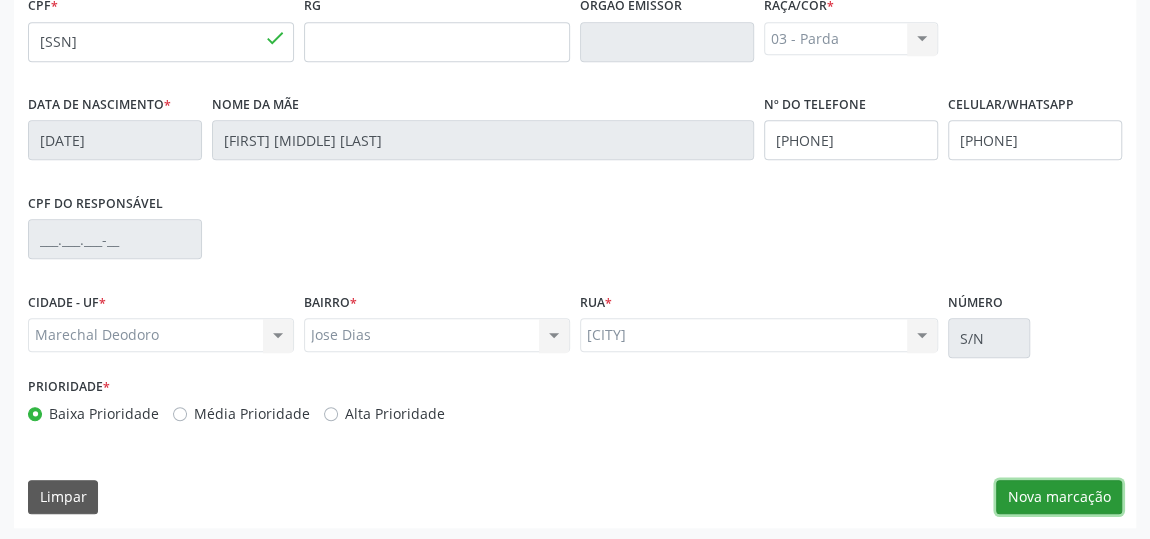 click on "Nova marcação" at bounding box center [1059, 497] 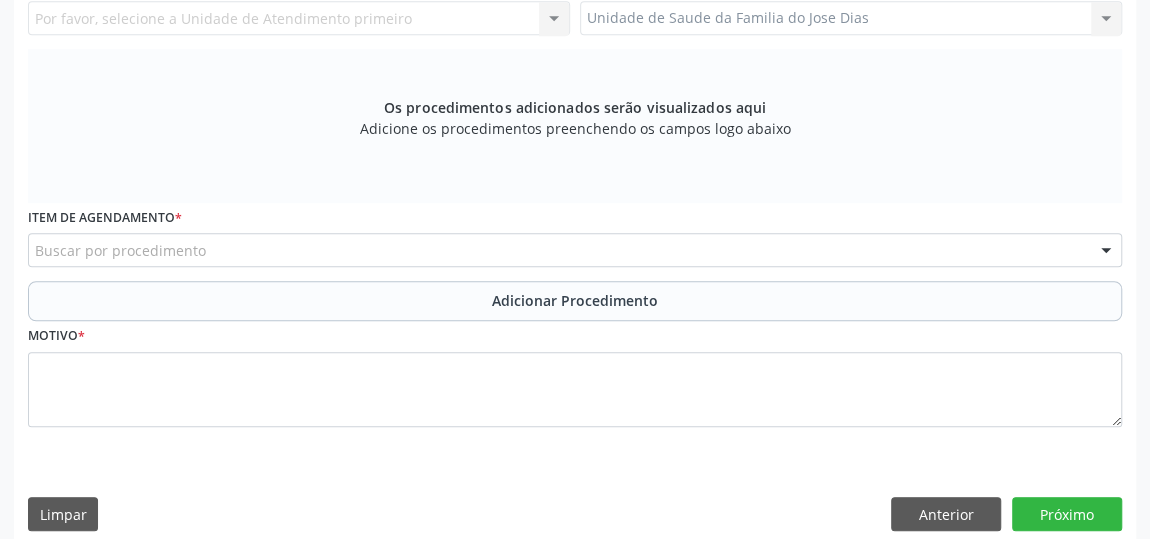 scroll, scrollTop: 513, scrollLeft: 0, axis: vertical 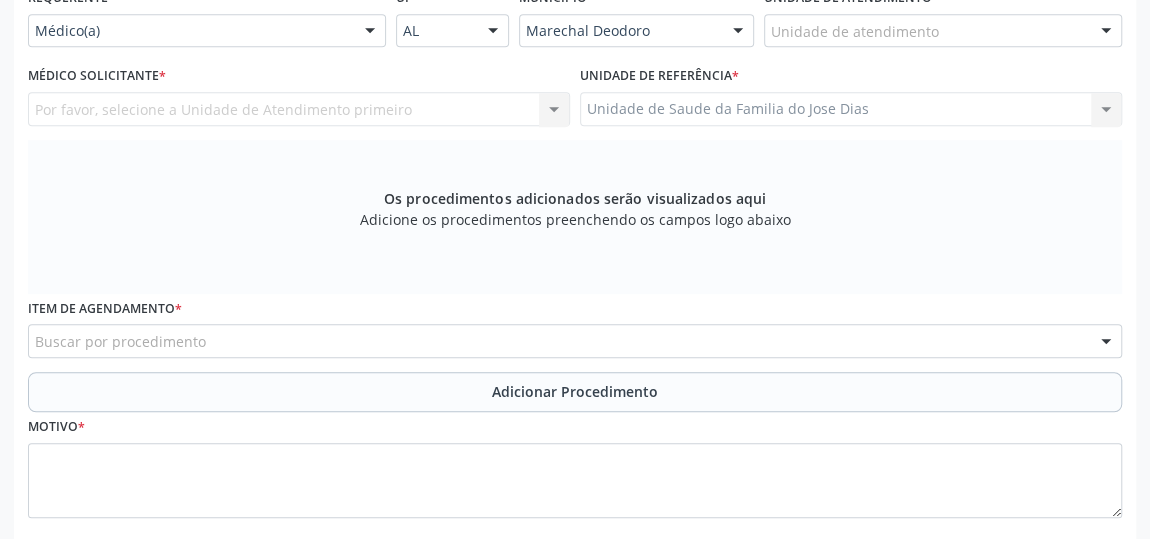 click on "Por favor, selecione a Unidade de Atendimento primeiro
Nenhum resultado encontrado para: "   "
Não há nenhuma opção para ser exibida." at bounding box center (299, 109) 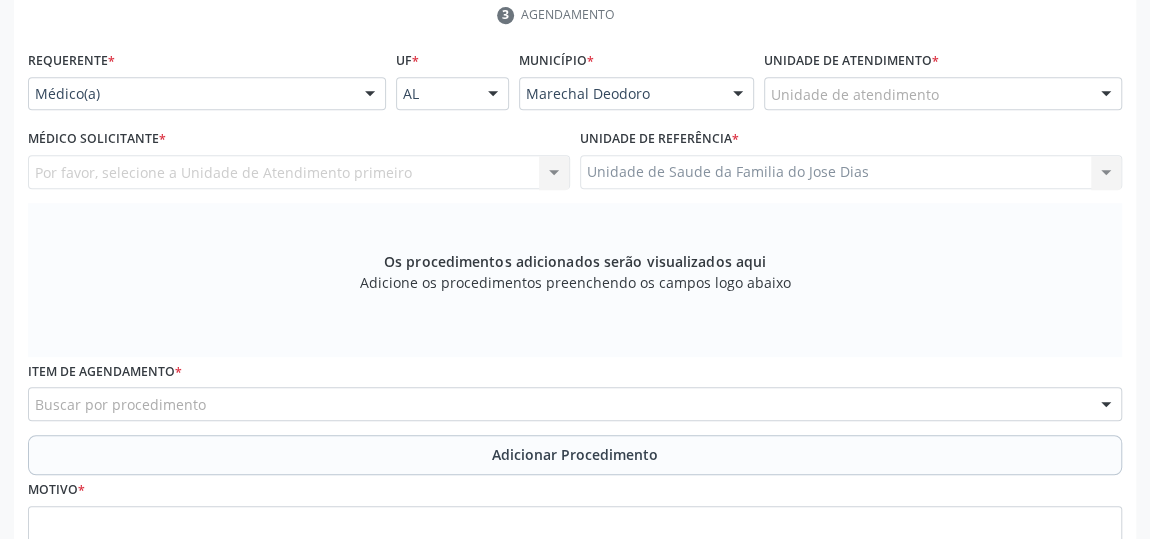 scroll, scrollTop: 422, scrollLeft: 0, axis: vertical 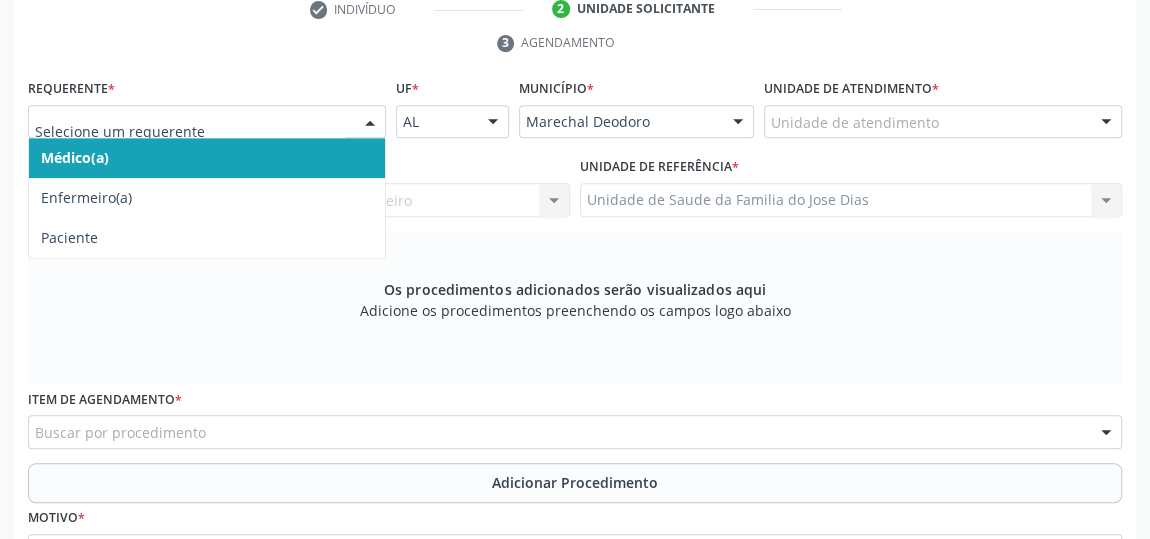 click at bounding box center (370, 123) 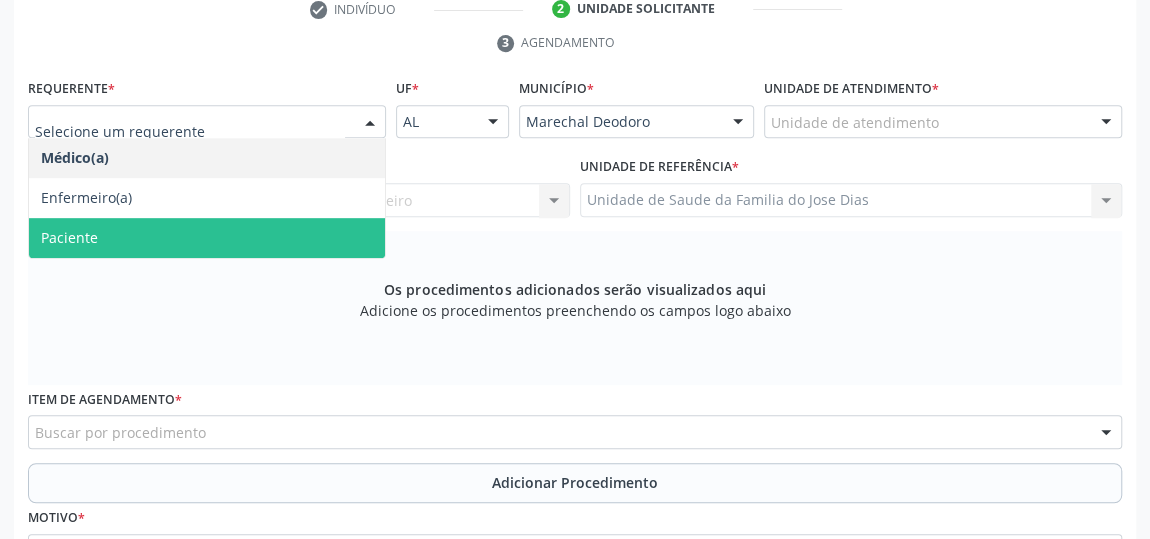 click on "Paciente" at bounding box center (207, 238) 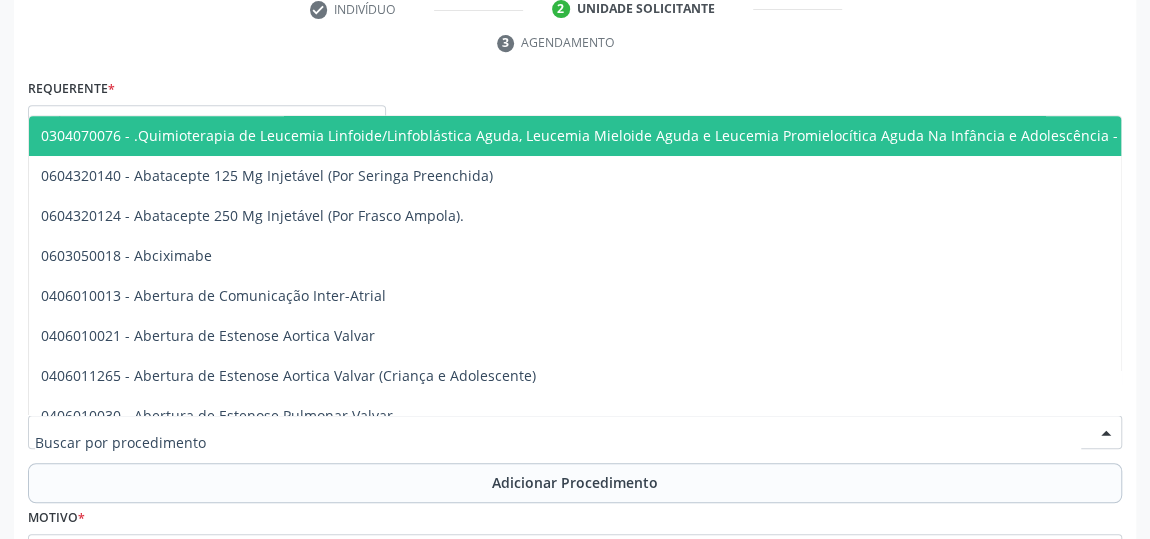 click at bounding box center [575, 432] 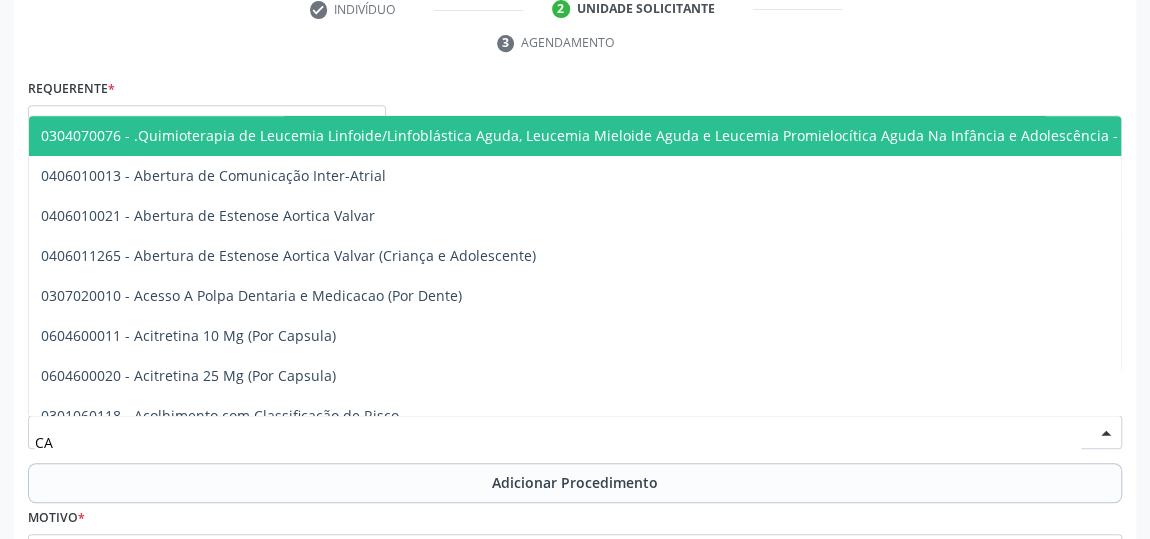 type on "C" 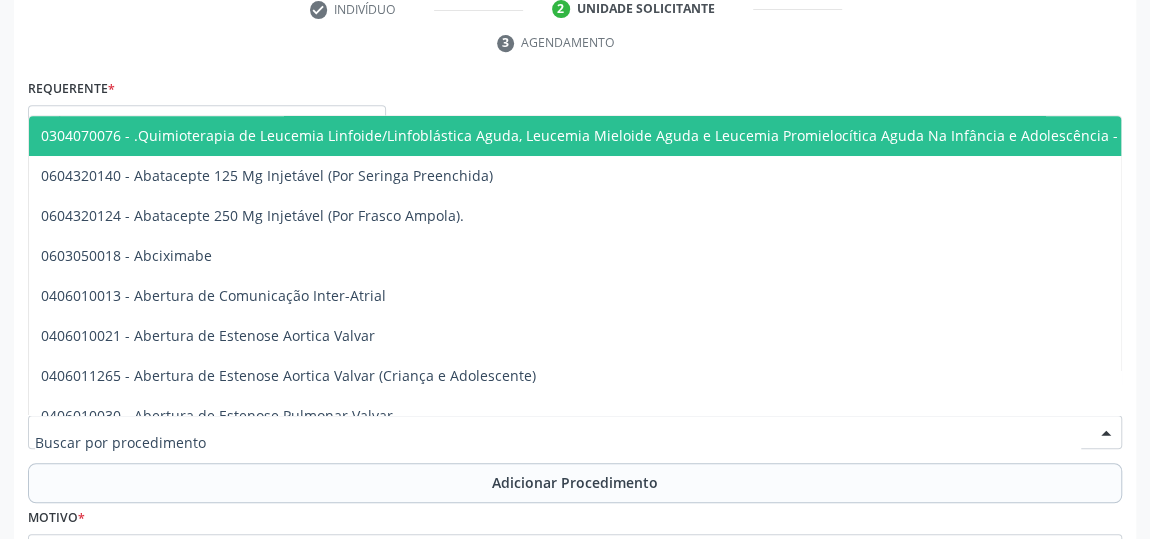 click at bounding box center [575, 432] 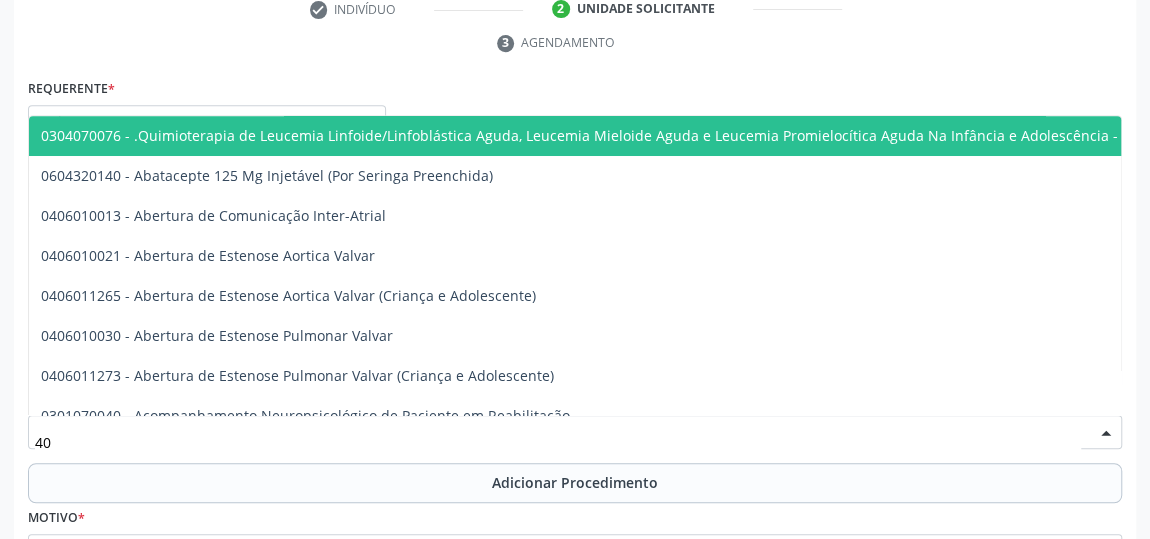 type on "4" 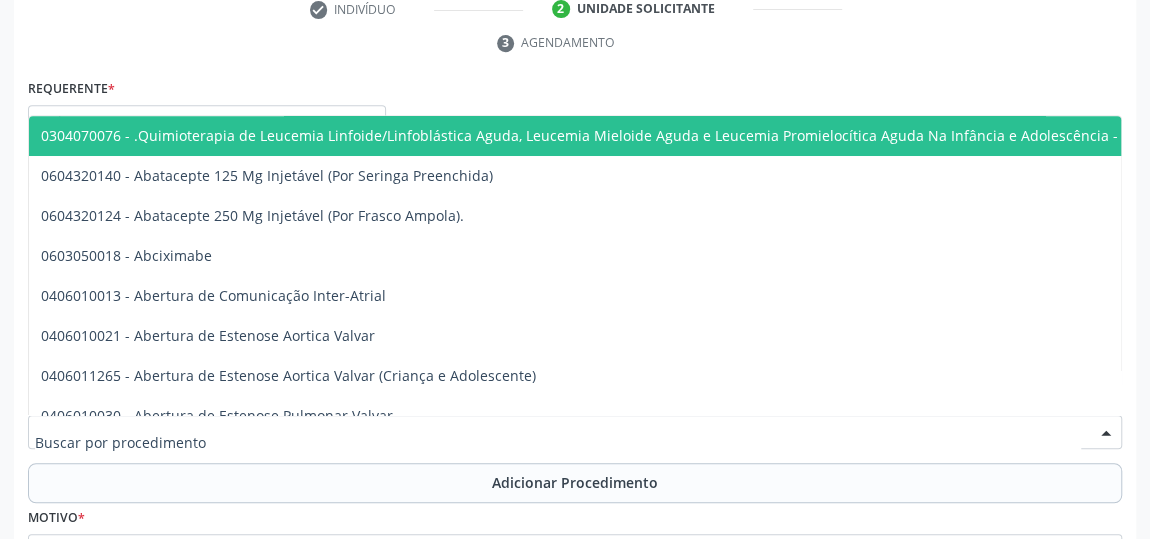 paste on "[PHONE]" 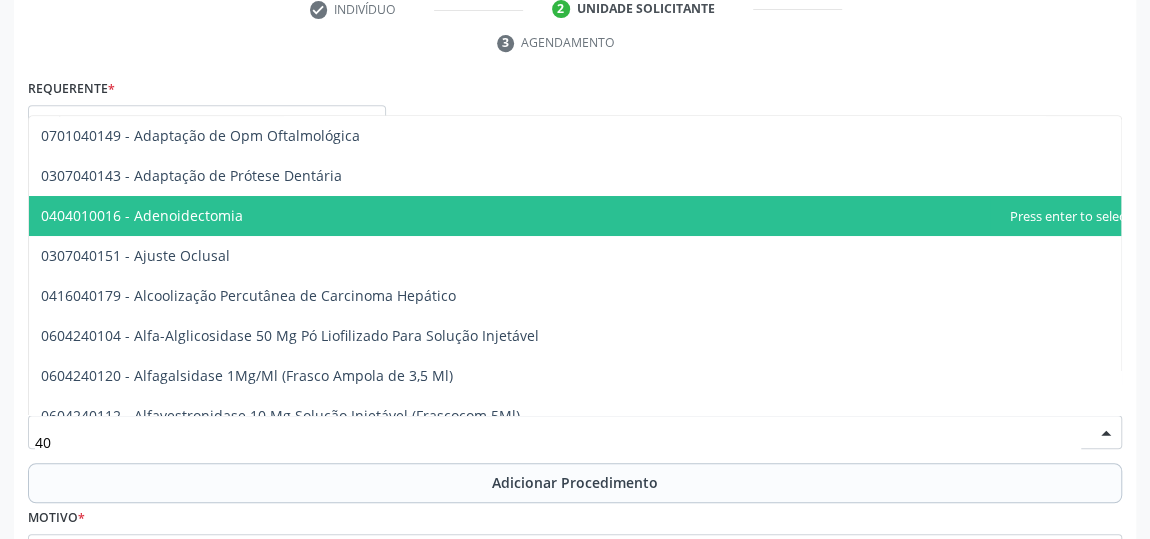 type on "4" 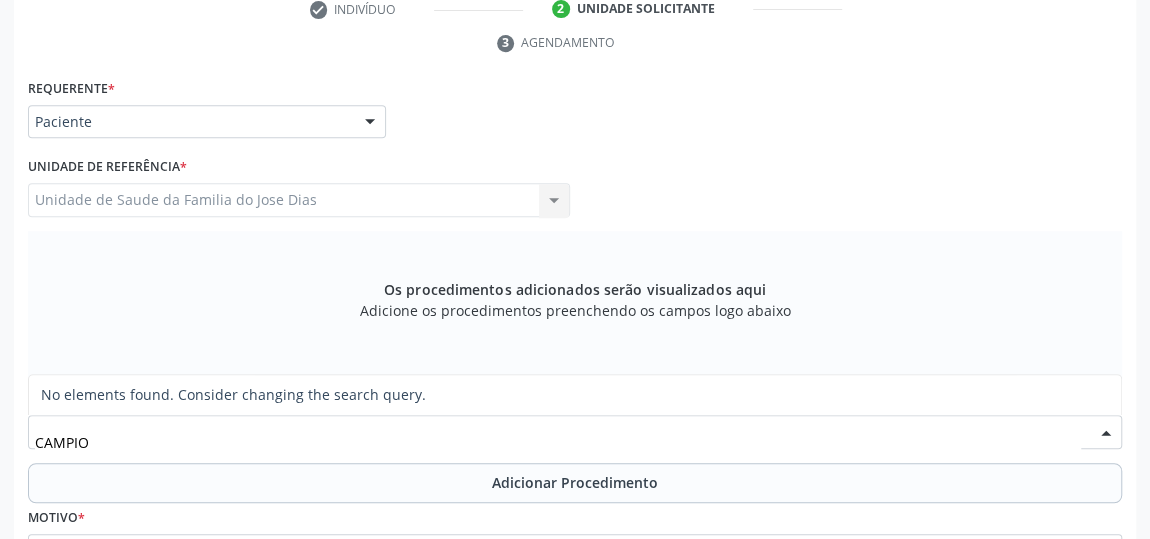 type on "CAMPI" 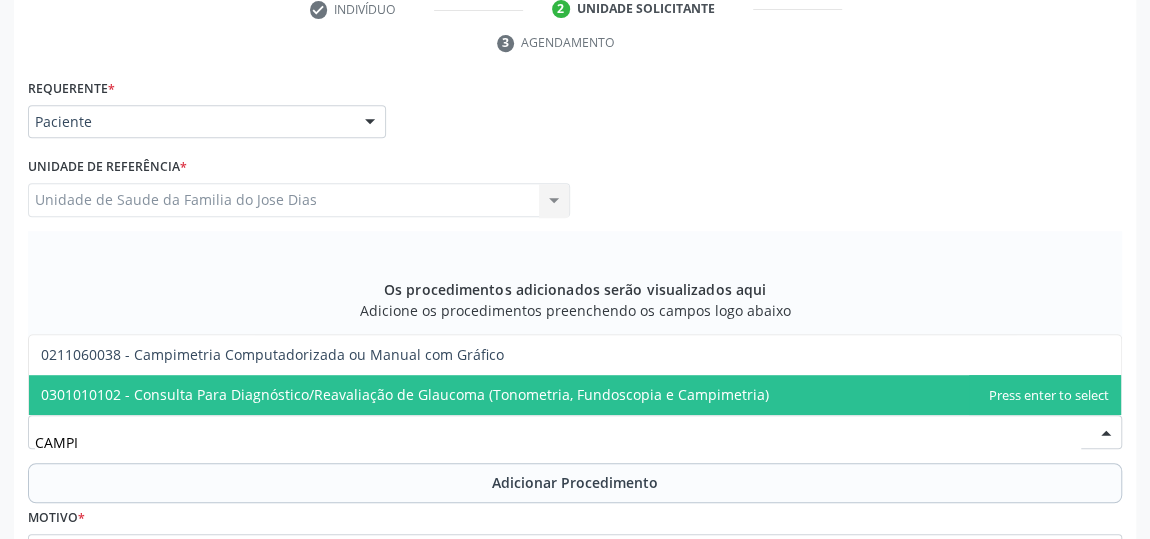 click on "0301010102 - Consulta Para Diagnóstico/Reavaliação de Glaucoma (Tonometria, Fundoscopia e Campimetria)" at bounding box center [405, 394] 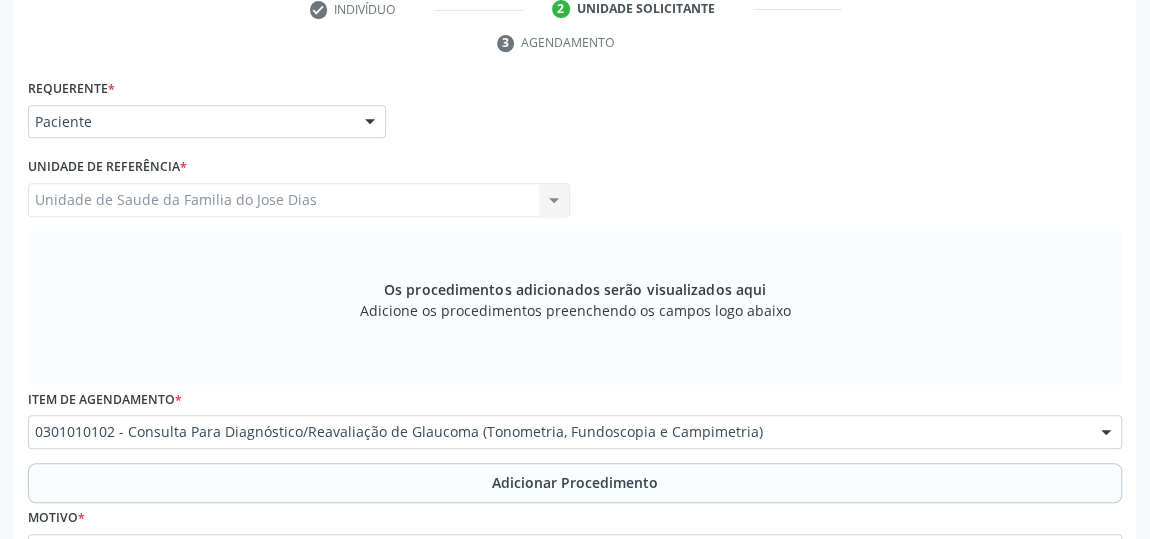 scroll, scrollTop: 513, scrollLeft: 0, axis: vertical 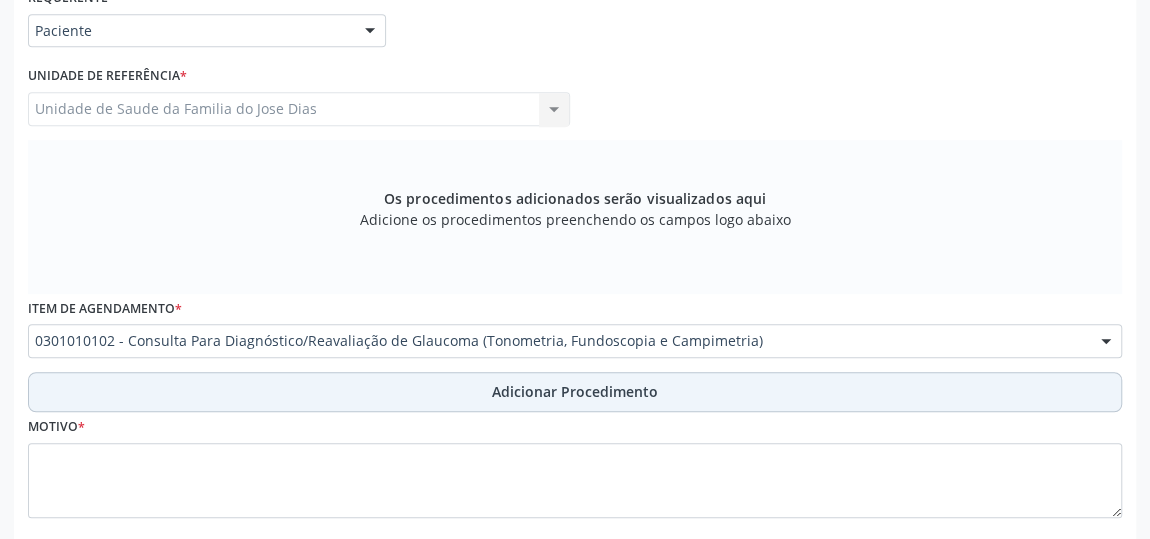 click on "Adicionar Procedimento" at bounding box center [575, 392] 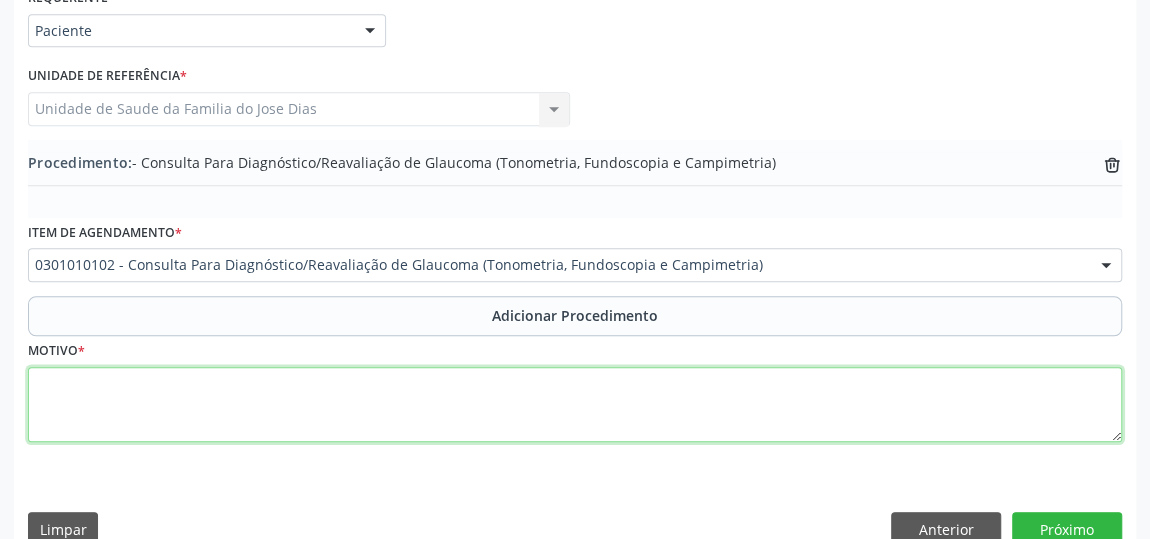 click at bounding box center (575, 405) 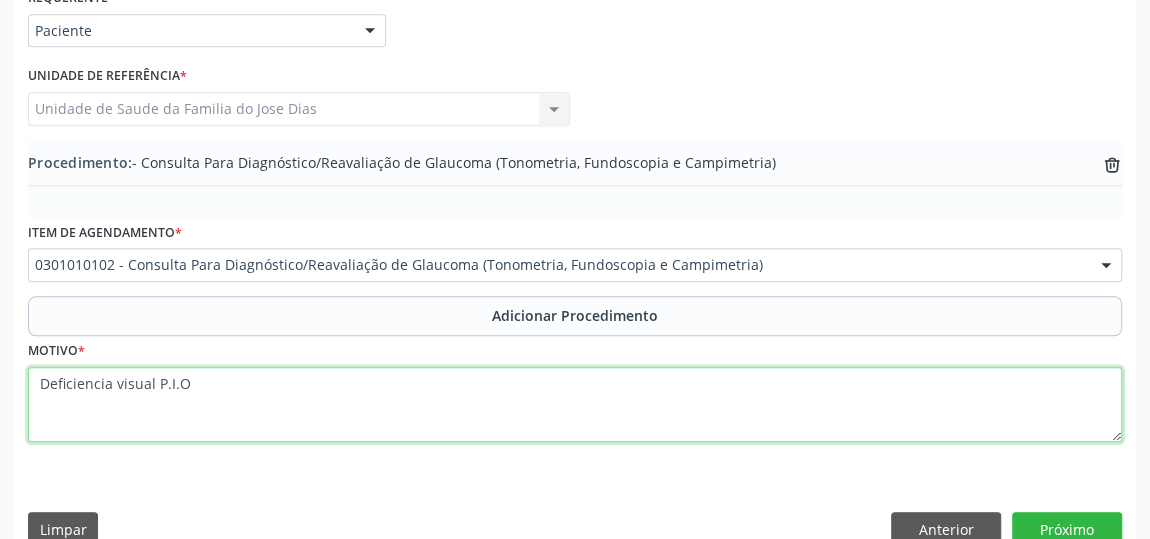 click on "Deficiencia visual P.I.O" at bounding box center [575, 405] 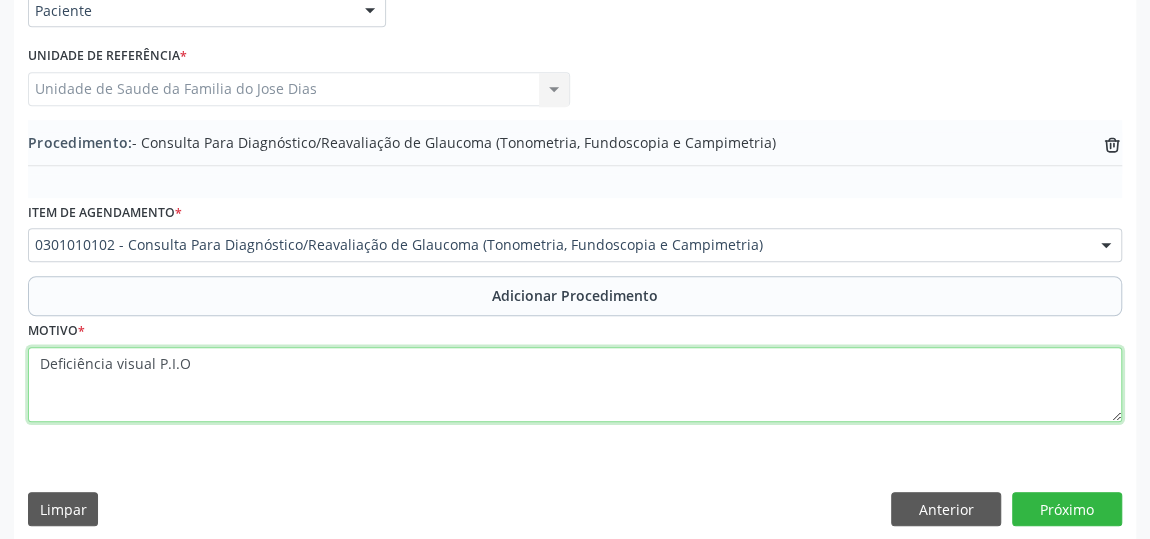 scroll, scrollTop: 544, scrollLeft: 0, axis: vertical 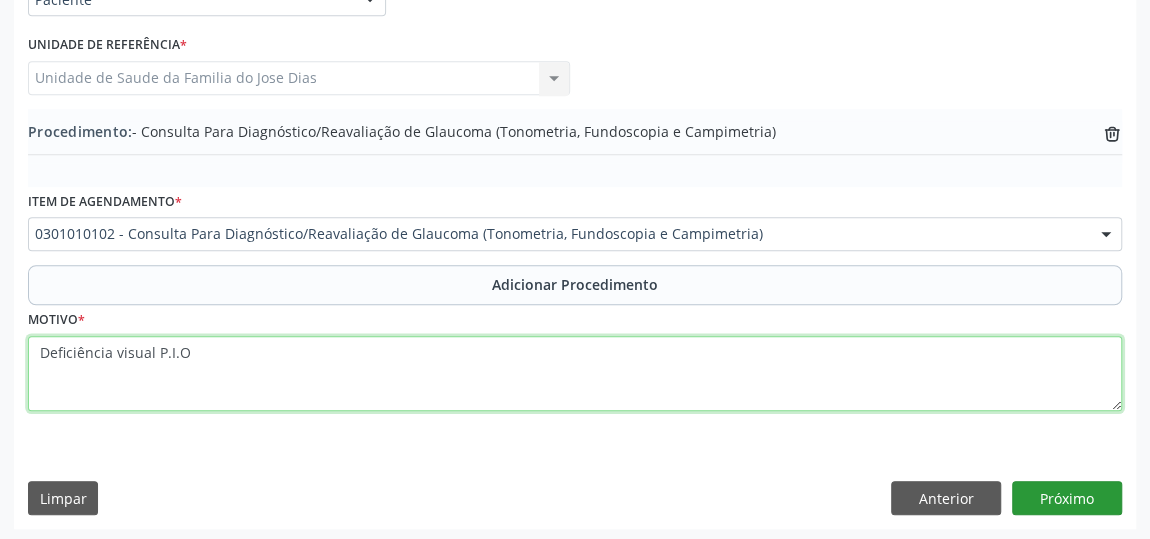 type on "Deficiência visual P.I.O" 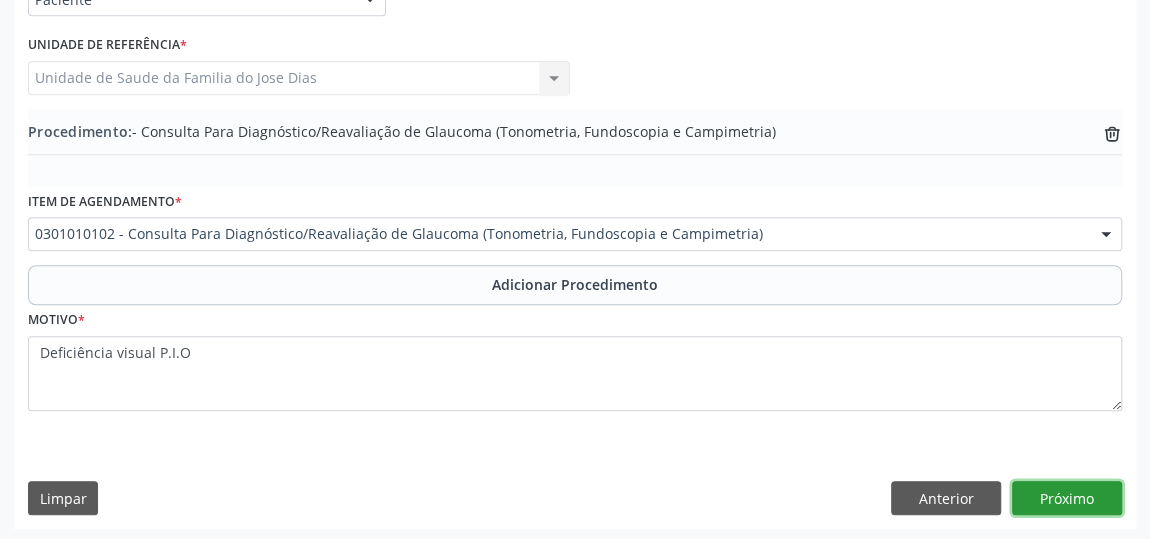 click on "Próximo" at bounding box center [1067, 498] 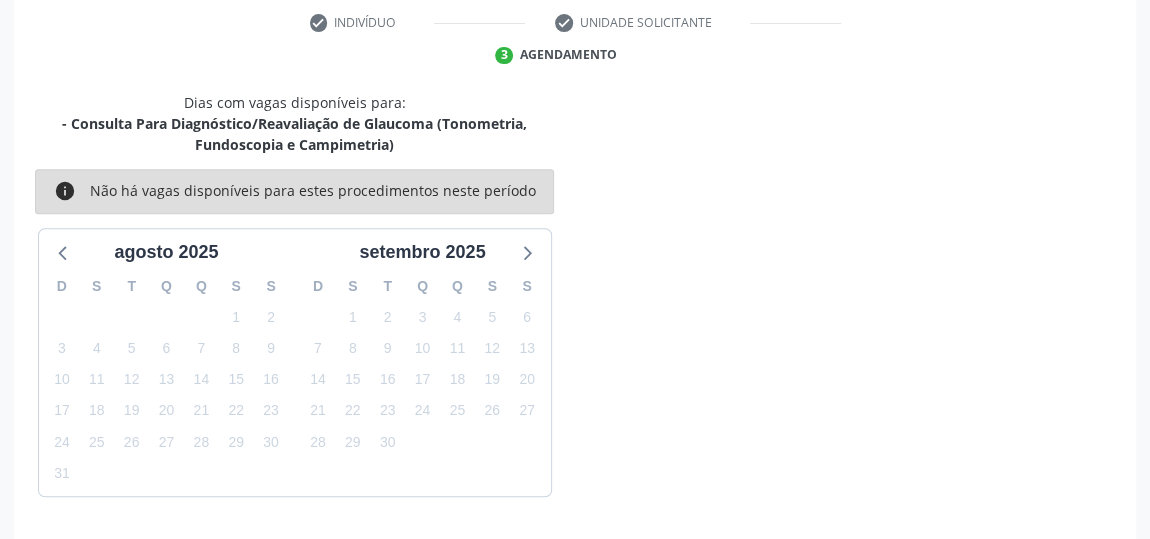 scroll, scrollTop: 467, scrollLeft: 0, axis: vertical 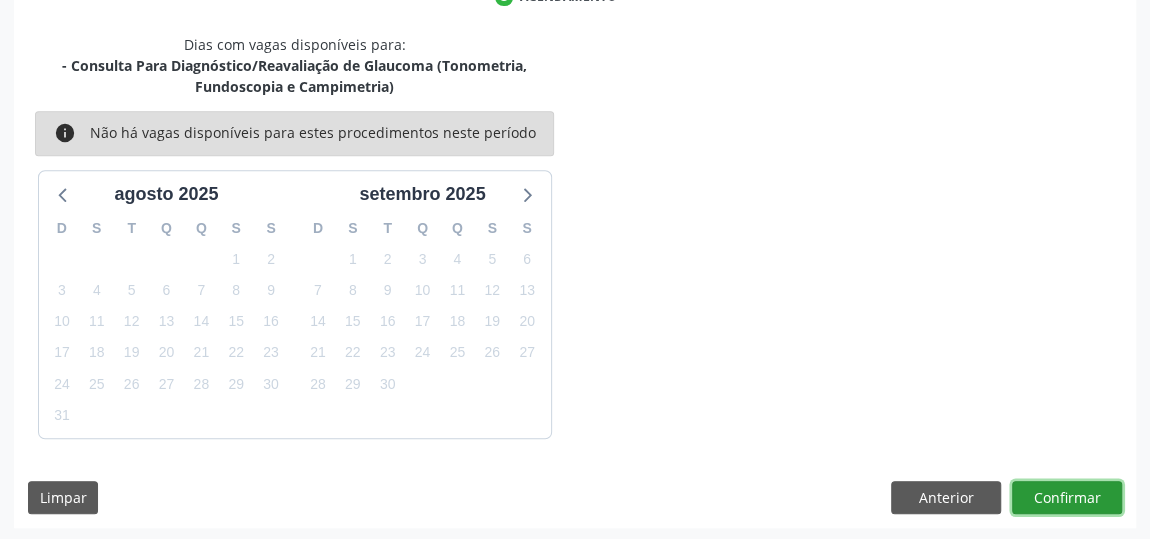 click on "Confirmar" at bounding box center (1067, 498) 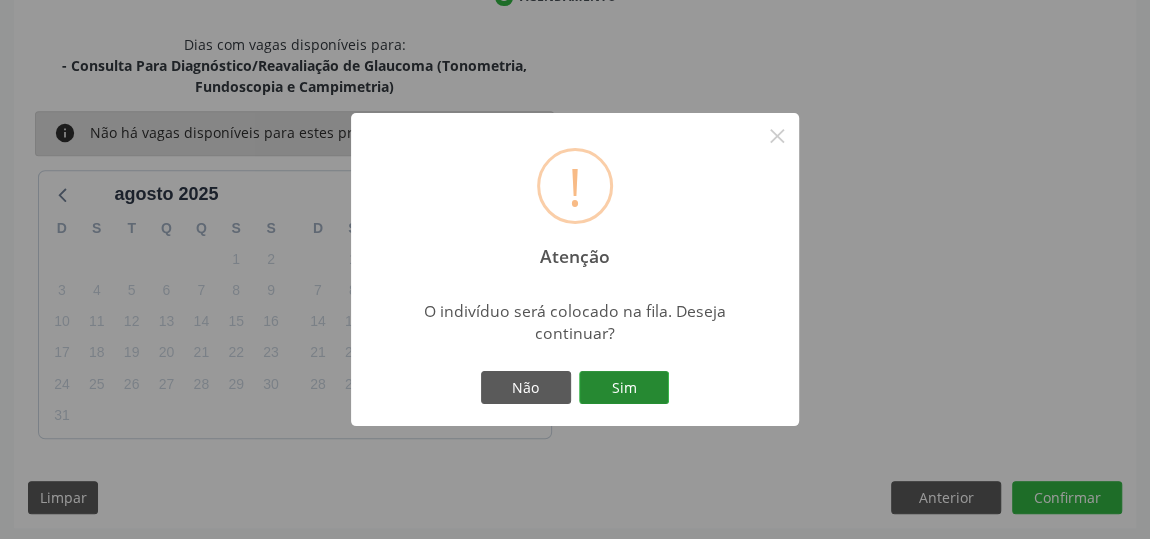 click on "Sim" at bounding box center [624, 388] 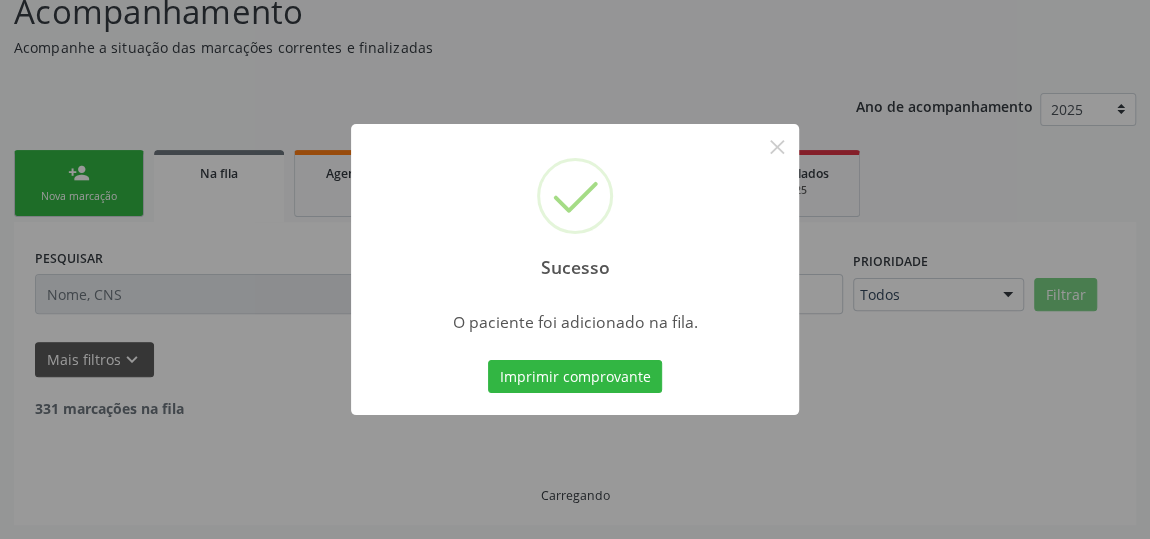 scroll, scrollTop: 153, scrollLeft: 0, axis: vertical 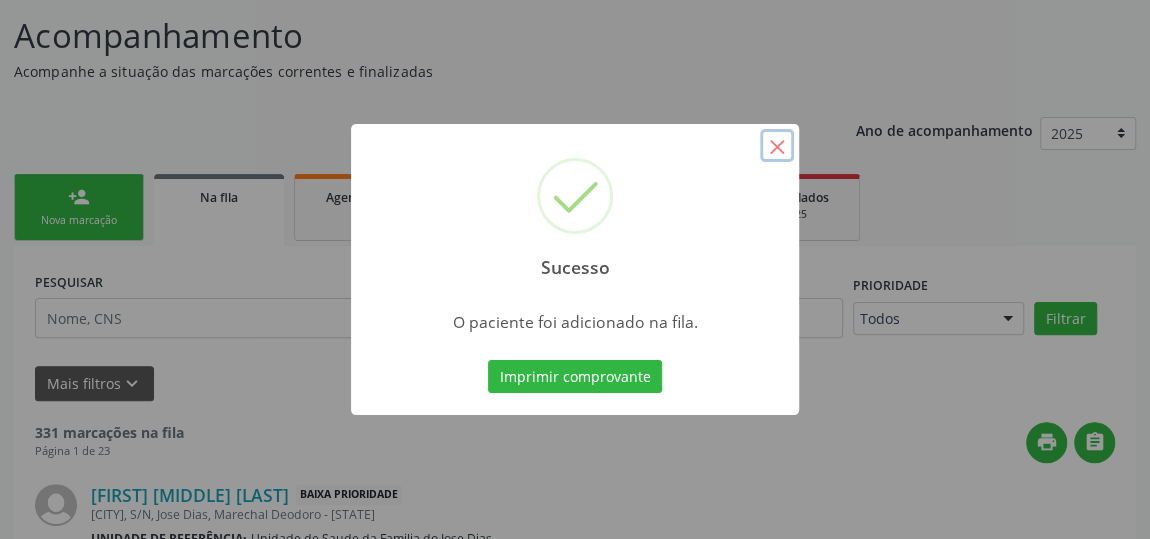 click on "×" at bounding box center [777, 146] 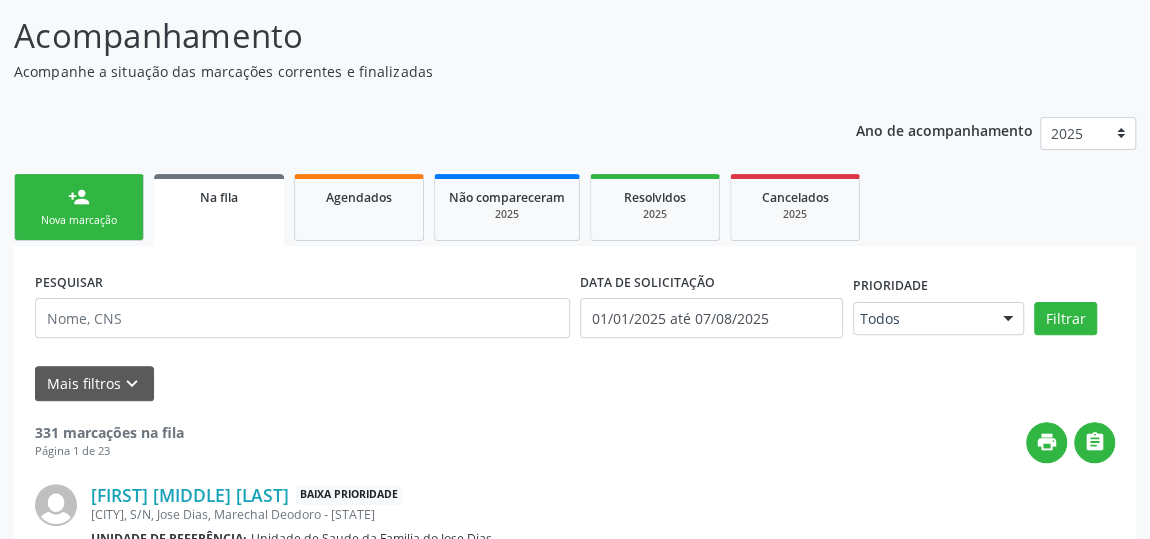 click on "Nova marcação" at bounding box center [79, 220] 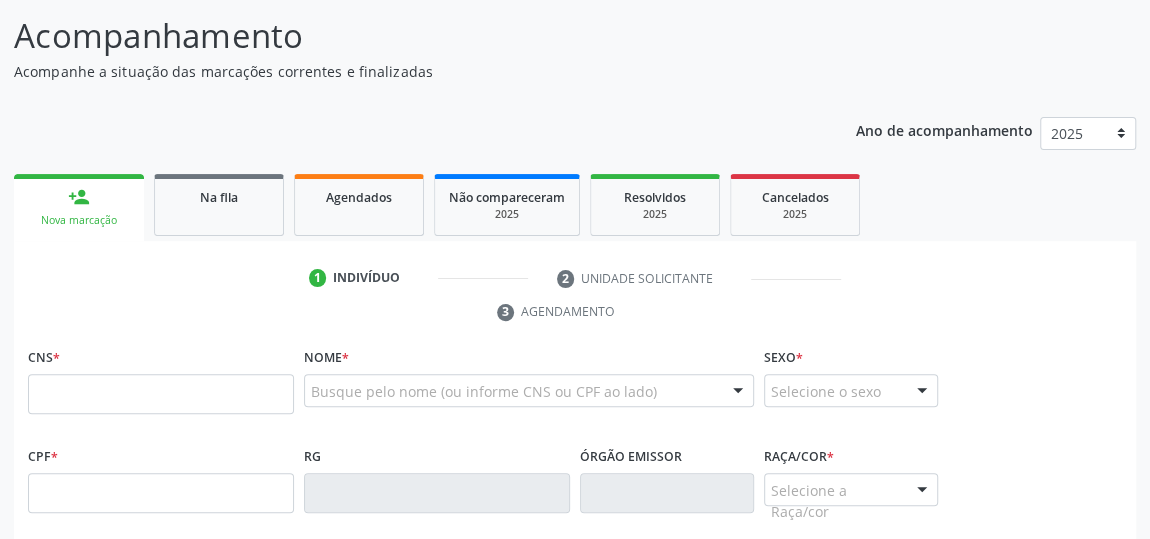 click on "Nova marcação" at bounding box center (79, 220) 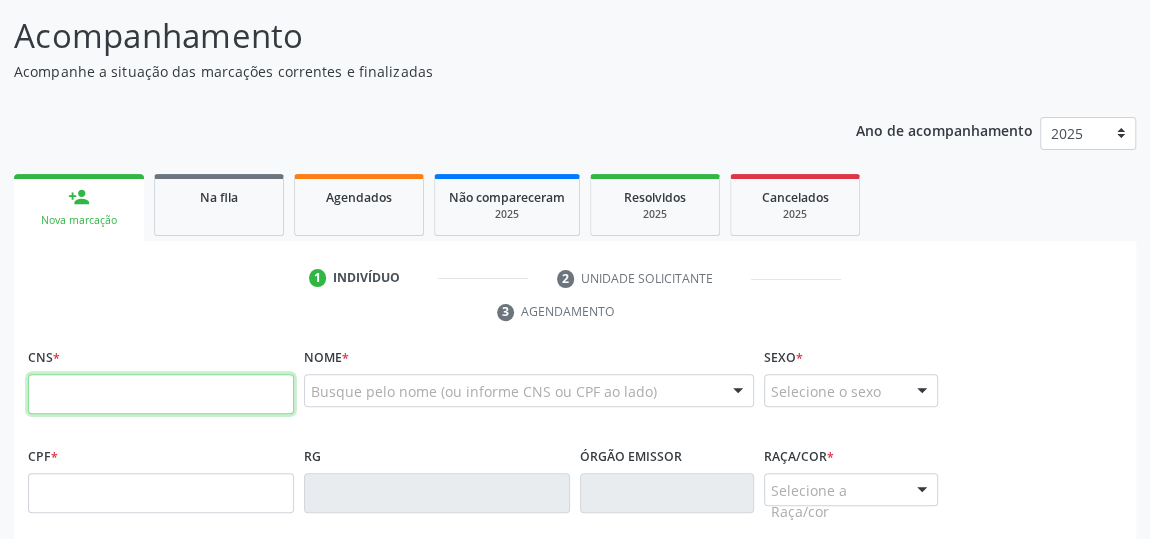 click at bounding box center [161, 394] 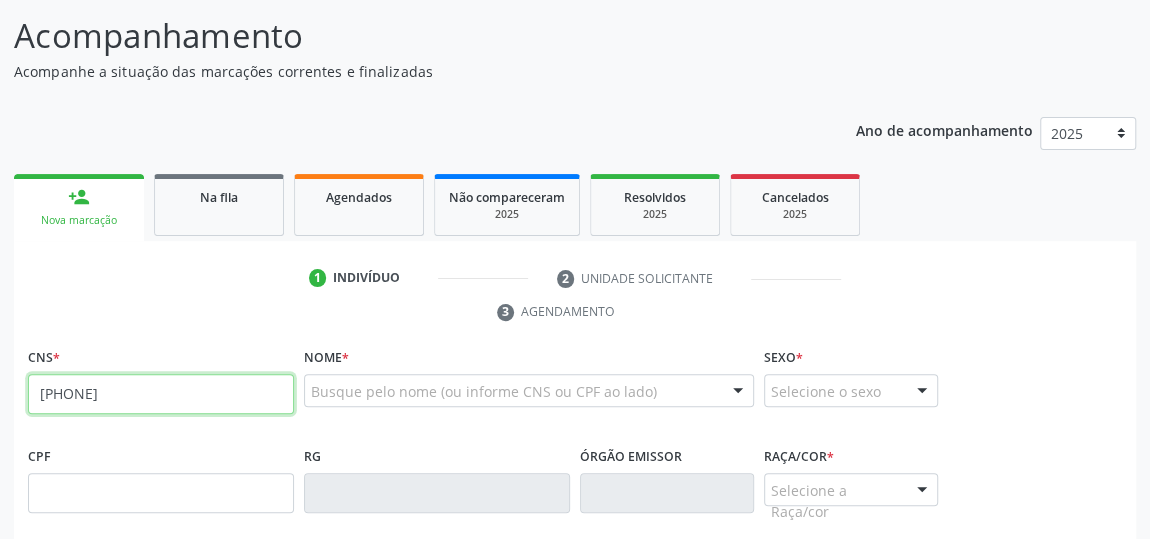 type on "[PHONE]" 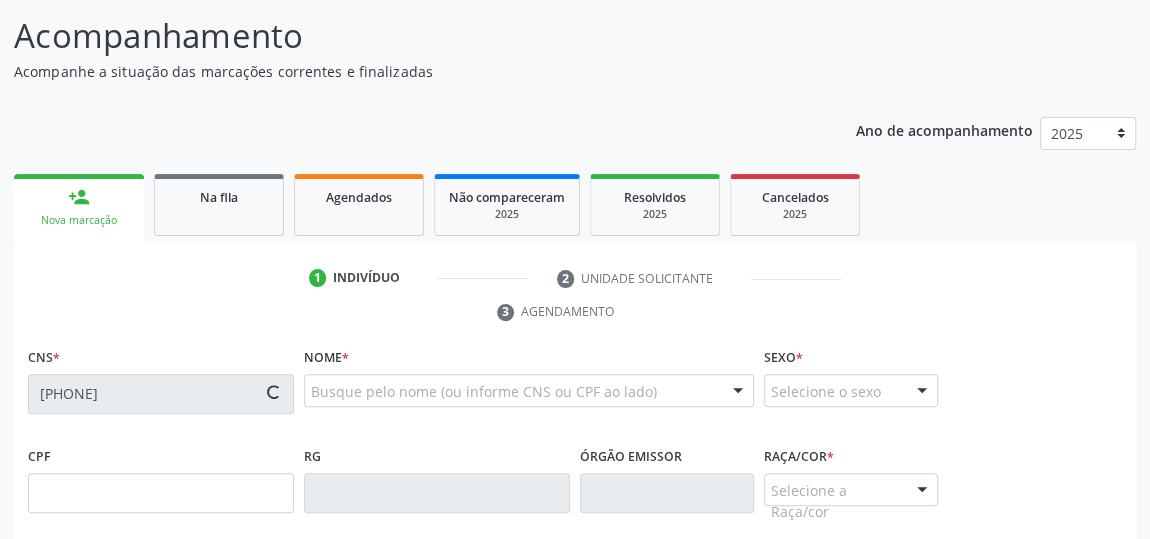 type on "[PHONE]" 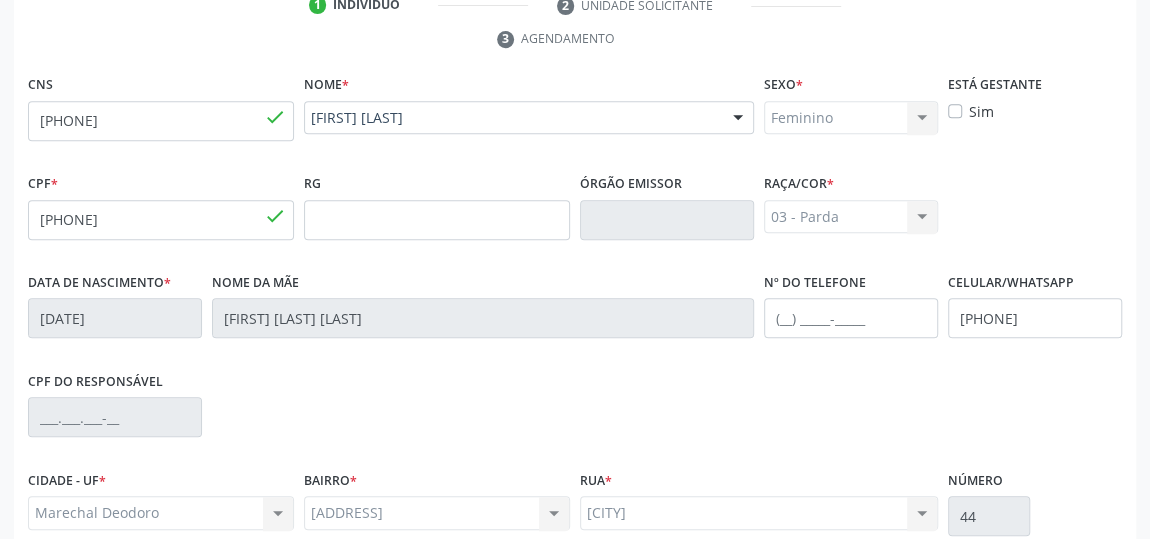 scroll, scrollTop: 604, scrollLeft: 0, axis: vertical 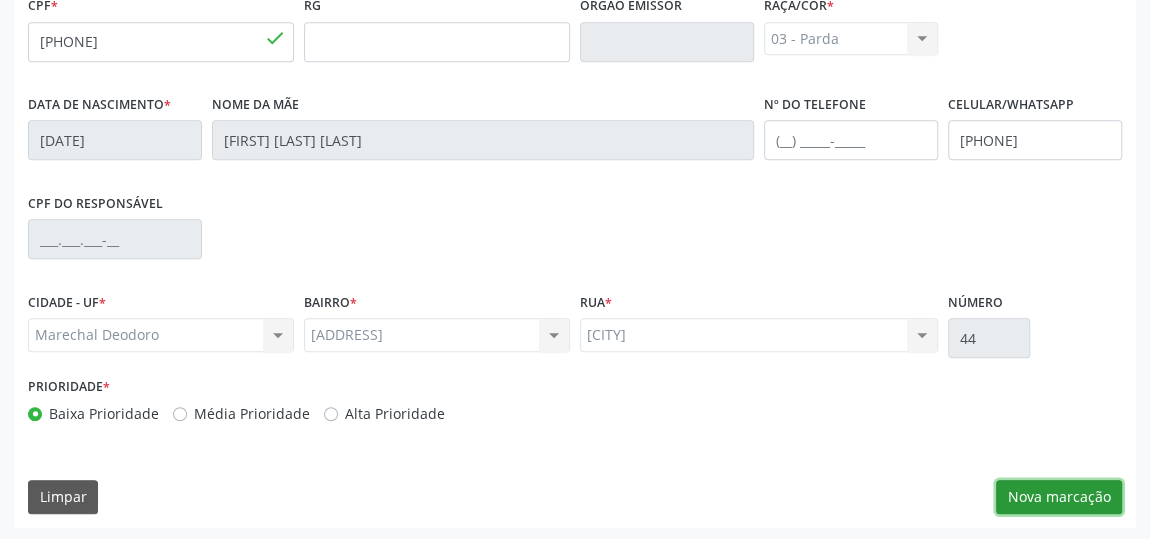 click on "Nova marcação" at bounding box center [1059, 497] 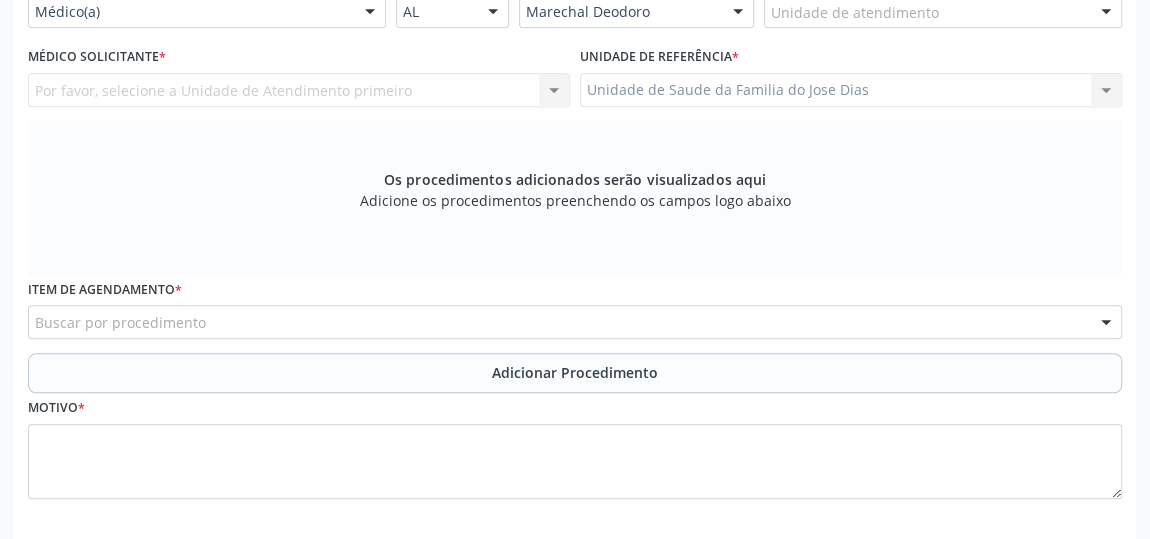 scroll, scrollTop: 422, scrollLeft: 0, axis: vertical 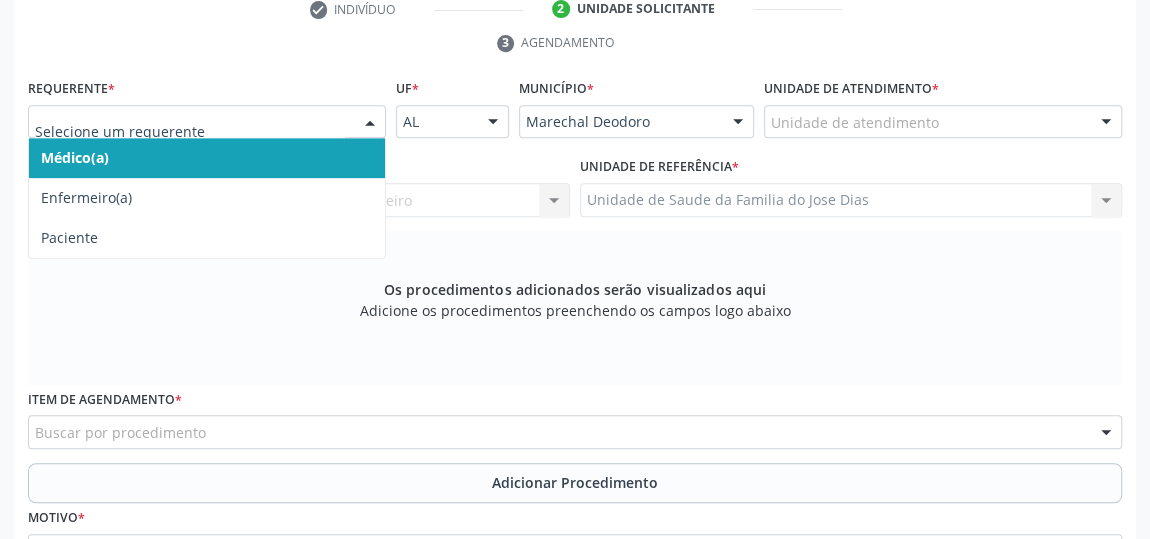 click at bounding box center (207, 122) 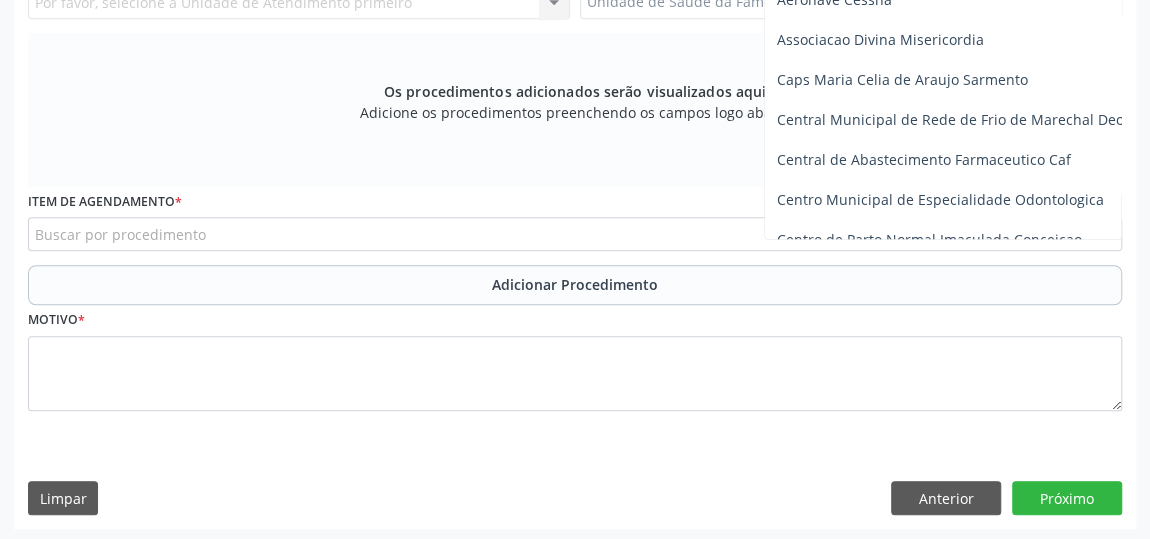 type on "J" 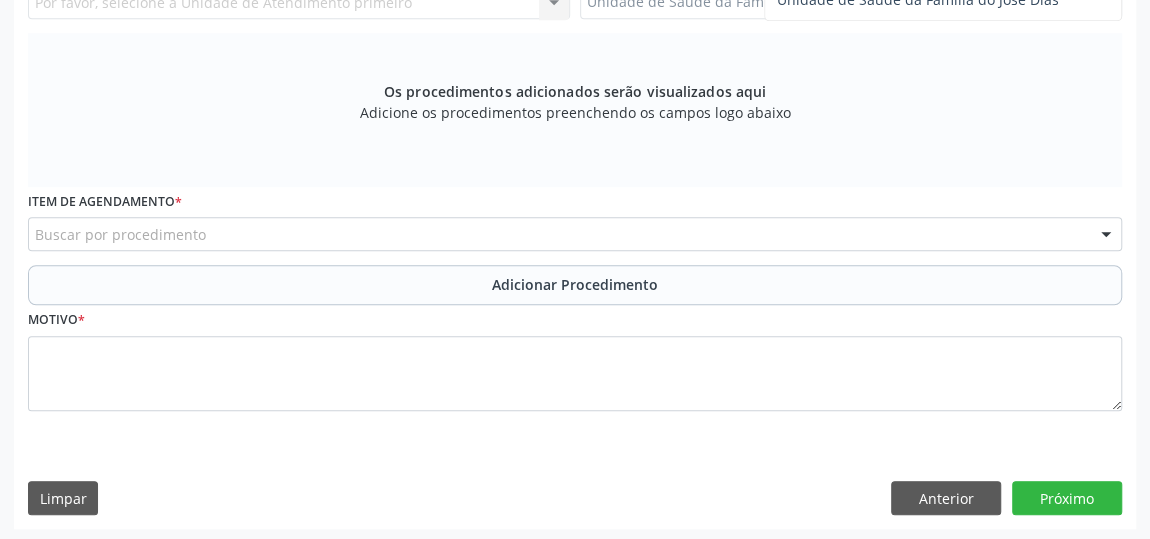 scroll, scrollTop: 438, scrollLeft: 0, axis: vertical 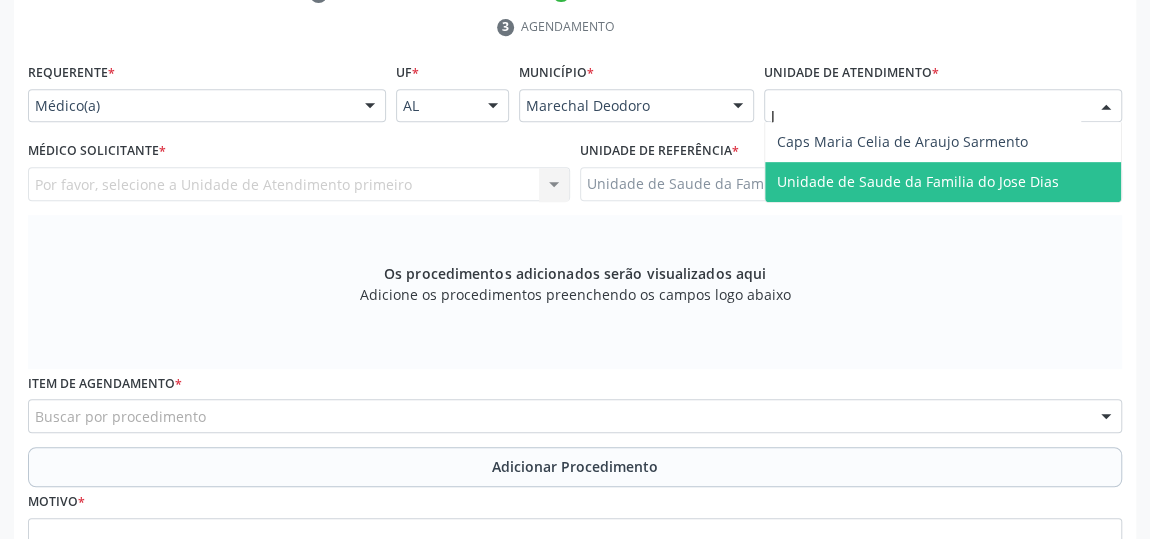 click on "Unidade de Saude da Familia do Jose Dias" at bounding box center (943, 182) 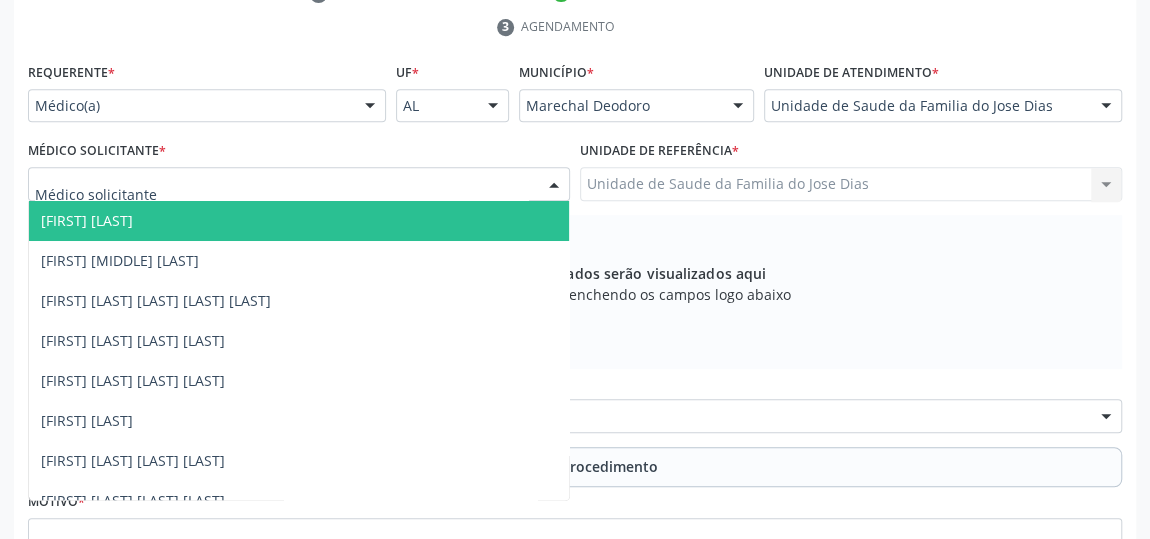 click at bounding box center (554, 185) 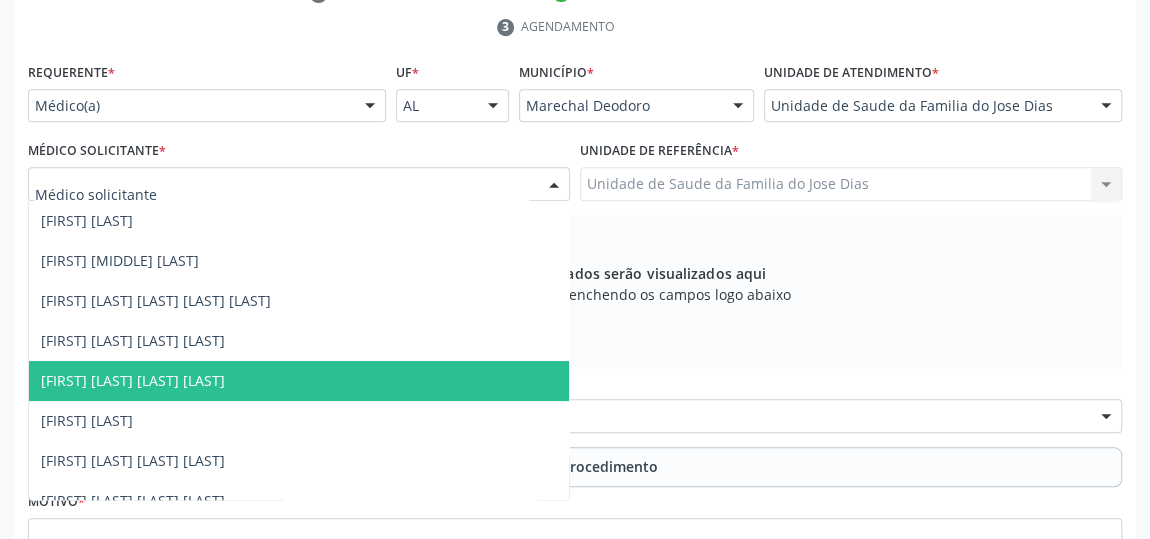 click on "[FIRST] [LAST] [LAST] [LAST]" at bounding box center (133, 380) 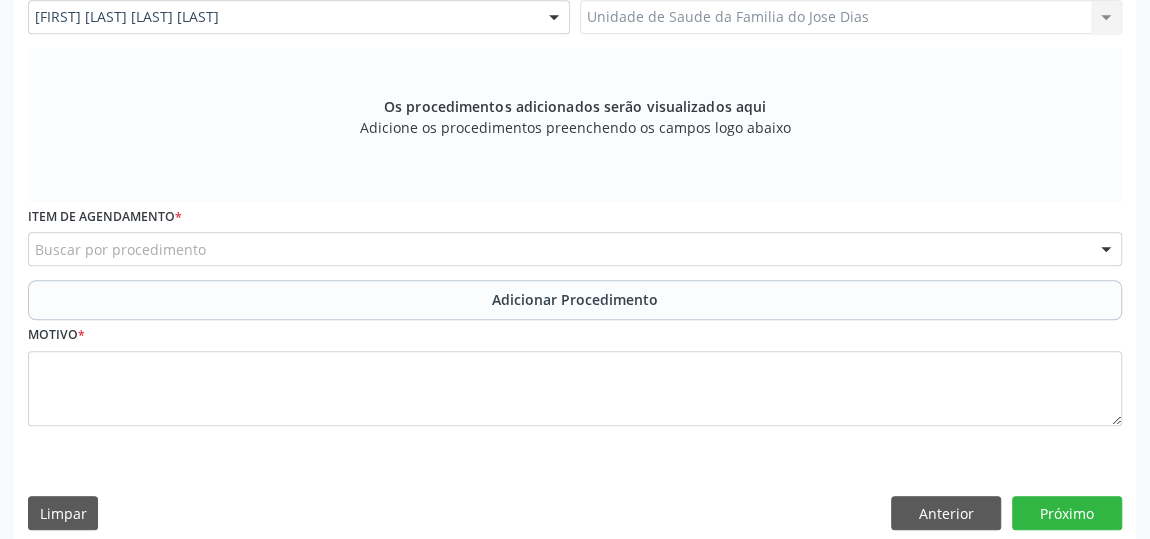 scroll, scrollTop: 620, scrollLeft: 0, axis: vertical 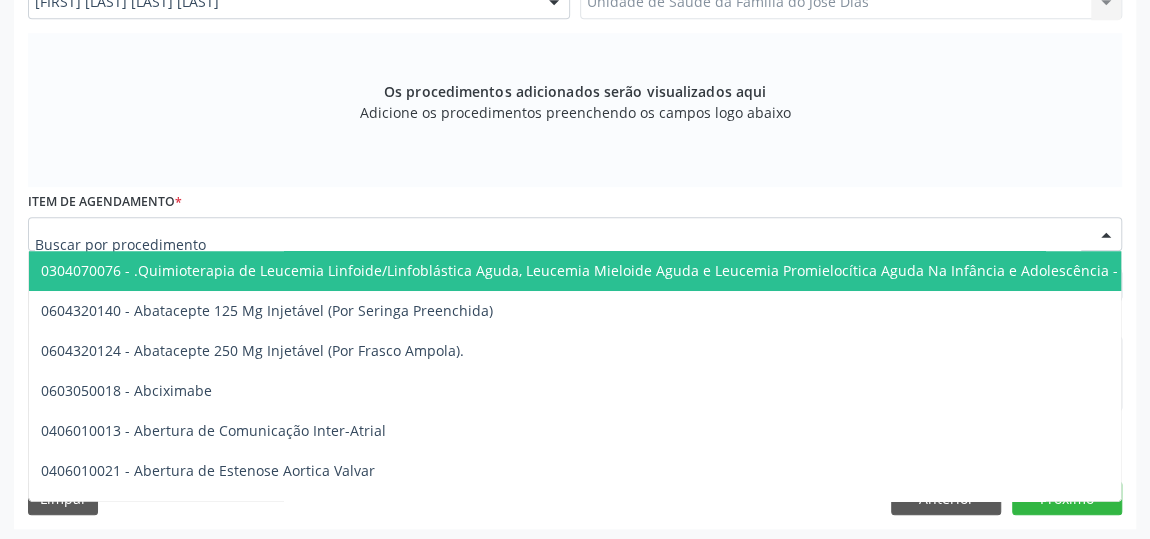 click at bounding box center (575, 234) 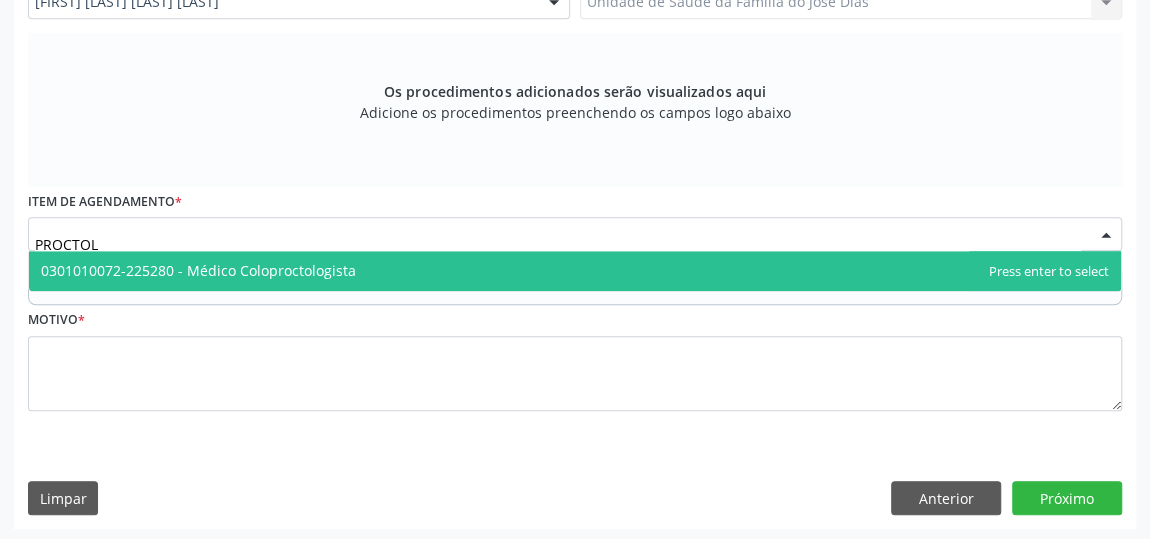 type on "PROCTOLO" 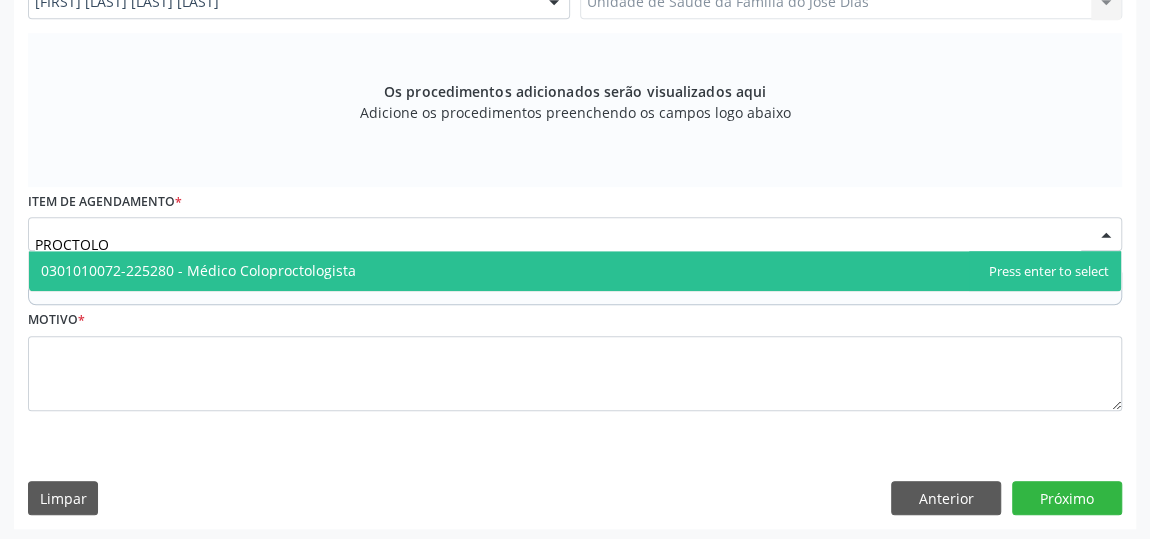 click on "0301010072-225280 - Médico Coloproctologista" at bounding box center (198, 270) 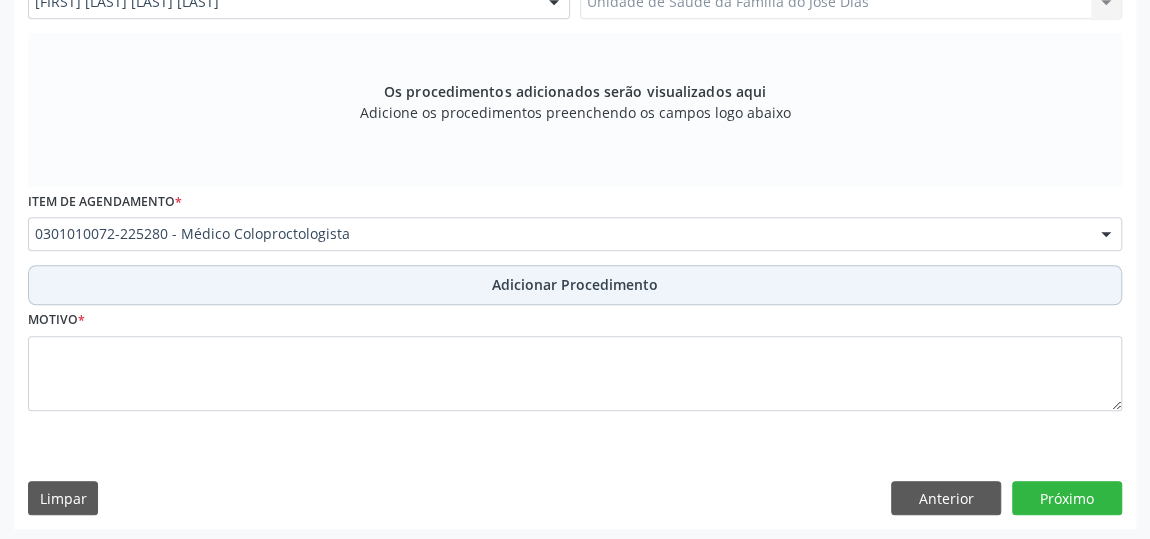 click on "Adicionar Procedimento" at bounding box center (575, 285) 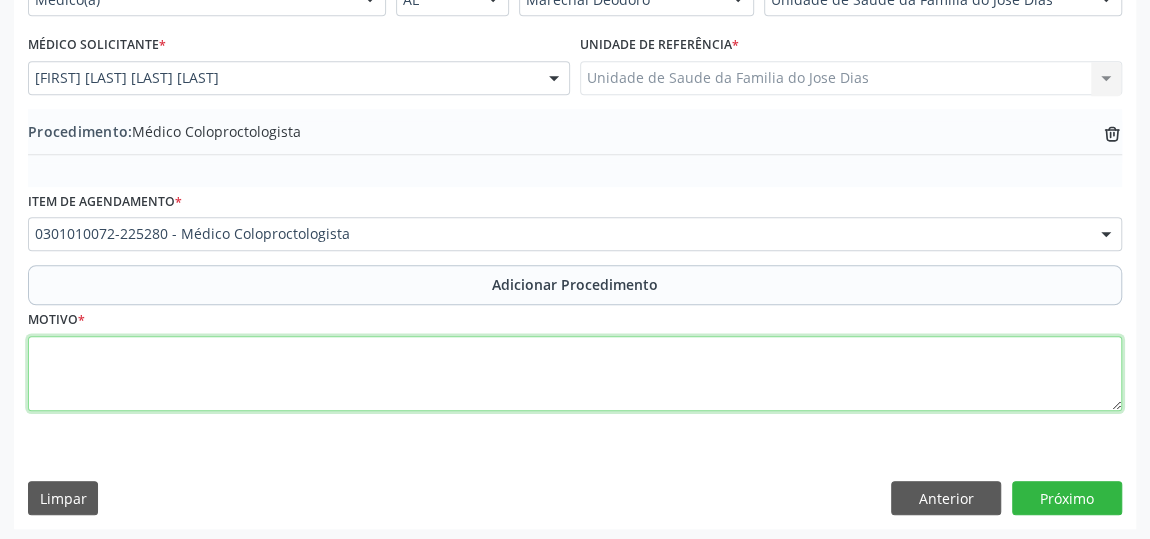 click at bounding box center (575, 374) 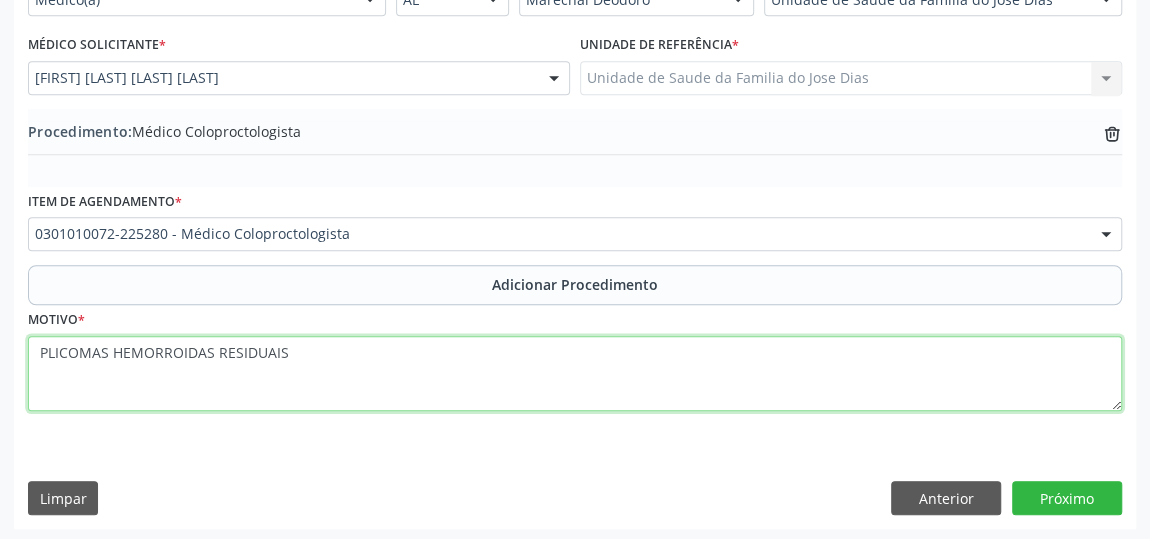click on "PLICOMAS HEMORROIDAS RESIDUAIS" at bounding box center [575, 374] 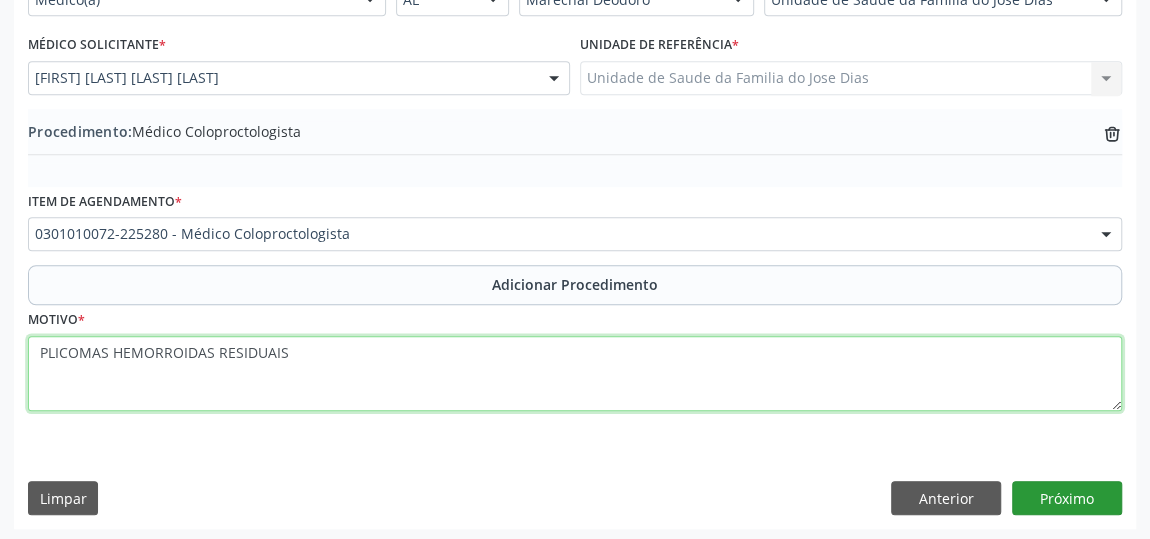 type on "PLICOMAS HEMORROIDAS RESIDUAIS" 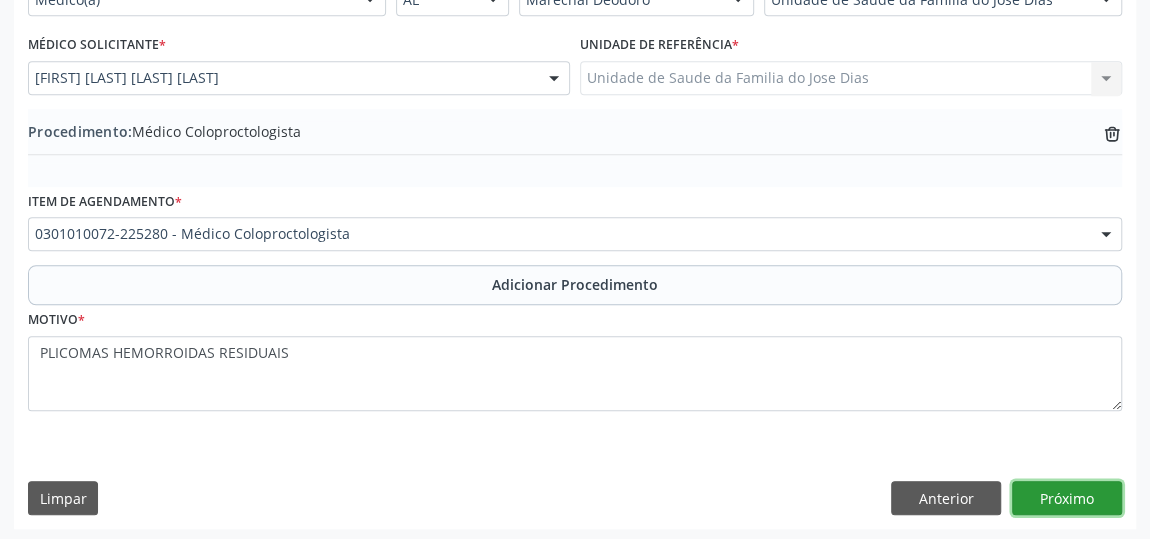 click on "Próximo" at bounding box center [1067, 498] 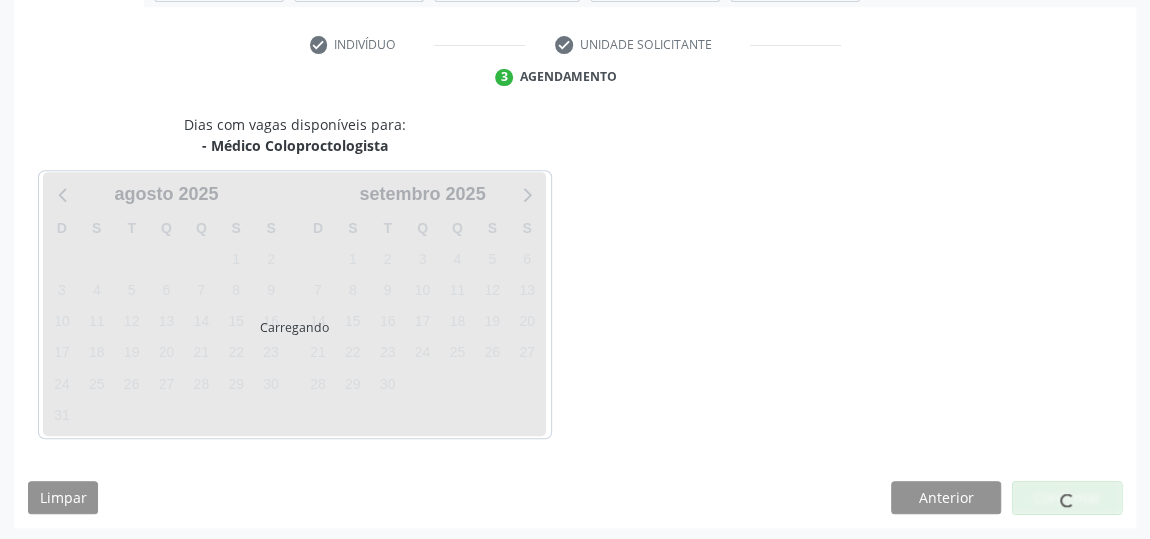 scroll, scrollTop: 446, scrollLeft: 0, axis: vertical 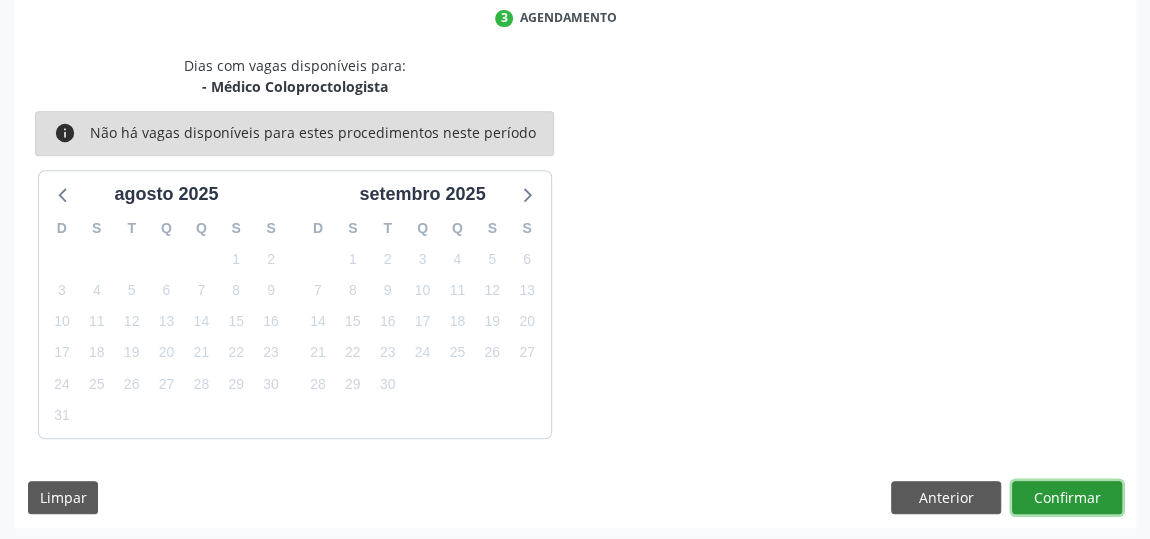 click on "Confirmar" at bounding box center (1067, 498) 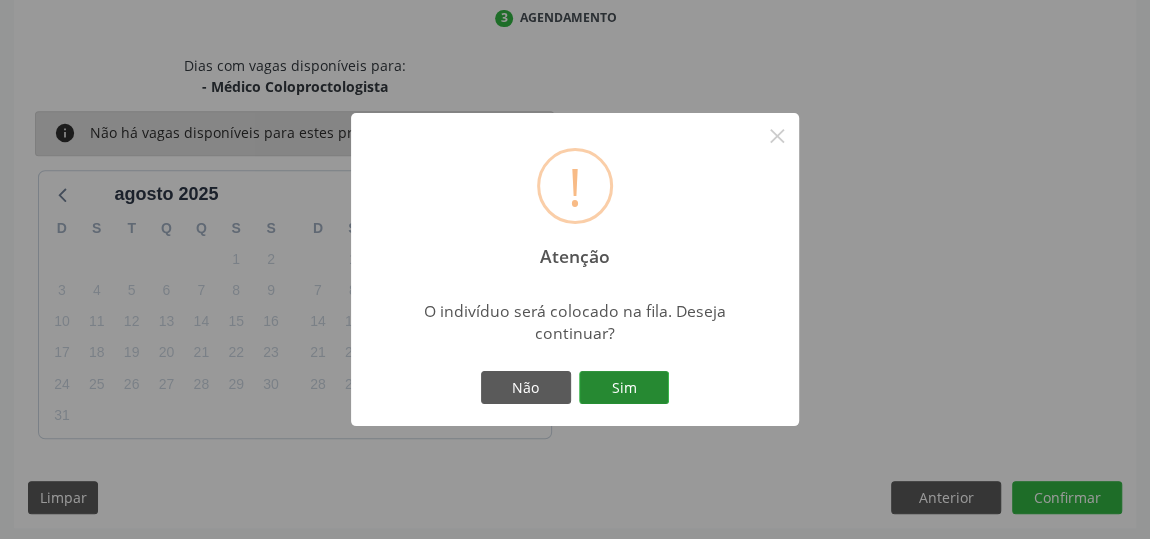 click on "Sim" at bounding box center (624, 388) 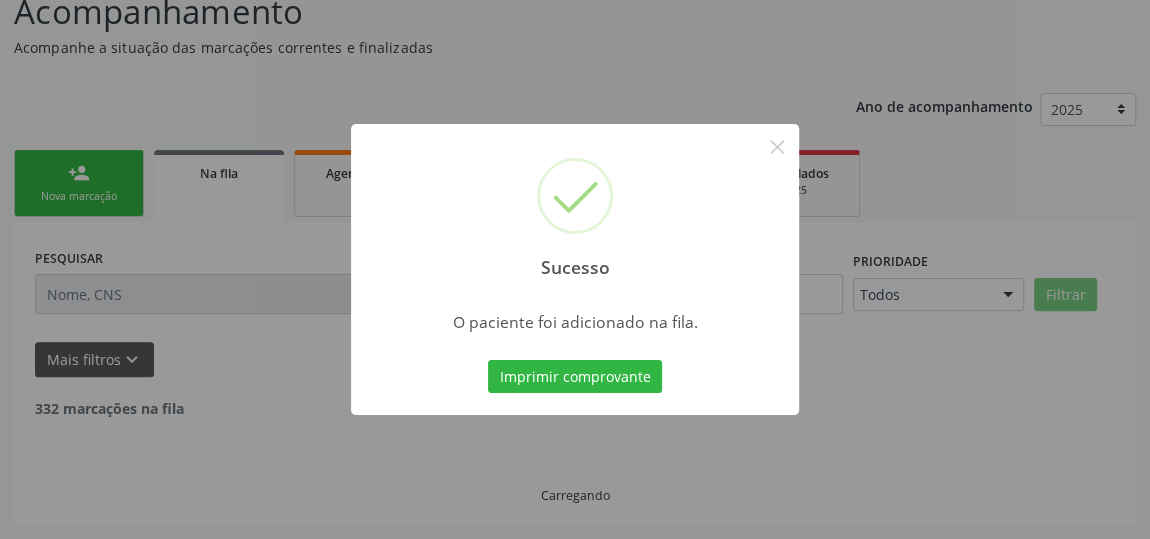 scroll, scrollTop: 153, scrollLeft: 0, axis: vertical 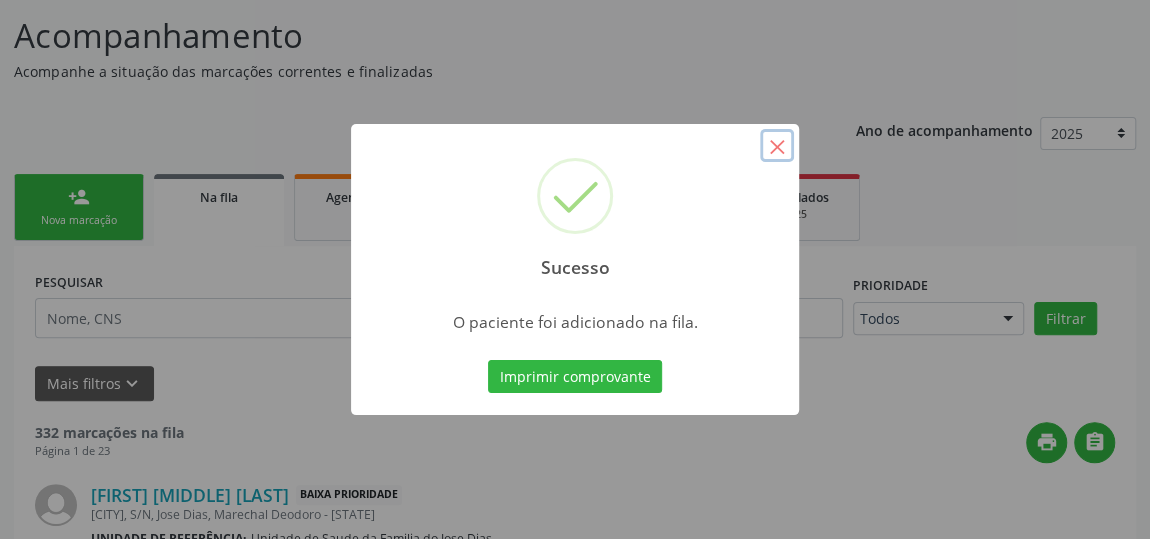 click on "×" at bounding box center (777, 146) 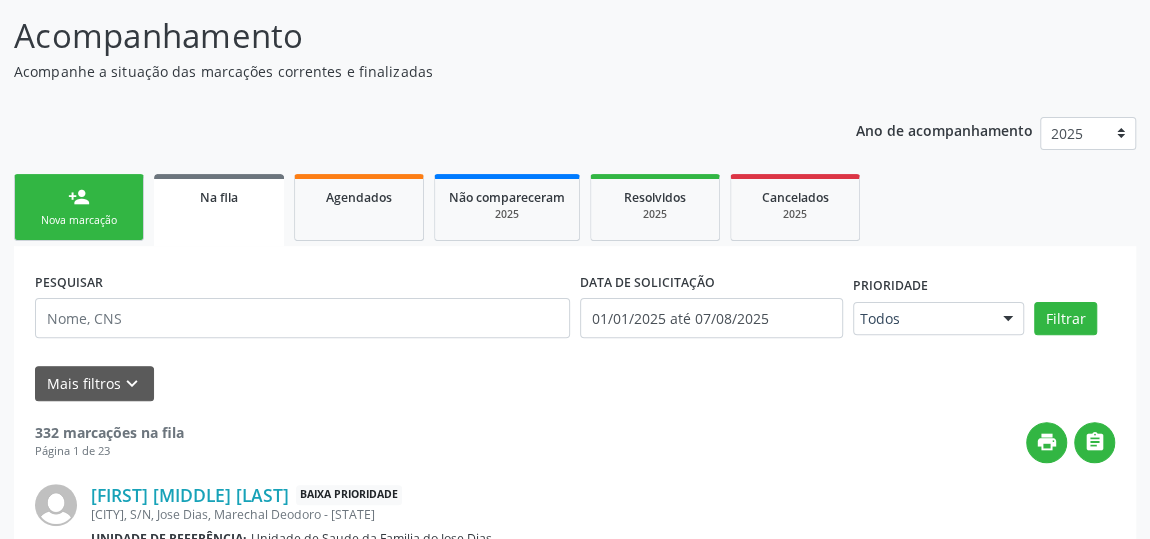 click on "Ano de acompanhamento
[DATE]
person_add
Nova marcação
Na fila   Agendados   Não compareceram
[DATE]
Resolvidos
[DATE]
Cancelados
[DATE]
PESQUISAR
DATA DE SOLICITAÇÃO
01/01/[DATE] até 07/08/[DATE]
Prioridade
Todos         Todos   Baixa Prioridade   Média Prioridade   Alta Prioridade
Nenhum resultado encontrado para: "   "
Não há nenhuma opção para ser exibida.
Filtrar
Grupo/Subgrupo
Selecione um grupo ou subgrupo
Todos os grupos e subgrupos
01 - Ações de promoção e prevenção em saúde
01.01 - Ações coletivas/individuais em saúde
01.02 - Vigilância em saúde
01.03 - Medicamentos de âmbito hospitalar e urgência
02 - Procedimentos com finalidade diagnóstica" at bounding box center [575, 1683] 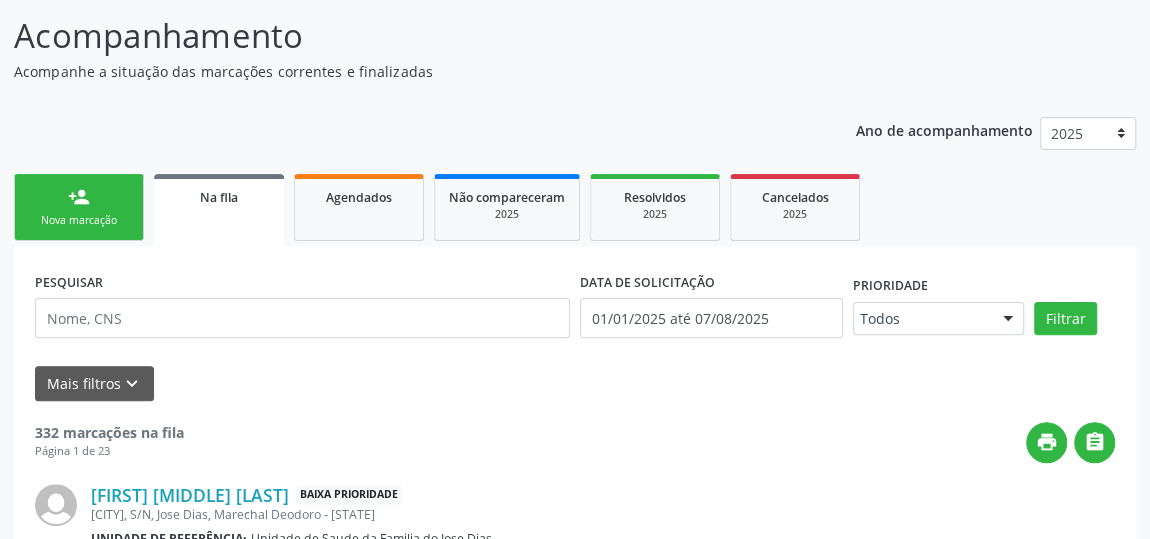 click on "person_add
Nova marcação" at bounding box center [79, 207] 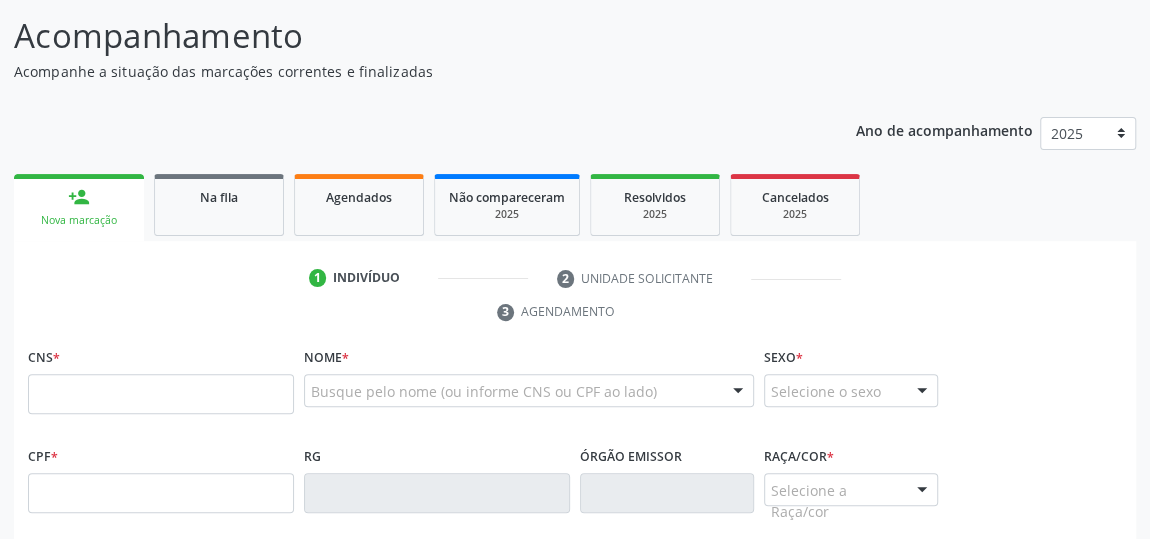 click on "1
Indivíduo
2
Unidade solicitante
3
Agendamento" at bounding box center (575, 295) 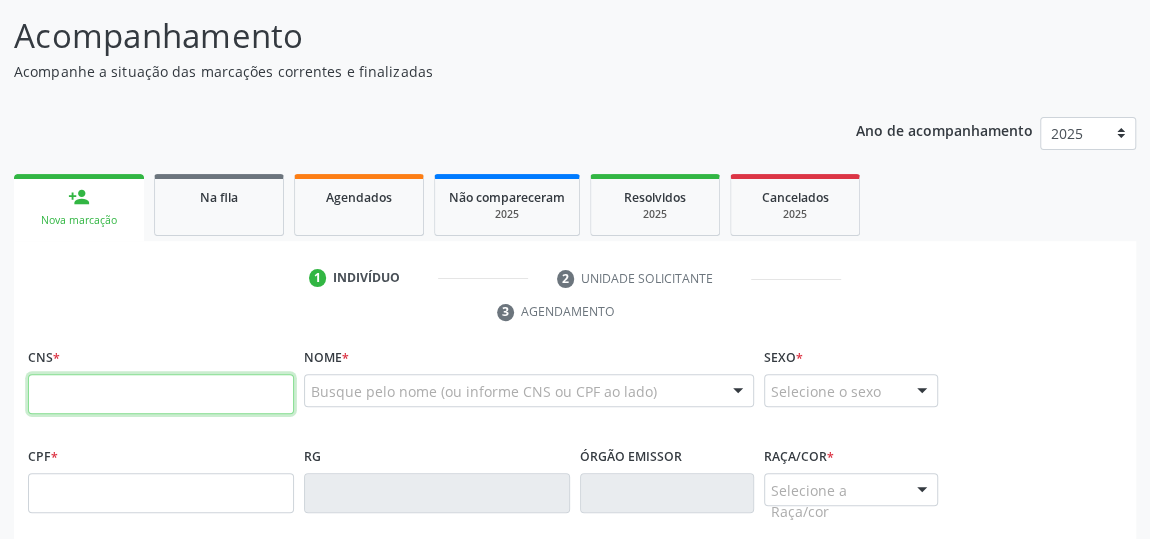 click at bounding box center (161, 394) 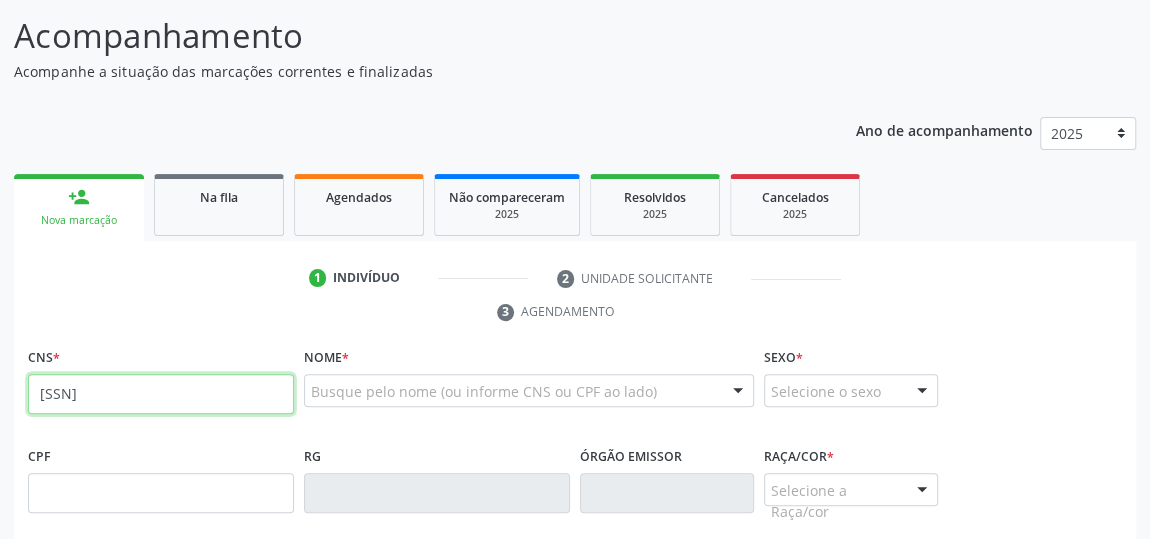 type on "[SSN]" 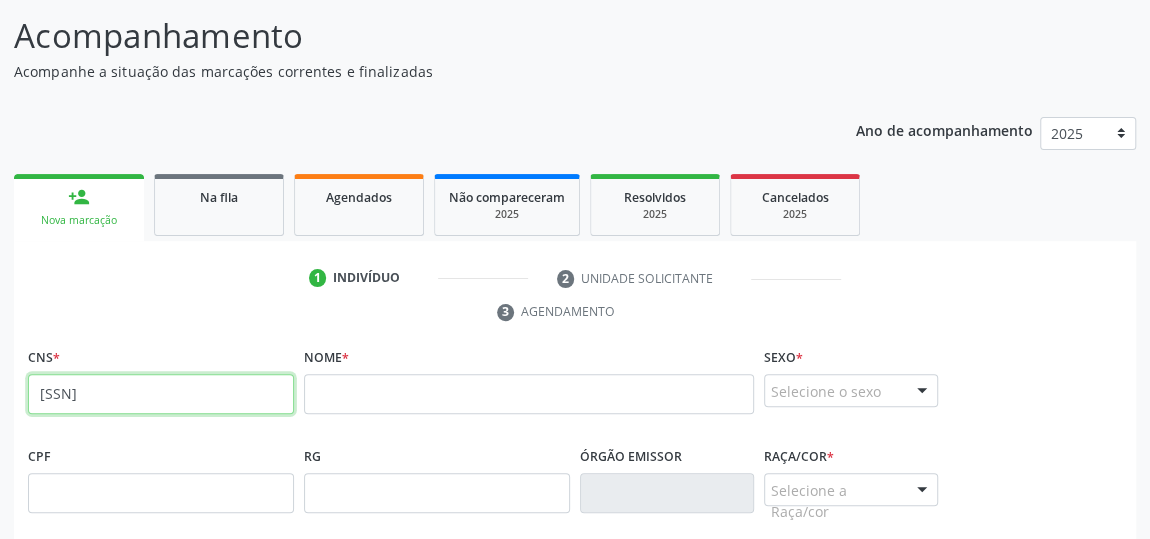 click on "[SSN]" at bounding box center (161, 394) 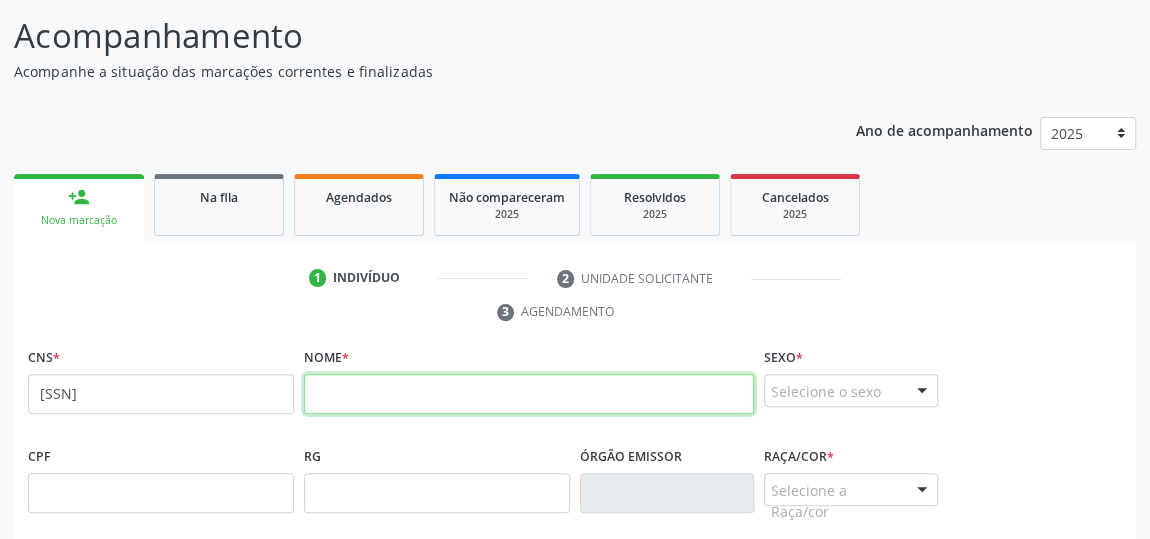 click at bounding box center (529, 394) 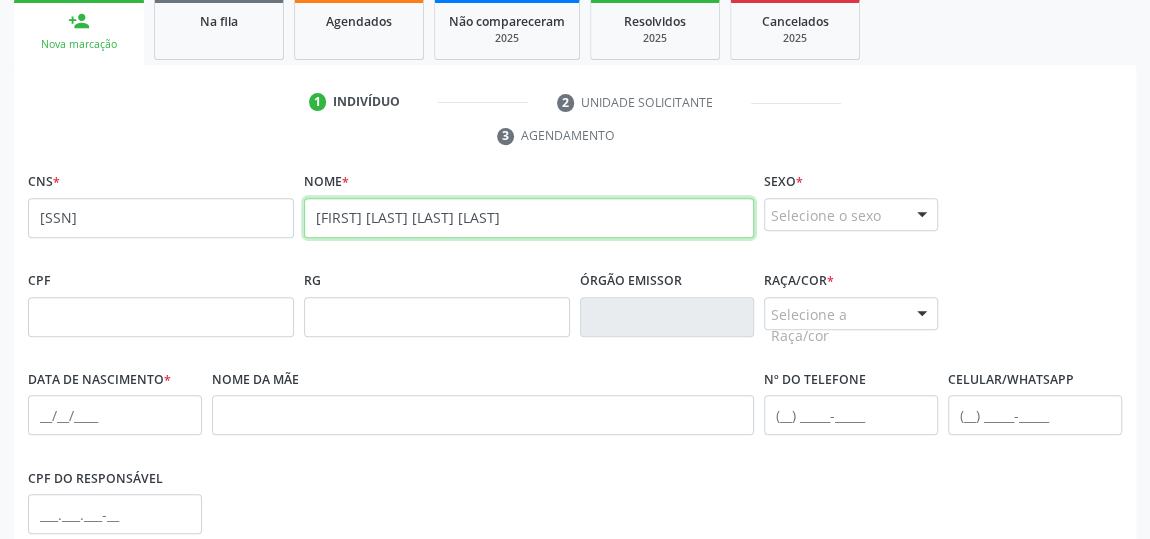 scroll, scrollTop: 335, scrollLeft: 0, axis: vertical 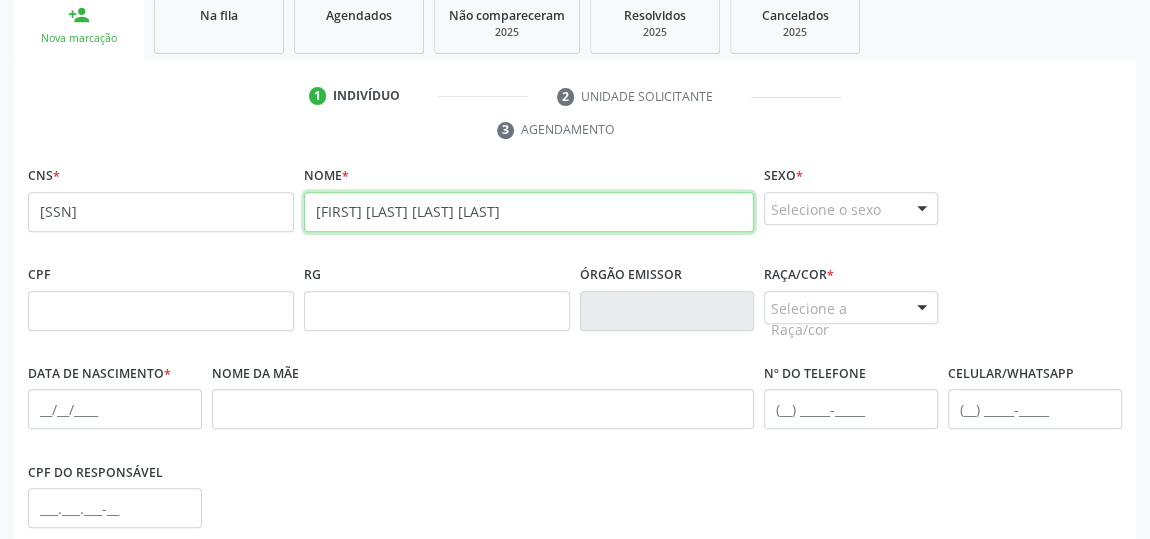 type on "[FIRST] [LAST] [LAST] [LAST]" 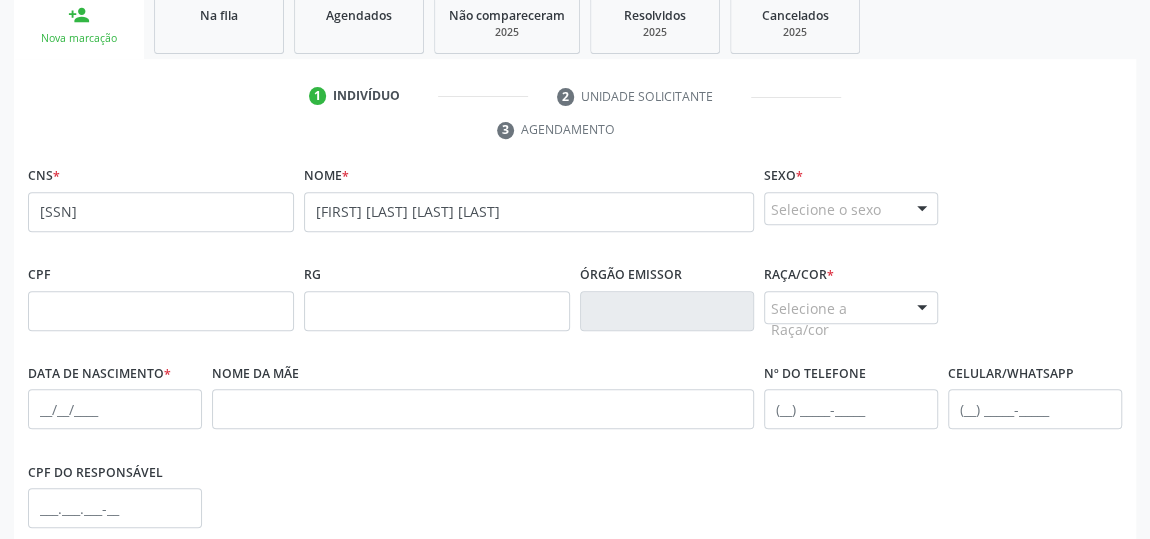 click on "Selecione o sexo" at bounding box center [851, 209] 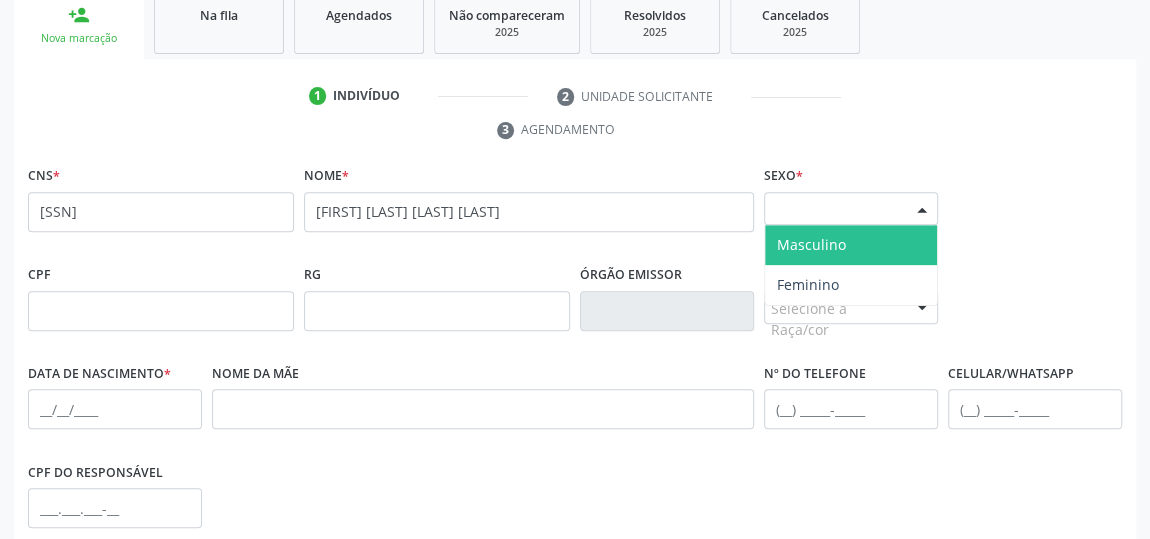 click on "Masculino" at bounding box center (851, 245) 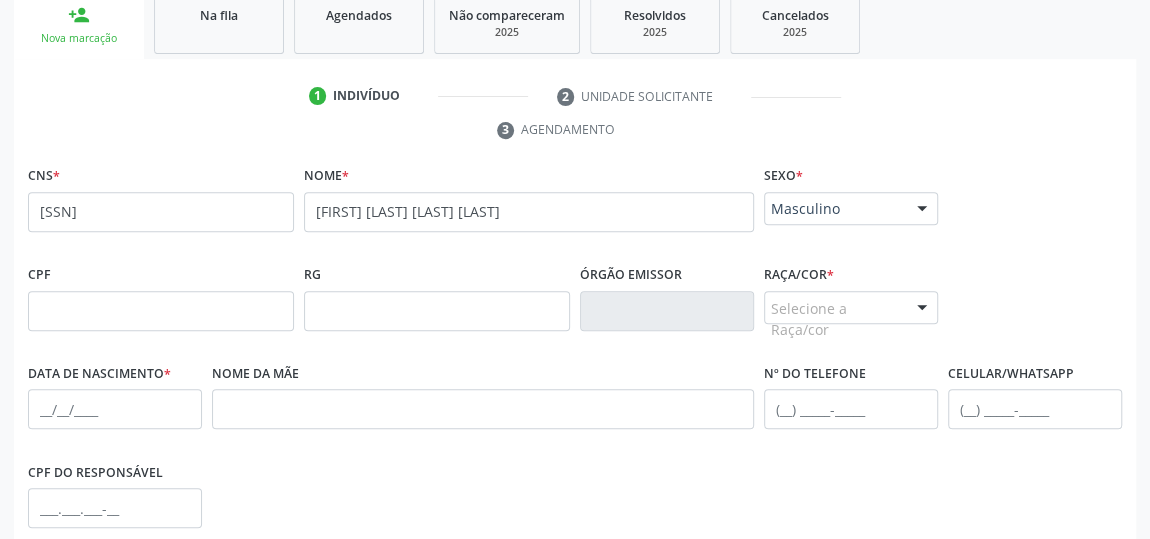 scroll, scrollTop: 426, scrollLeft: 0, axis: vertical 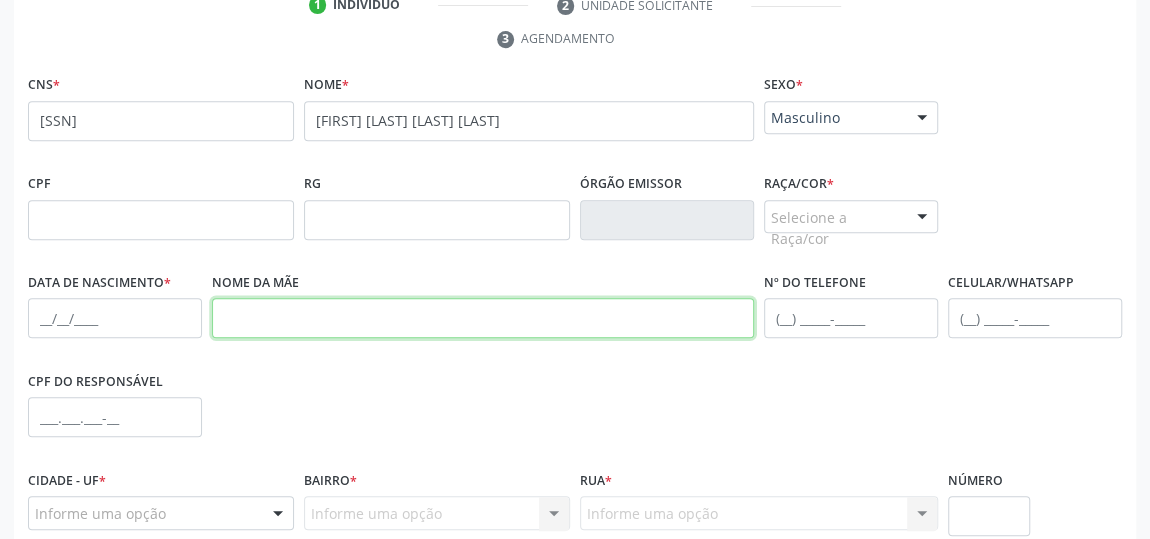 paste on "[FIRST] [MIDDLE] [LAST]" 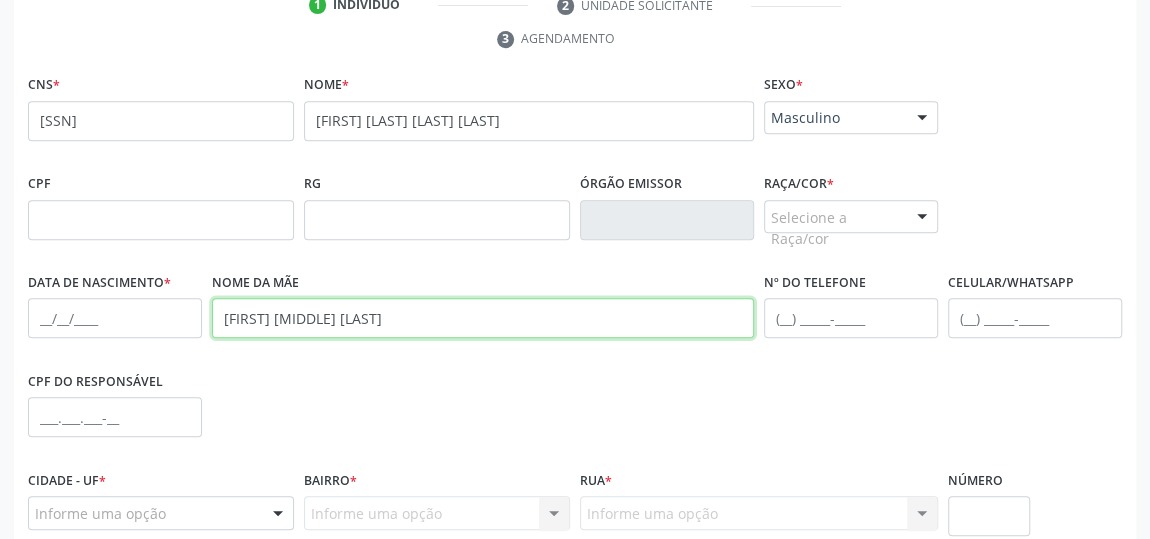 type on "[FIRST] [MIDDLE] [LAST]" 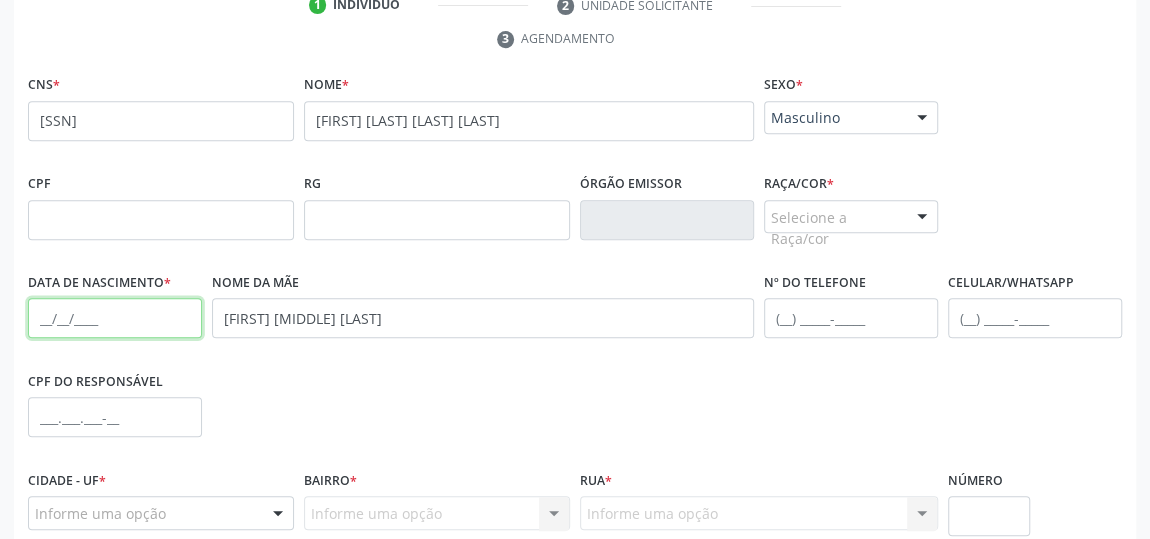 paste on "[DATE]" 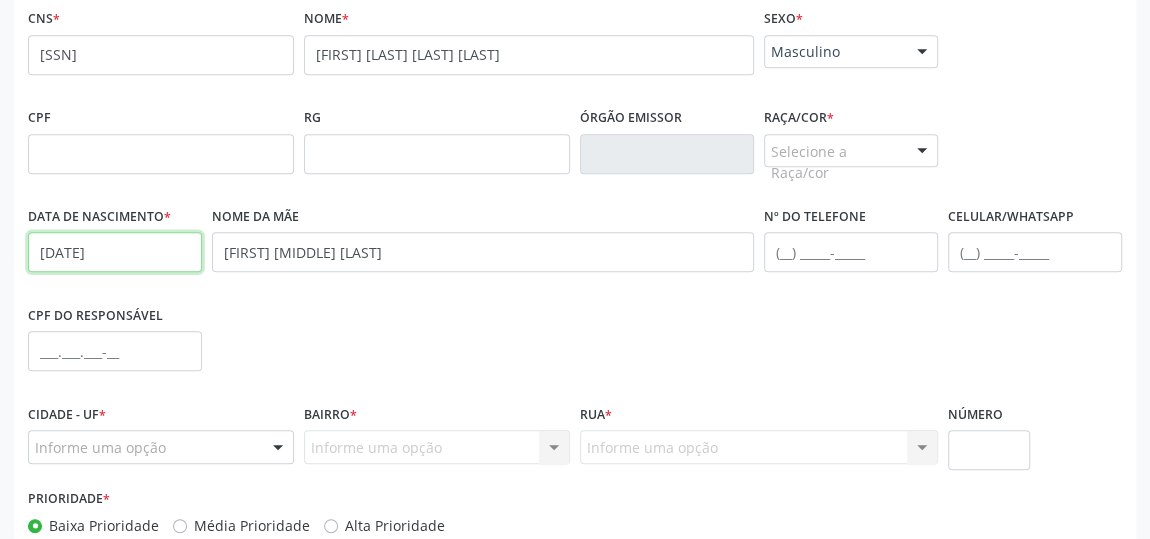 scroll, scrollTop: 517, scrollLeft: 0, axis: vertical 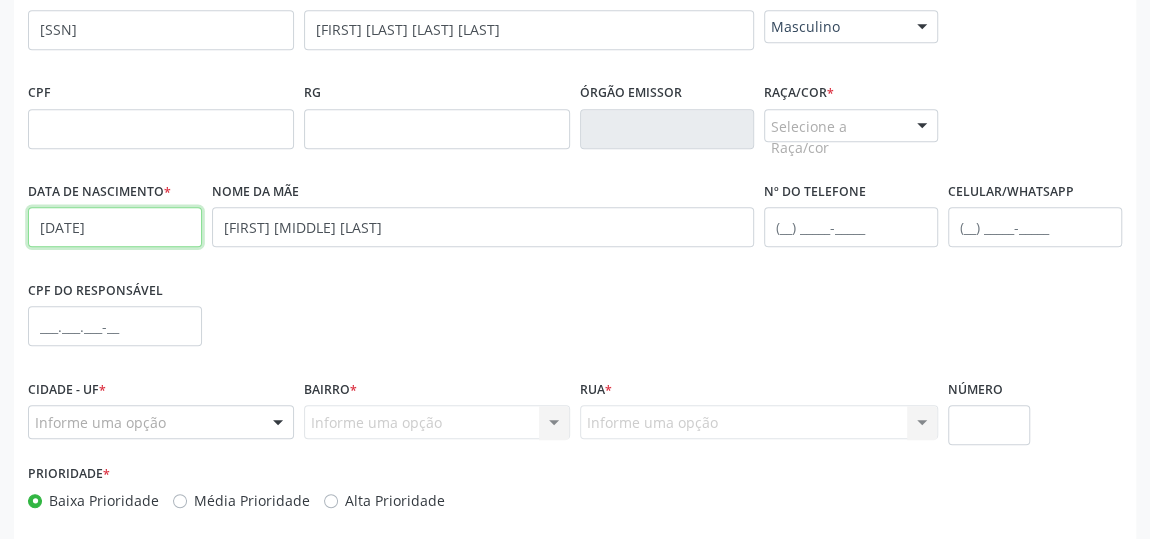 type on "[DATE]" 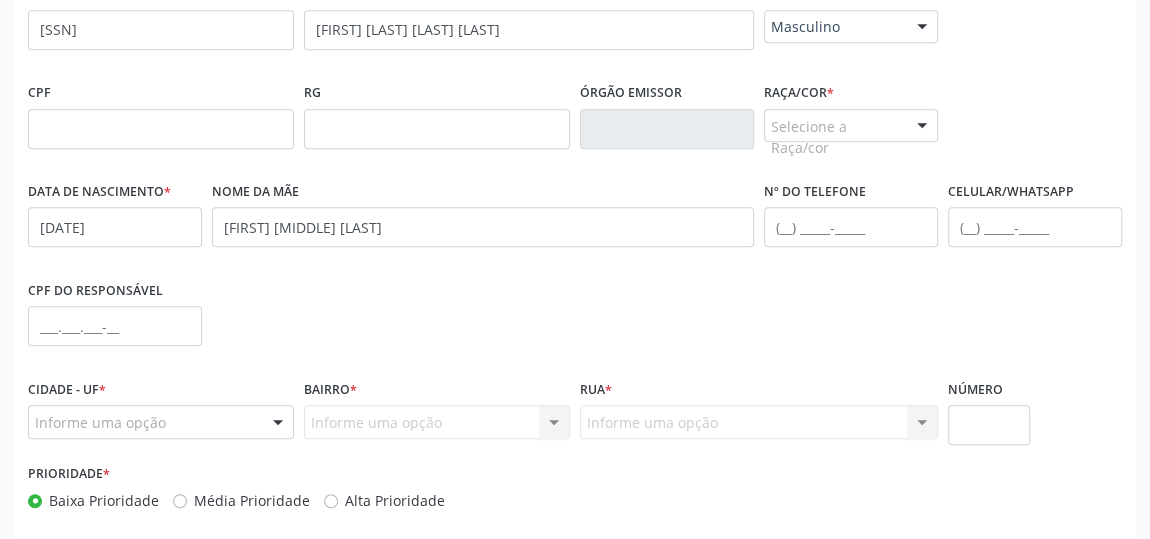 click at bounding box center [922, 127] 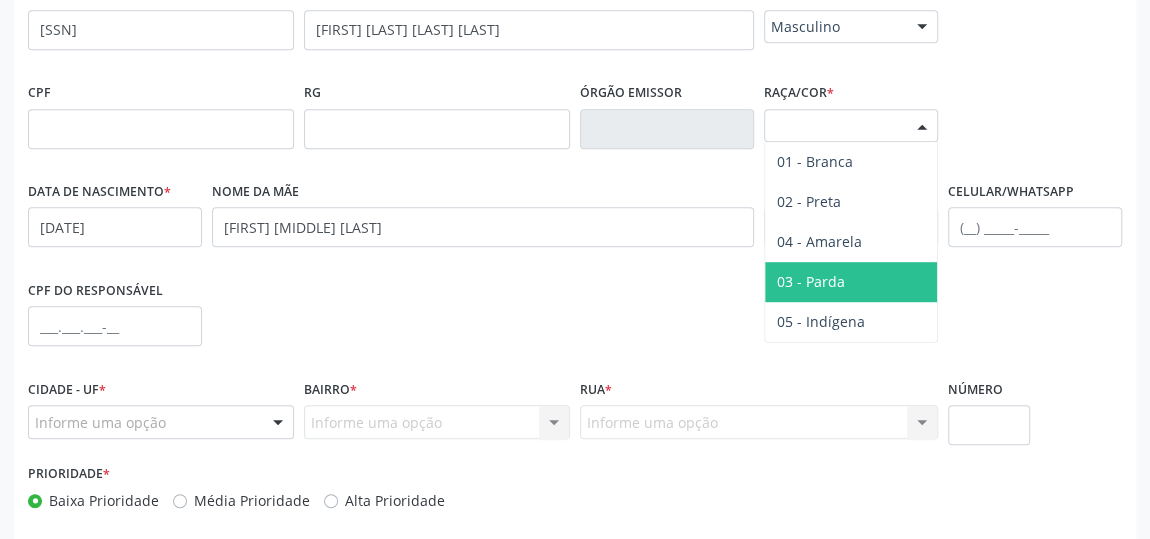 click on "03 - Parda" at bounding box center (851, 282) 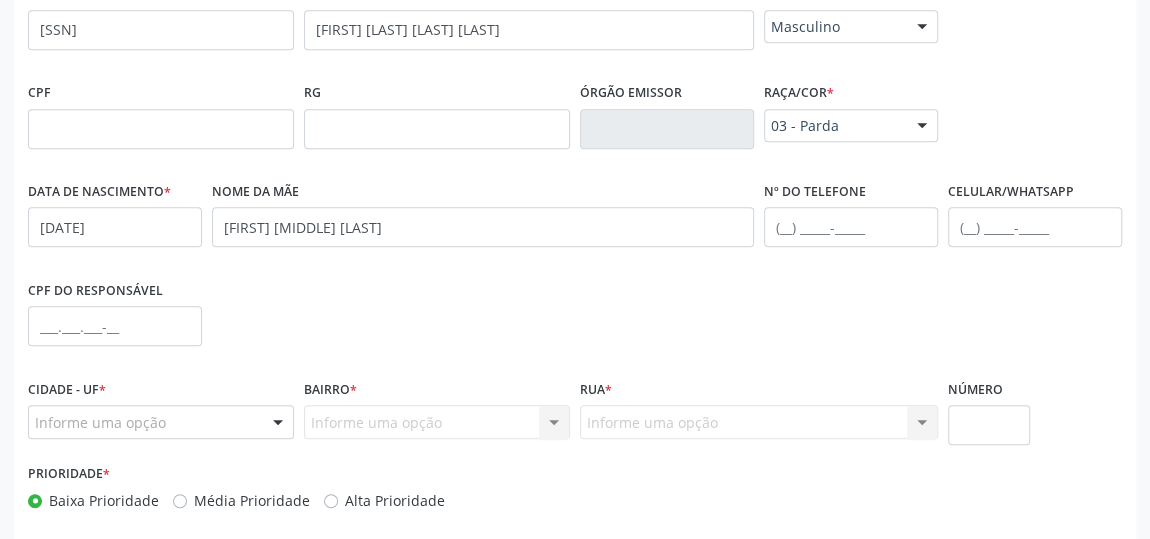 scroll, scrollTop: 604, scrollLeft: 0, axis: vertical 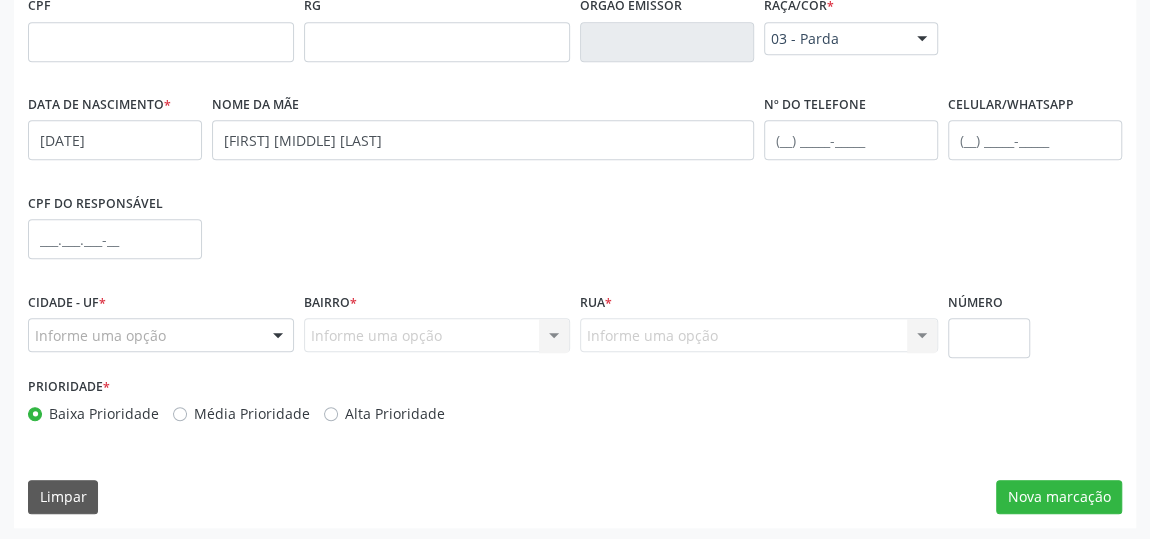 click at bounding box center (278, 336) 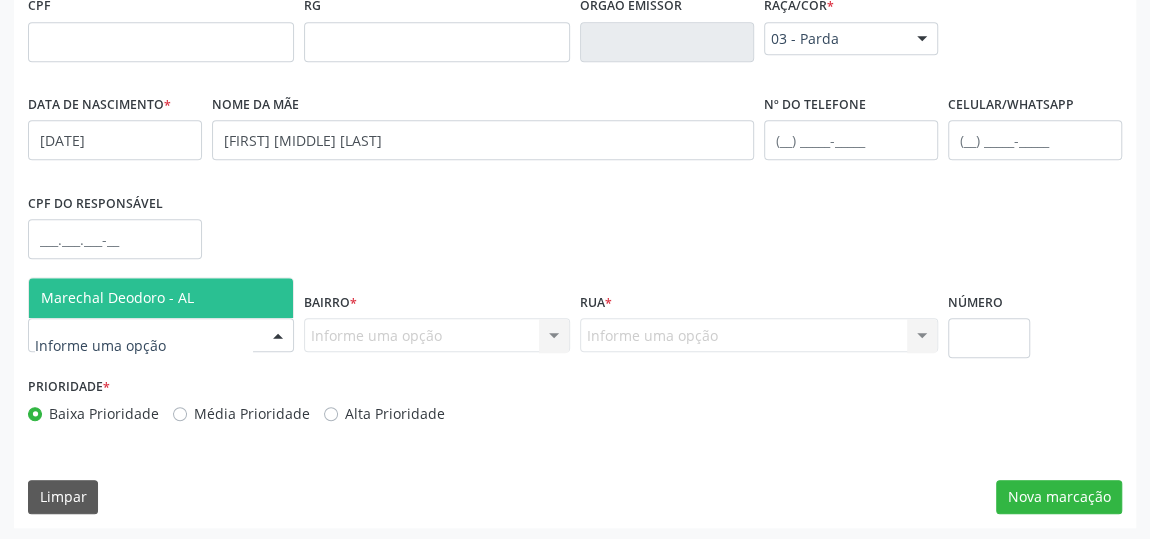 click on "Marechal Deodoro - AL" at bounding box center (161, 298) 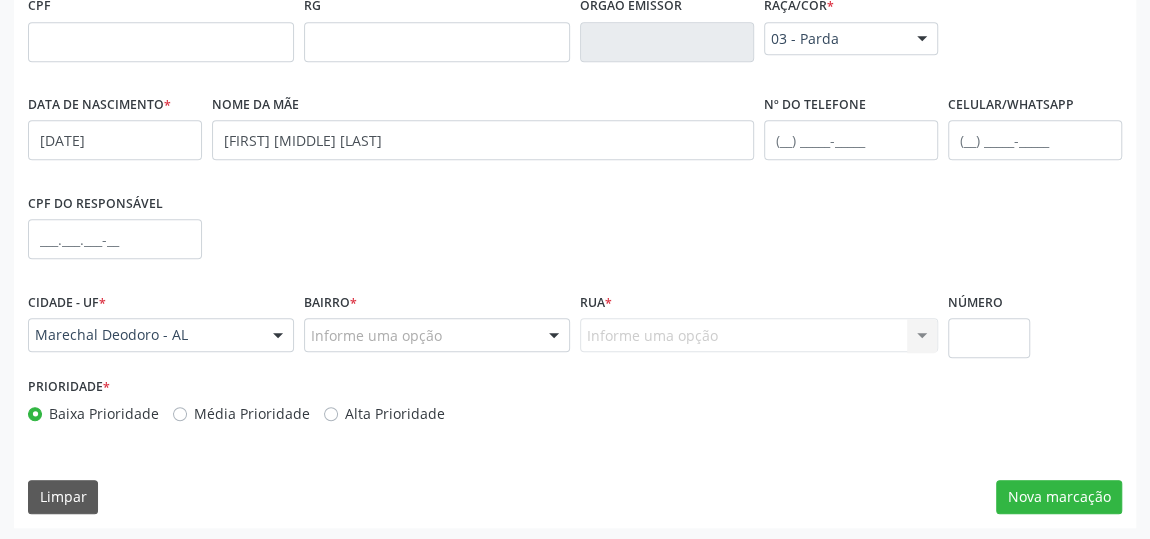 click at bounding box center (554, 336) 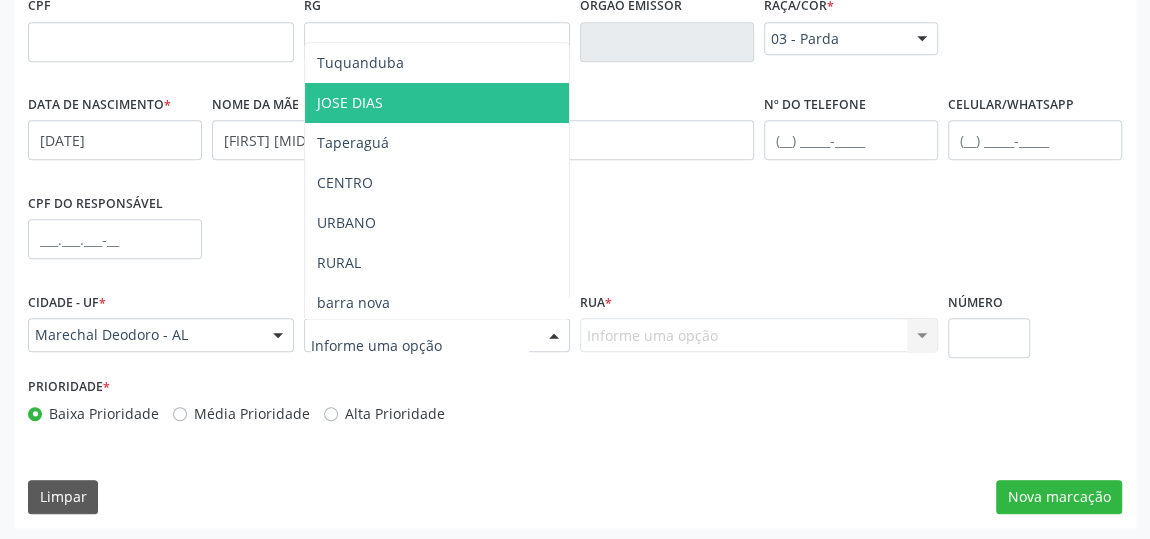 click on "JOSE DIAS" at bounding box center (437, 103) 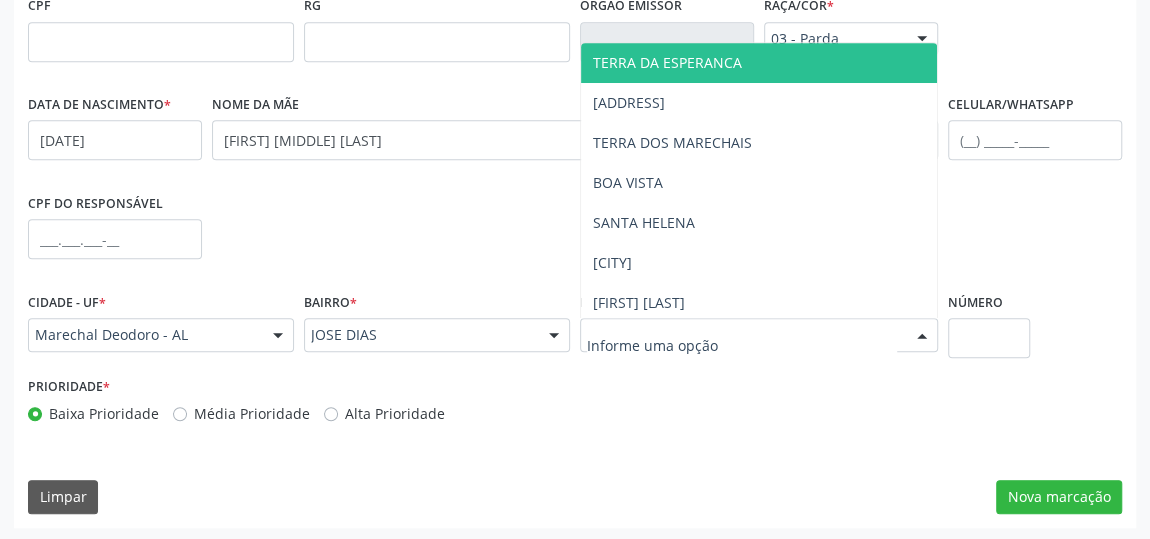 type on "W" 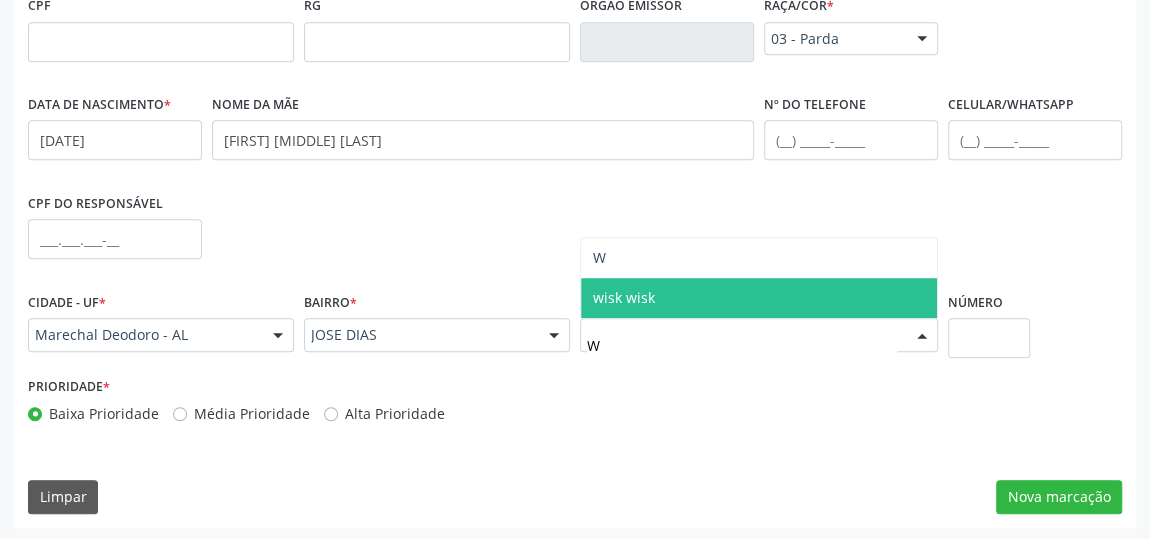 click on "wisk wisk" at bounding box center (624, 297) 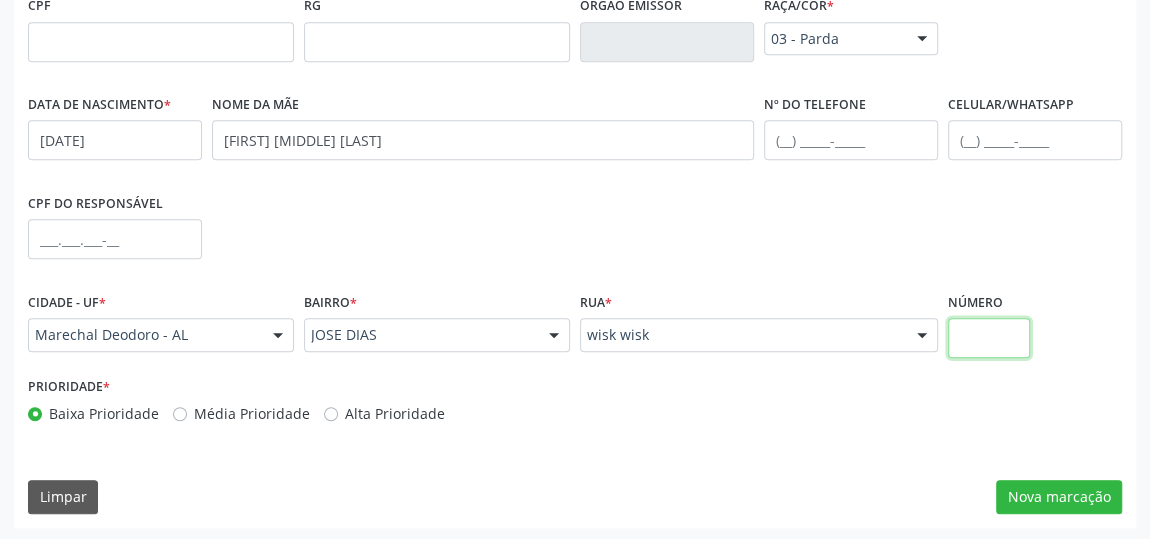 click at bounding box center (989, 338) 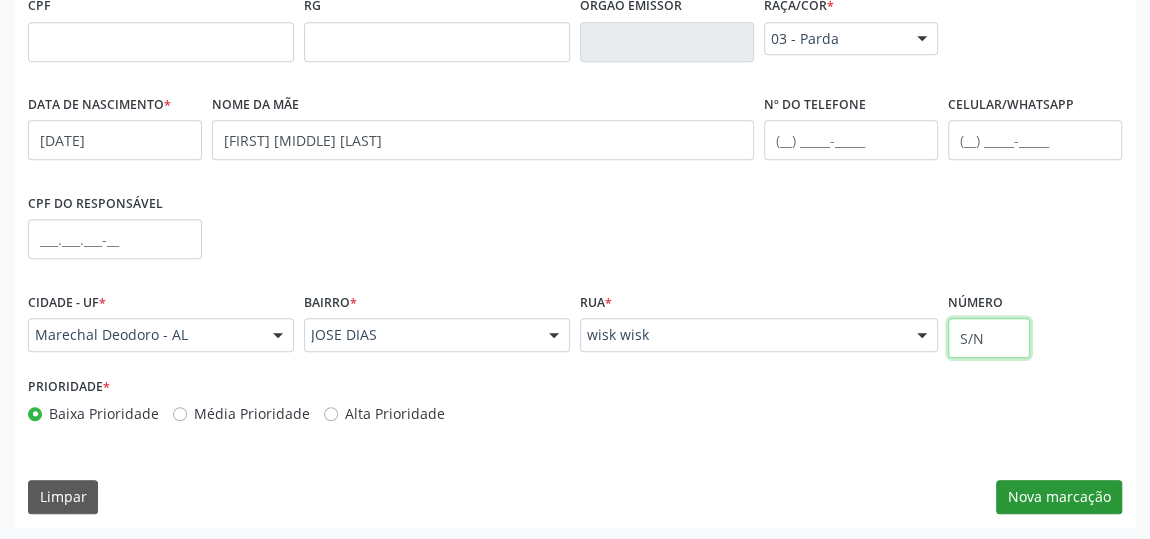 type on "S/N" 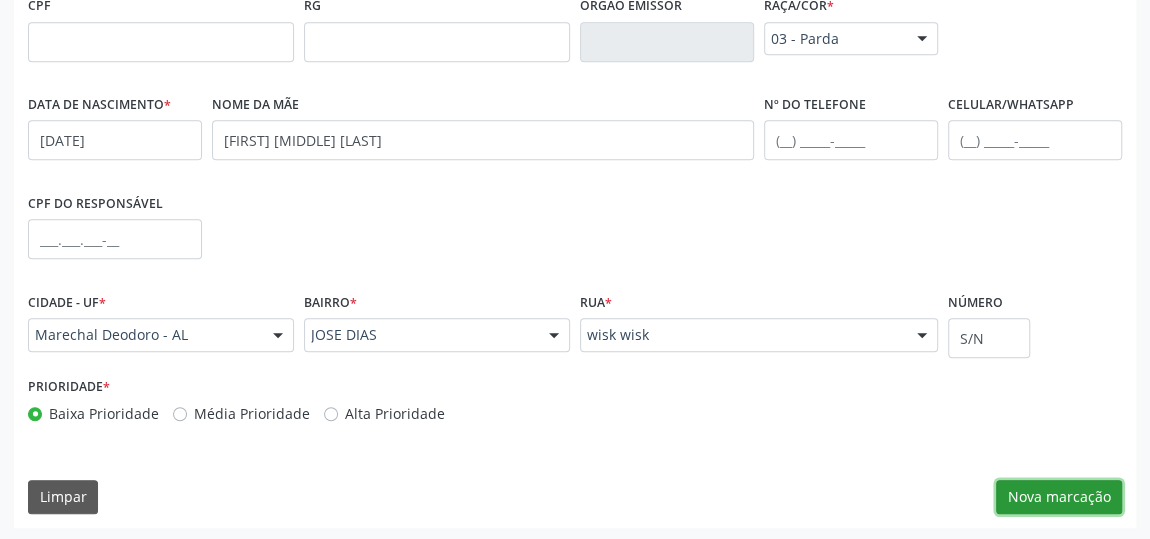 click on "Nova marcação" at bounding box center (1059, 497) 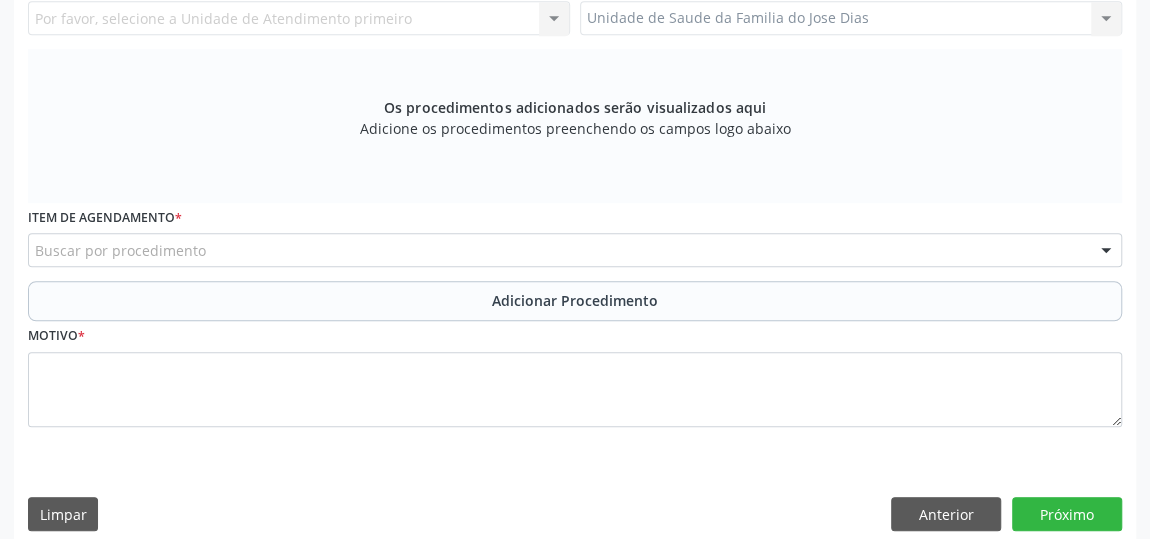 scroll, scrollTop: 331, scrollLeft: 0, axis: vertical 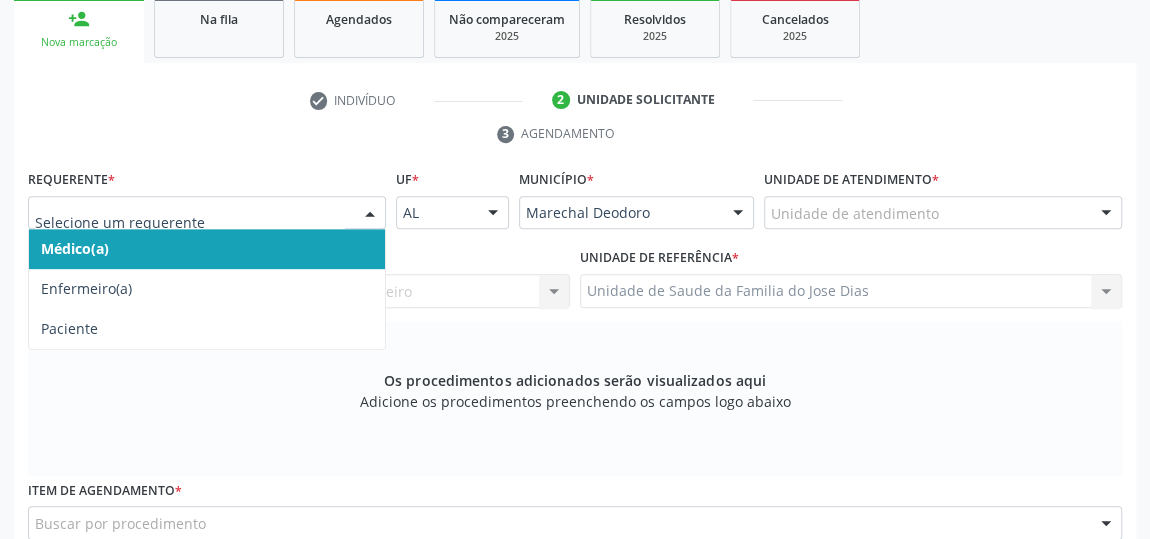 click at bounding box center [370, 214] 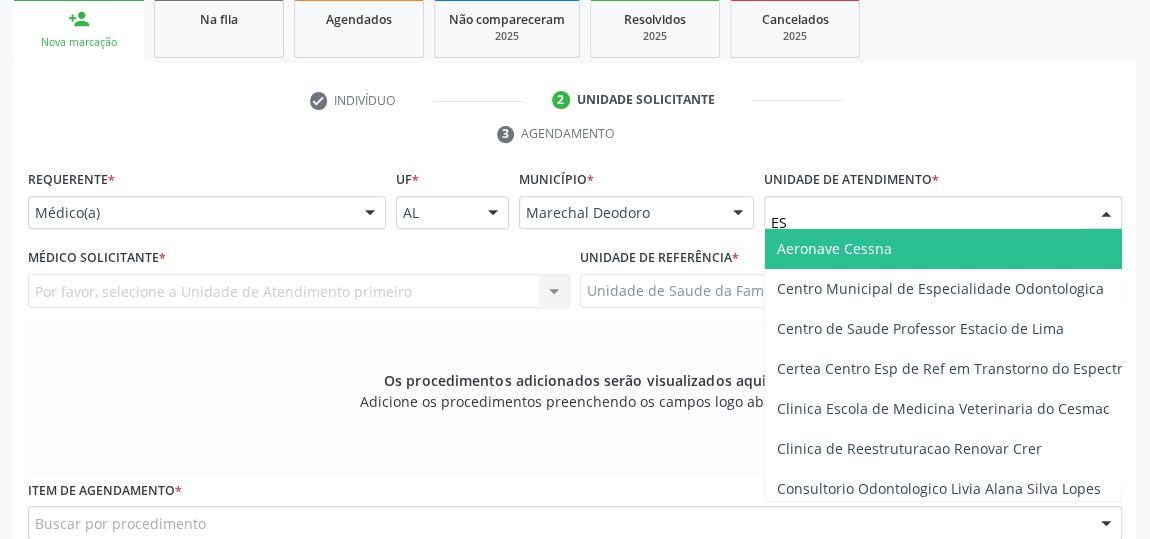type on "EST" 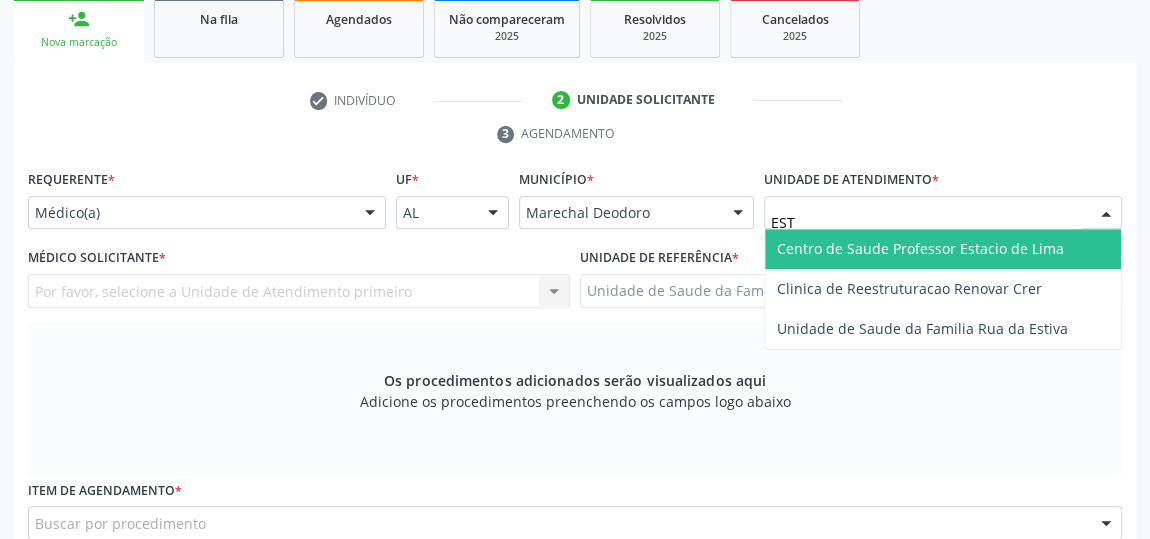 click on "Centro de Saude Professor Estacio de Lima" at bounding box center [943, 249] 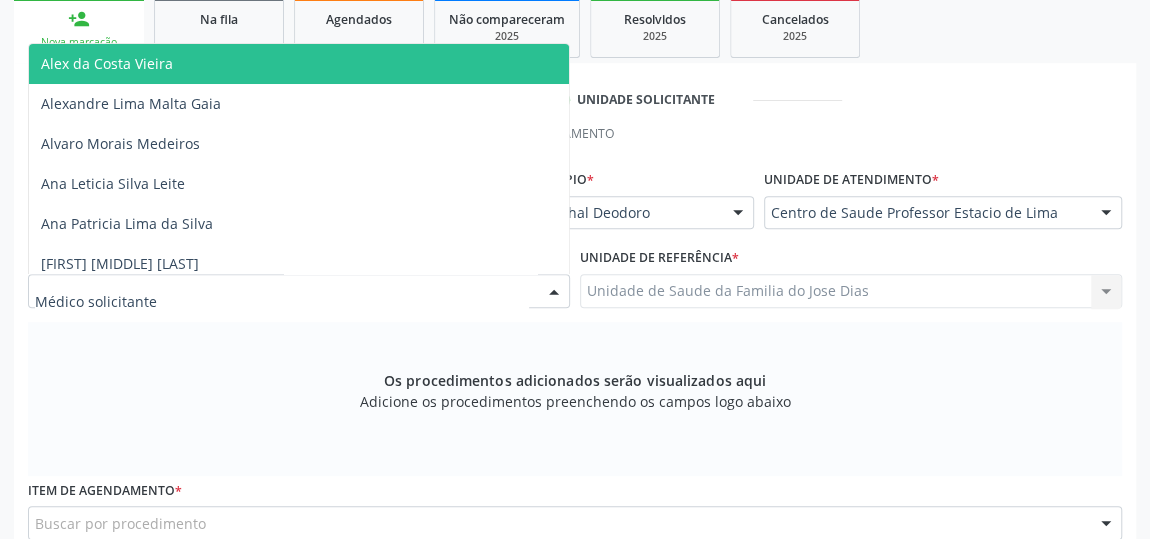 click at bounding box center (554, 292) 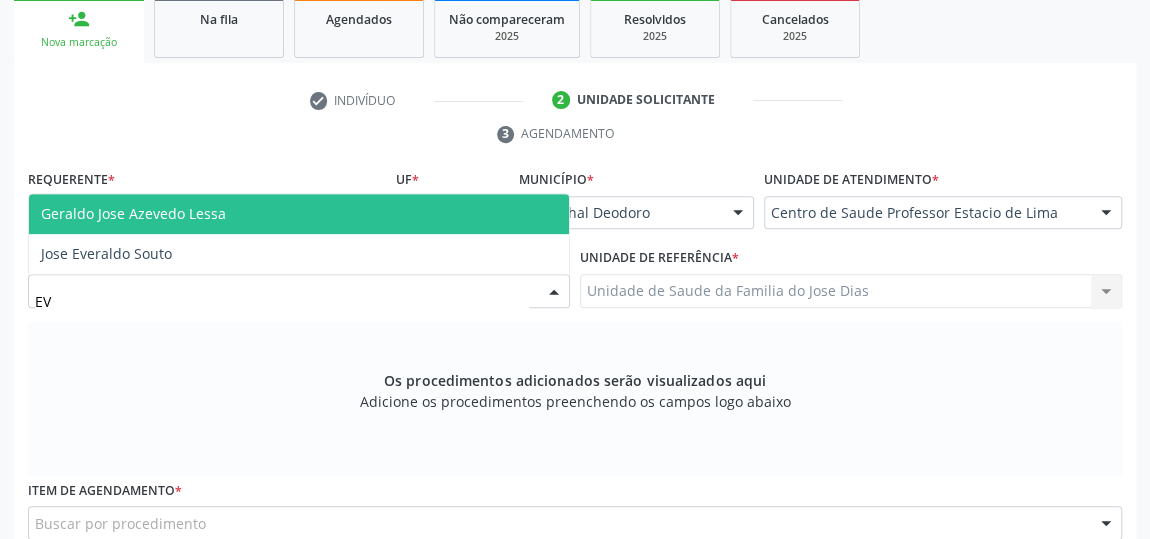 type on "EVE" 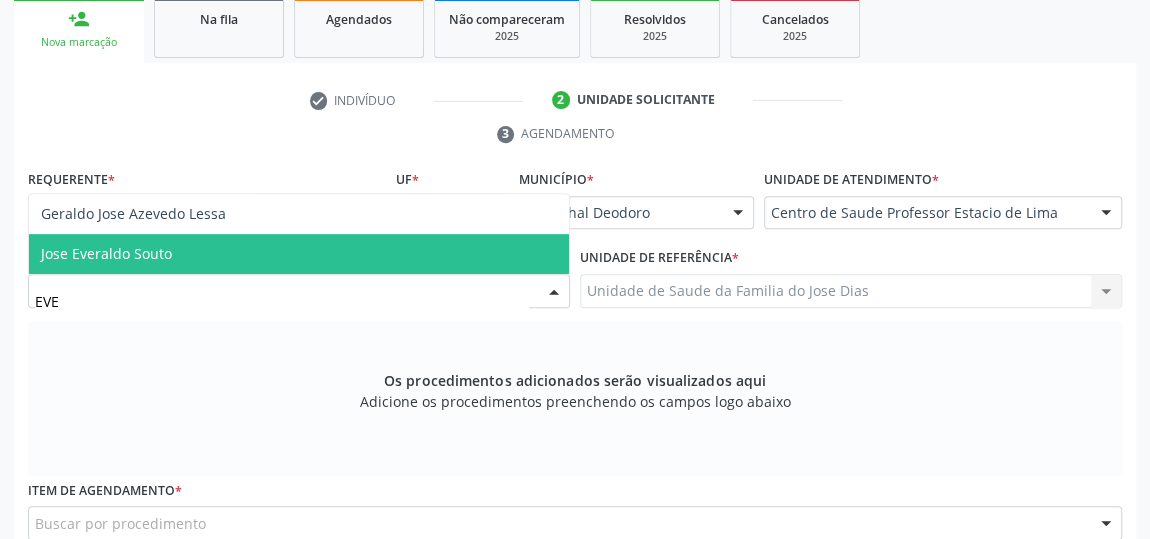 click on "Jose Everaldo Souto" at bounding box center (299, 254) 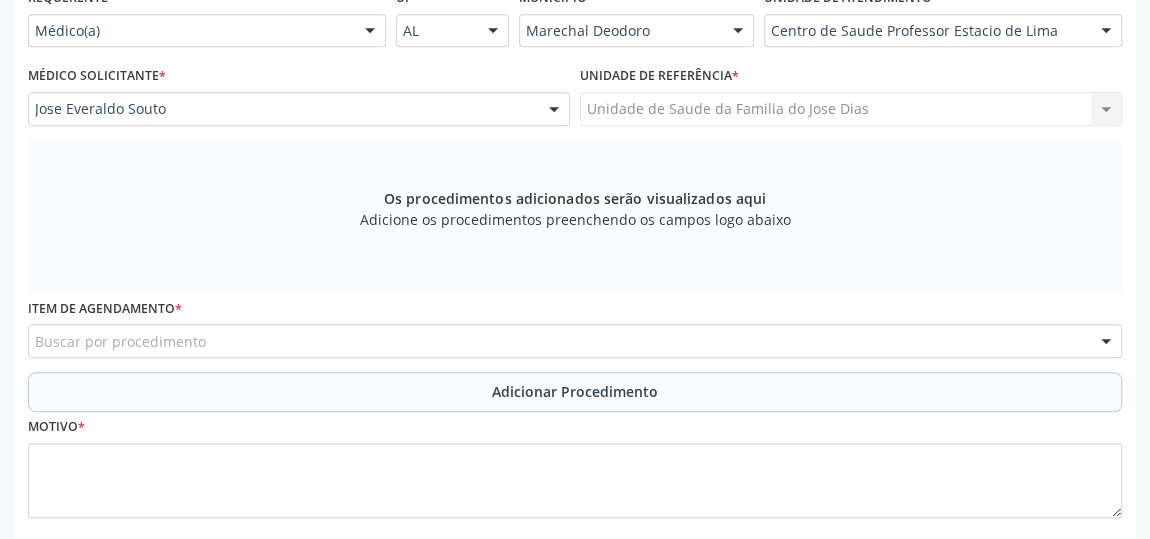 scroll, scrollTop: 604, scrollLeft: 0, axis: vertical 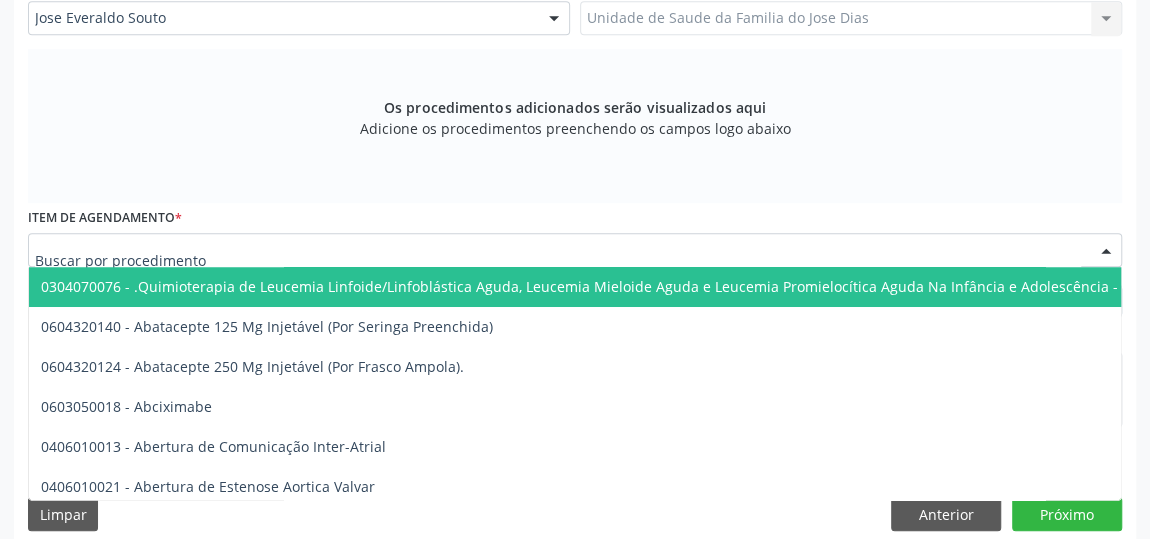 click at bounding box center [575, 250] 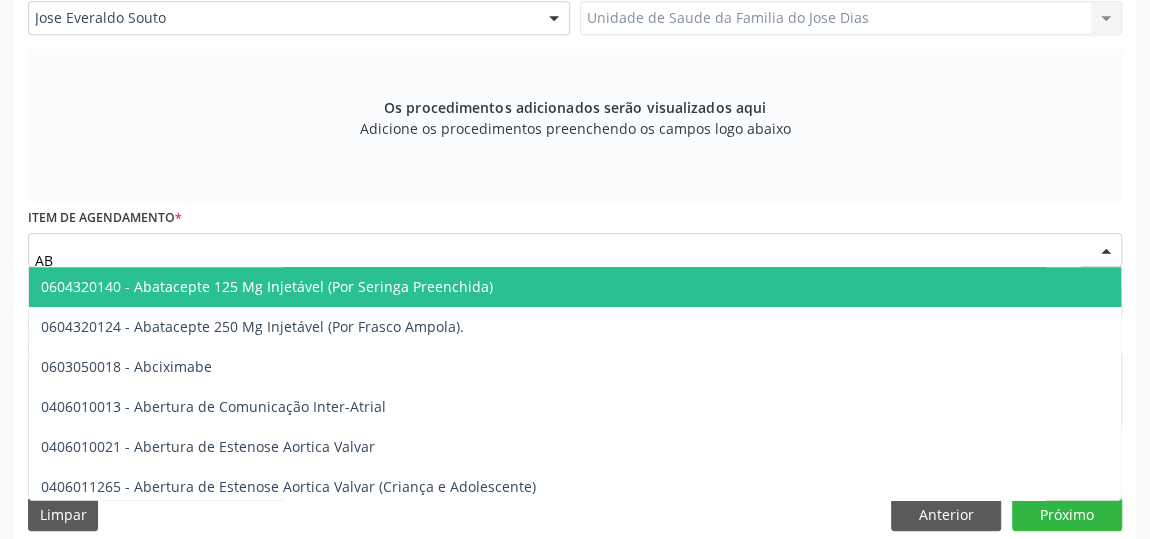 type on "A" 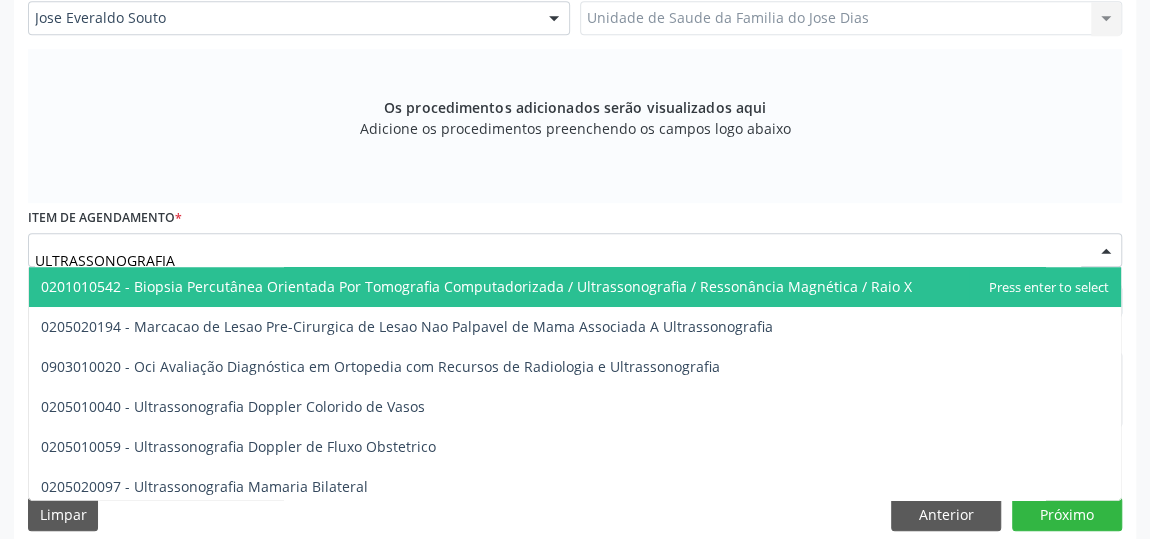 scroll, scrollTop: 620, scrollLeft: 0, axis: vertical 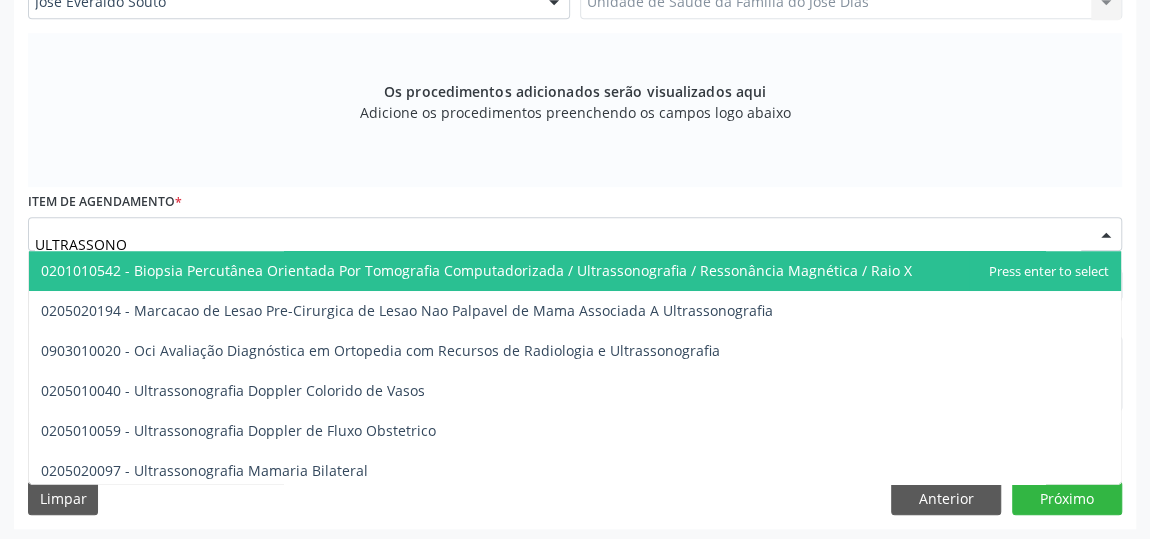 type on "ULTRASSON" 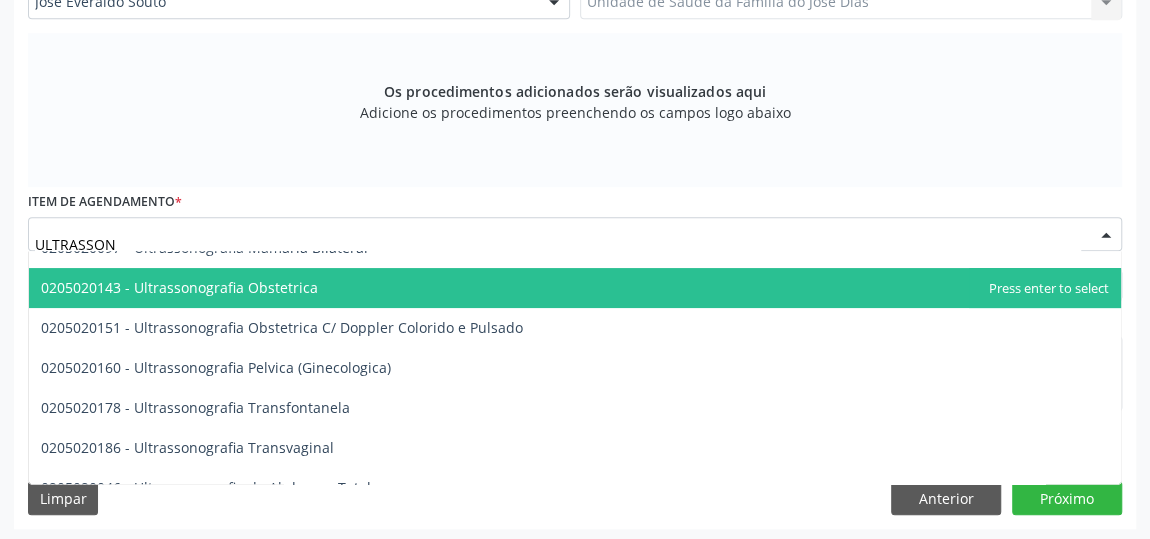 scroll, scrollTop: 363, scrollLeft: 0, axis: vertical 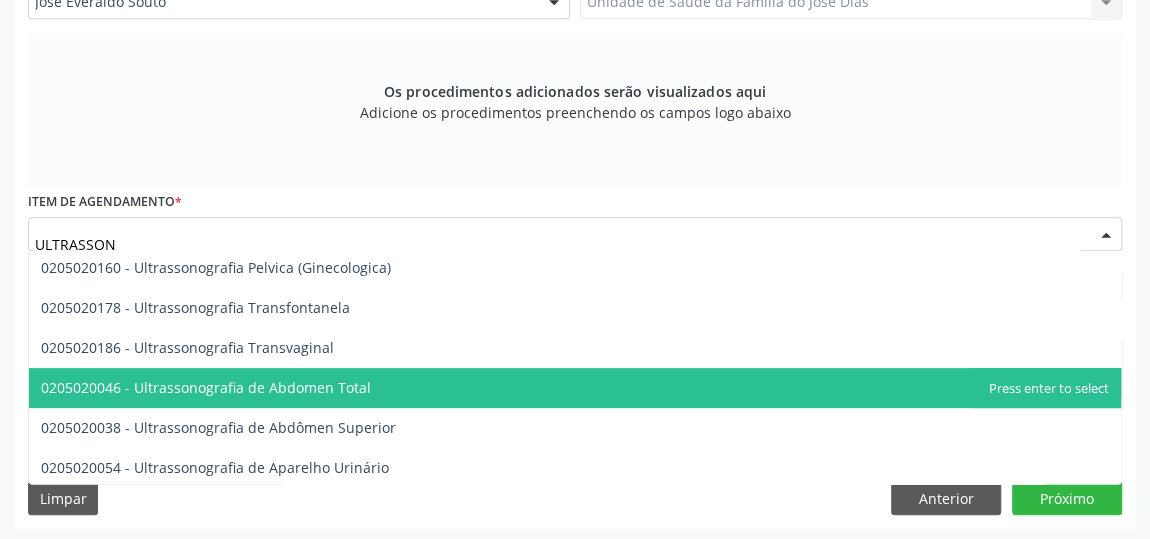 click on "0205020046 - Ultrassonografia de Abdomen Total" at bounding box center [575, 388] 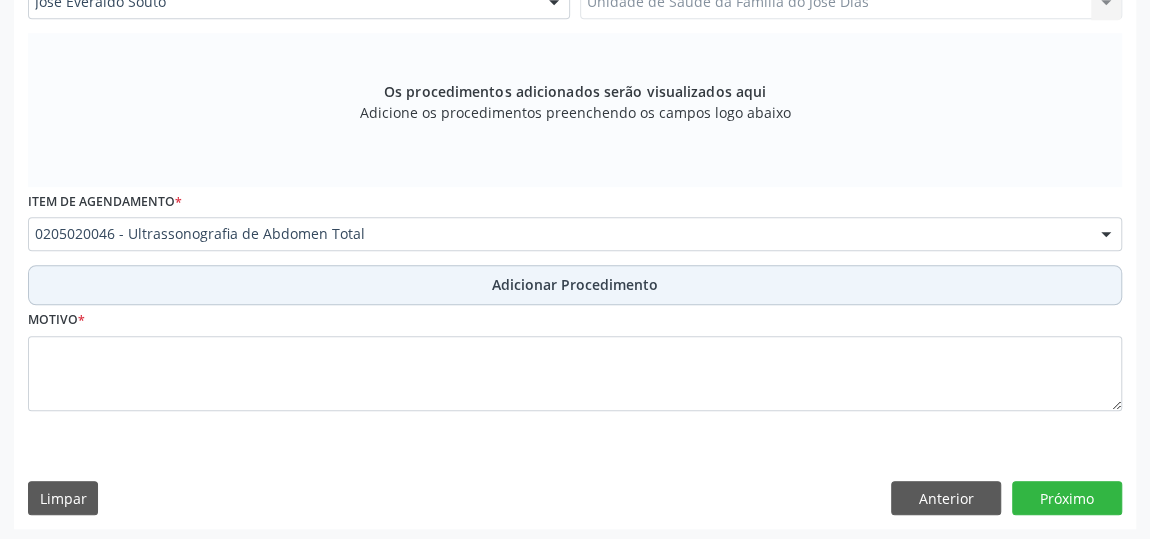 click on "Adicionar Procedimento" at bounding box center [575, 284] 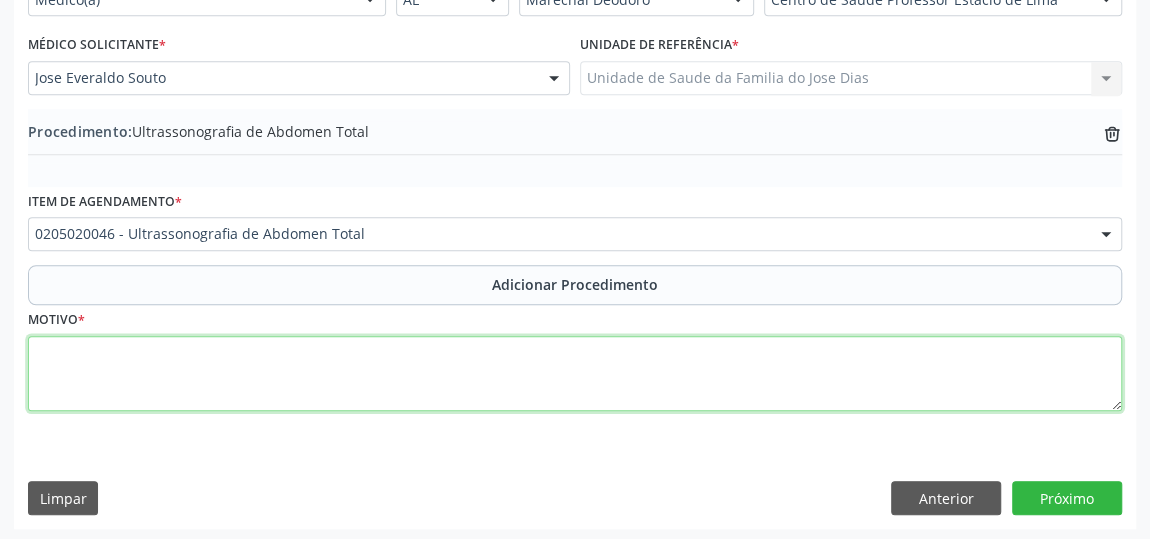click at bounding box center (575, 374) 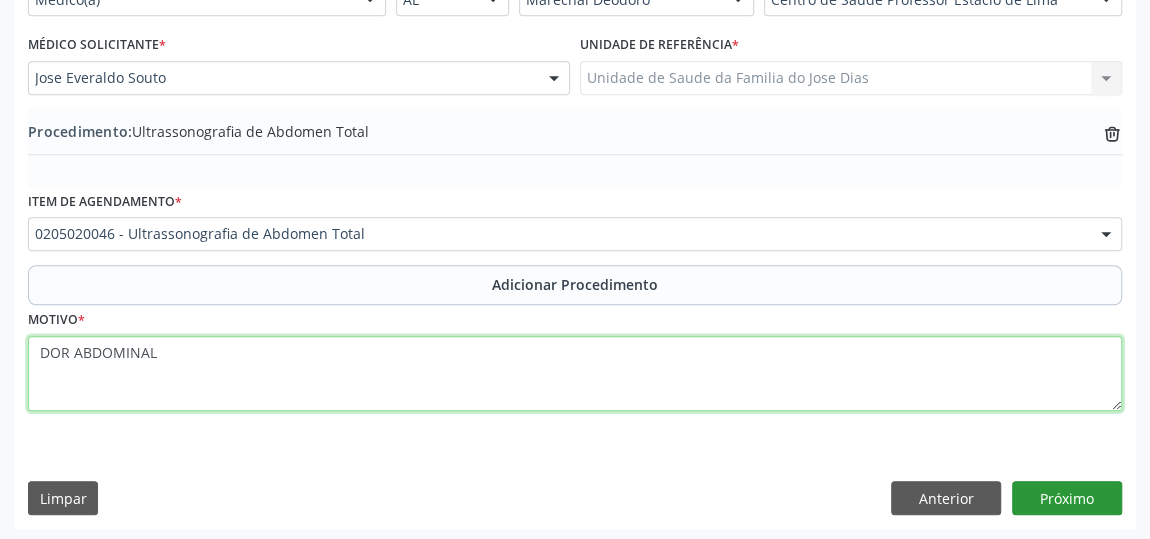 type on "DOR ABDOMINAL" 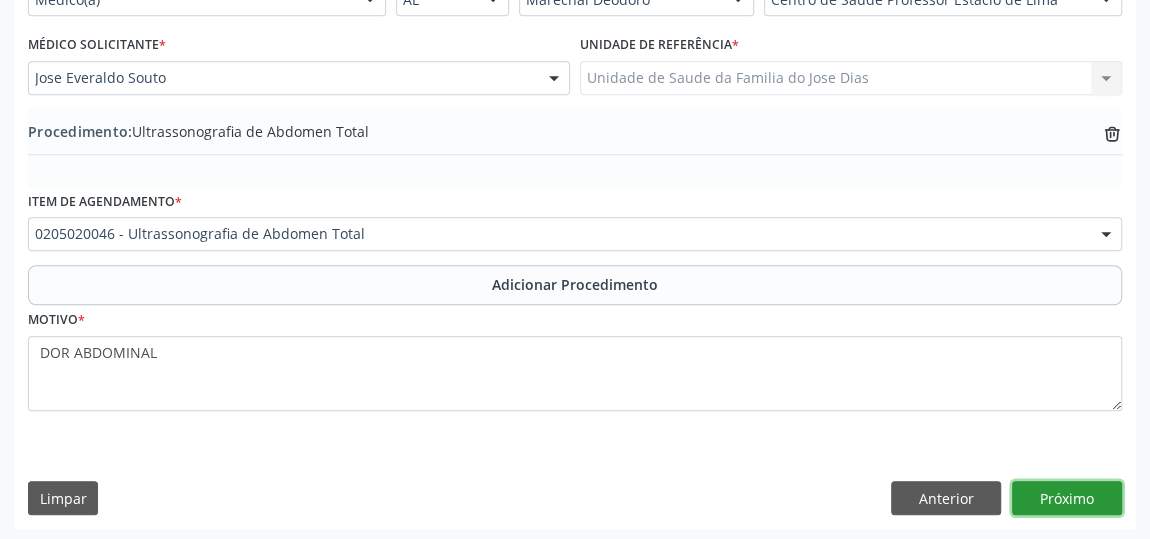 click on "Próximo" at bounding box center (1067, 498) 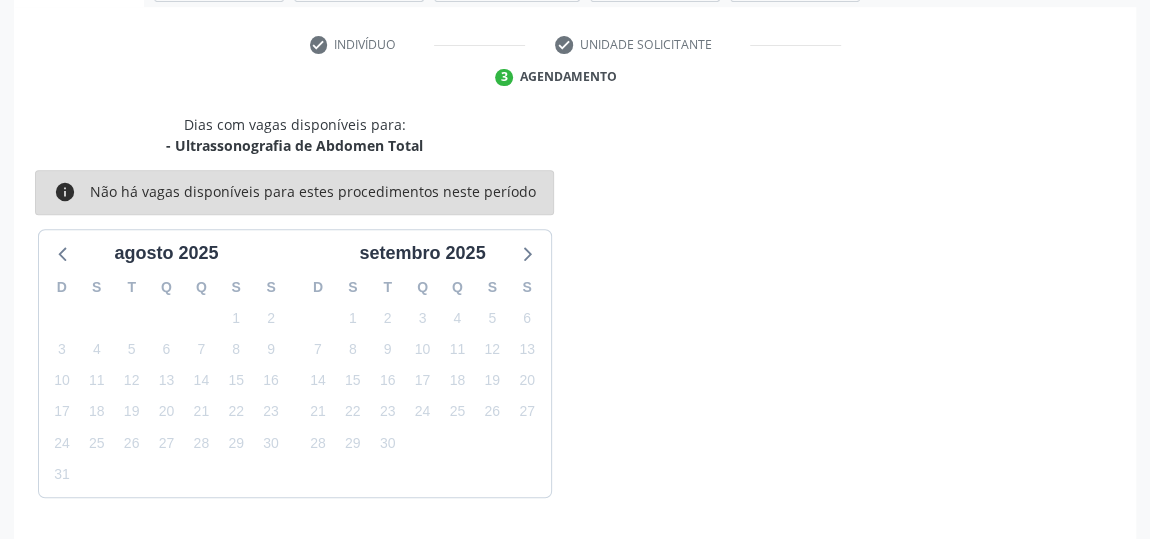 scroll, scrollTop: 446, scrollLeft: 0, axis: vertical 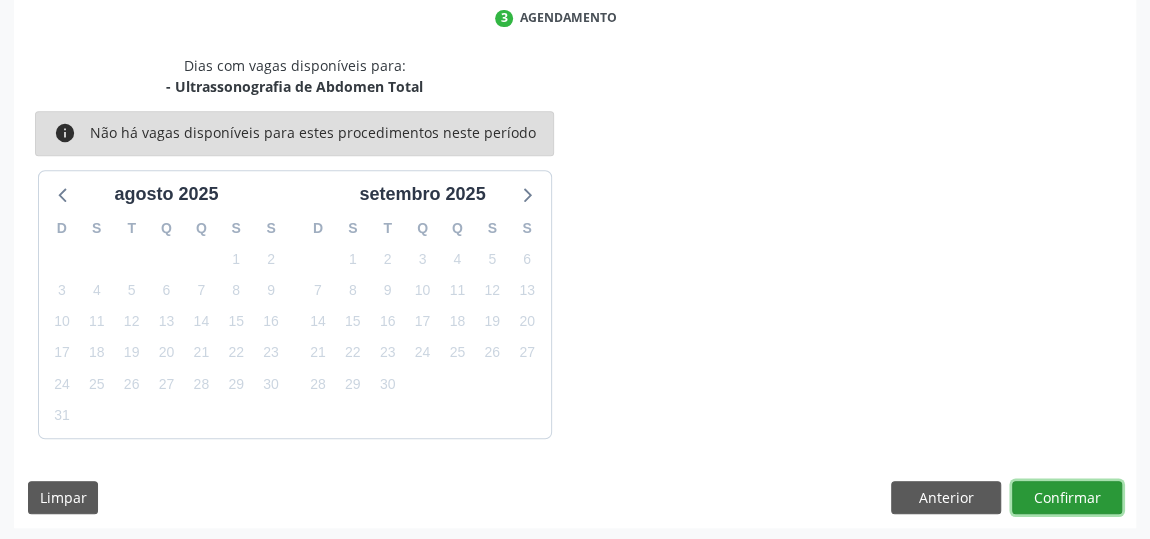 click on "Confirmar" at bounding box center (1067, 498) 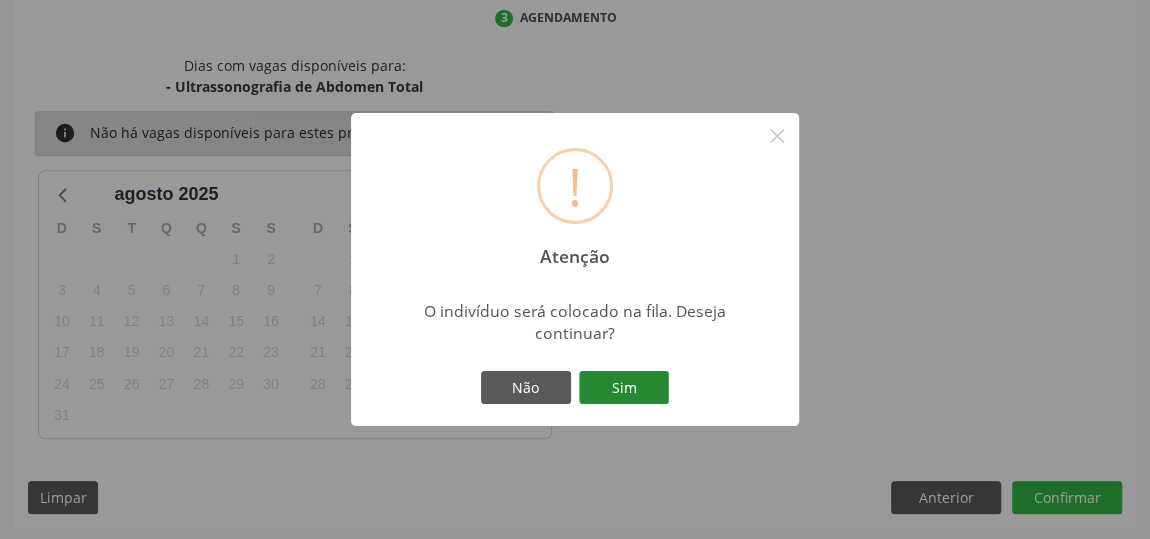 click on "Sim" at bounding box center (624, 388) 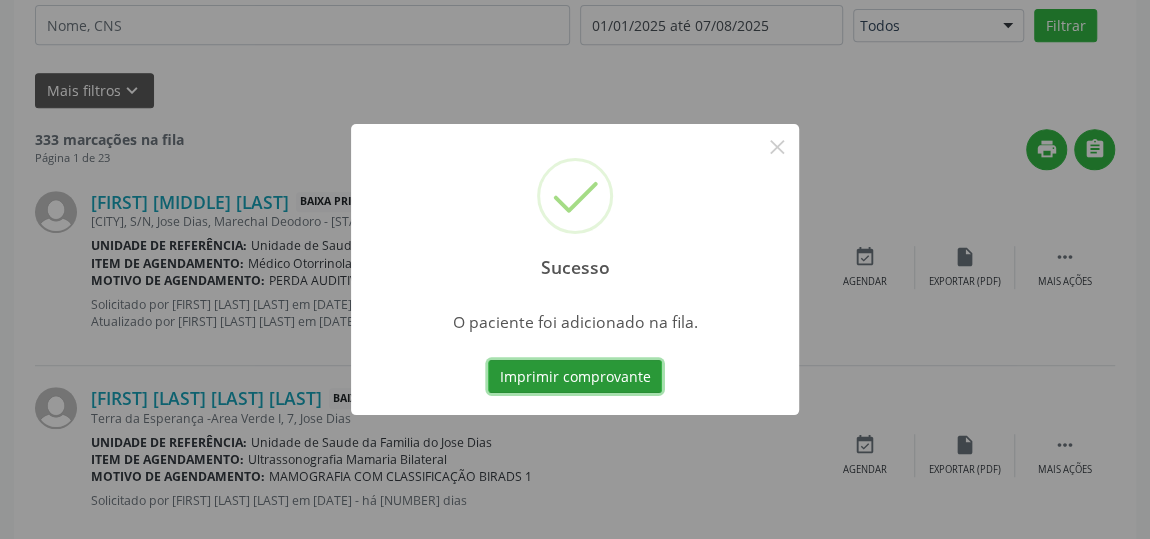 scroll, scrollTop: 153, scrollLeft: 0, axis: vertical 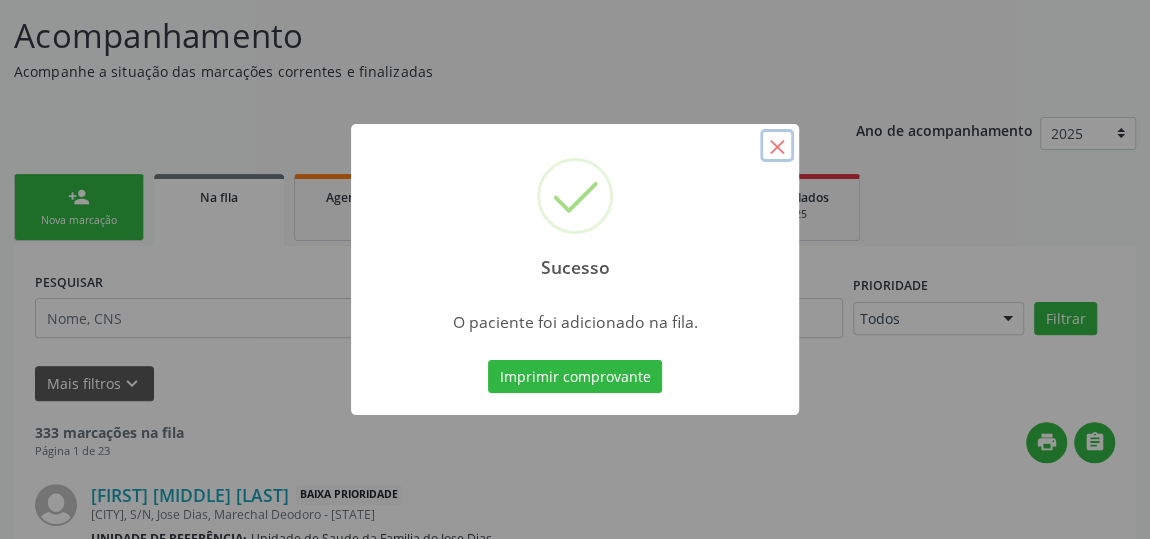click on "×" at bounding box center (777, 146) 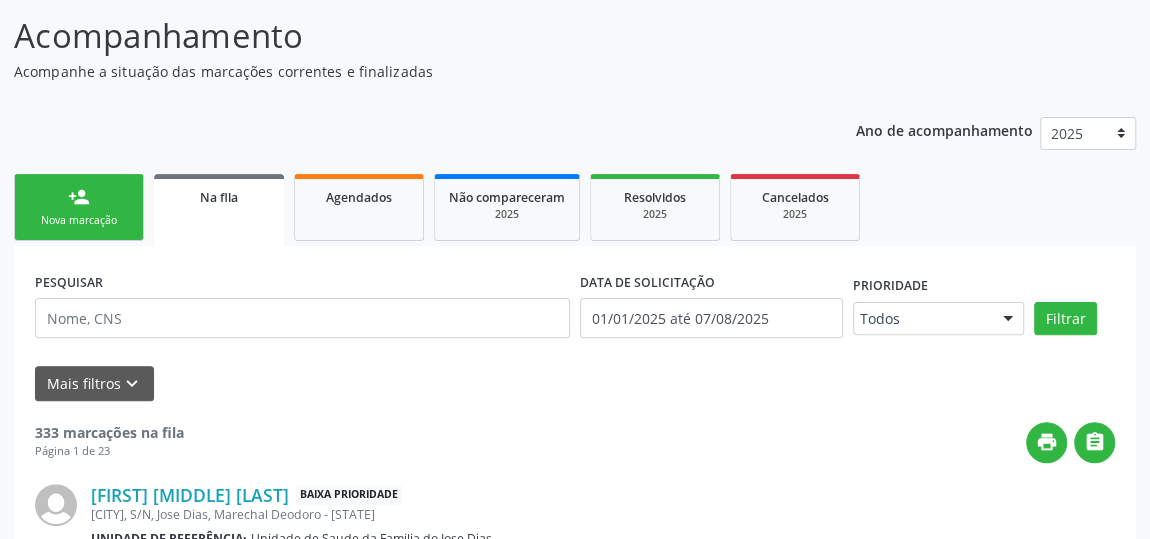 click on "person_add
Nova marcação" at bounding box center [79, 207] 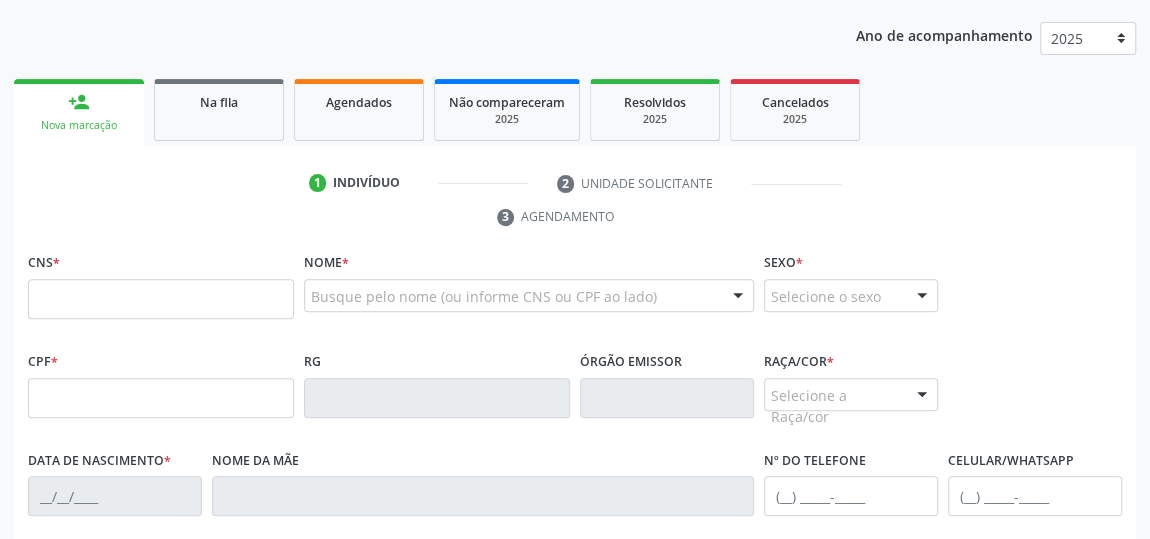 scroll, scrollTop: 335, scrollLeft: 0, axis: vertical 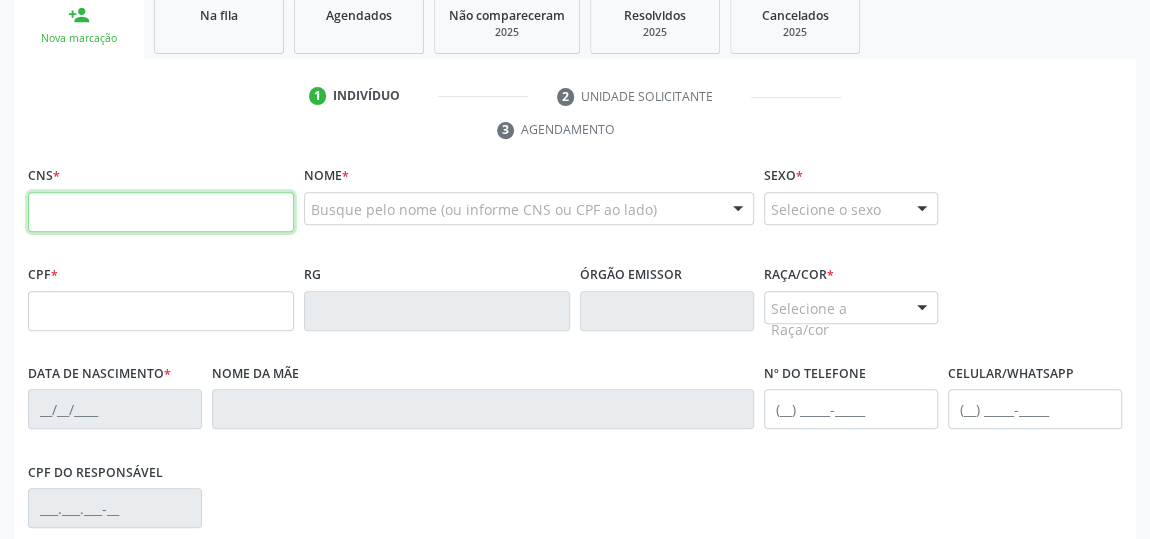 paste on "[SSN]" 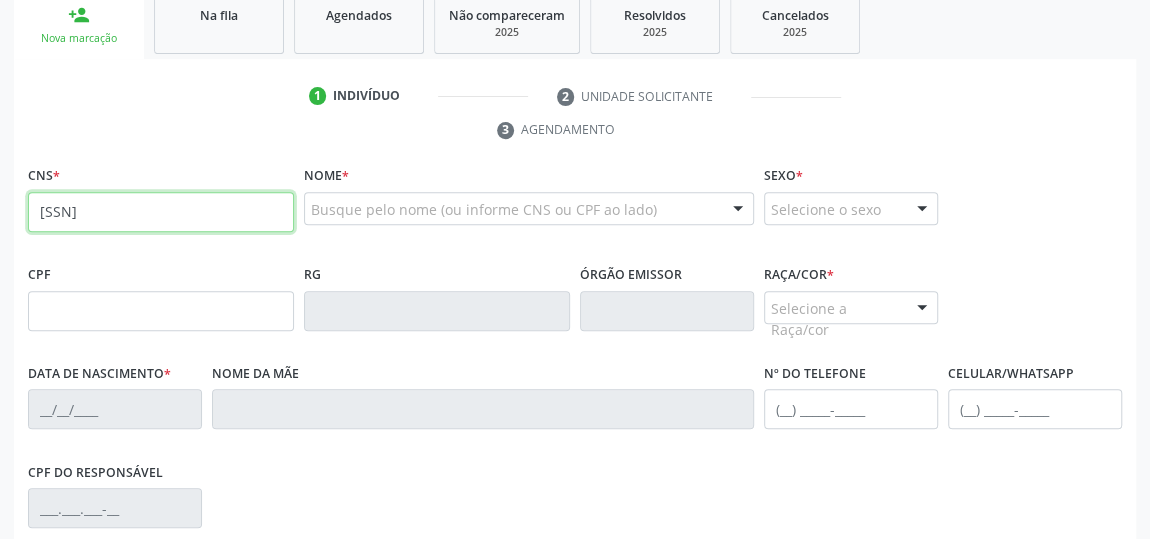 type on "[SSN]" 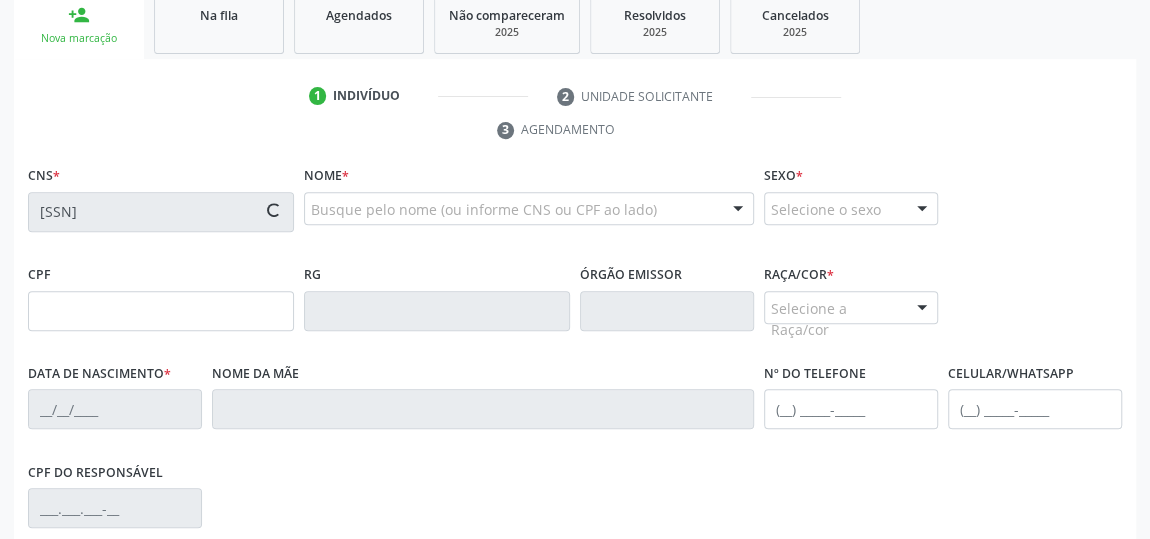 type on "[DATE]" 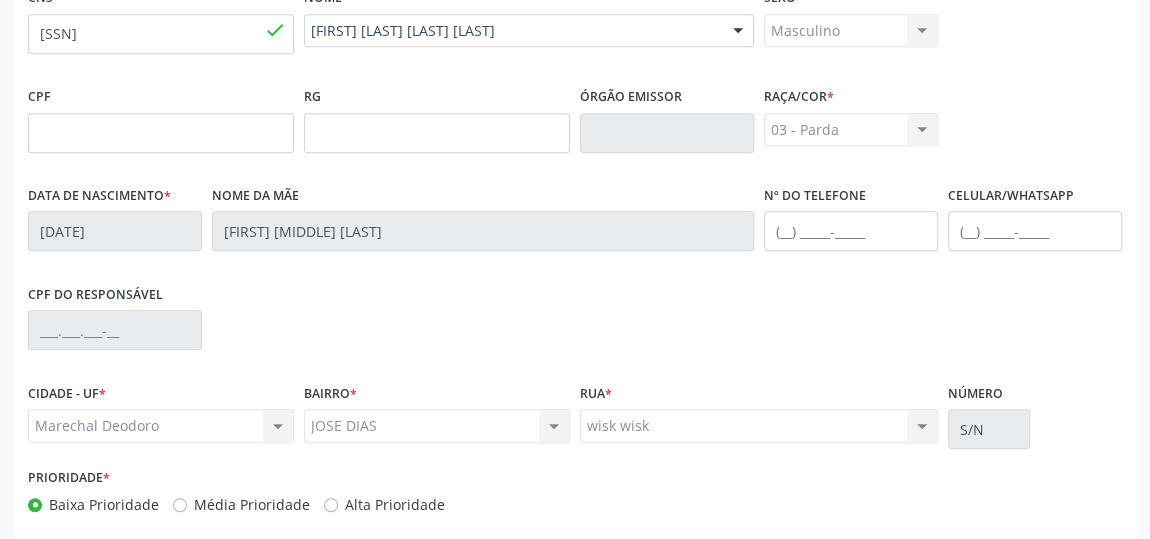 scroll, scrollTop: 604, scrollLeft: 0, axis: vertical 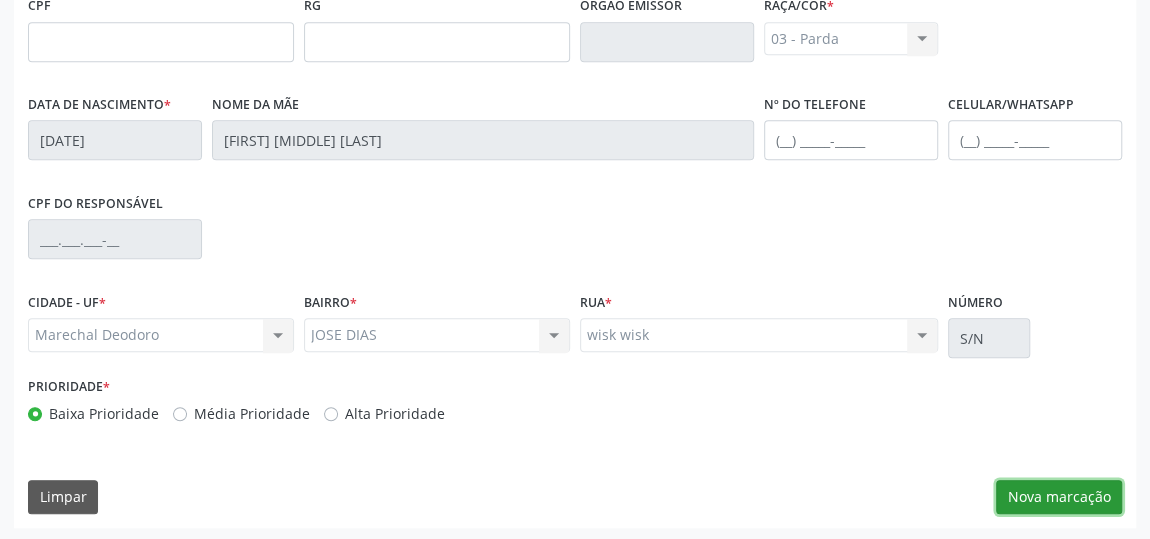 click on "Nova marcação" at bounding box center [1059, 497] 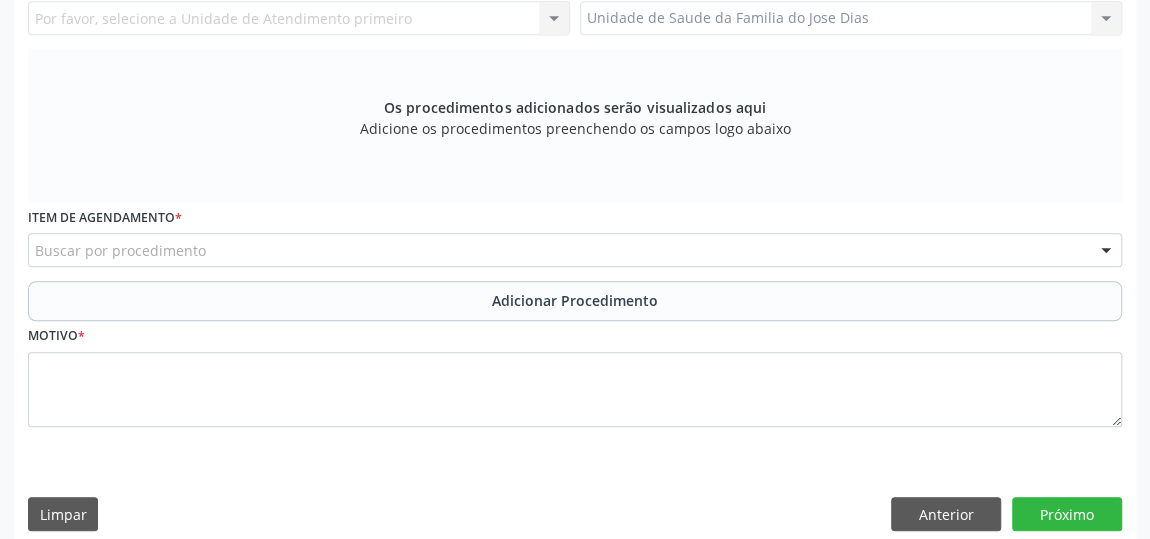 scroll, scrollTop: 422, scrollLeft: 0, axis: vertical 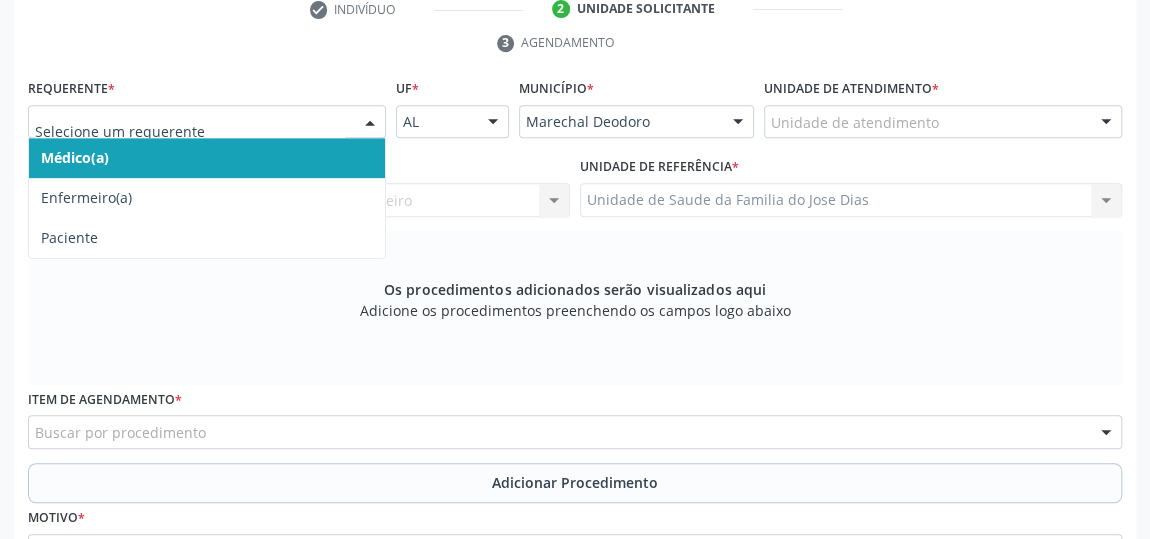 click at bounding box center [370, 123] 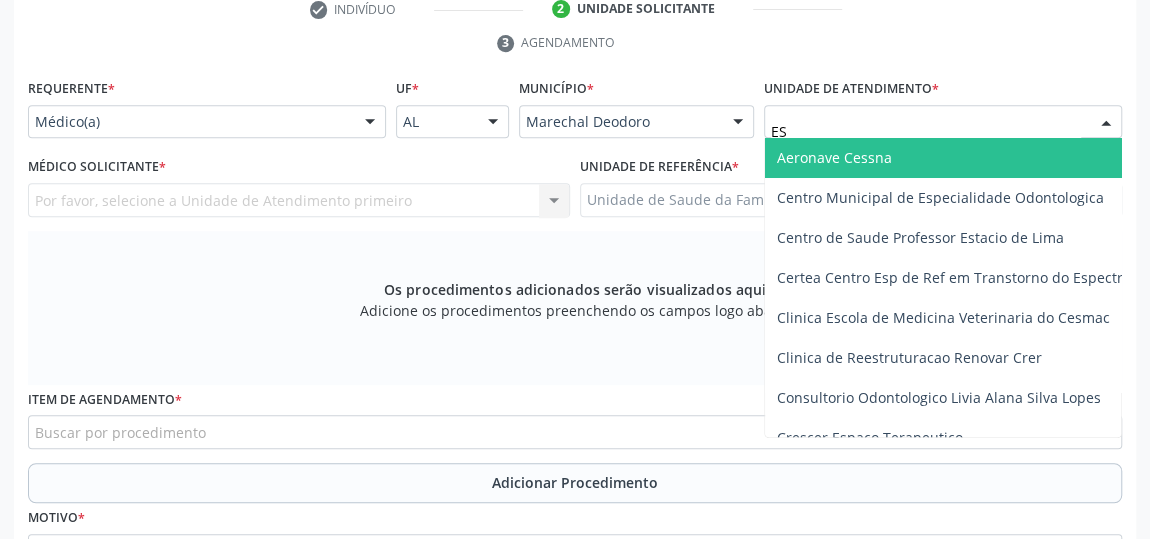 type on "EST" 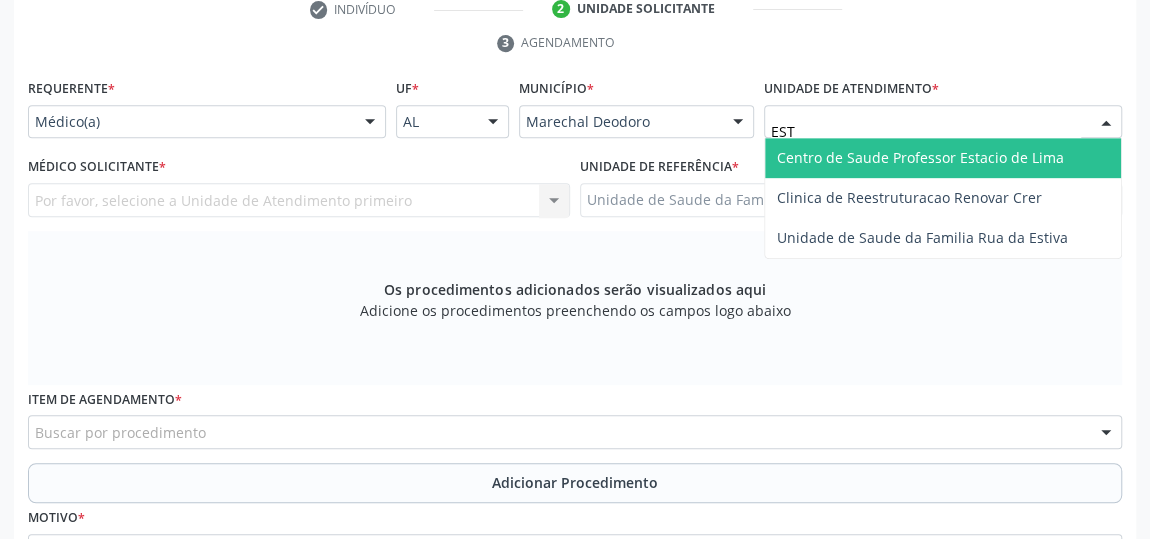 click on "Centro de Saude Professor Estacio de Lima" at bounding box center [920, 157] 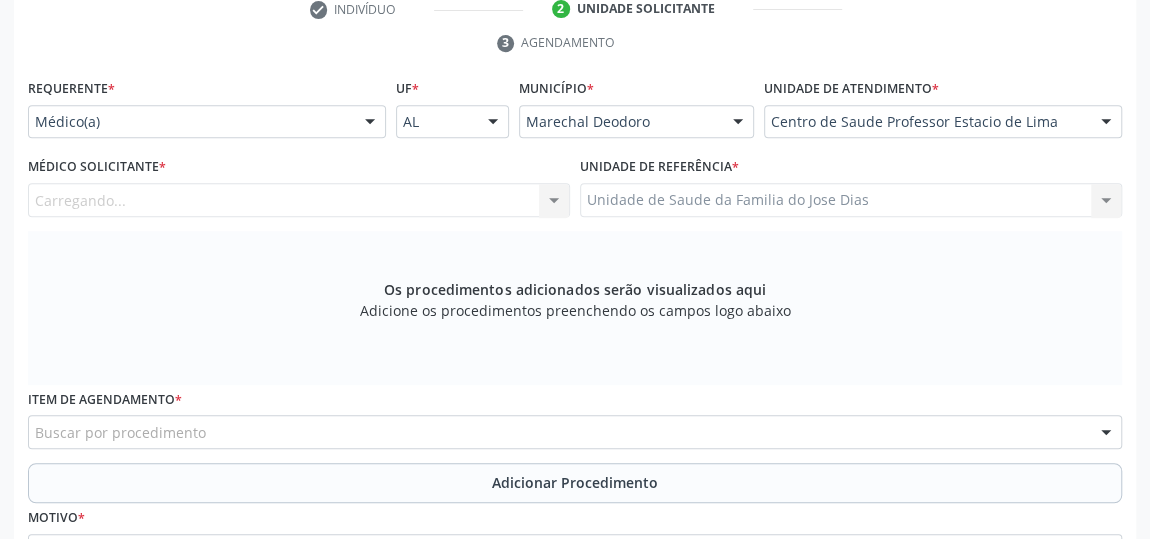 click on "Carregando...
Nenhum resultado encontrado para: "   "
Não há nenhuma opção para ser exibida." at bounding box center (299, 200) 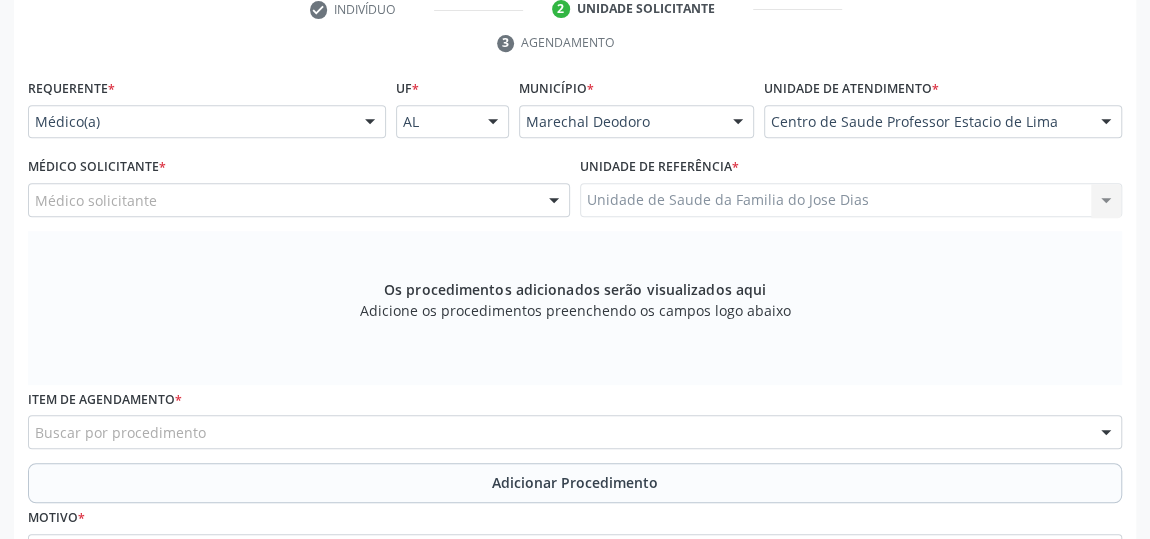 click at bounding box center [554, 201] 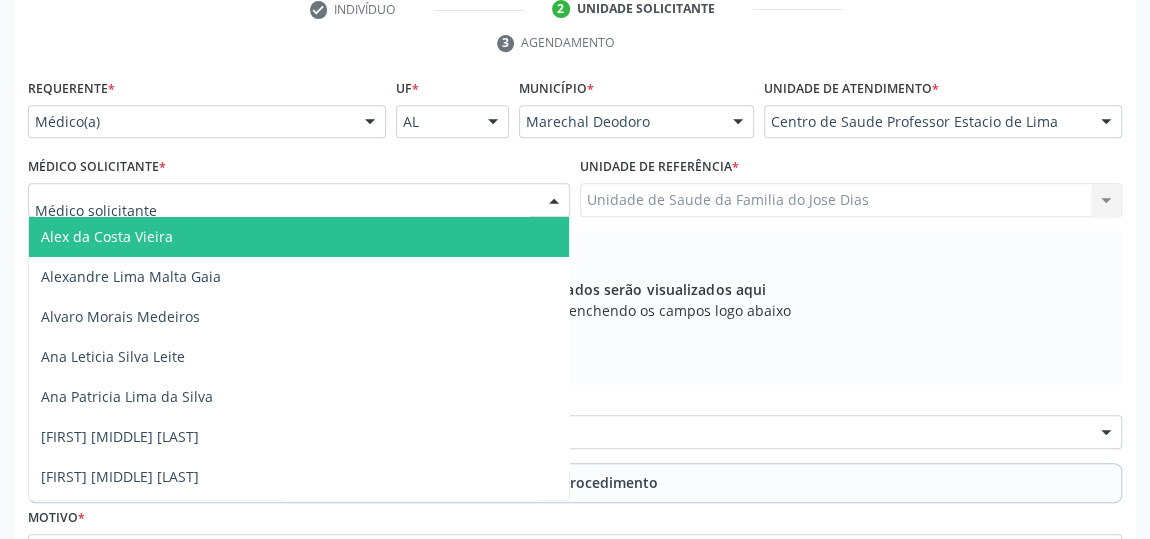 click at bounding box center (554, 201) 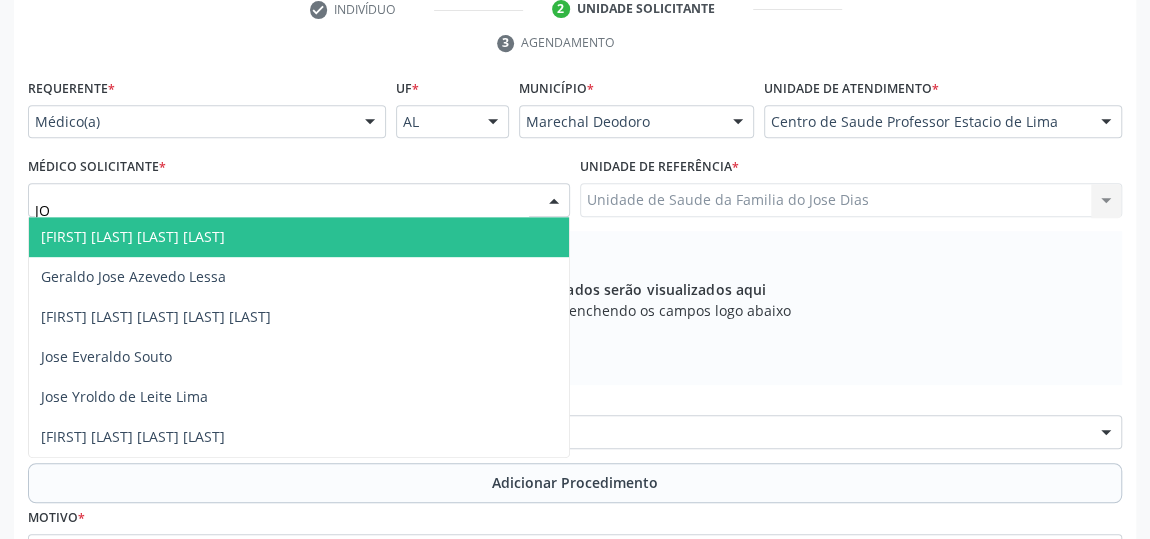 type on "JOS" 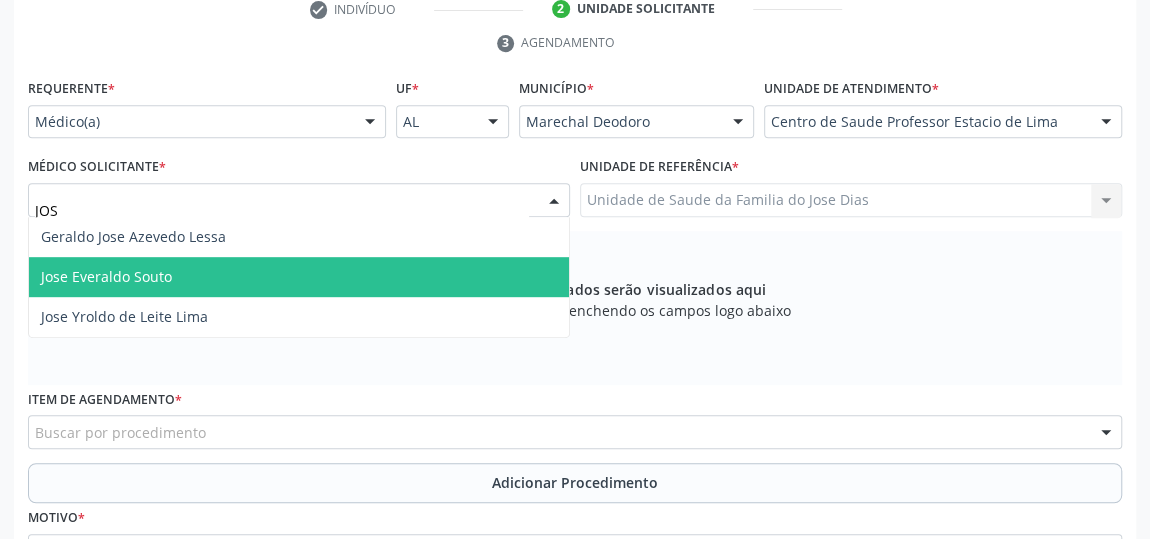 click on "Jose Everaldo Souto" at bounding box center [299, 277] 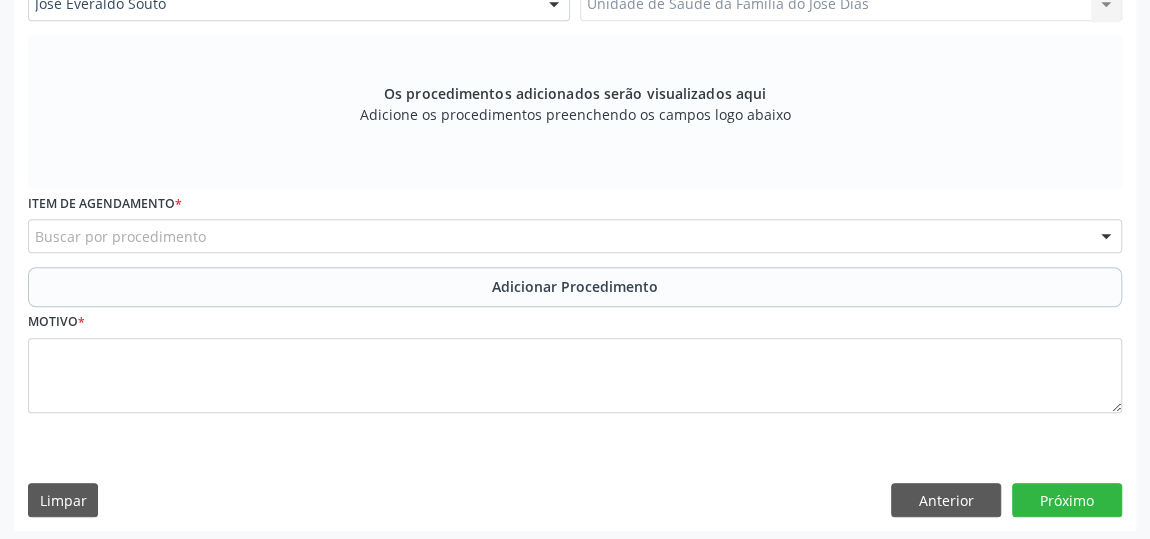 scroll, scrollTop: 620, scrollLeft: 0, axis: vertical 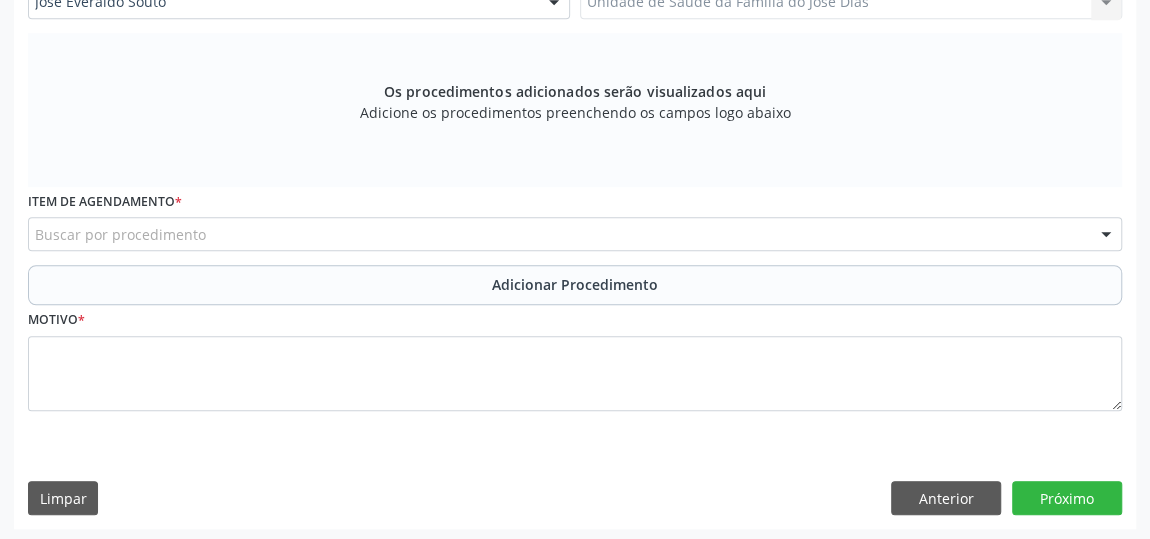 click on "Buscar por procedimento" at bounding box center (575, 234) 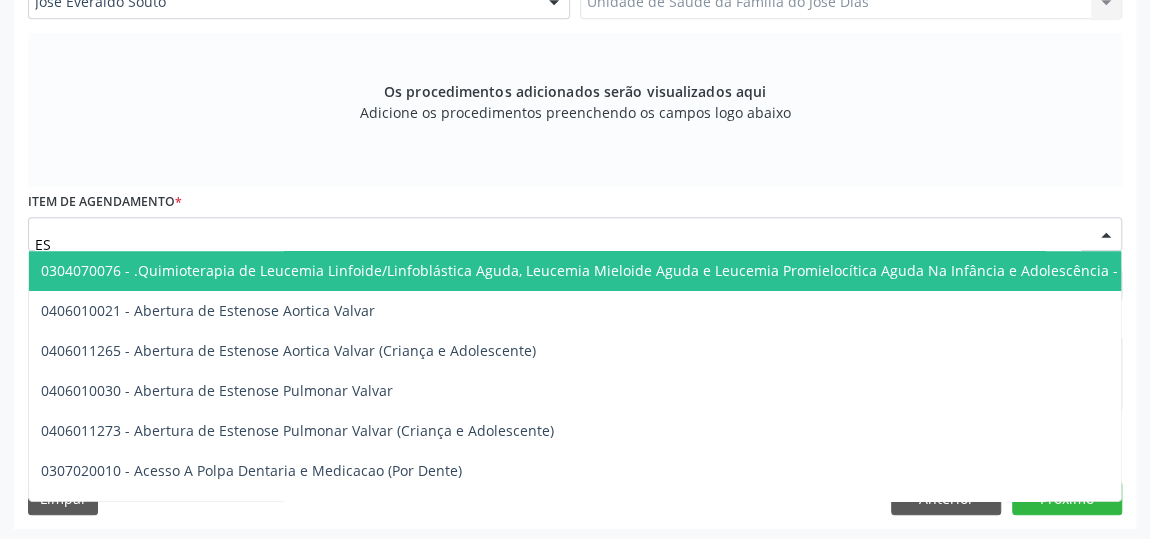 type on "E" 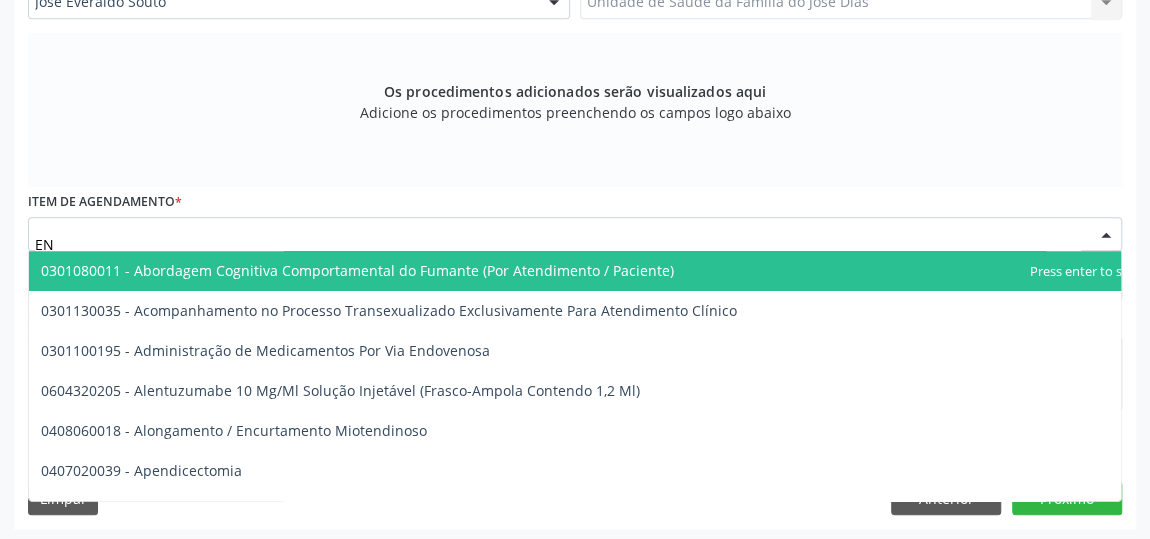 type on "E" 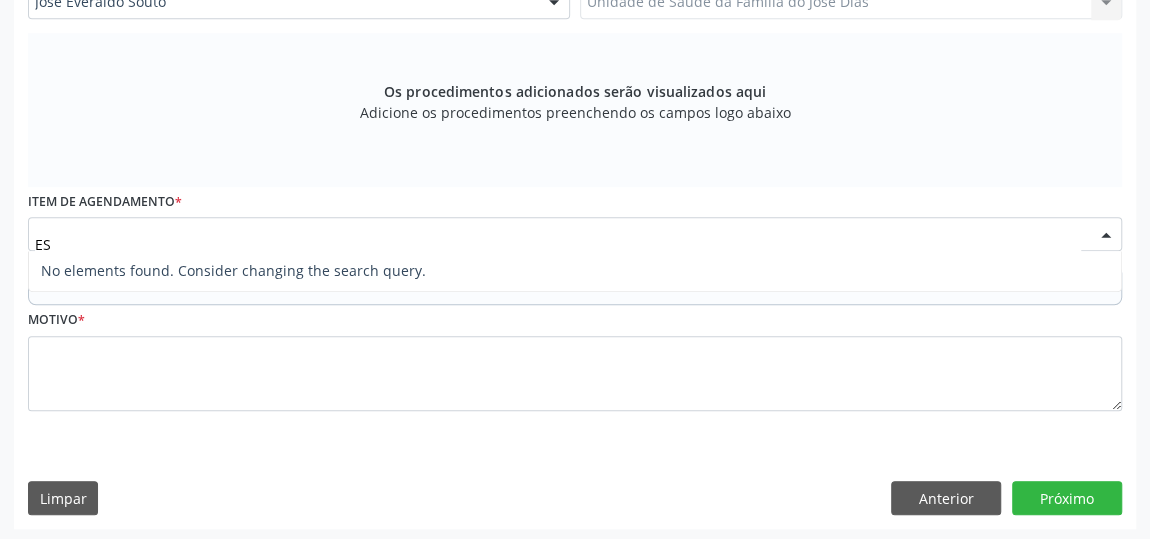 type on "E" 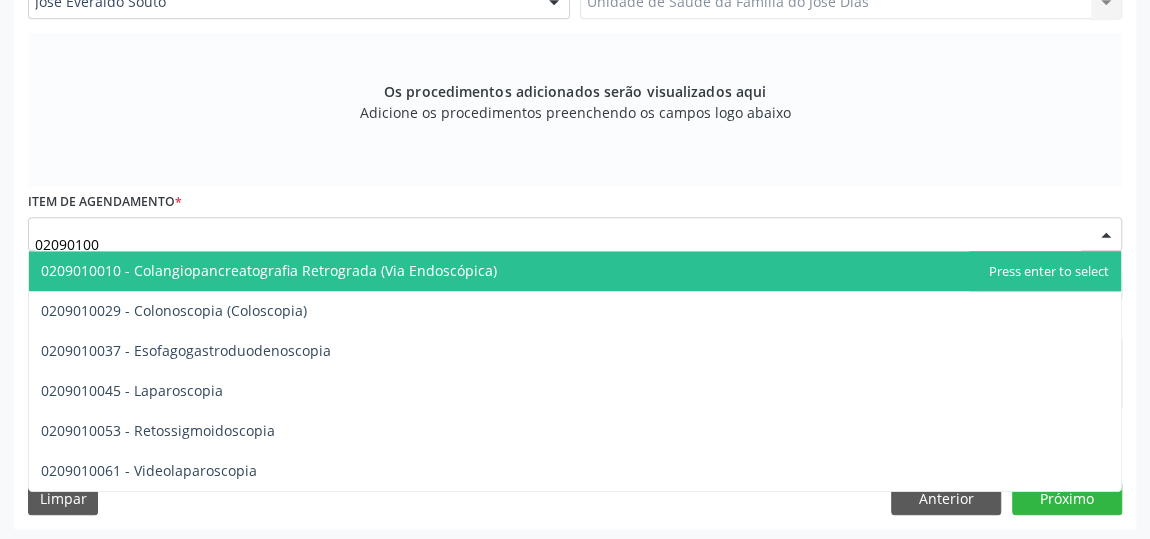 type on "020901003" 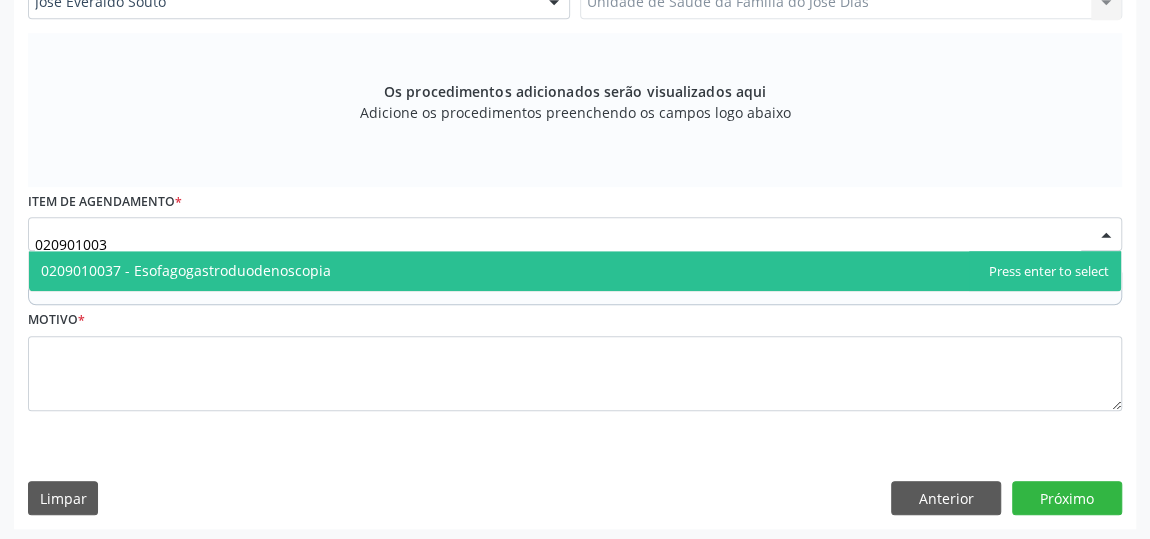 click on "0209010037 - Esofagogastroduodenoscopia" at bounding box center (575, 271) 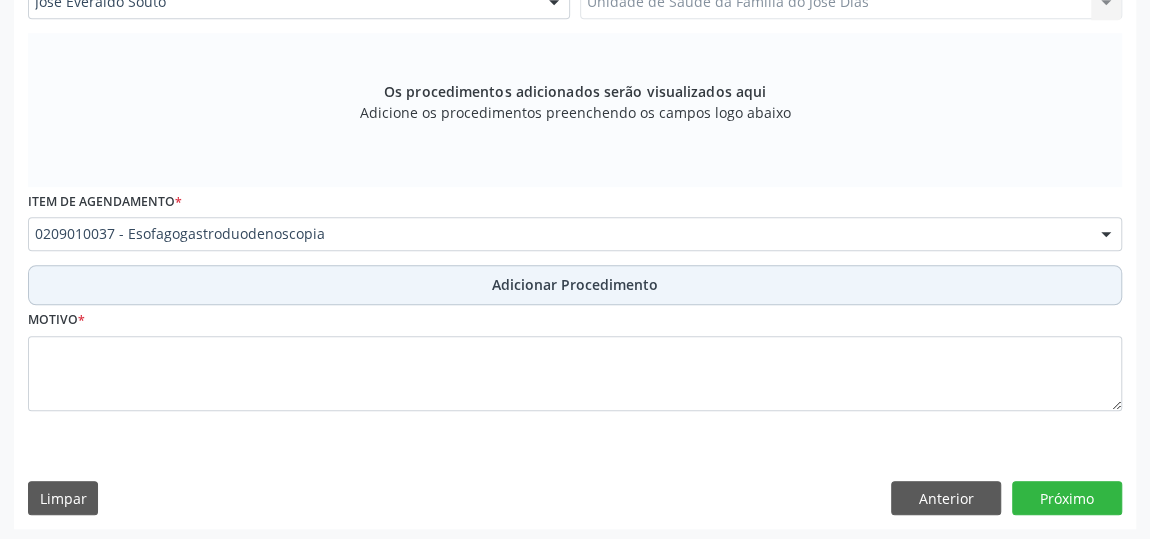 click on "Adicionar Procedimento" at bounding box center [575, 285] 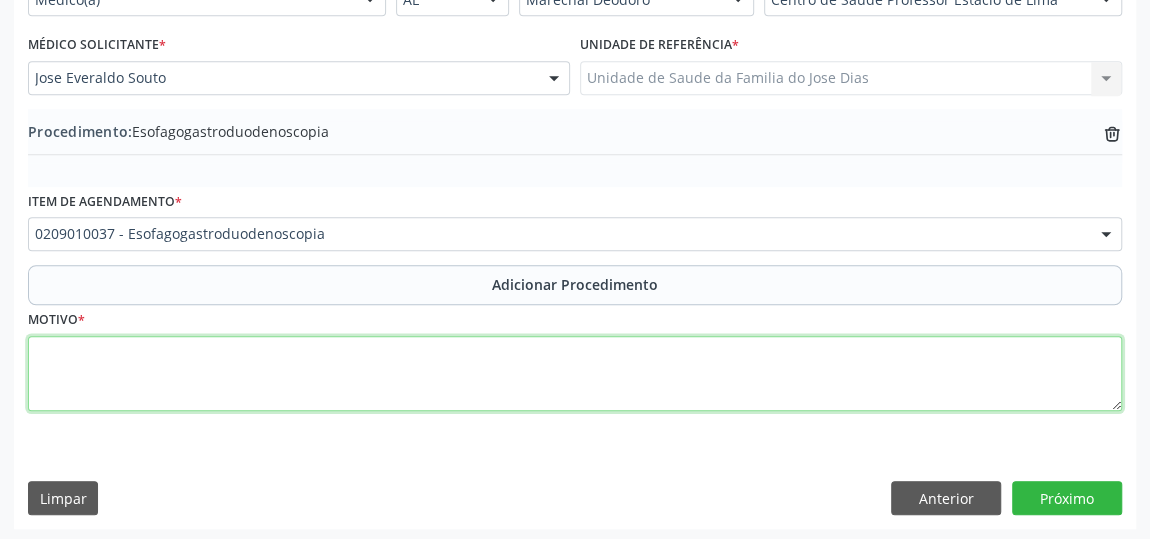 click at bounding box center (575, 374) 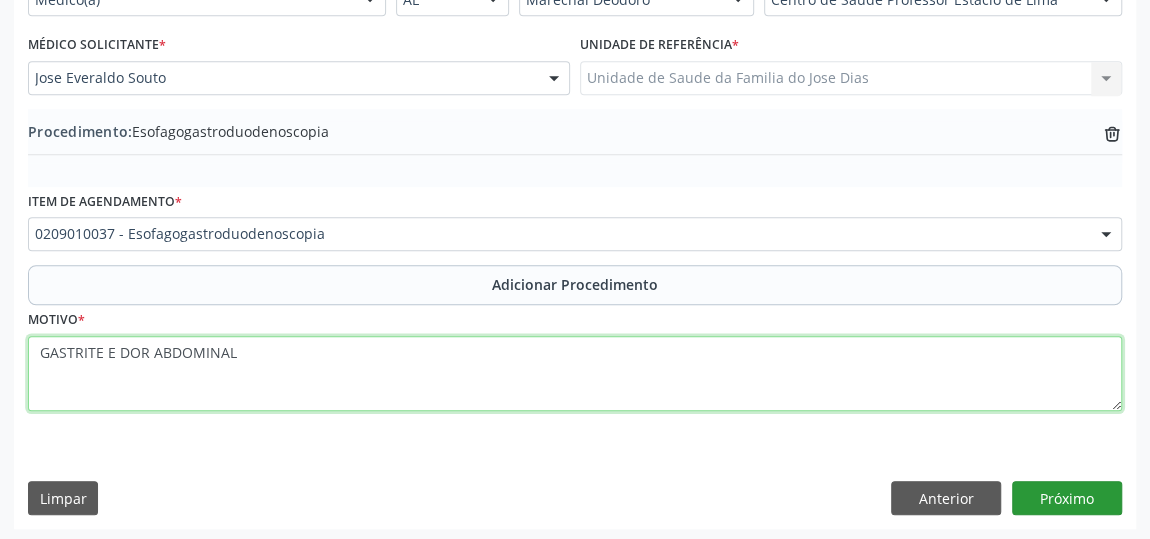 type on "GASTRITE E DOR ABDOMINAL" 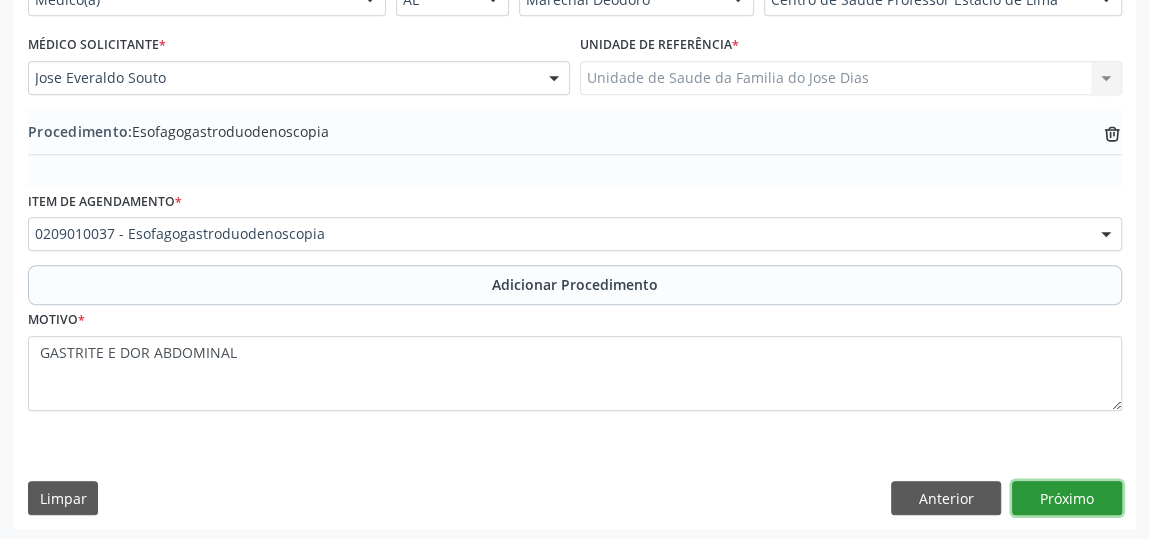click on "Próximo" at bounding box center [1067, 498] 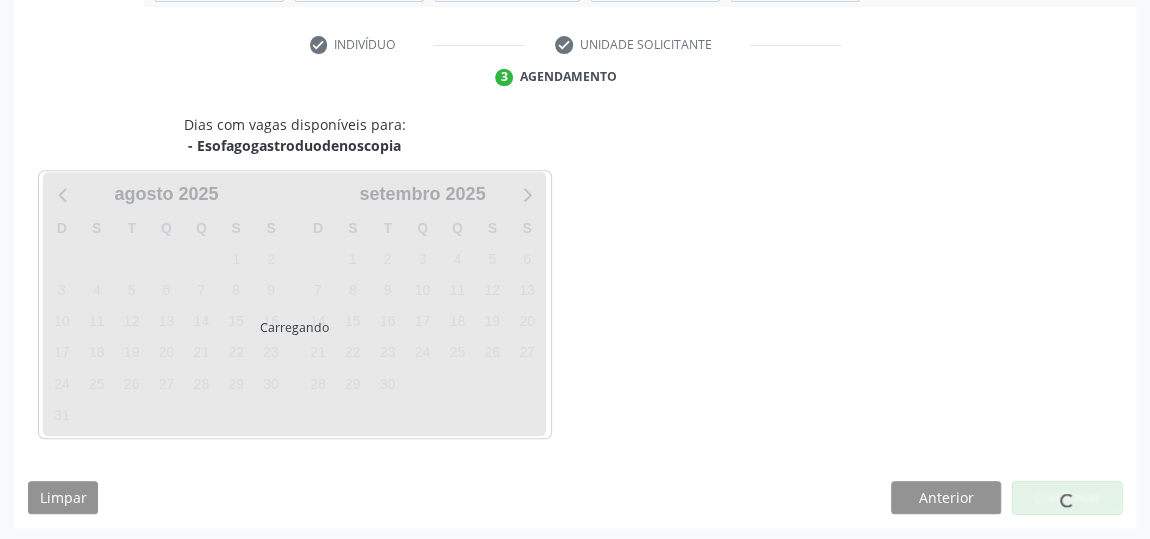 scroll, scrollTop: 446, scrollLeft: 0, axis: vertical 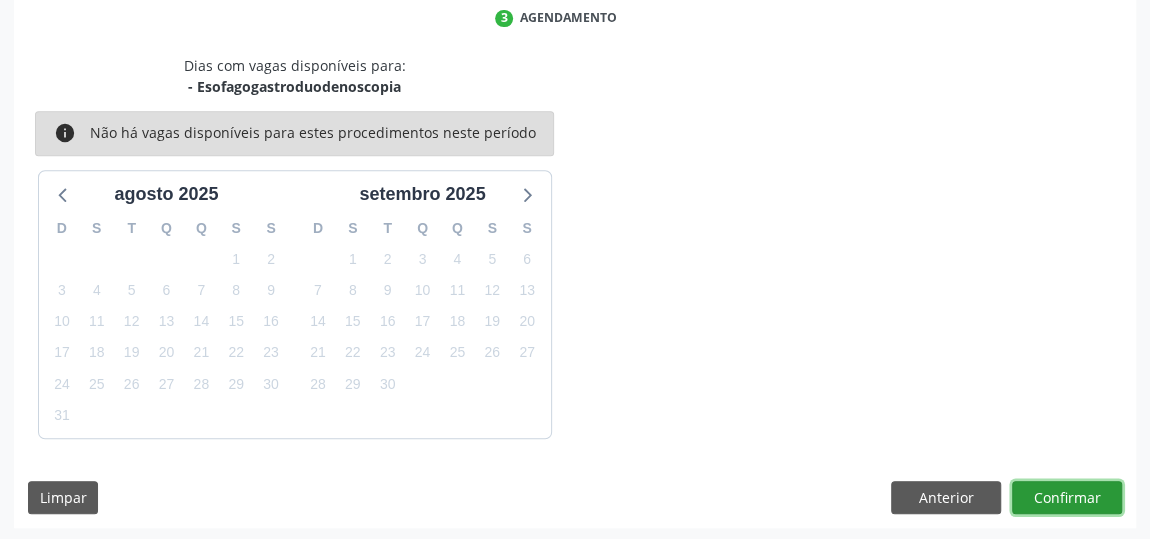 click on "Confirmar" at bounding box center [1067, 498] 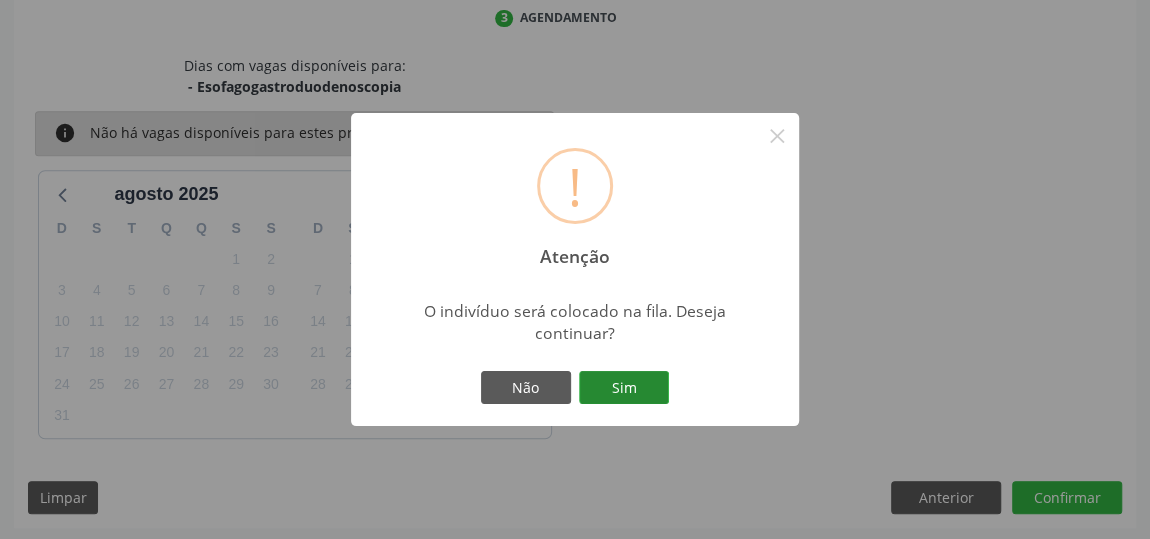 click on "Sim" at bounding box center [624, 388] 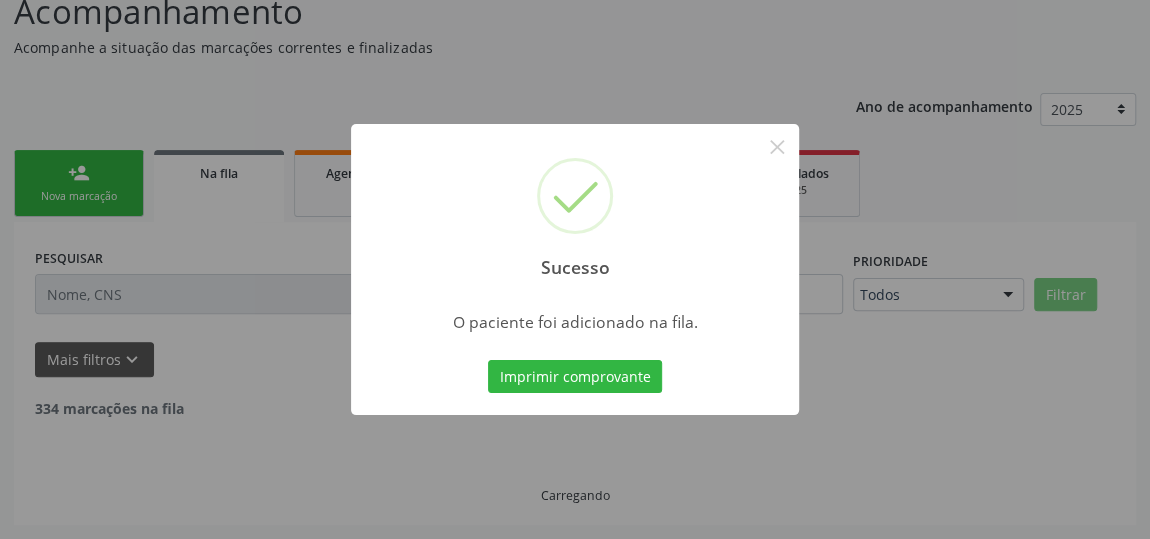 scroll, scrollTop: 153, scrollLeft: 0, axis: vertical 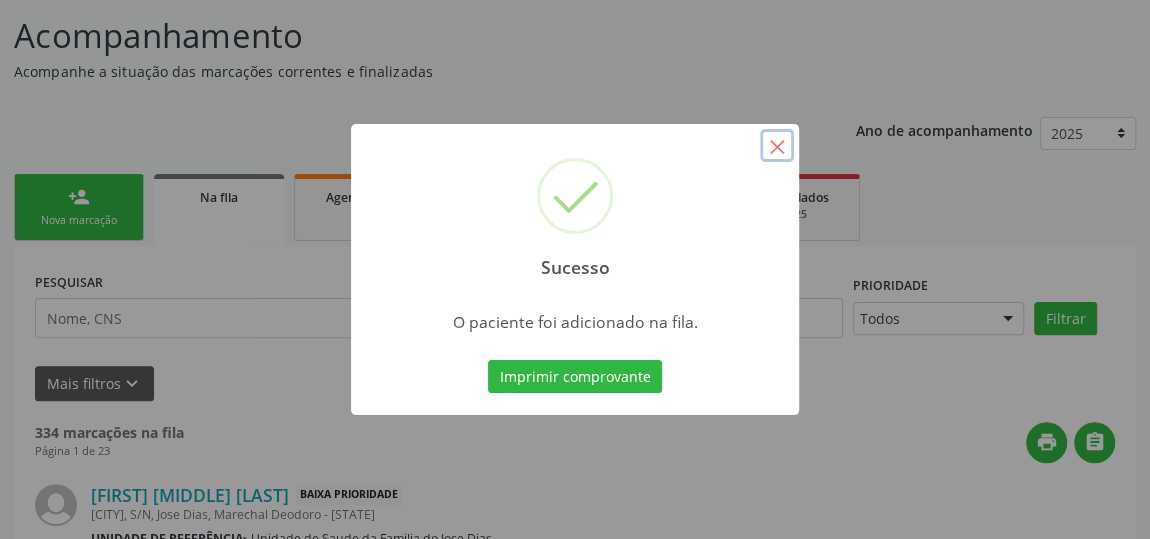 click on "×" at bounding box center [777, 146] 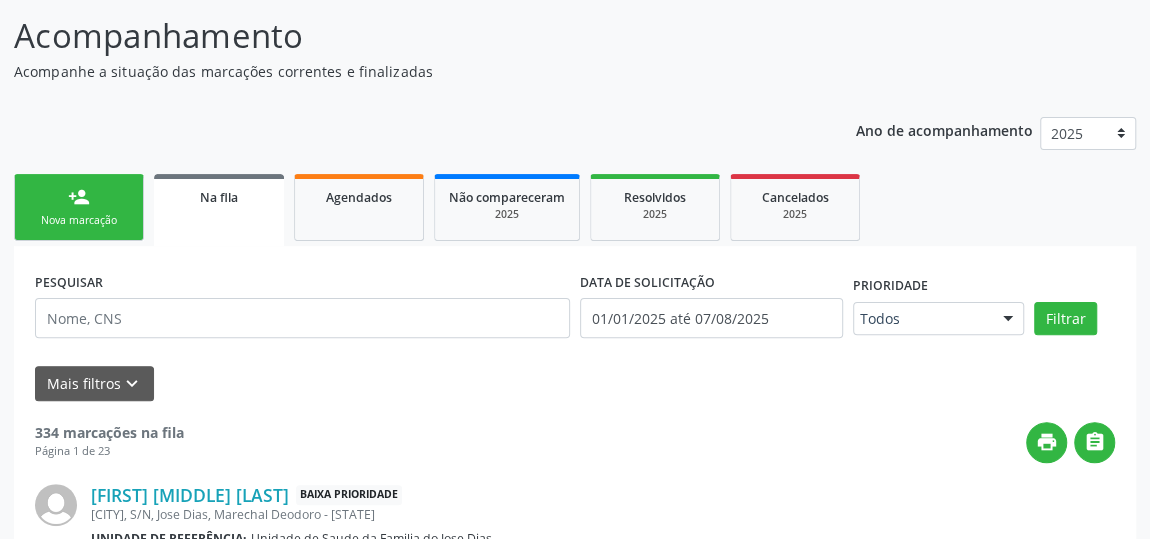 click on "Nova marcação" at bounding box center (79, 220) 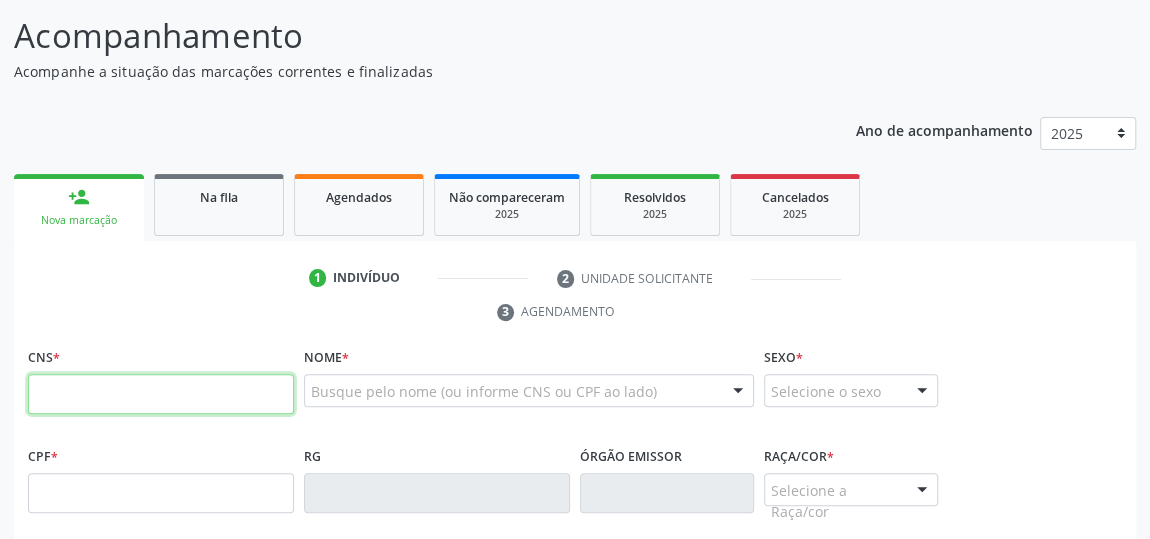 click at bounding box center [161, 394] 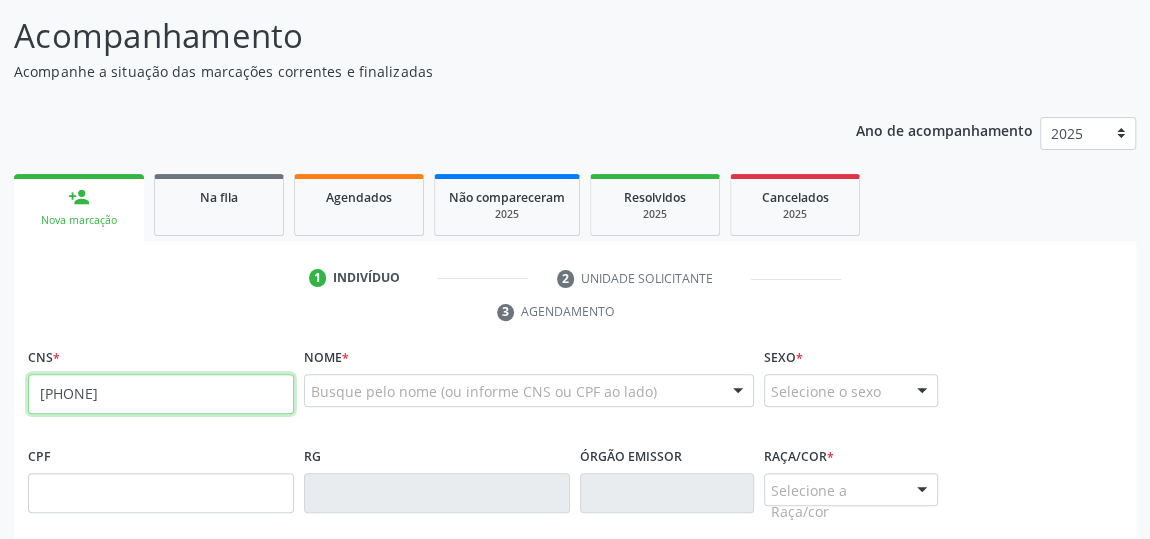 type on "[PHONE]" 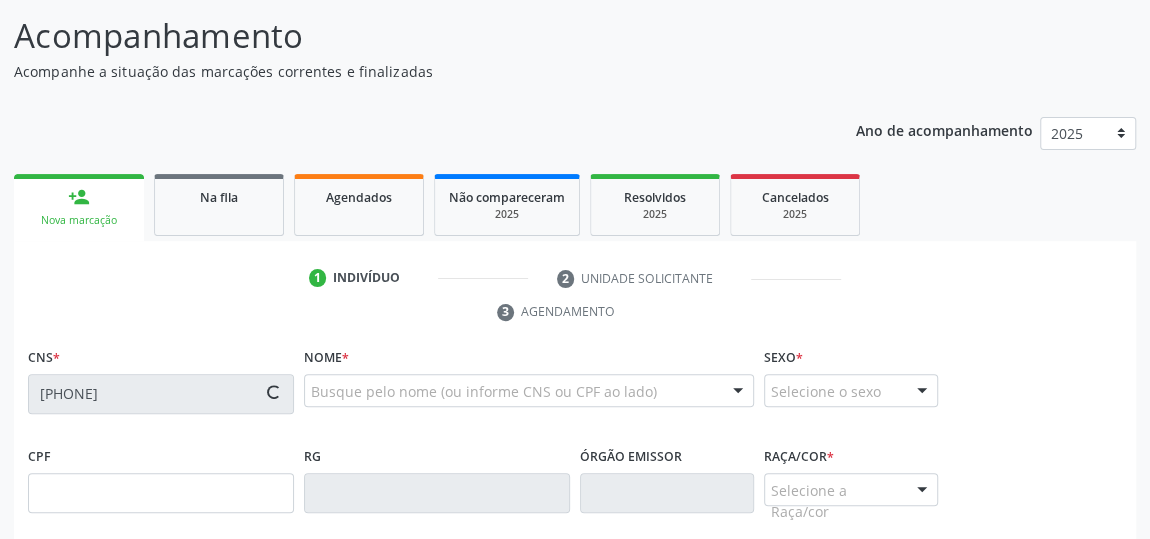 type on "[PHONE]" 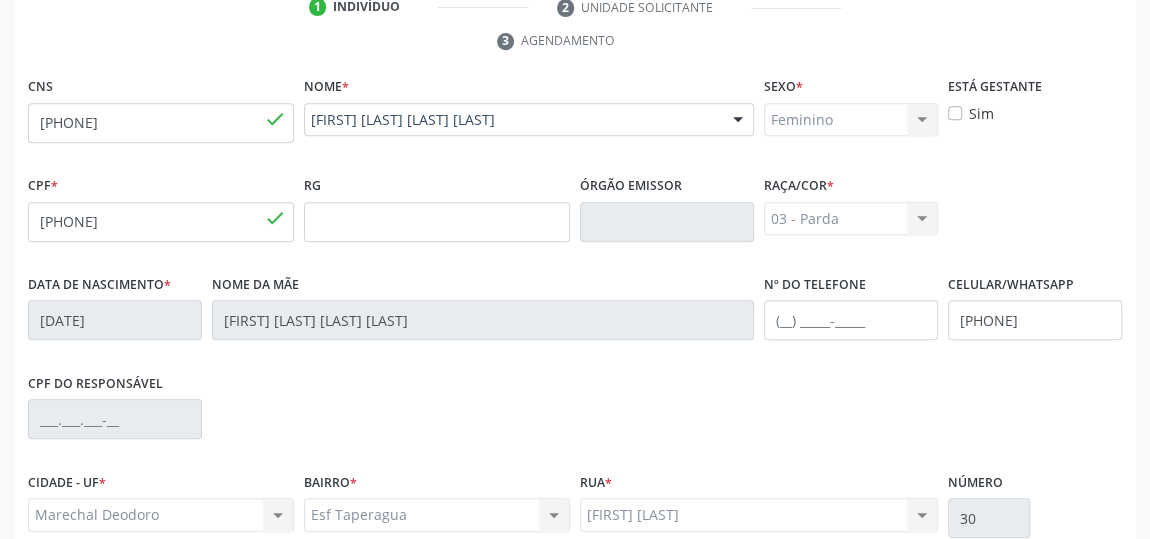 scroll, scrollTop: 604, scrollLeft: 0, axis: vertical 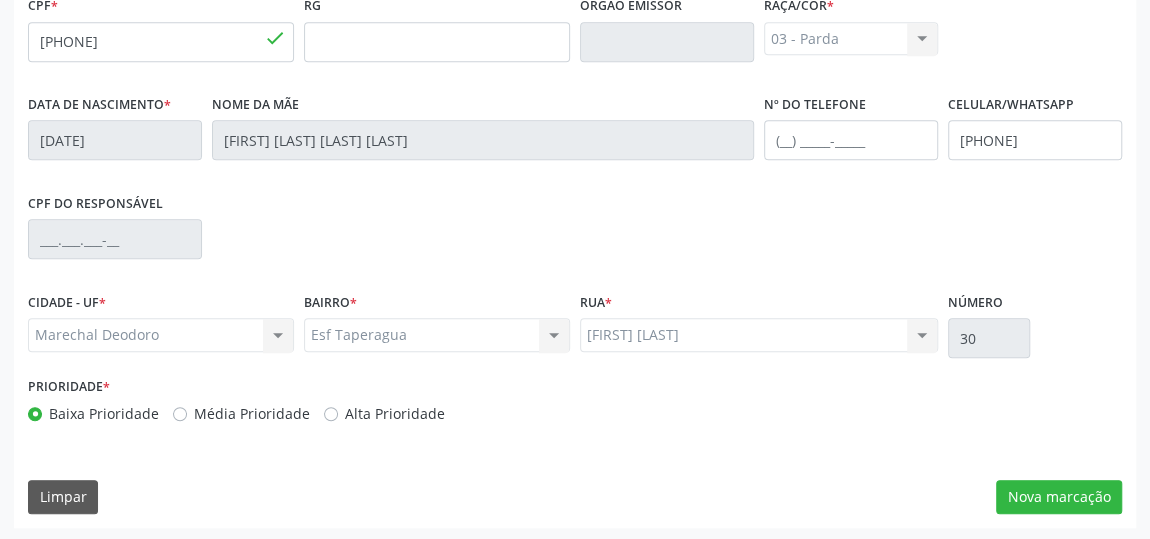 click on "Esf Taperagua         Esf Taperagua
Nenhum resultado encontrado para: "   "
Não há nenhuma opção para ser exibida." at bounding box center [437, 335] 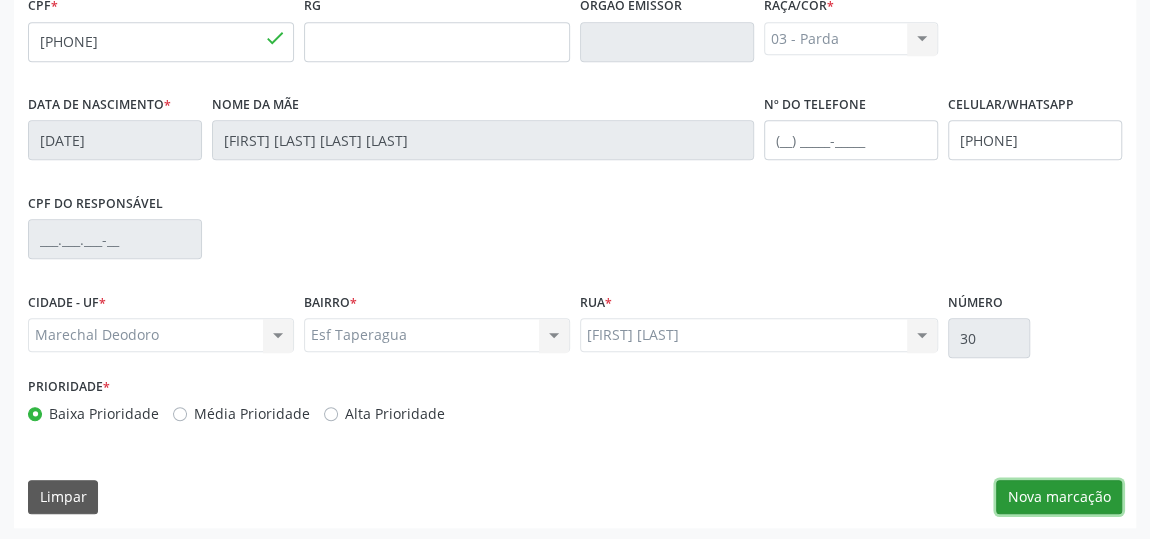 click on "Nova marcação" at bounding box center (1059, 497) 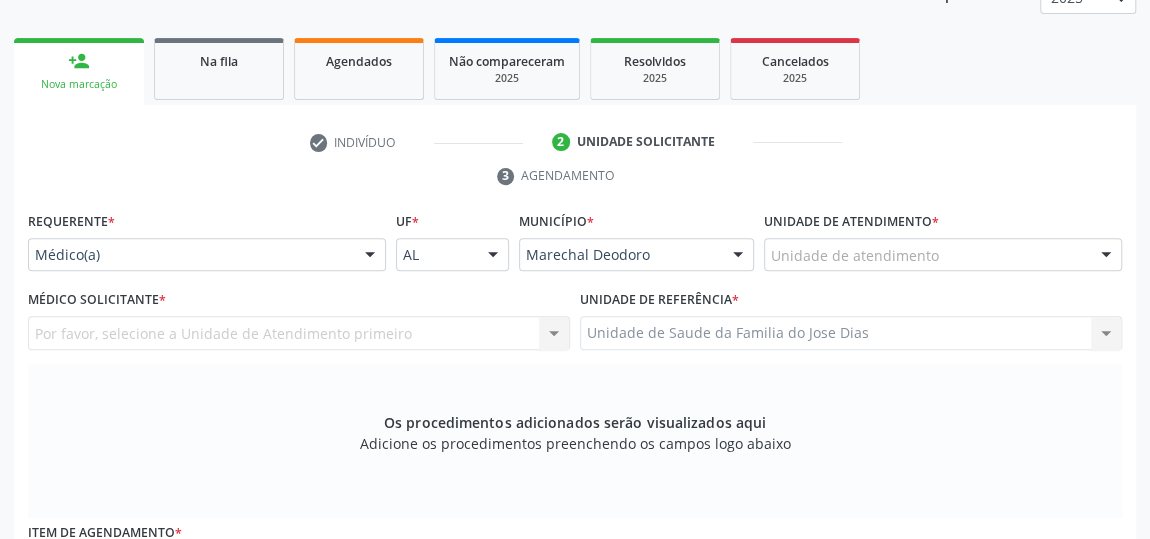 scroll, scrollTop: 256, scrollLeft: 0, axis: vertical 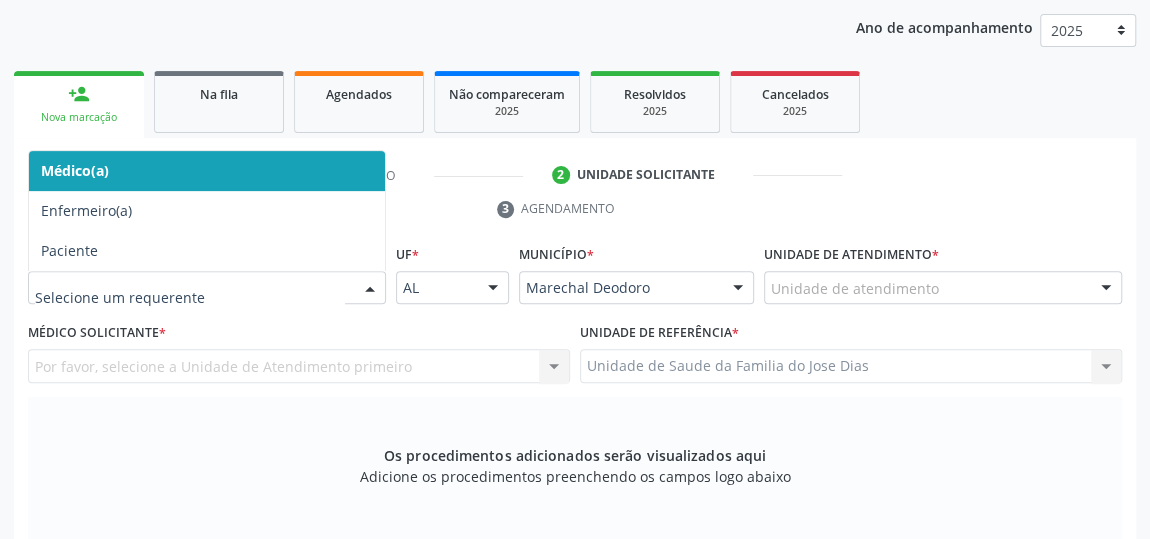 click at bounding box center [370, 289] 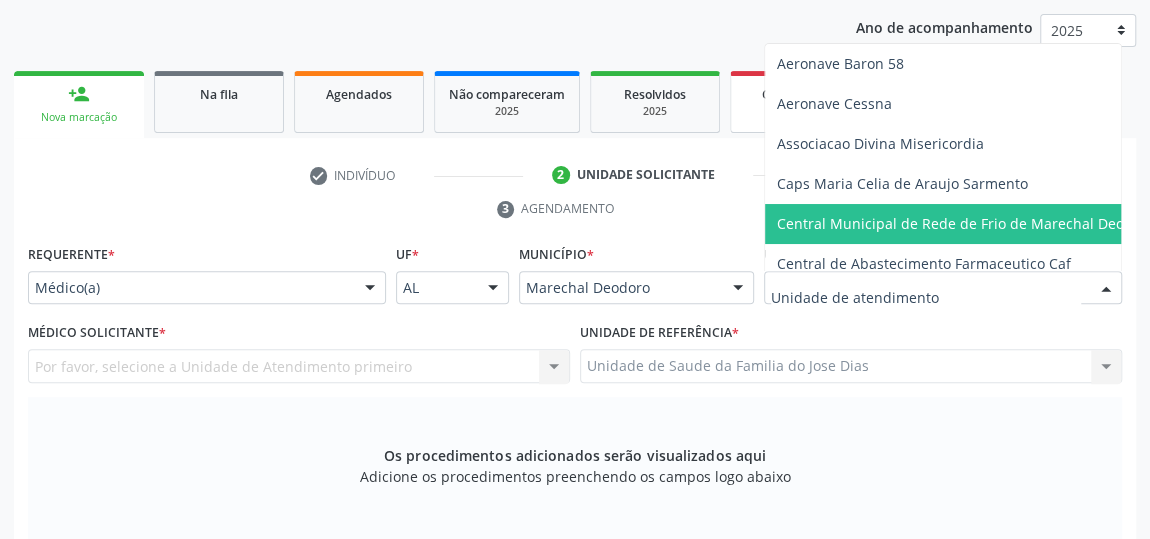 type on "J" 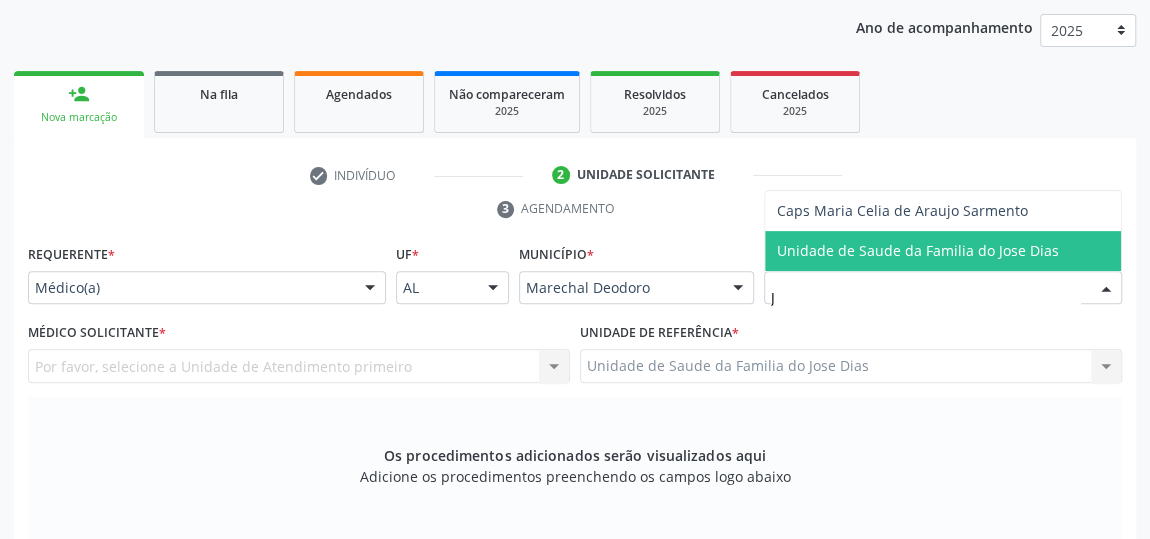 click on "Unidade de Saude da Familia do Jose Dias" at bounding box center [918, 250] 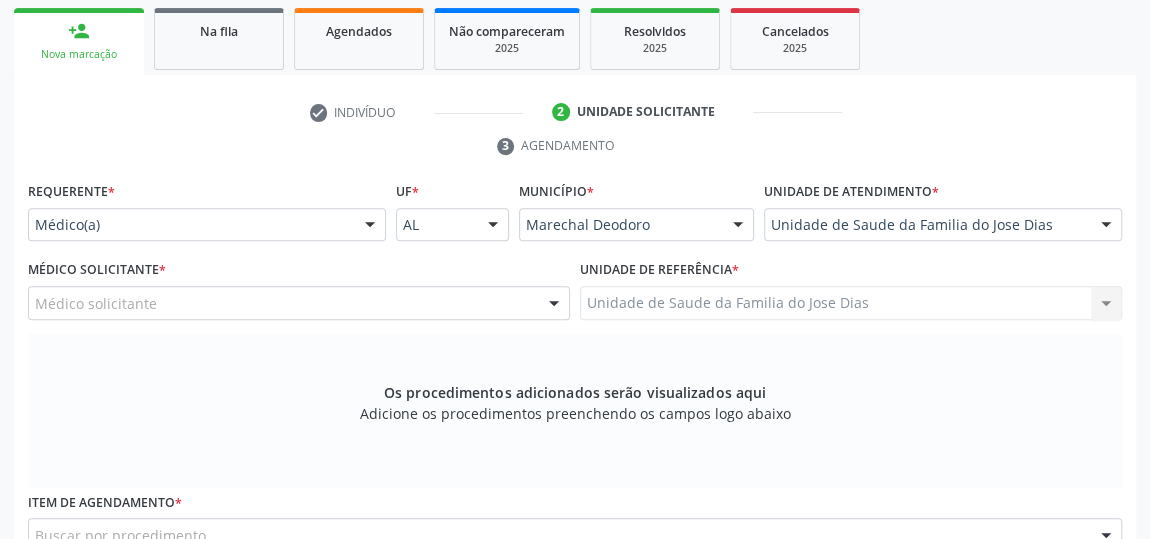 scroll, scrollTop: 347, scrollLeft: 0, axis: vertical 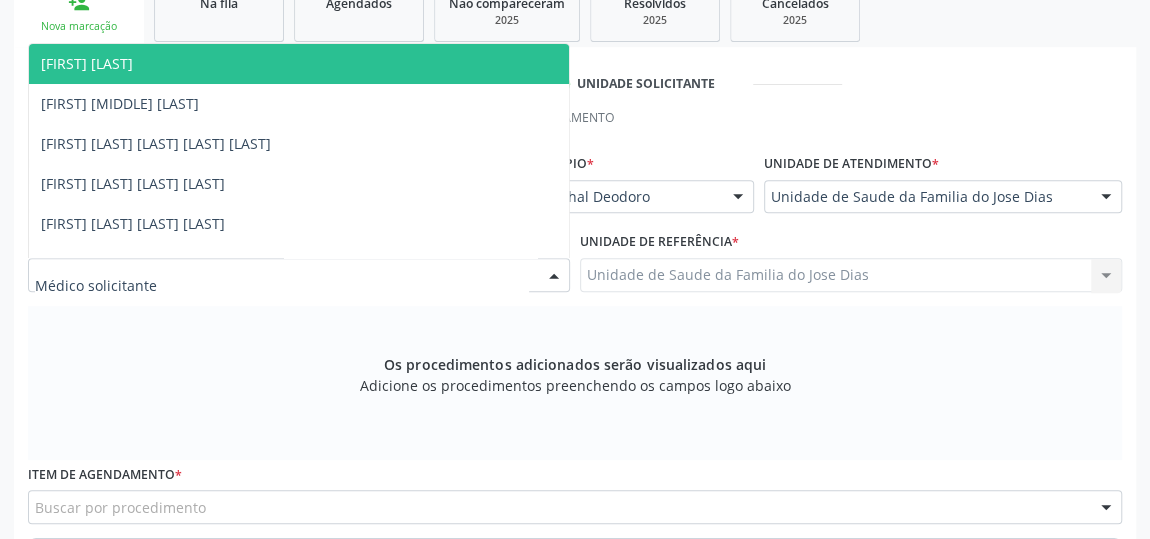 click at bounding box center (554, 276) 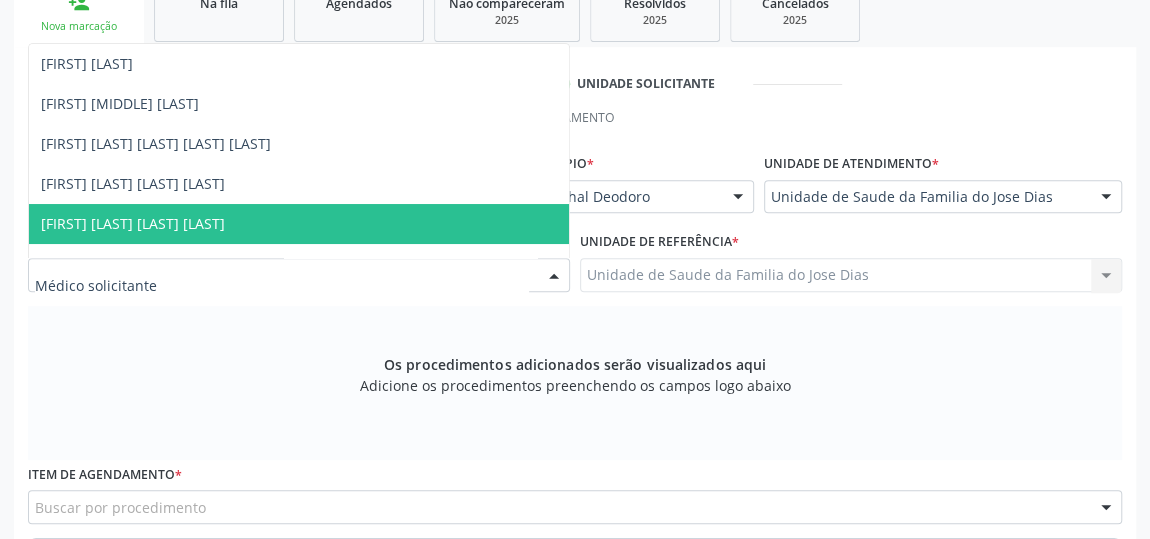 click on "[FIRST] [LAST] [LAST] [LAST]" at bounding box center (299, 224) 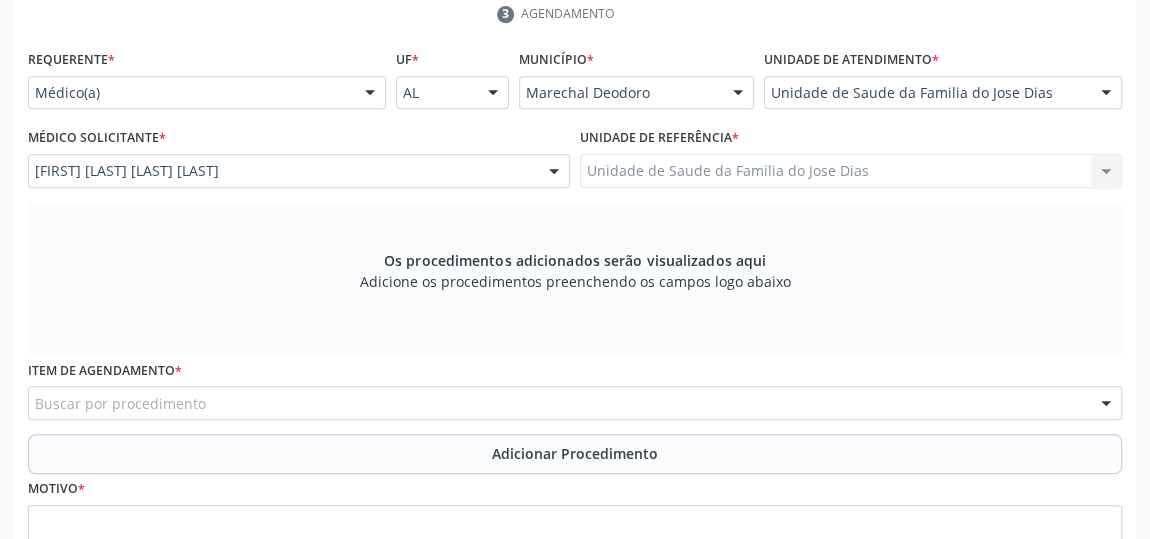 scroll, scrollTop: 529, scrollLeft: 0, axis: vertical 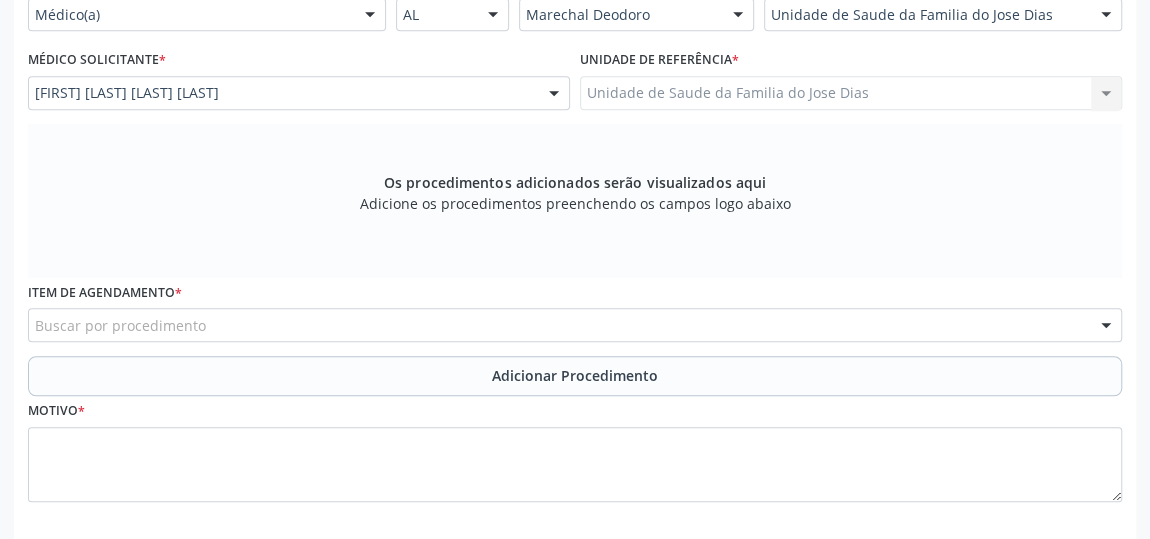 click on "Buscar por procedimento" at bounding box center [575, 325] 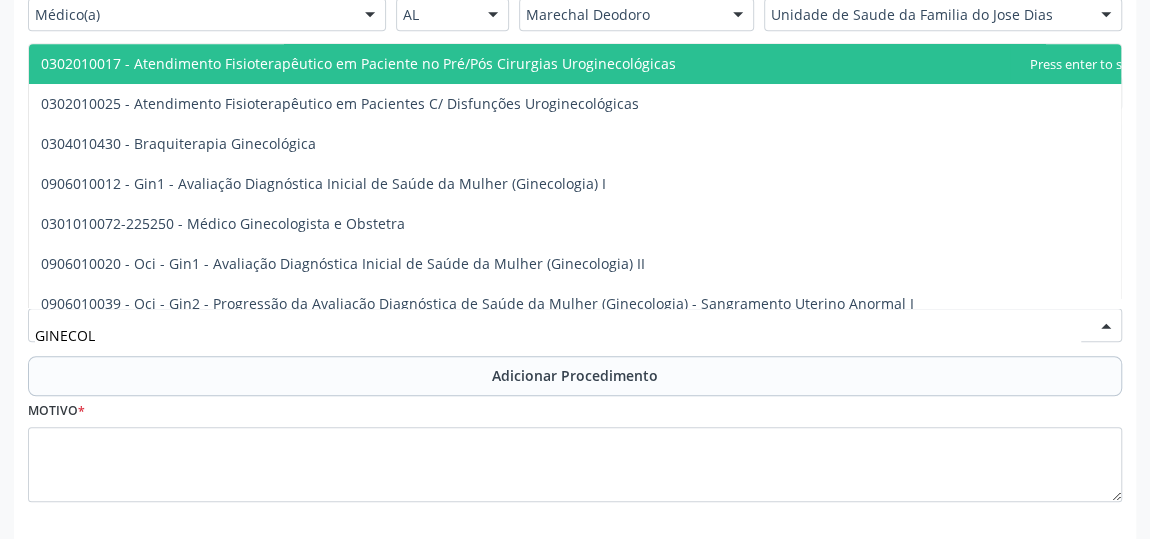 type on "GINECOLO" 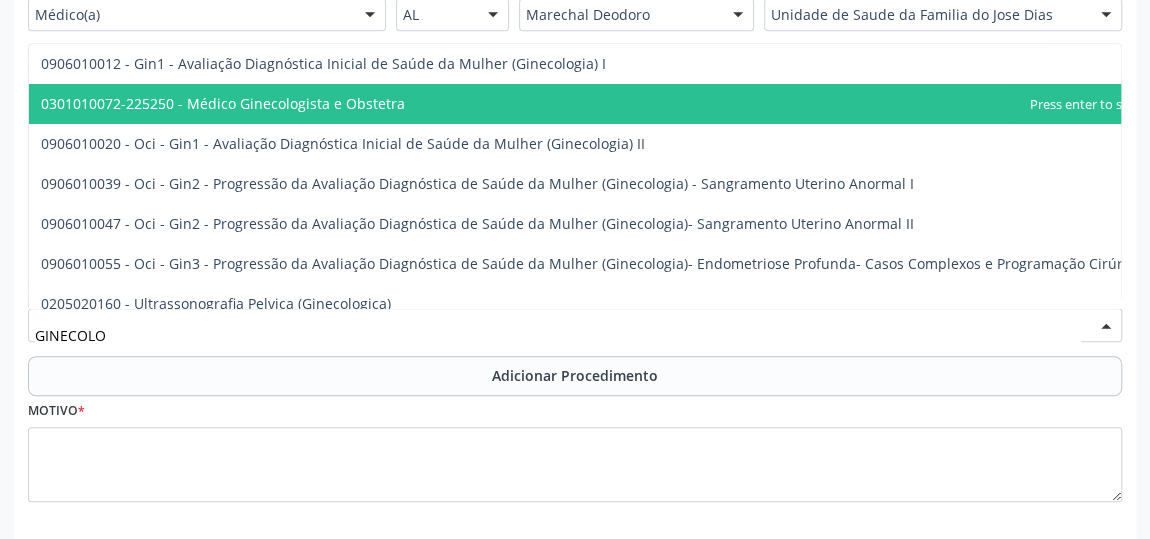 click on "0301010072-225250 - Médico Ginecologista e Obstetra" at bounding box center [223, 103] 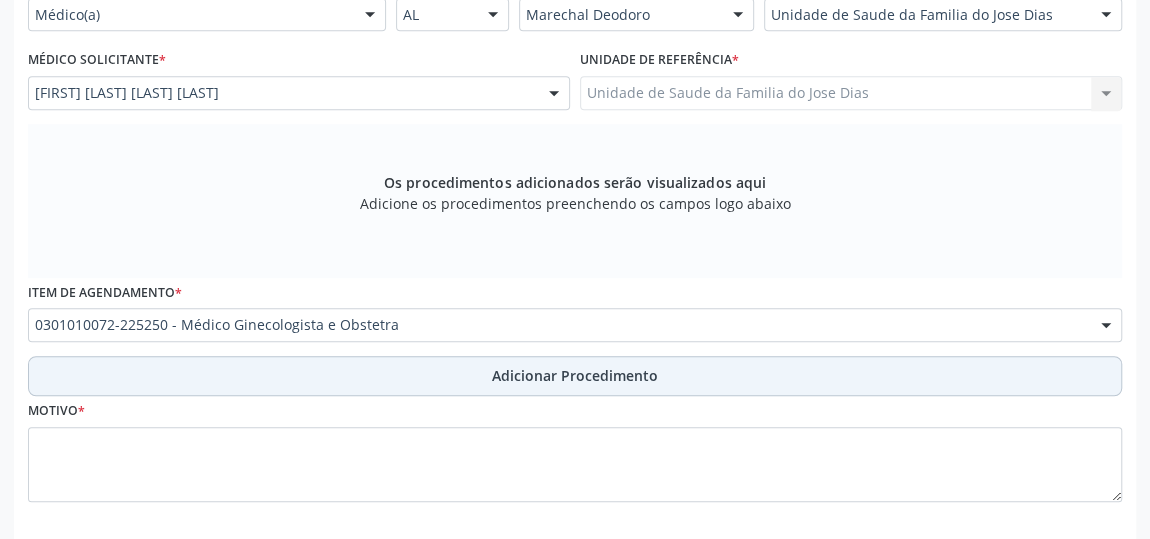 click on "Adicionar Procedimento" at bounding box center [575, 375] 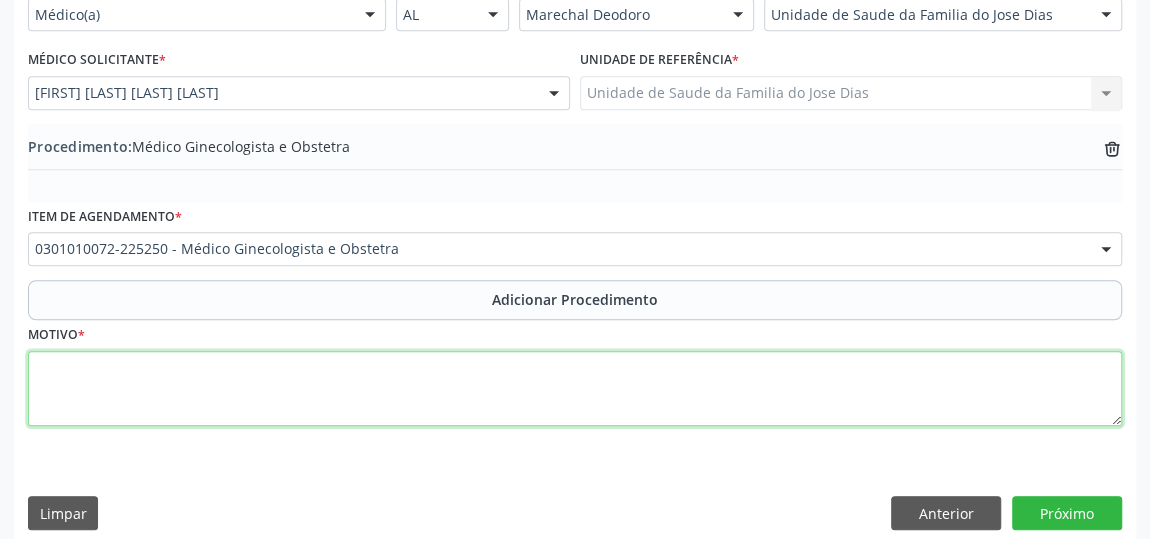 click at bounding box center (575, 389) 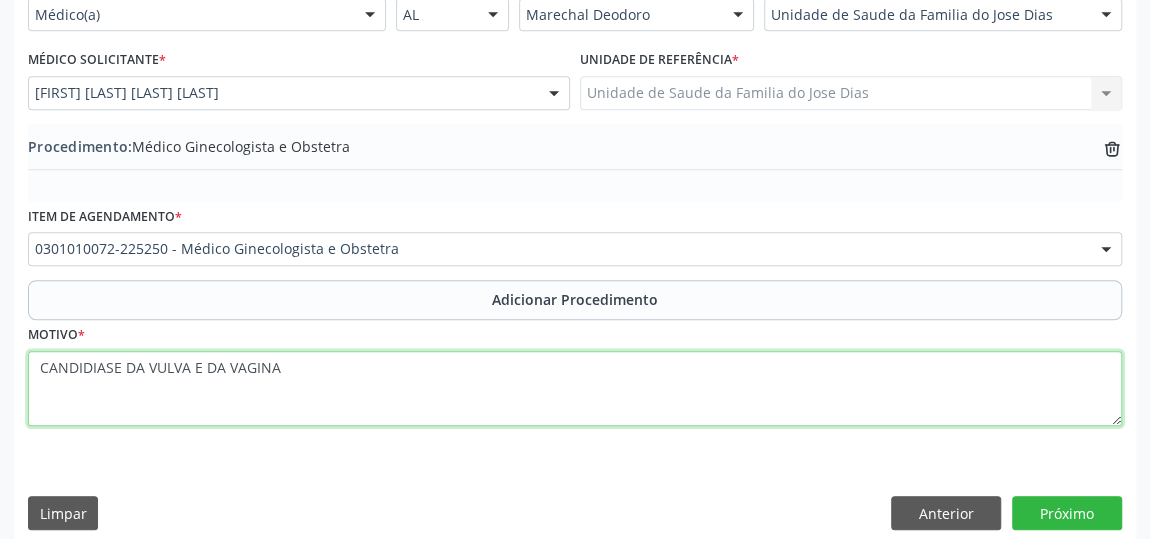 click on "CANDIDIASE DA VULVA E DA VAGINA" at bounding box center (575, 389) 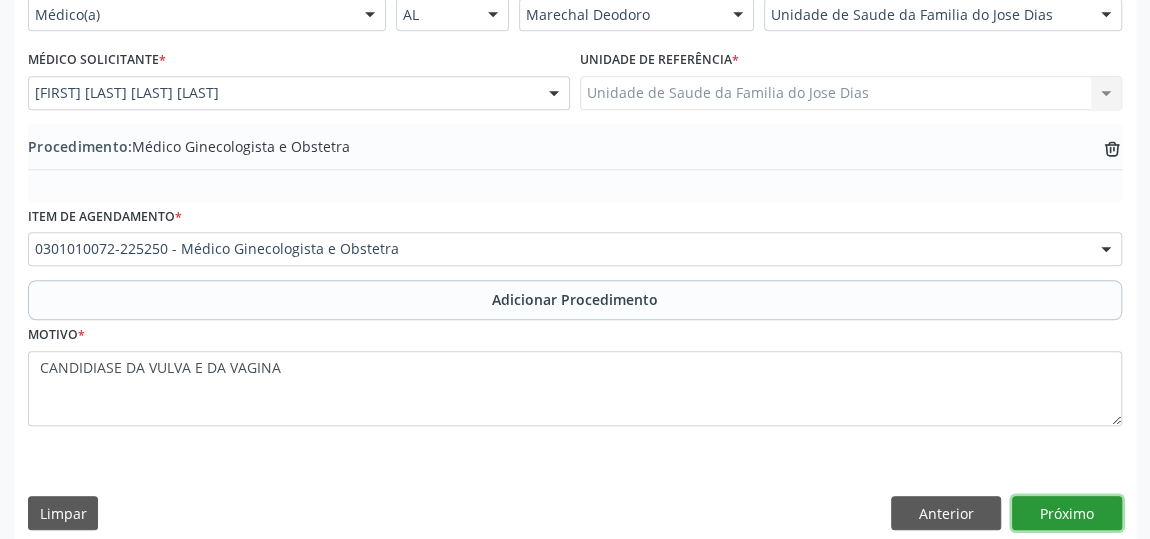 drag, startPoint x: 96, startPoint y: 365, endPoint x: 1063, endPoint y: 509, distance: 977.663 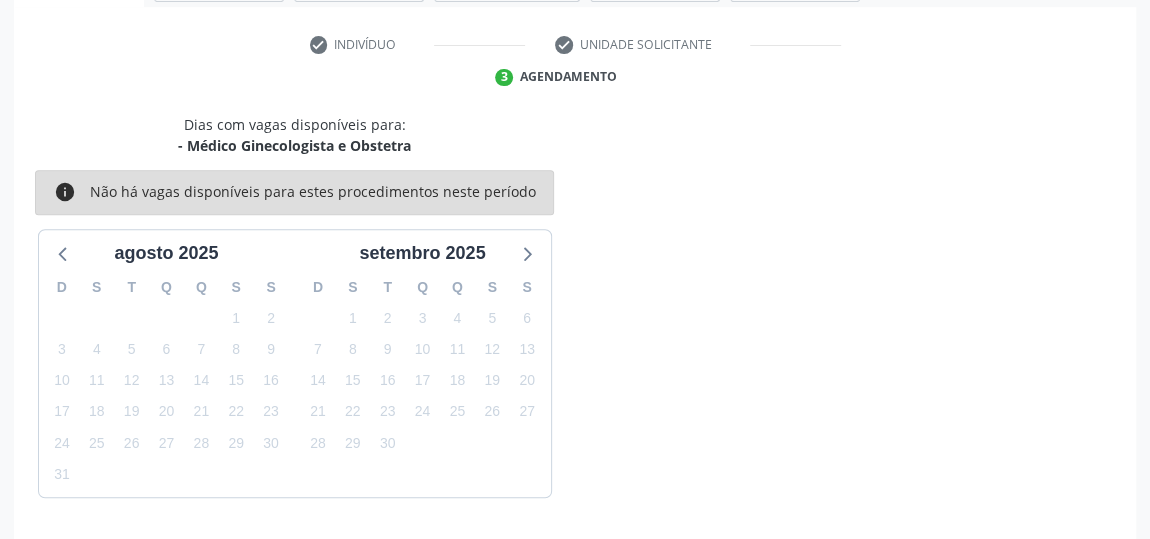 scroll, scrollTop: 446, scrollLeft: 0, axis: vertical 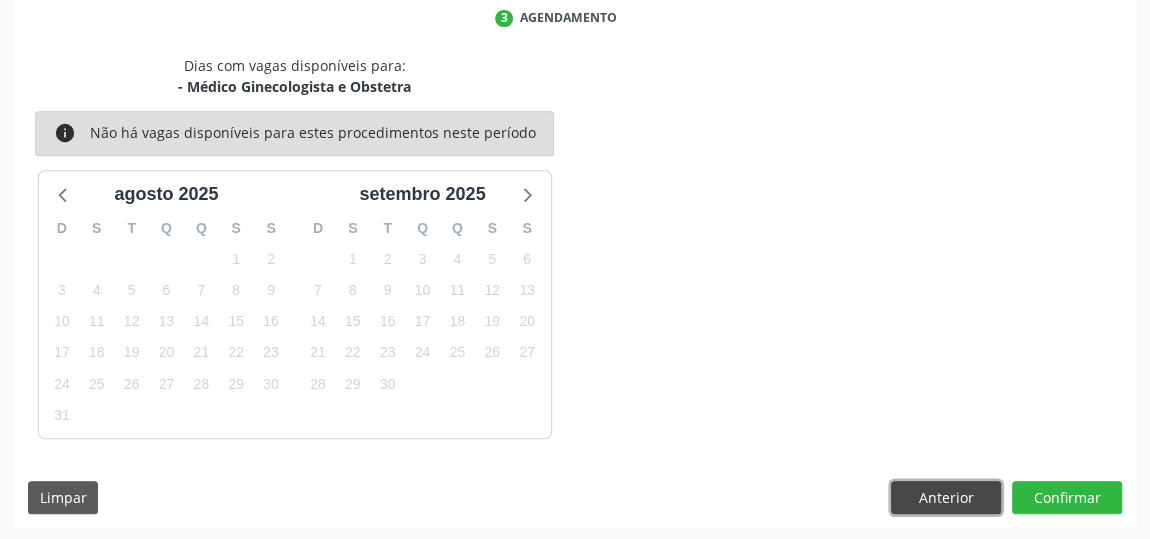 click on "Anterior" at bounding box center (946, 498) 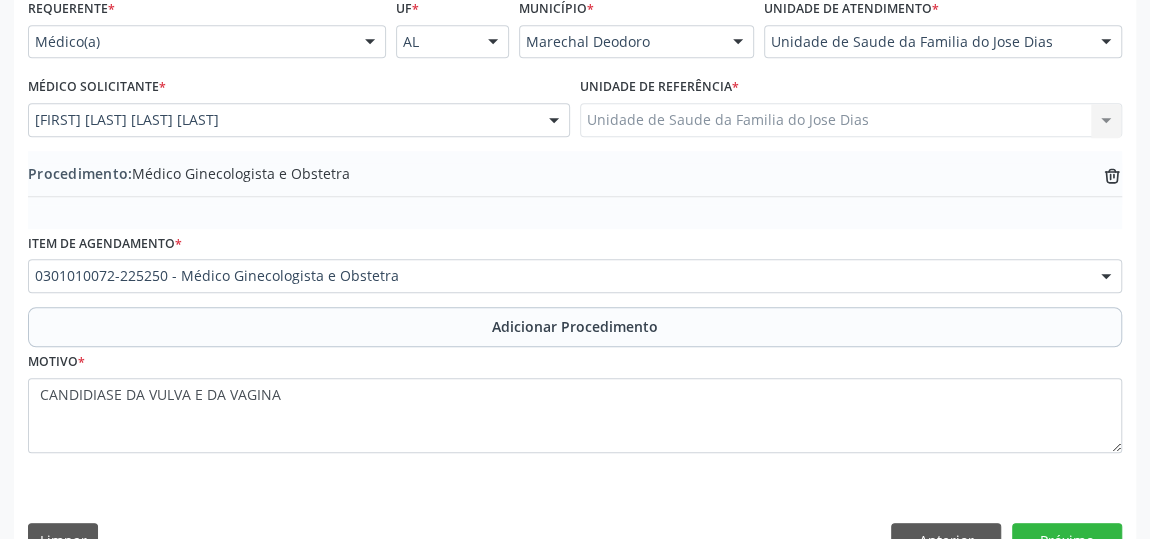 scroll, scrollTop: 544, scrollLeft: 0, axis: vertical 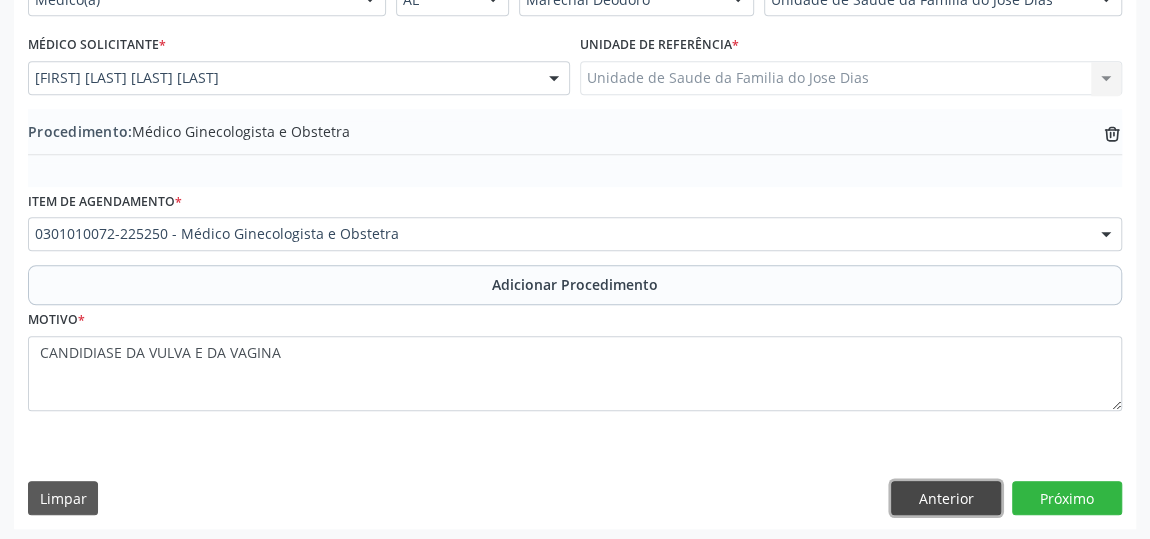 click on "Anterior" at bounding box center (946, 498) 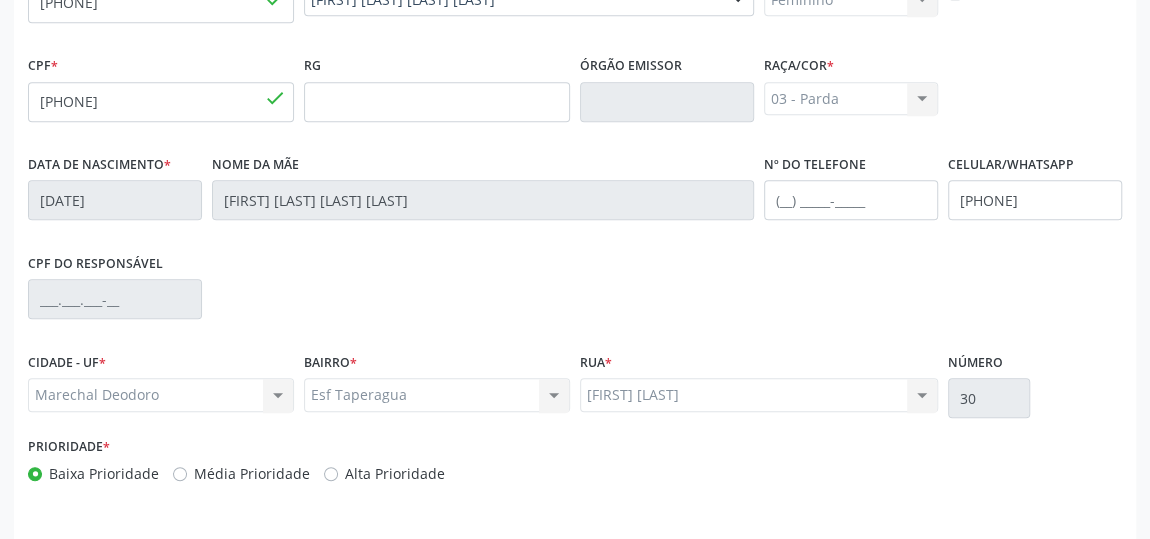 click on "Esf Taperagua         Esf Taperagua
Nenhum resultado encontrado para: "   "
Não há nenhuma opção para ser exibida." at bounding box center (437, 395) 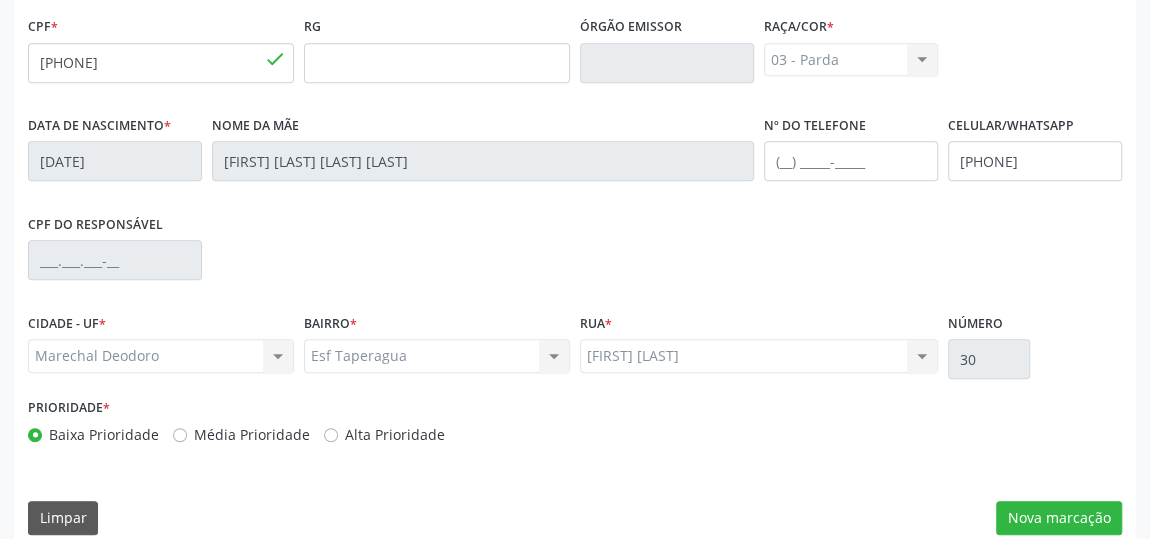 scroll, scrollTop: 604, scrollLeft: 0, axis: vertical 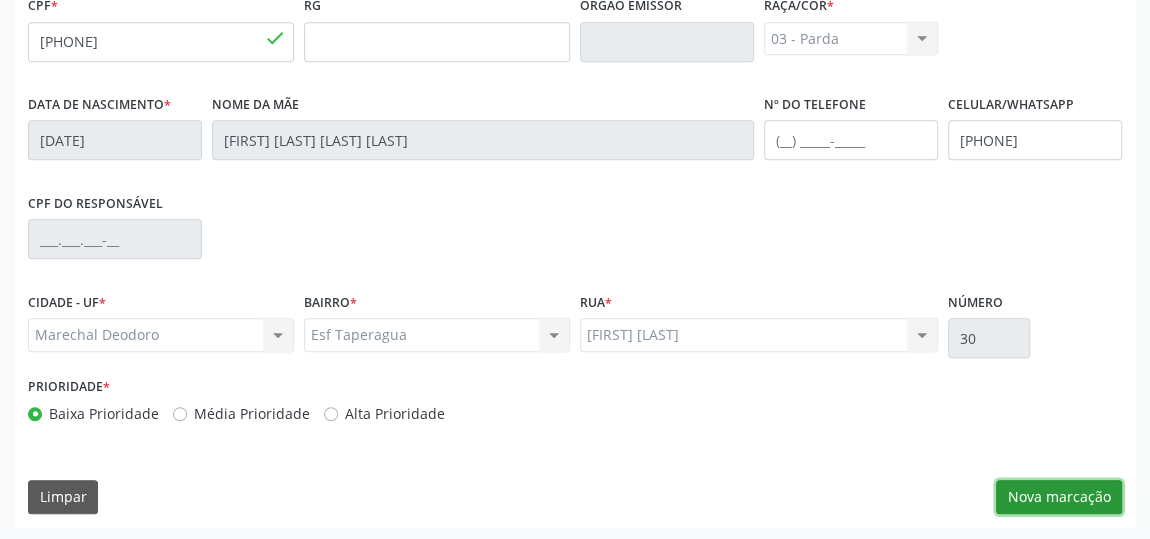 click on "Nova marcação" at bounding box center [1059, 497] 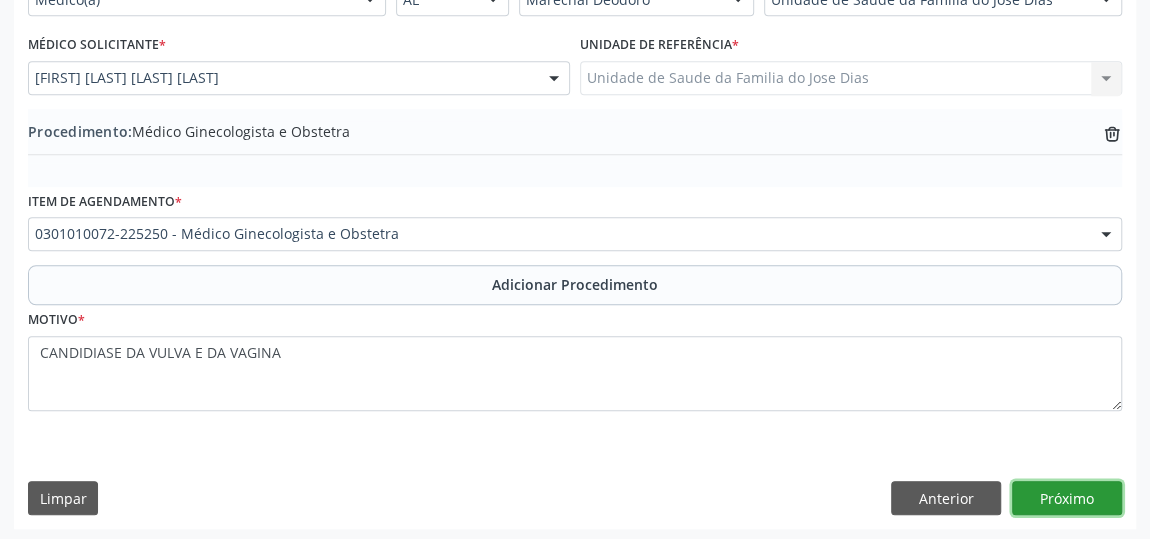 click on "Próximo" at bounding box center [1067, 498] 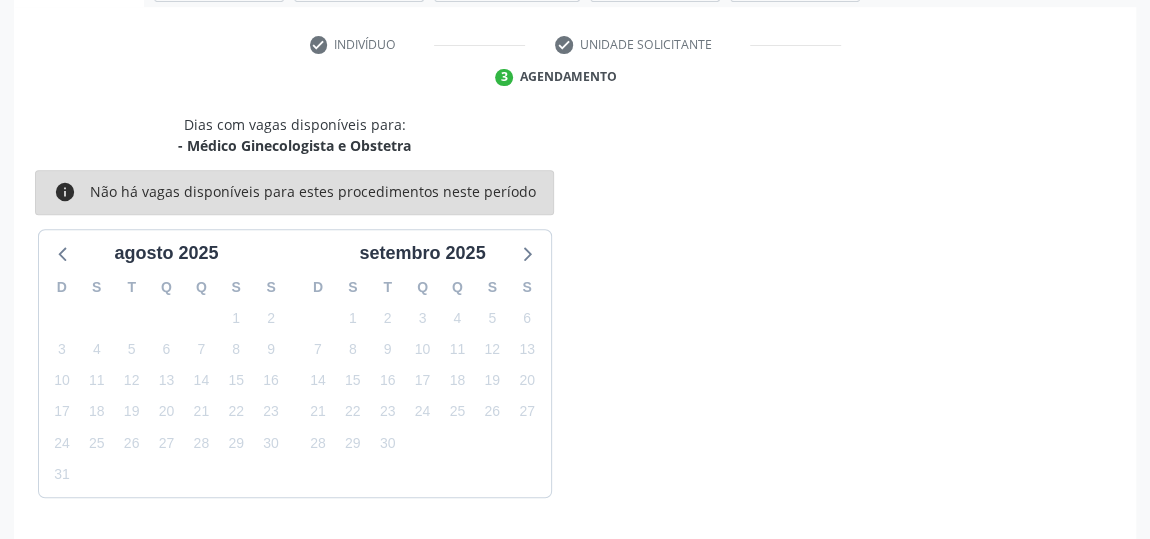 scroll, scrollTop: 446, scrollLeft: 0, axis: vertical 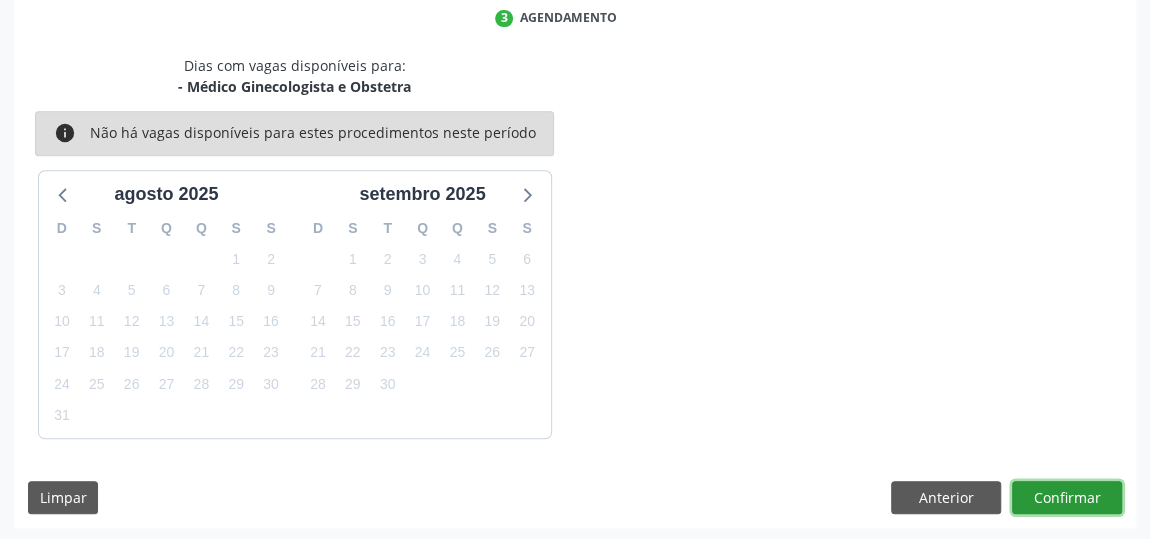 click on "Confirmar" at bounding box center [1067, 498] 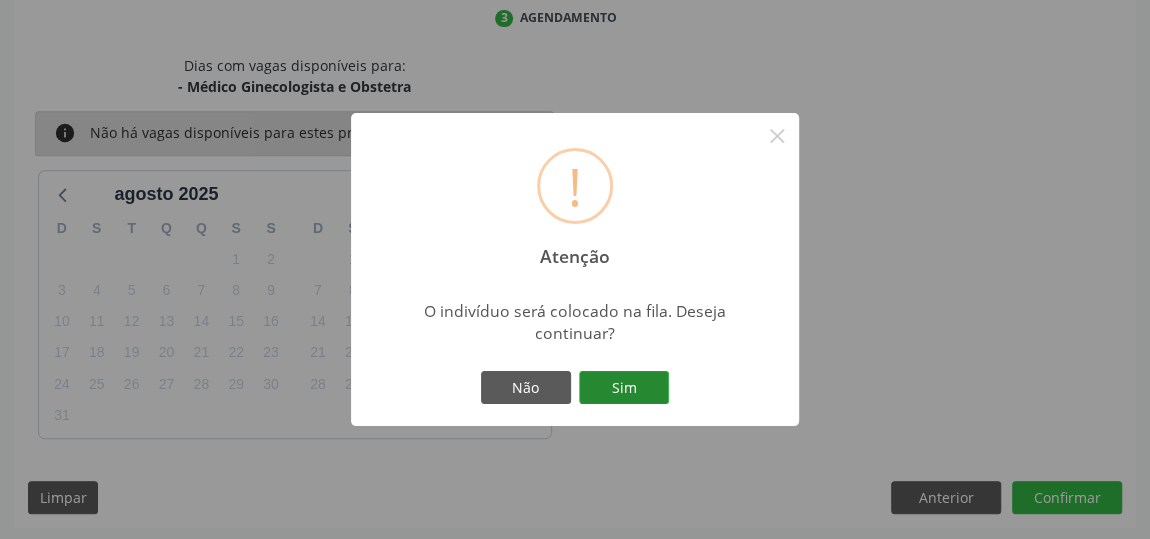 click on "Sim" at bounding box center [624, 388] 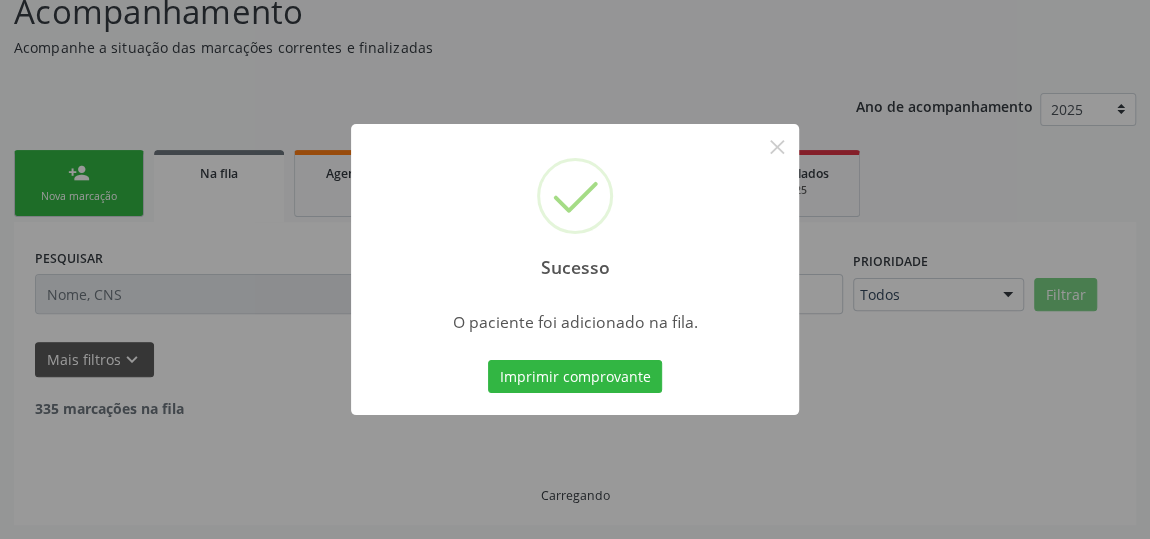 scroll, scrollTop: 153, scrollLeft: 0, axis: vertical 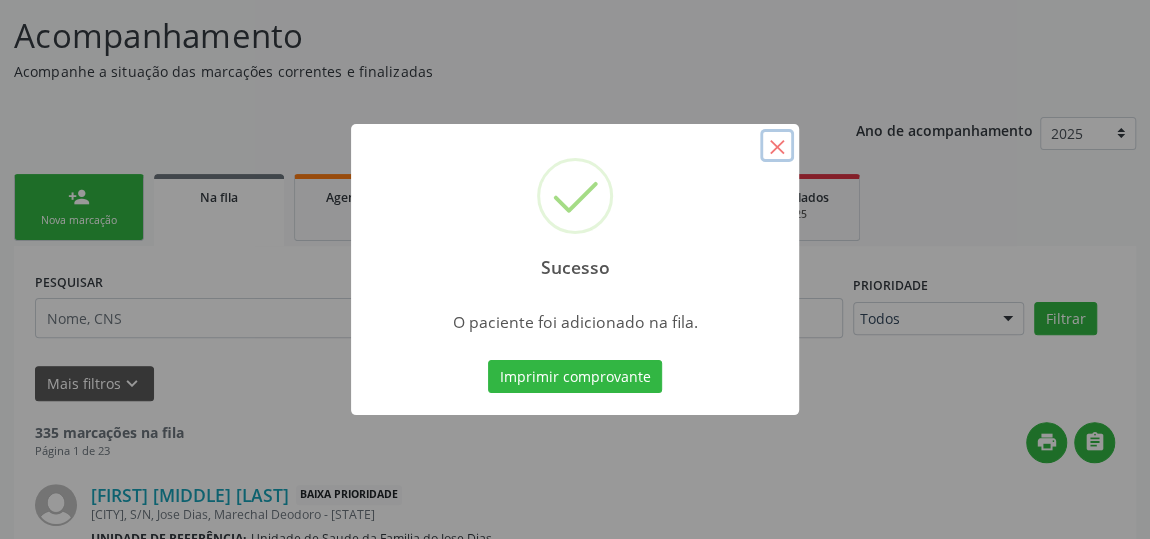 click on "×" at bounding box center (777, 146) 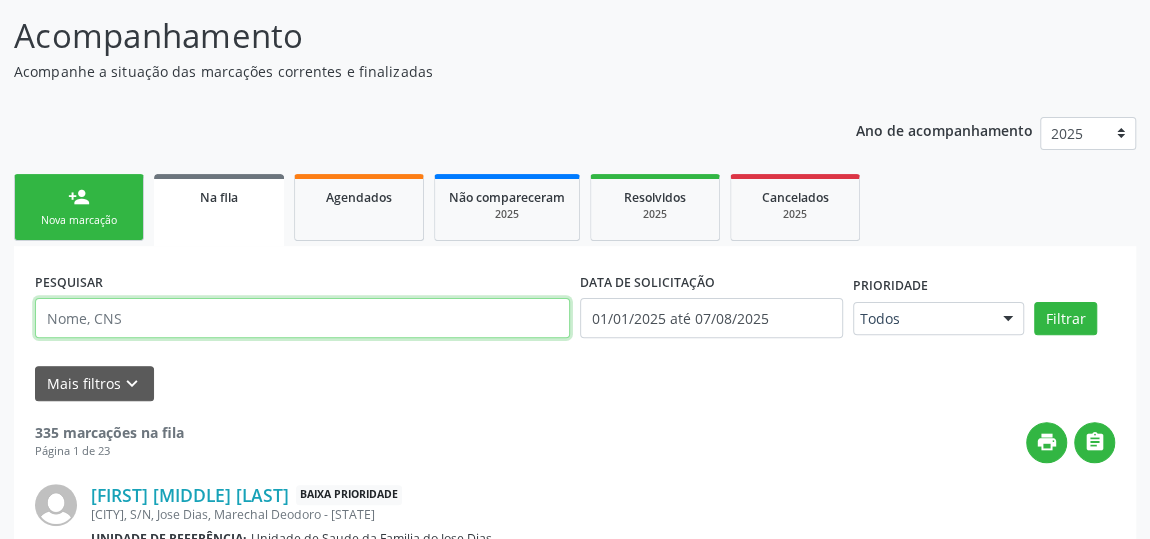 paste on "[PHONE]" 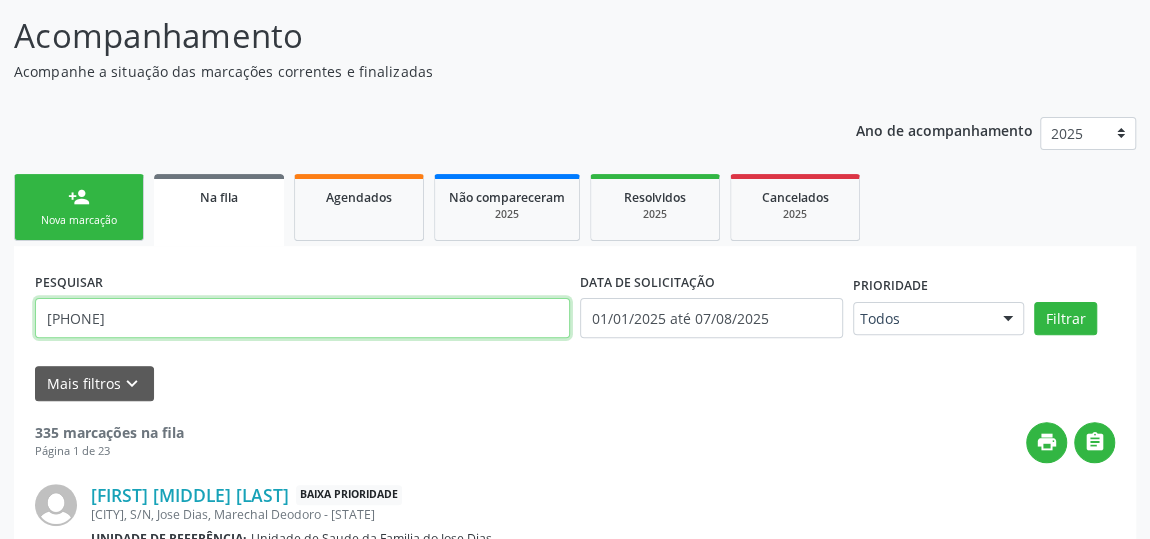 type on "[PHONE]" 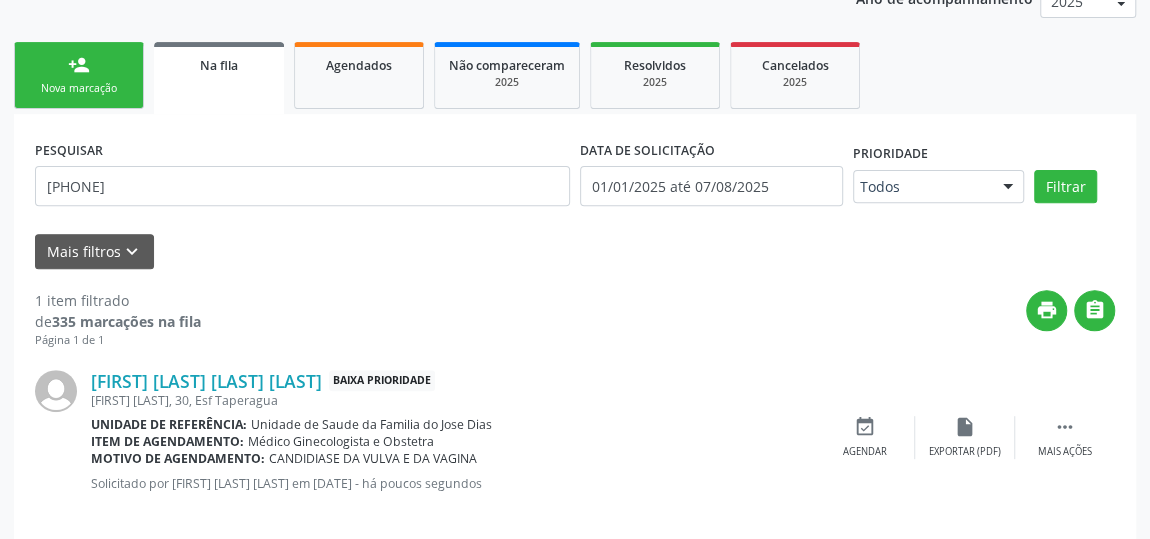 scroll, scrollTop: 305, scrollLeft: 0, axis: vertical 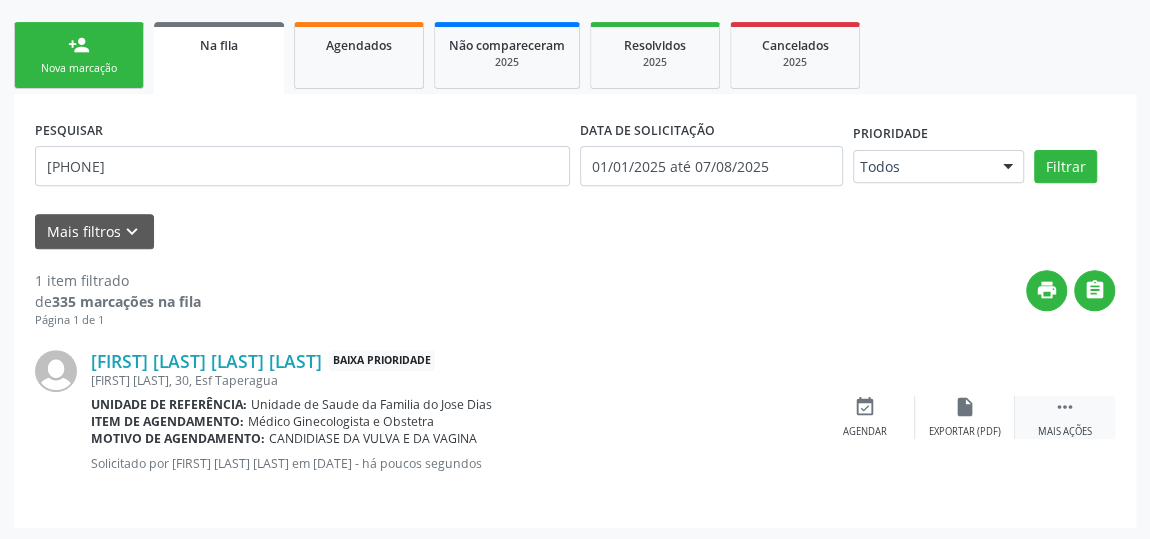click on "" at bounding box center [1065, 407] 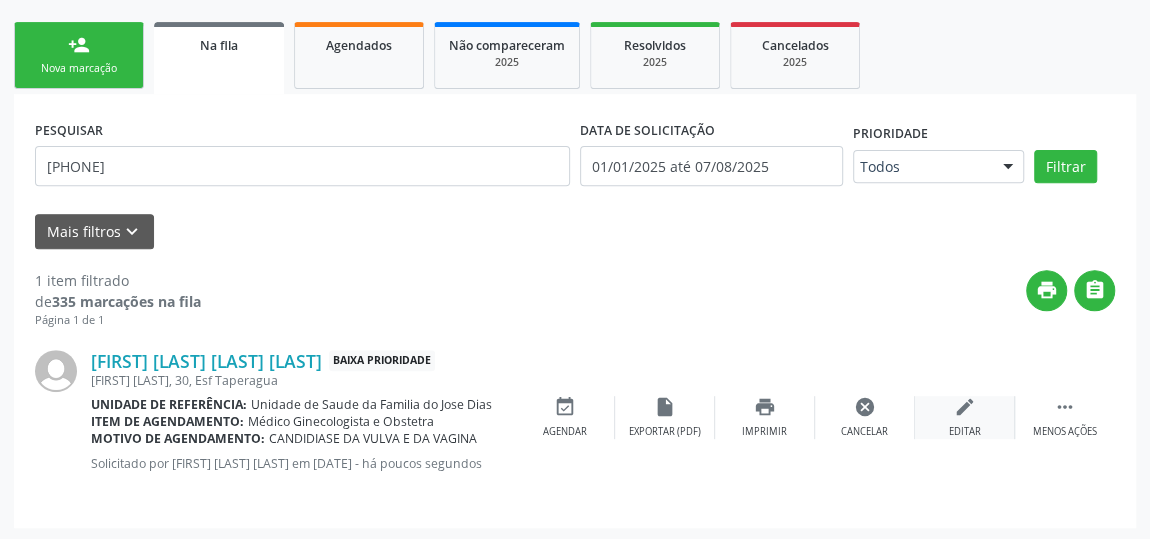 click on "edit
Editar" at bounding box center (965, 417) 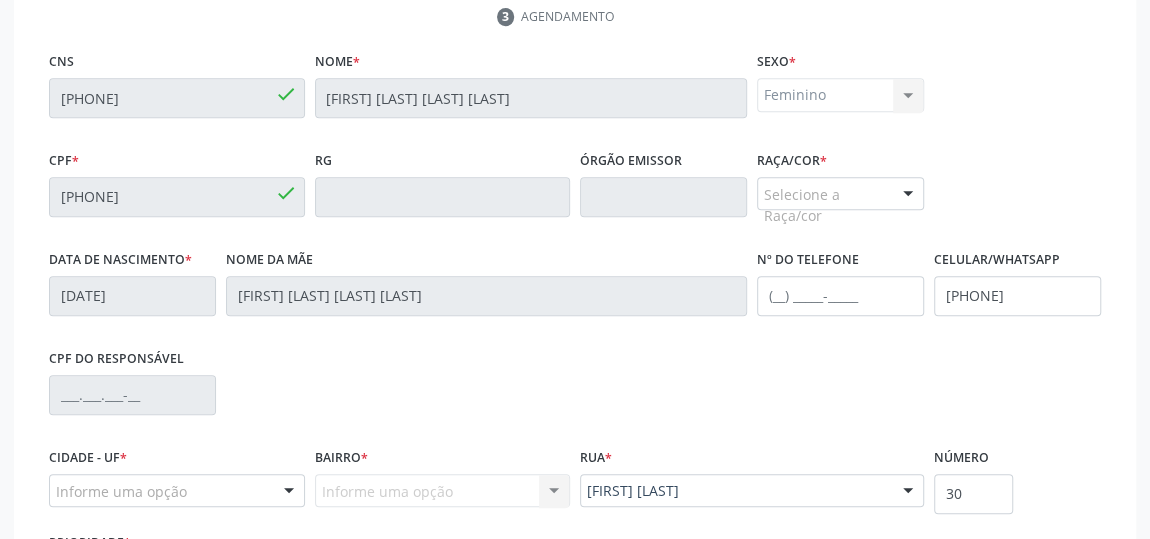 scroll, scrollTop: 538, scrollLeft: 0, axis: vertical 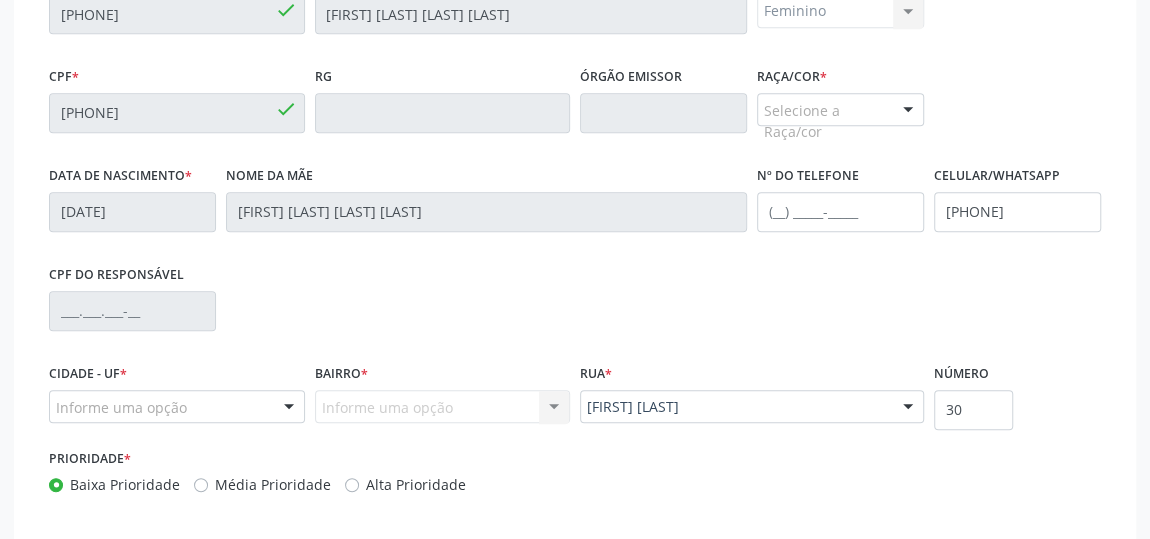 click on "Informe uma opção
Nenhum resultado encontrado para: "   "
Nenhuma opção encontrada. Digite para adicionar." at bounding box center [443, 407] 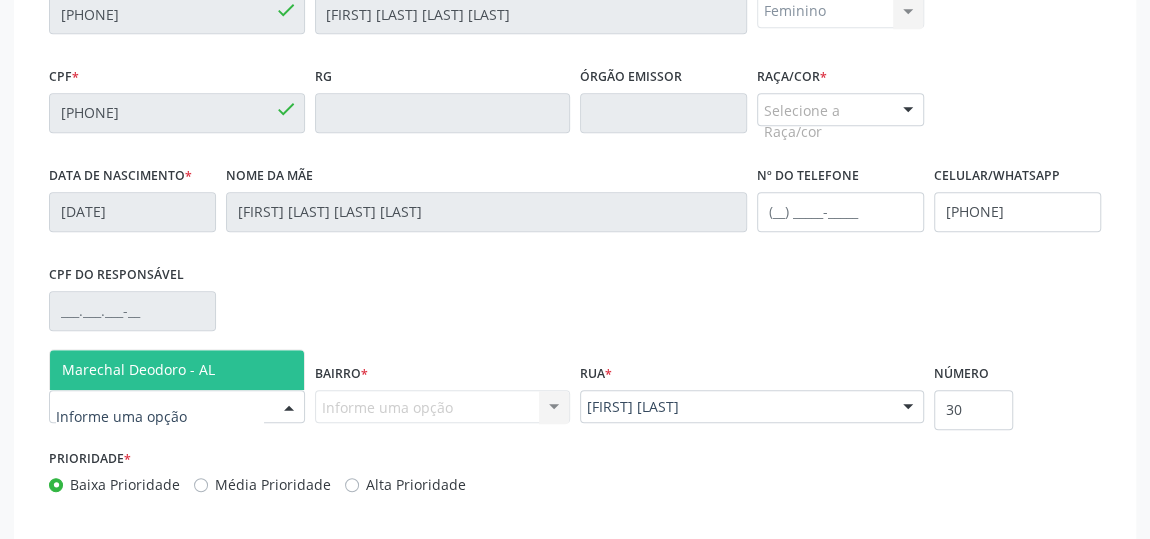 click on "Marechal Deodoro - AL" at bounding box center (177, 370) 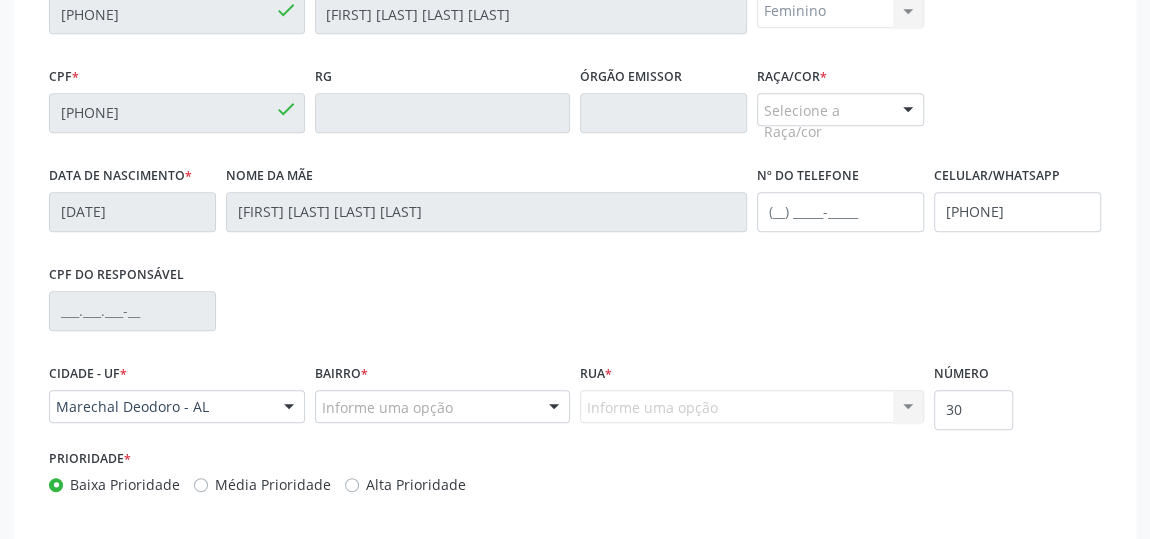 click at bounding box center [554, 408] 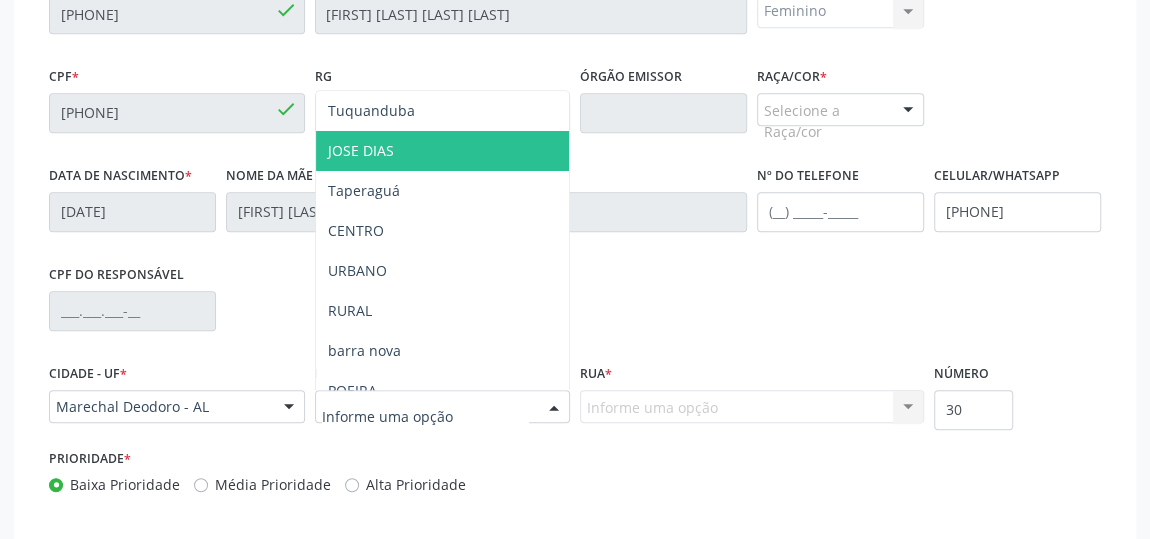 click on "JOSE DIAS" at bounding box center [443, 151] 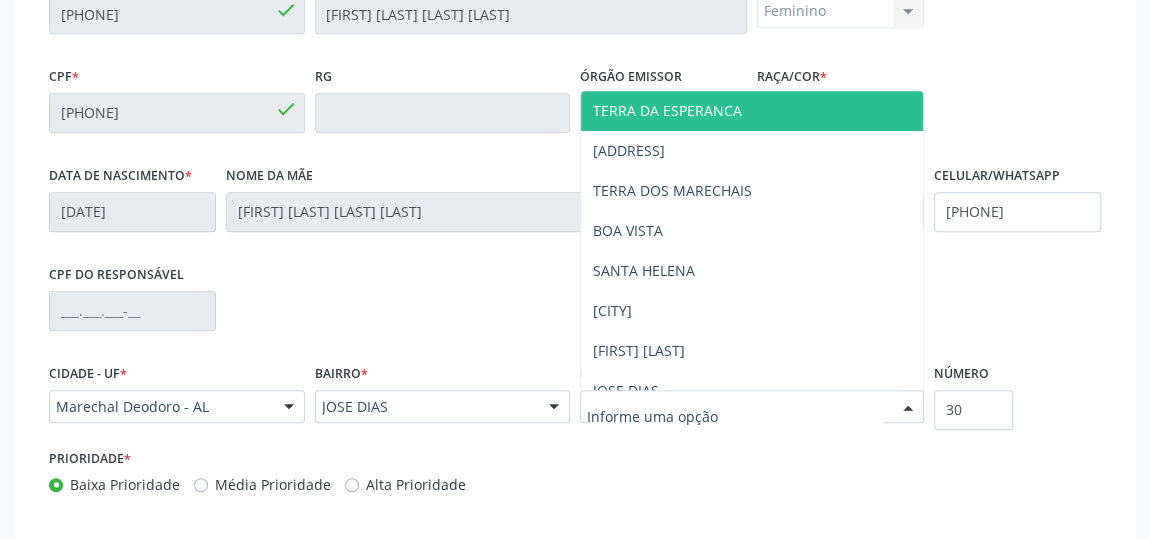 click on "TERRA DA ESPERANCA" at bounding box center (667, 110) 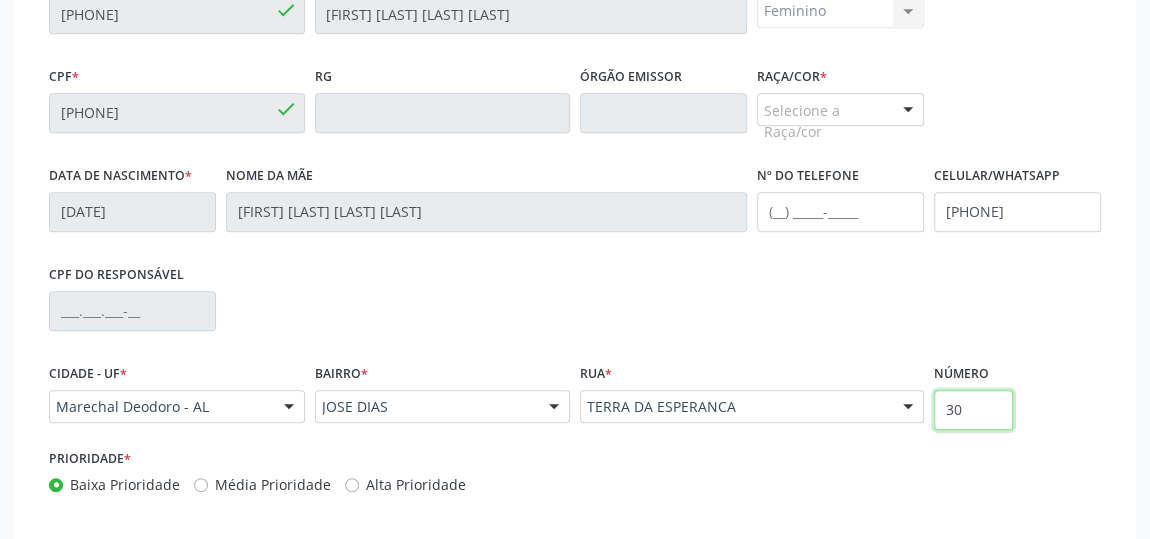 click on "30" at bounding box center [973, 410] 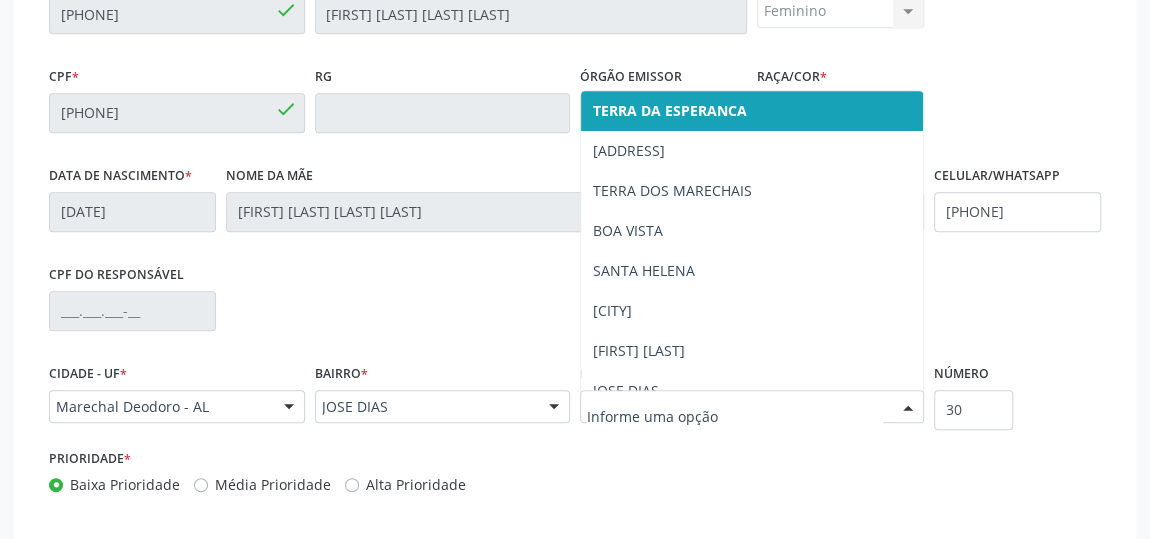 click on "TERRA DA ESPERANCA" at bounding box center [752, 111] 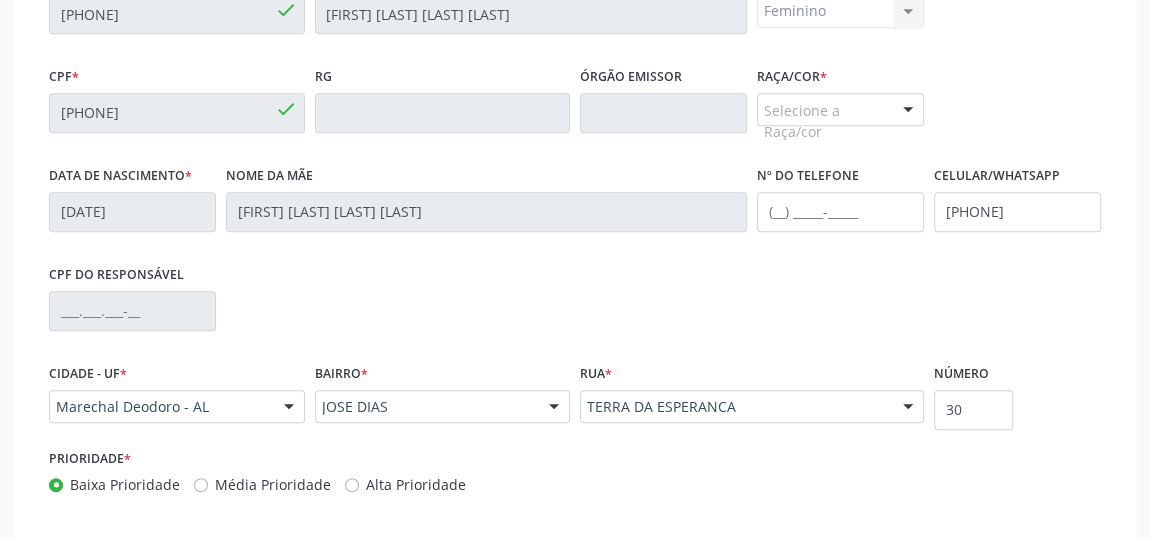 scroll, scrollTop: 629, scrollLeft: 0, axis: vertical 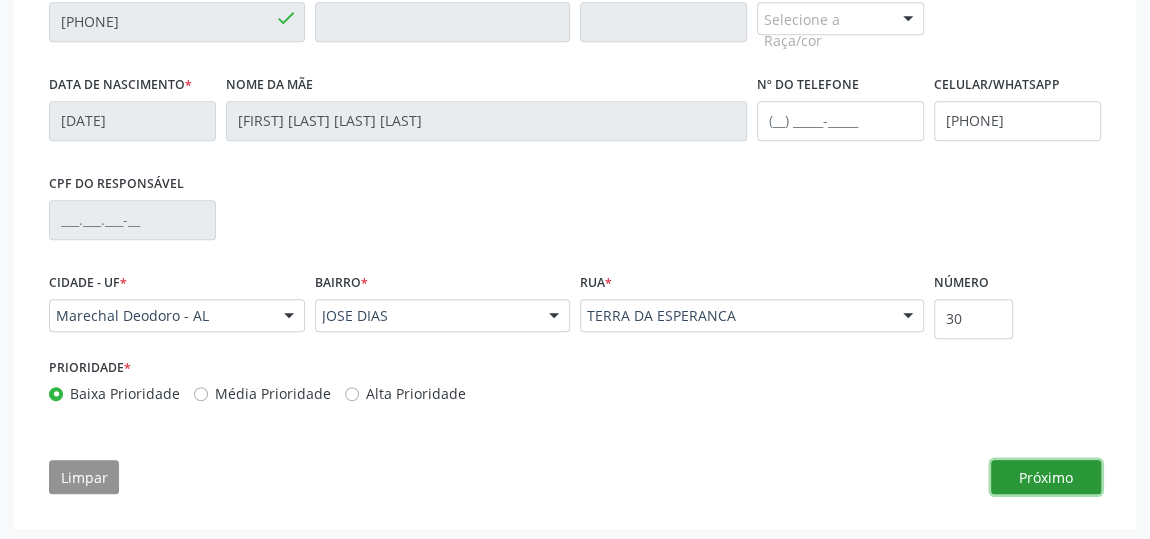 click on "Próximo" at bounding box center (1046, 477) 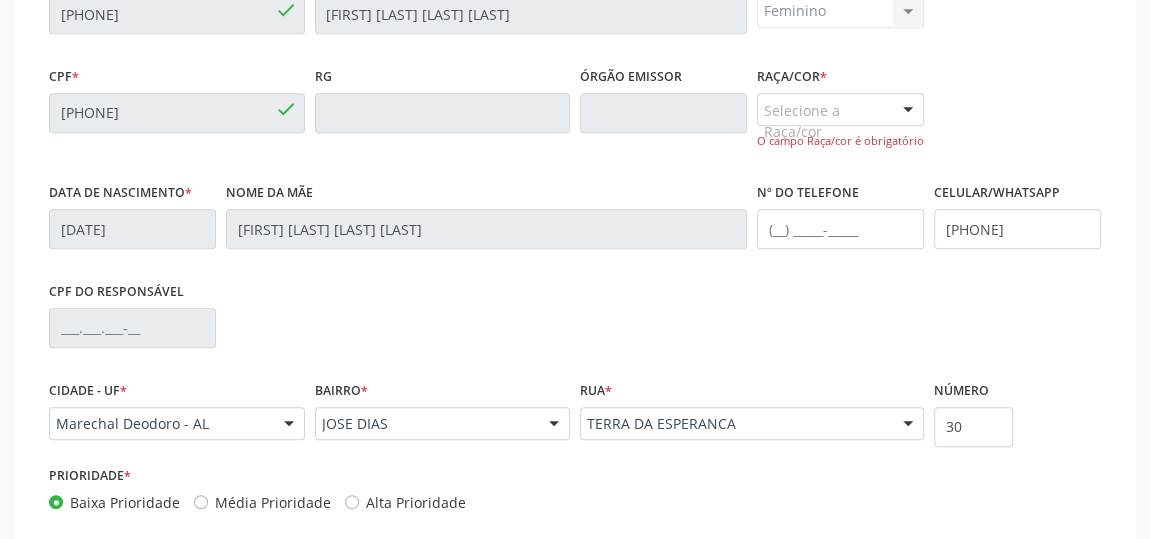 scroll, scrollTop: 447, scrollLeft: 0, axis: vertical 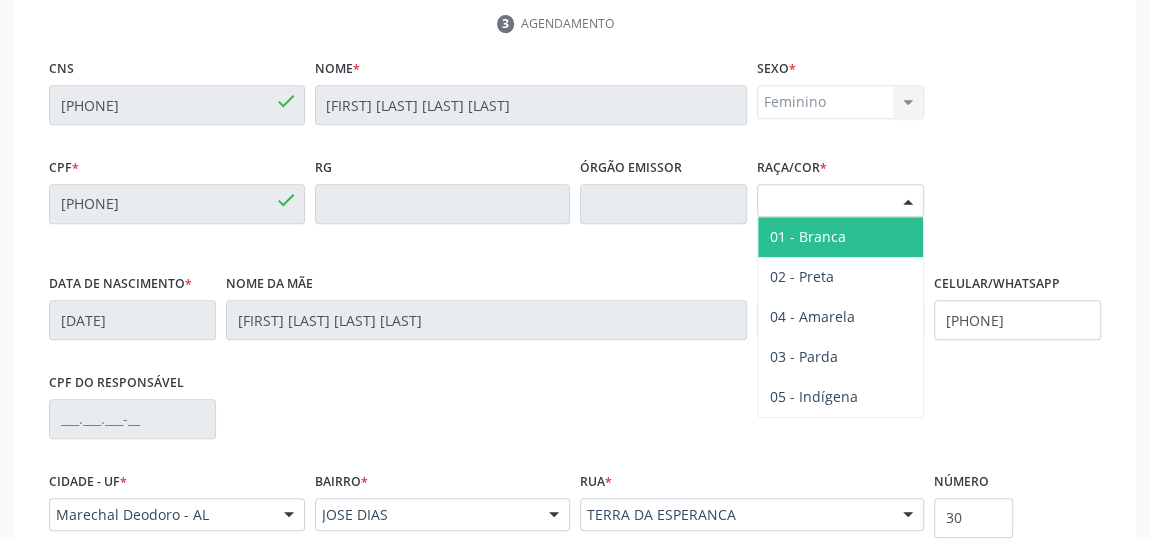 click at bounding box center [908, 202] 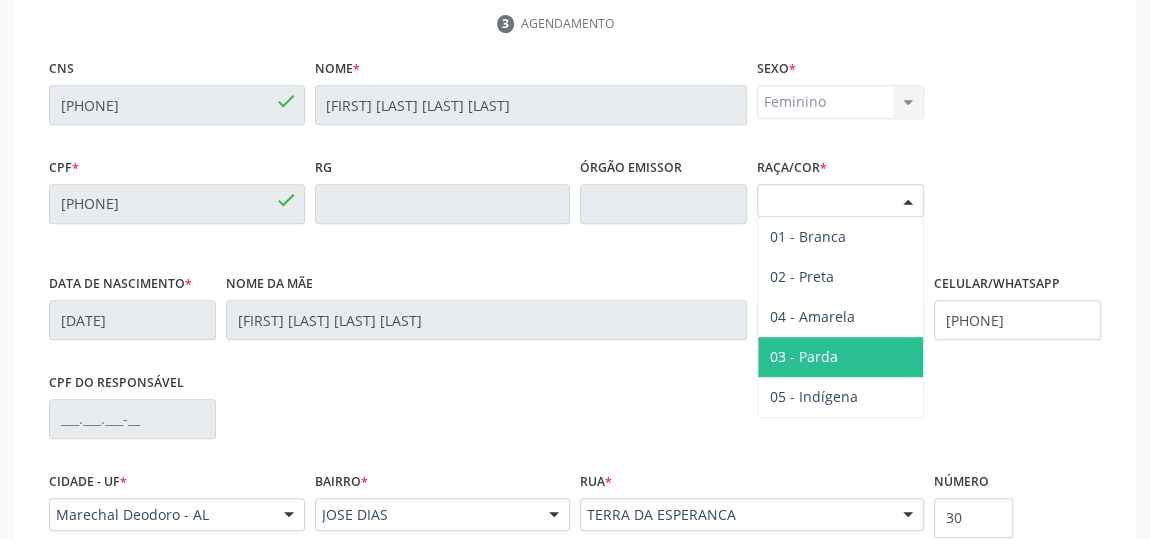 click on "03 - Parda" at bounding box center (840, 357) 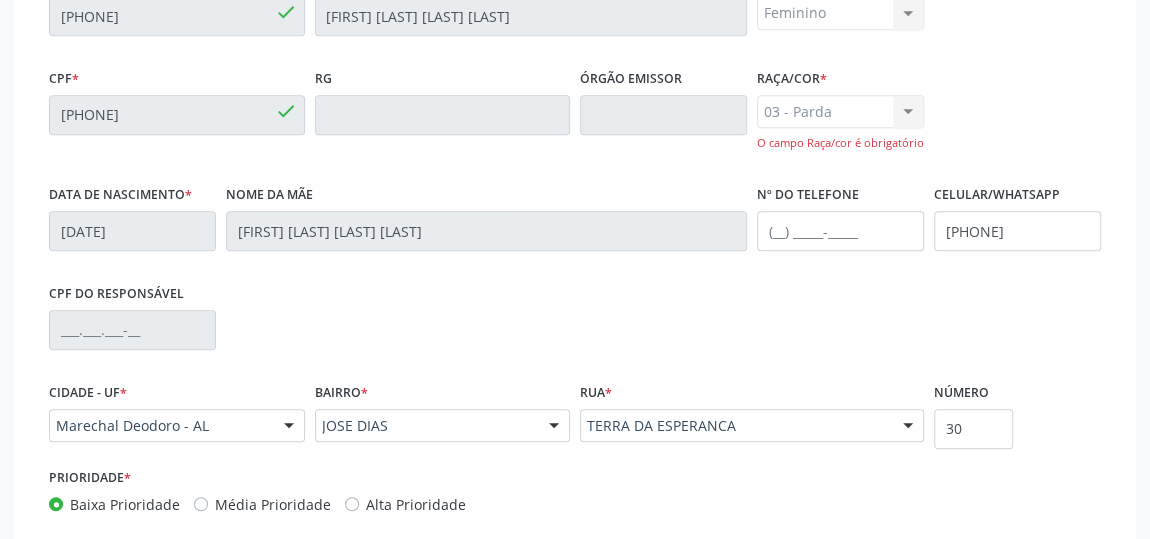 scroll, scrollTop: 647, scrollLeft: 0, axis: vertical 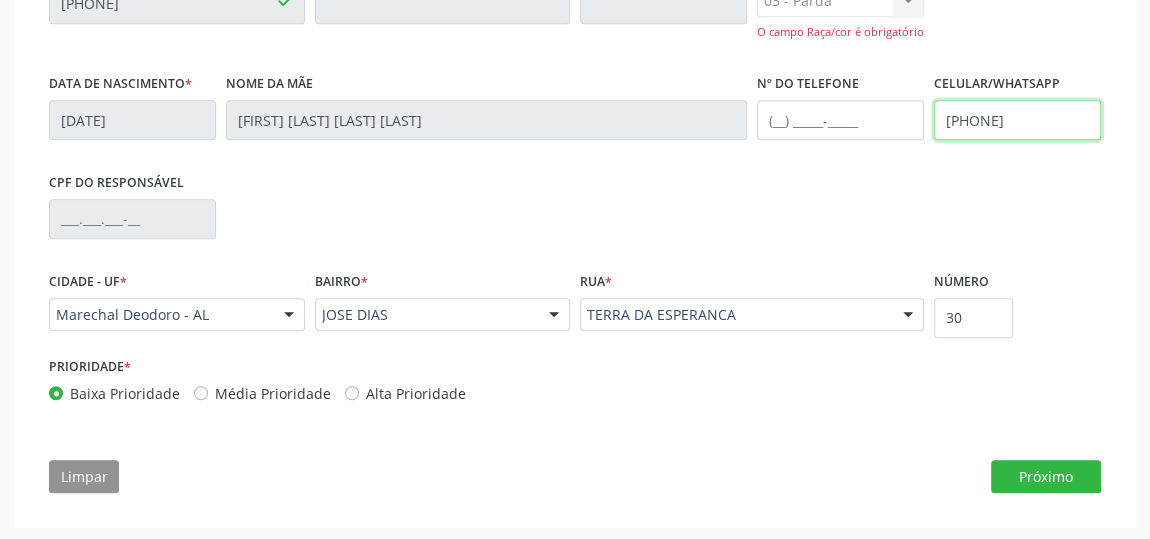 drag, startPoint x: 1052, startPoint y: 118, endPoint x: 973, endPoint y: 117, distance: 79.00633 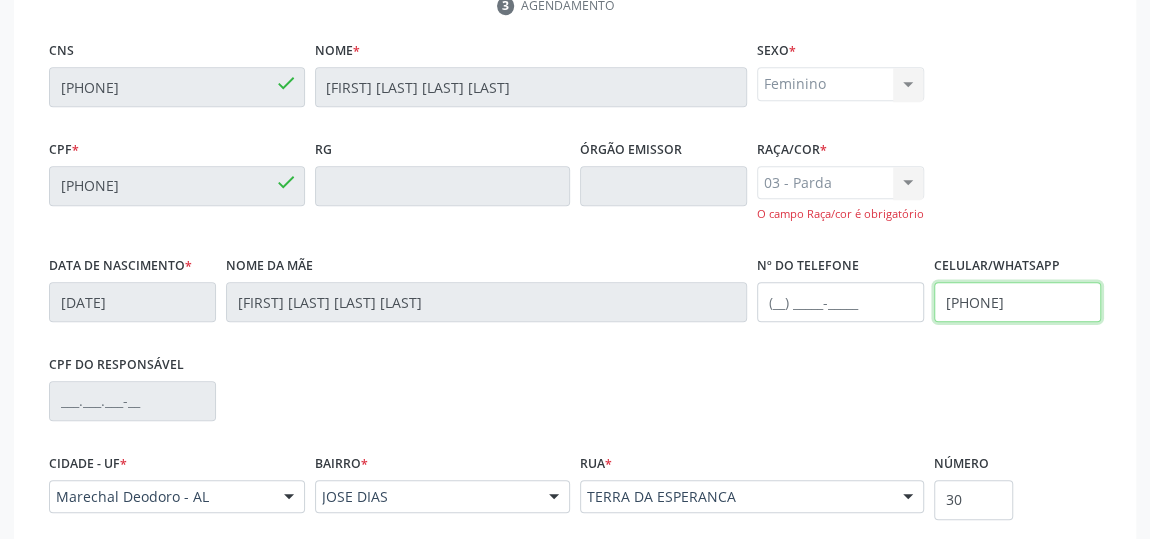 scroll, scrollTop: 647, scrollLeft: 0, axis: vertical 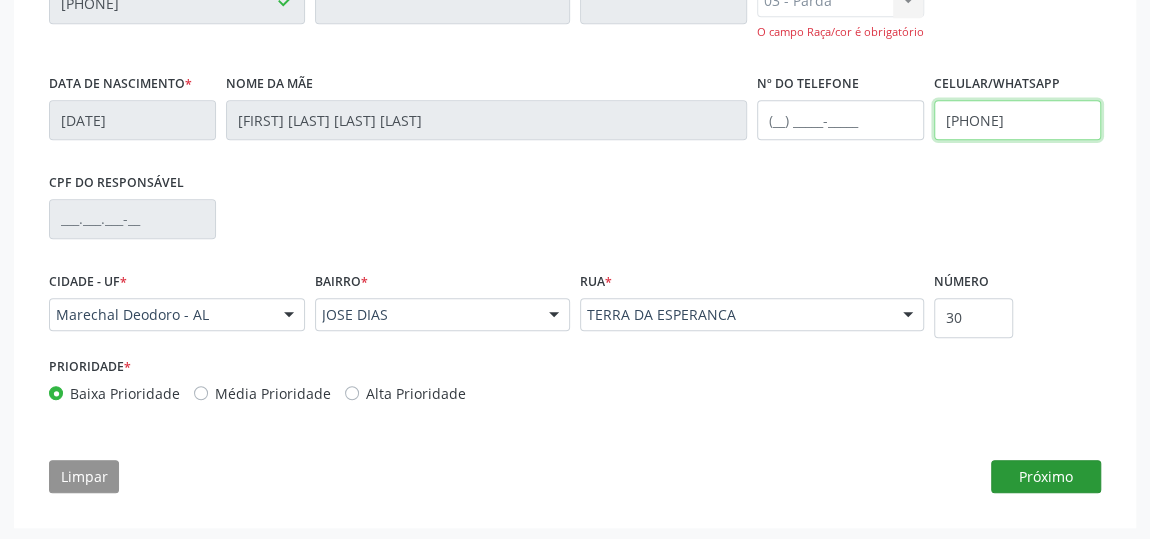 type on "[PHONE]" 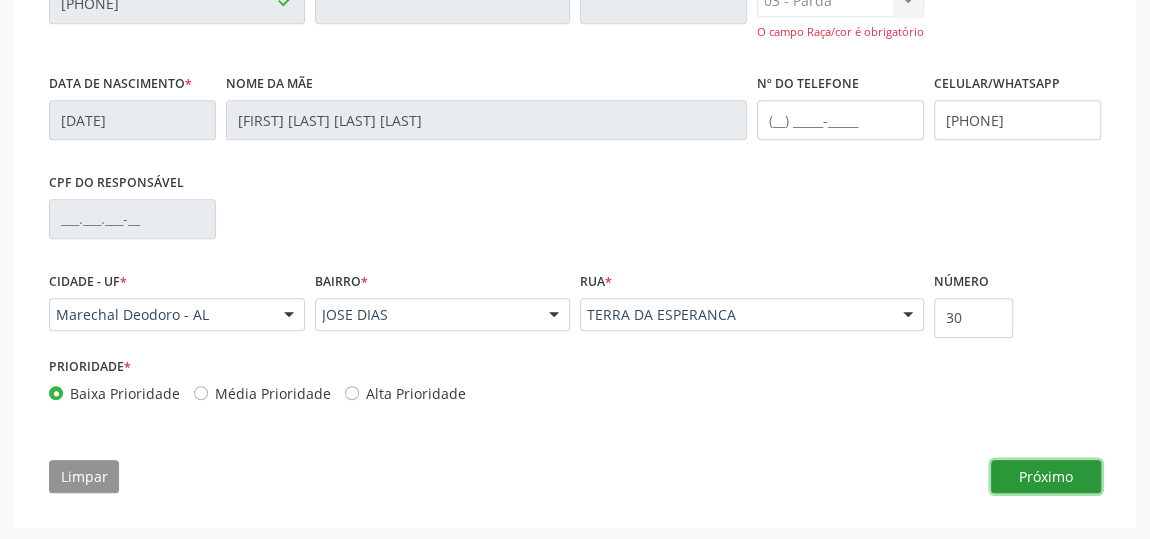 click on "Próximo" at bounding box center [1046, 477] 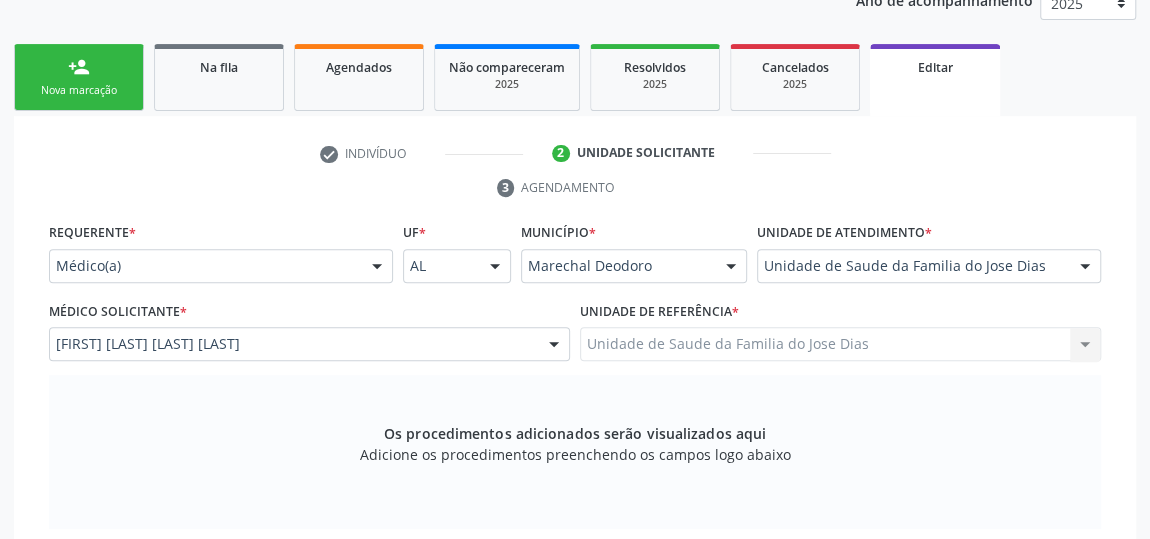 scroll, scrollTop: 283, scrollLeft: 0, axis: vertical 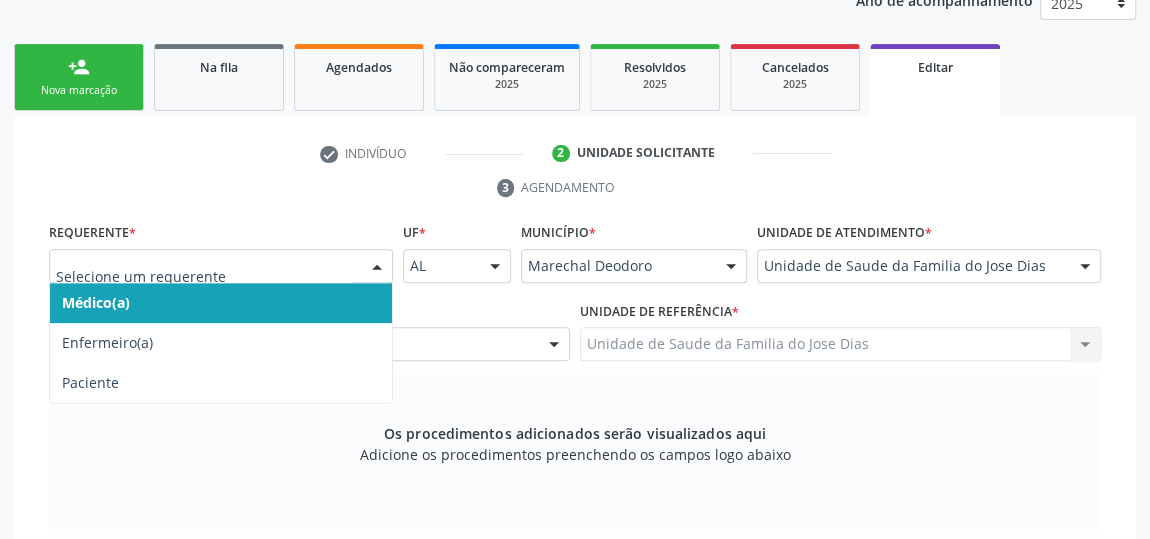 click on "Médico(a)" at bounding box center (221, 303) 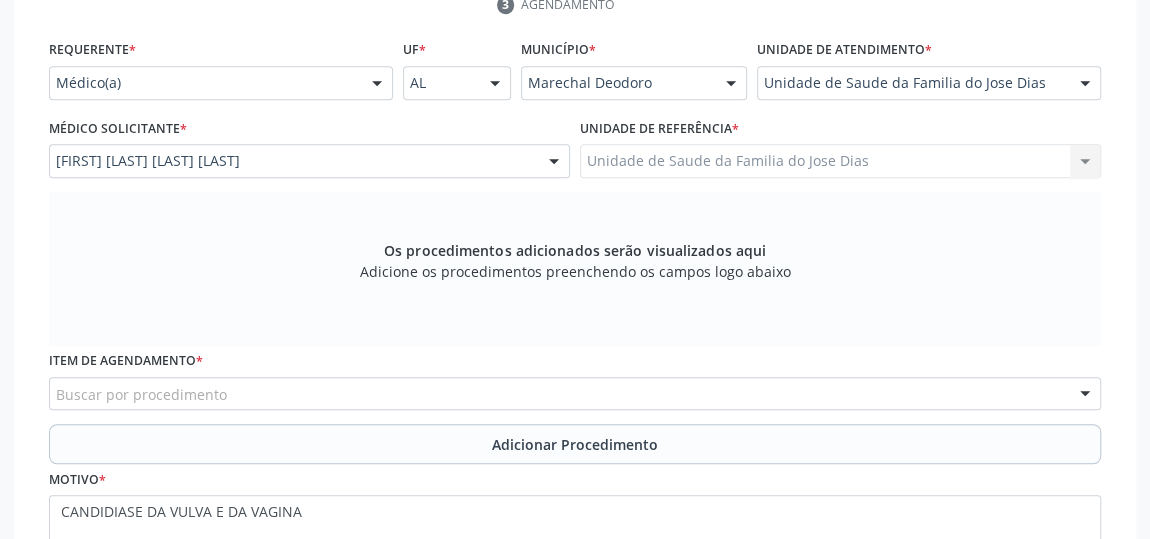scroll, scrollTop: 555, scrollLeft: 0, axis: vertical 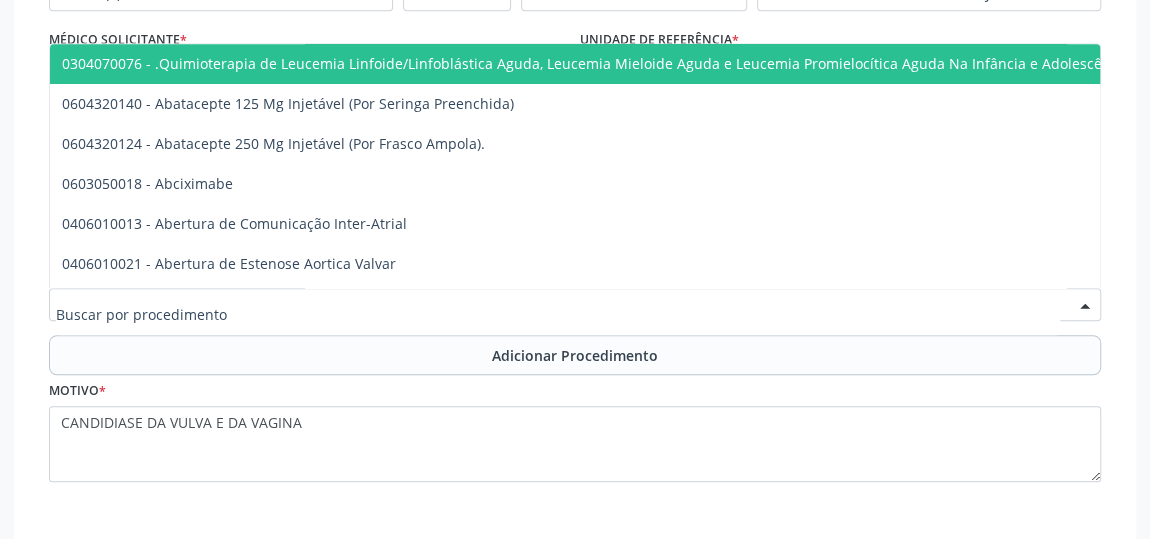 click at bounding box center (575, 305) 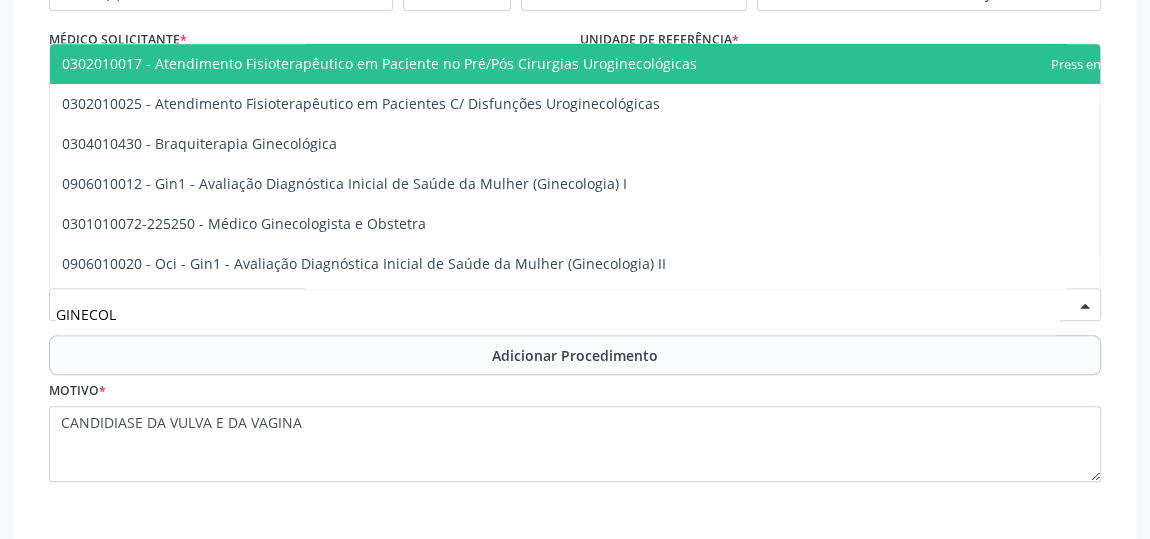 type on "GINECOLO" 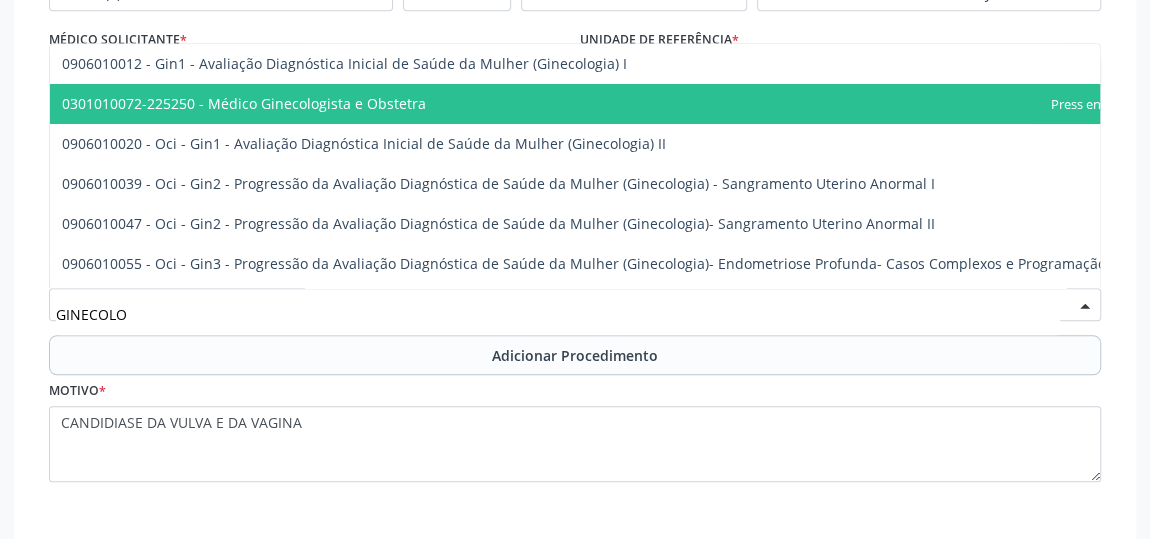 click on "0301010072-225250 - Médico Ginecologista e Obstetra" at bounding box center (616, 104) 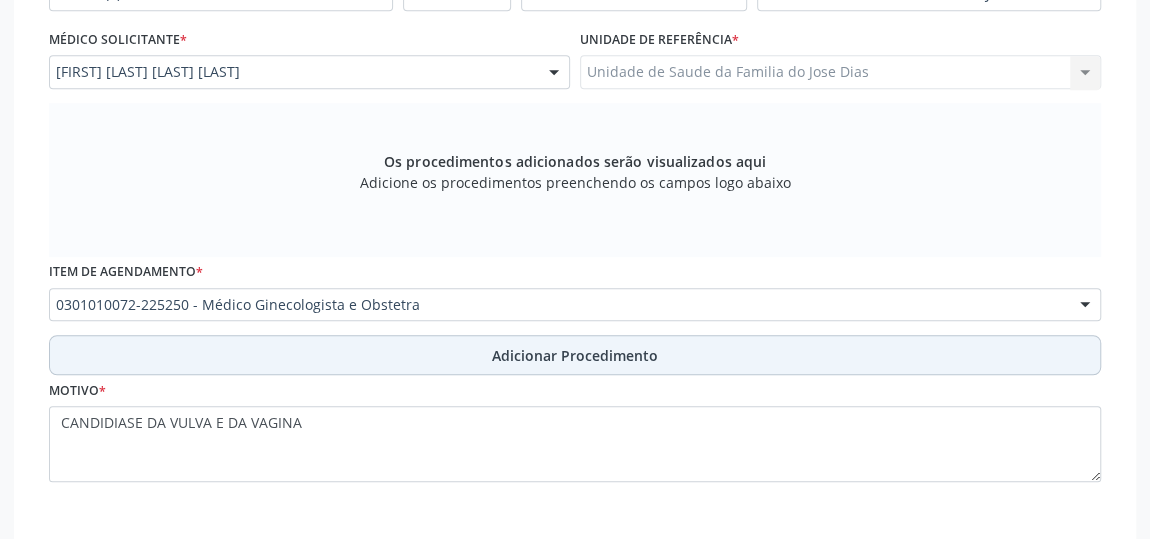 click on "Adicionar Procedimento" at bounding box center [575, 355] 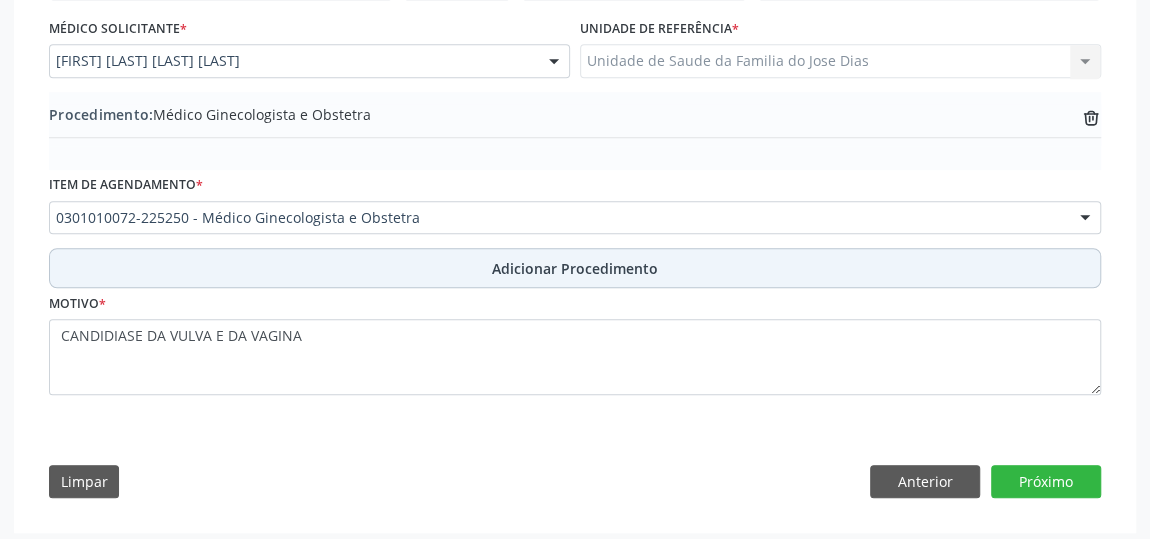 scroll, scrollTop: 569, scrollLeft: 0, axis: vertical 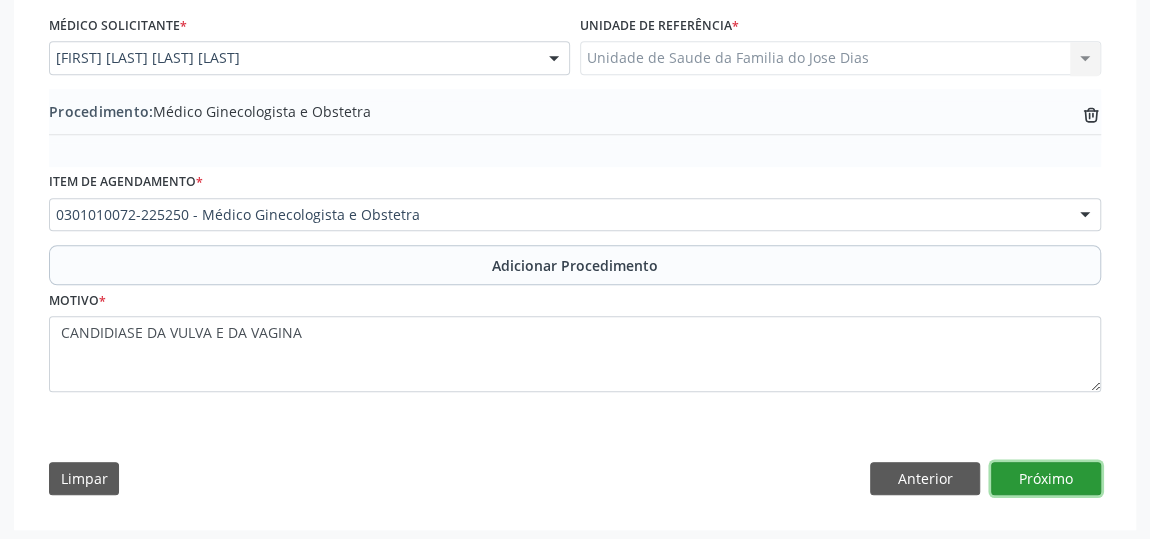 click on "Próximo" at bounding box center (1046, 479) 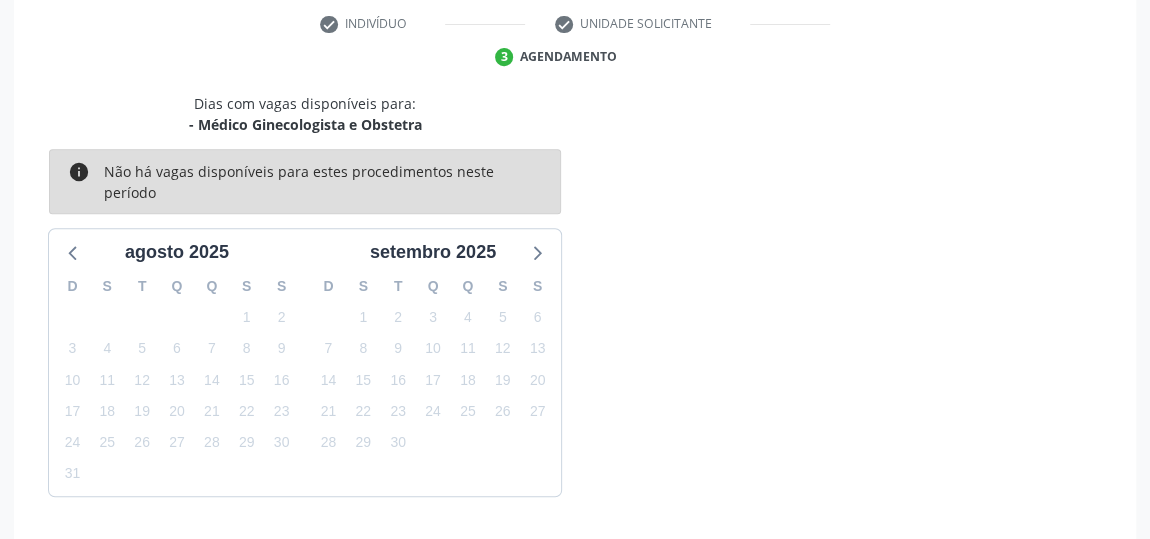 scroll, scrollTop: 472, scrollLeft: 0, axis: vertical 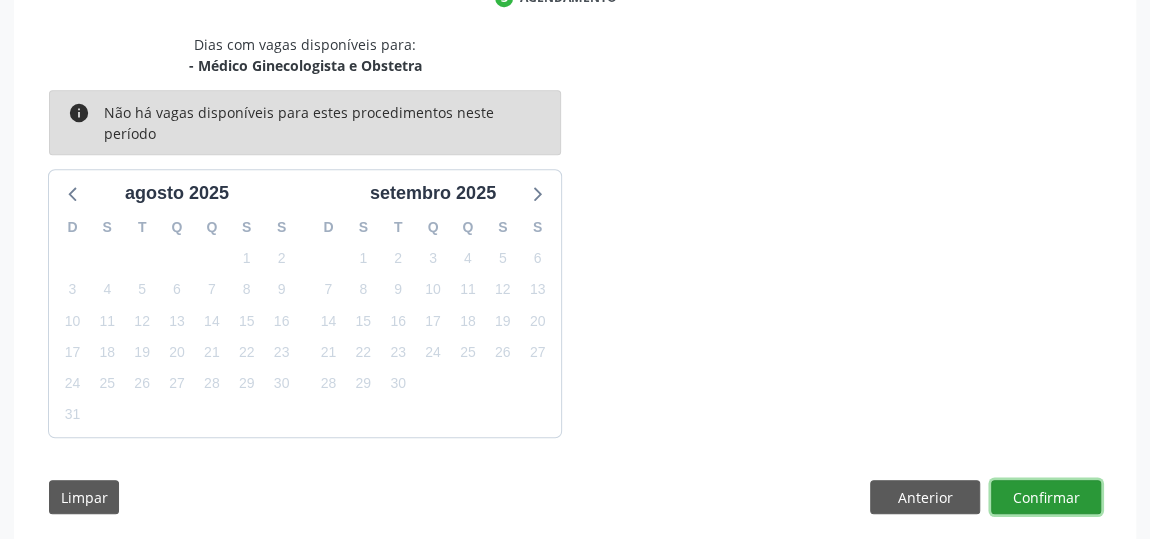 click on "Confirmar" at bounding box center (1046, 497) 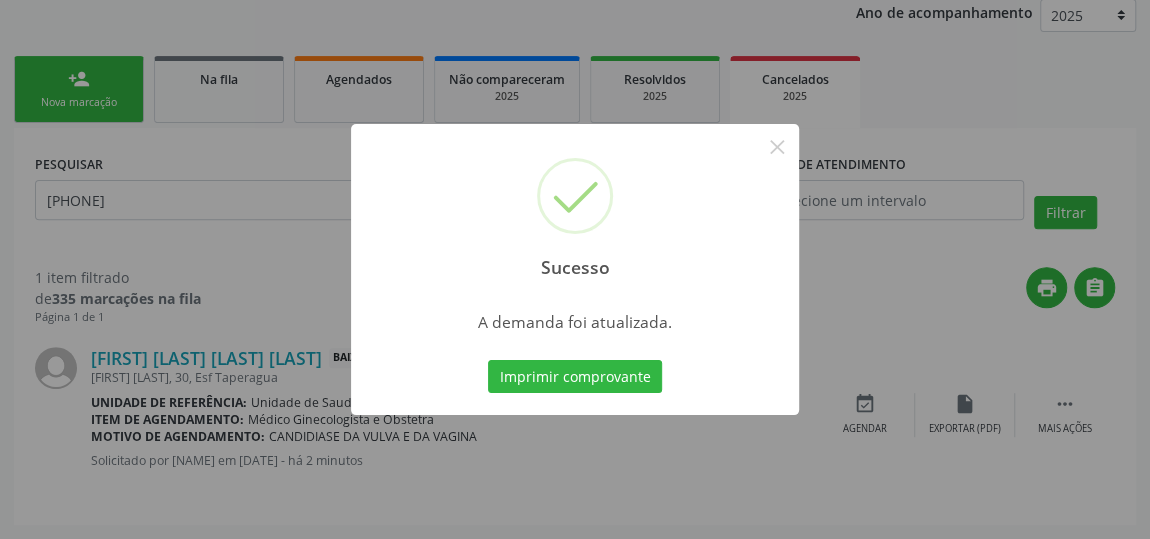 scroll, scrollTop: 0, scrollLeft: 0, axis: both 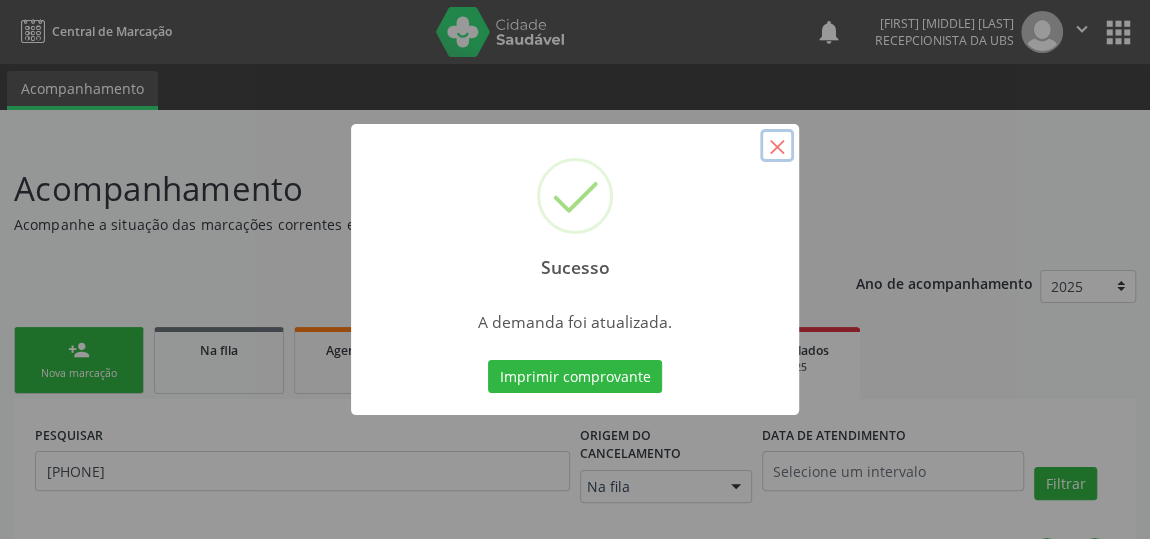 click on "×" at bounding box center [777, 146] 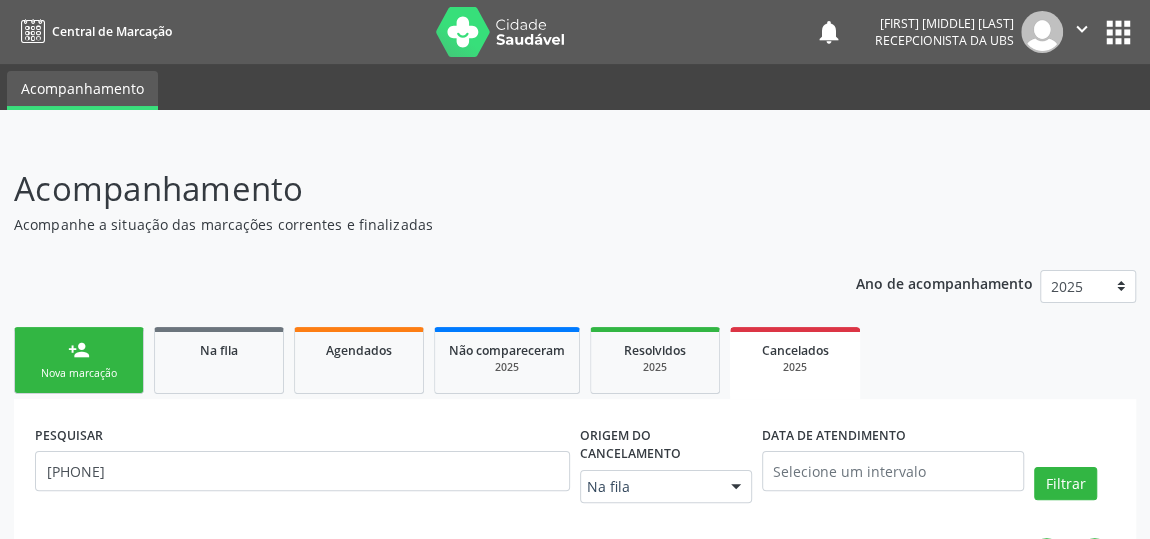 click on "person_add
Nova marcação" at bounding box center (79, 360) 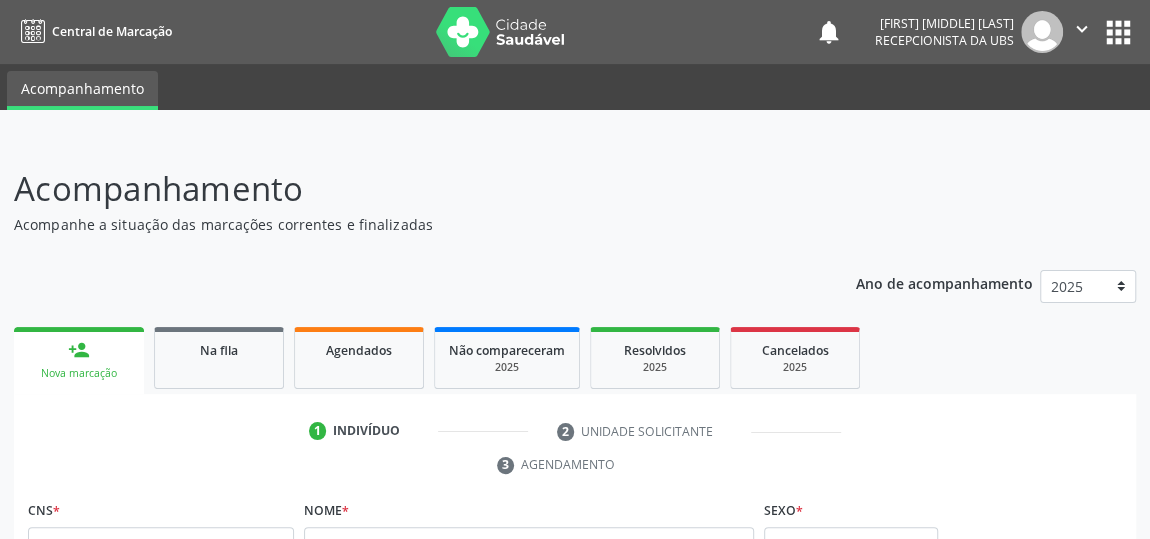scroll, scrollTop: 363, scrollLeft: 0, axis: vertical 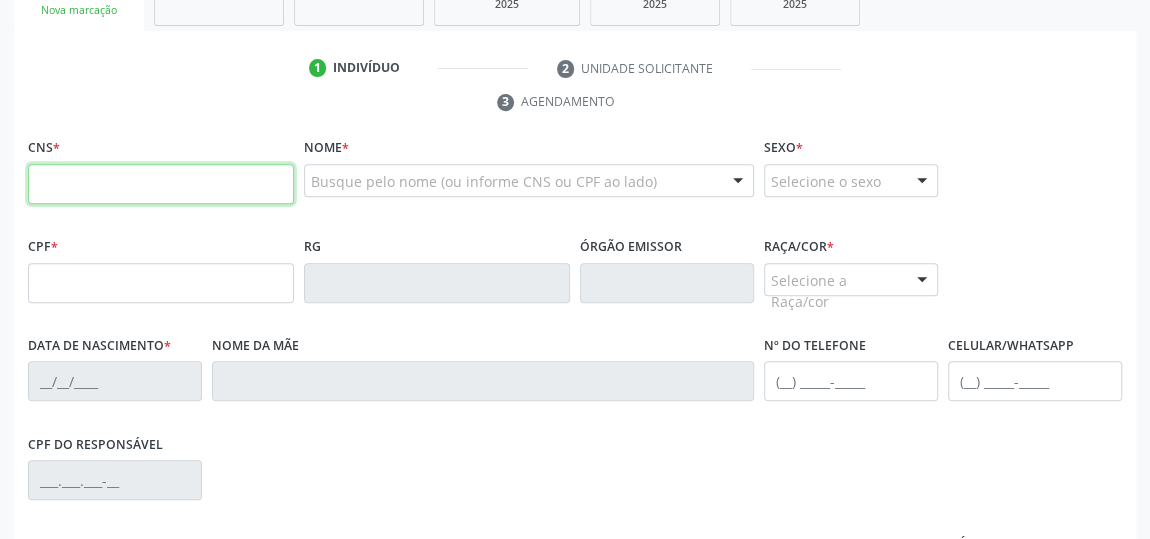 paste on "[PHONE]" 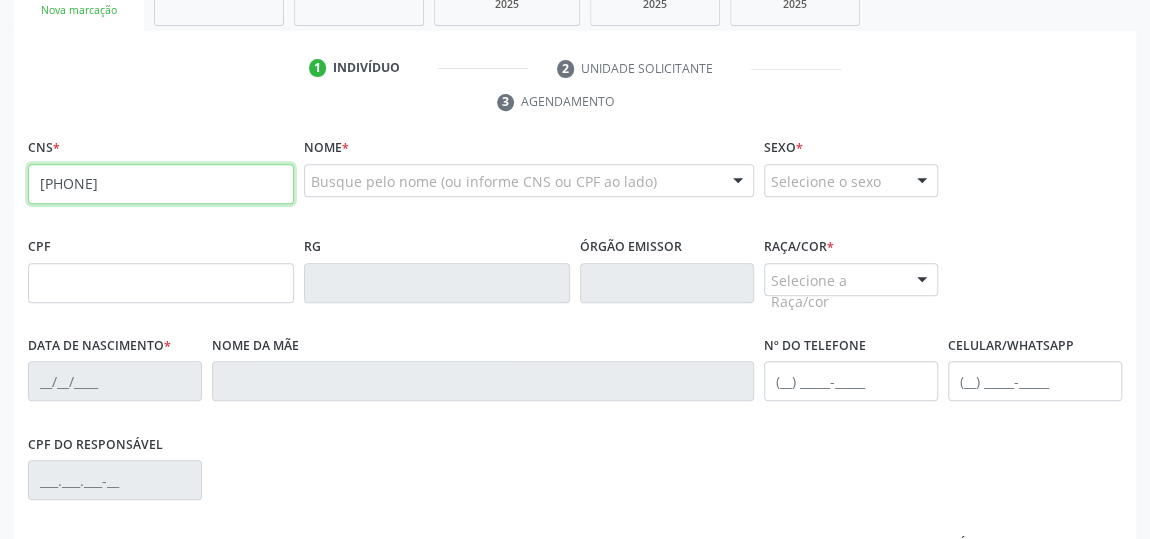 type on "[PHONE]" 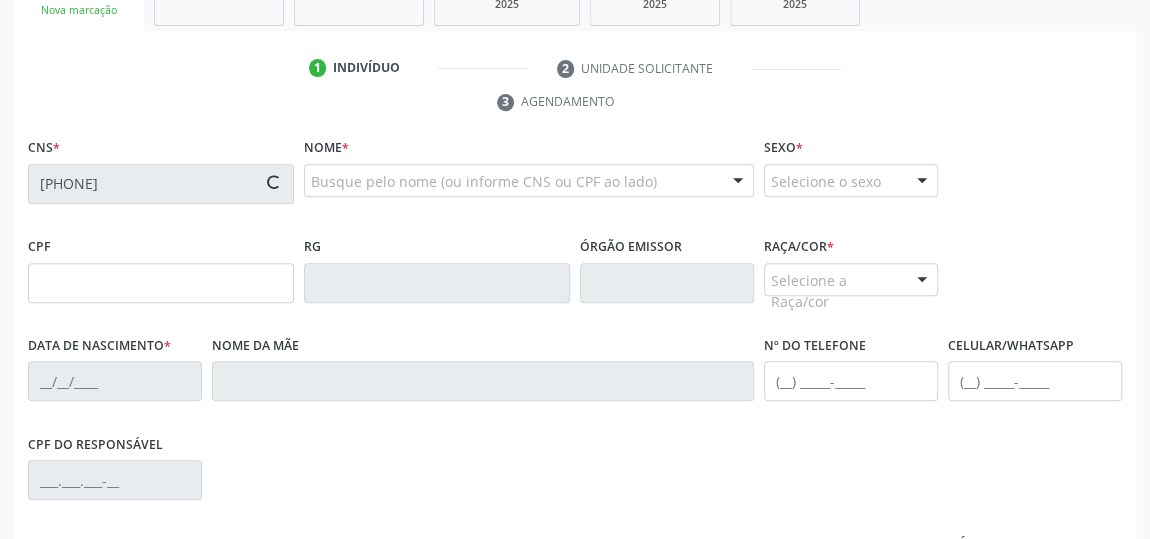 type on "[PHONE]" 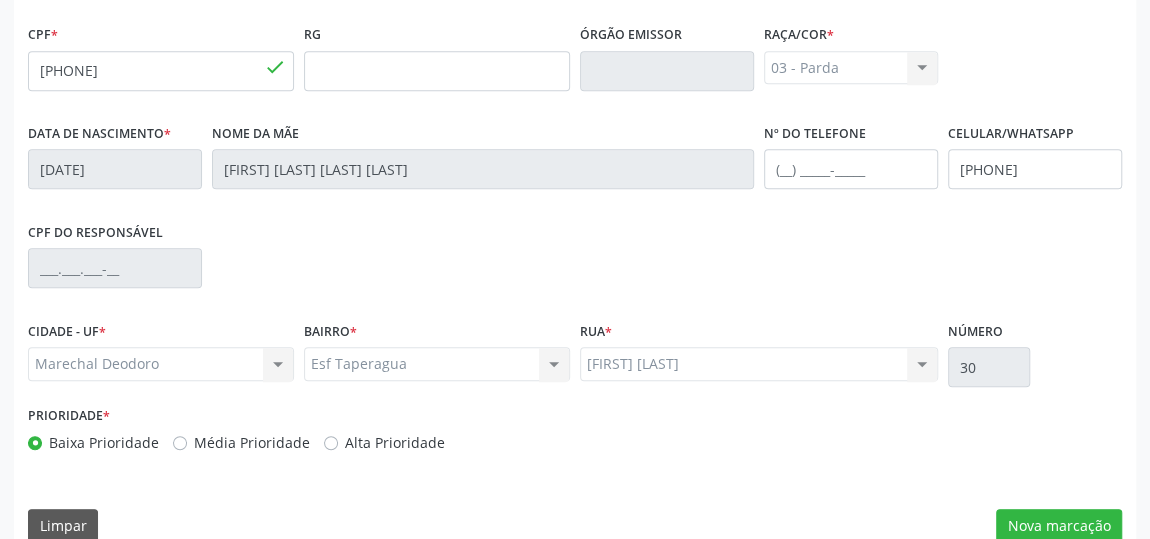 scroll, scrollTop: 604, scrollLeft: 0, axis: vertical 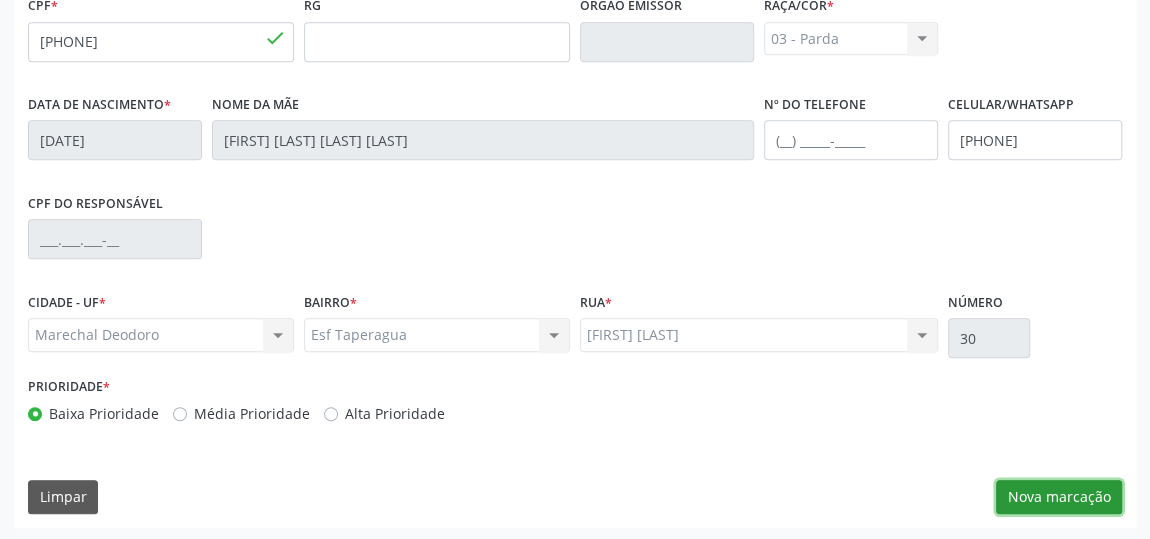 click on "Nova marcação" at bounding box center (1059, 497) 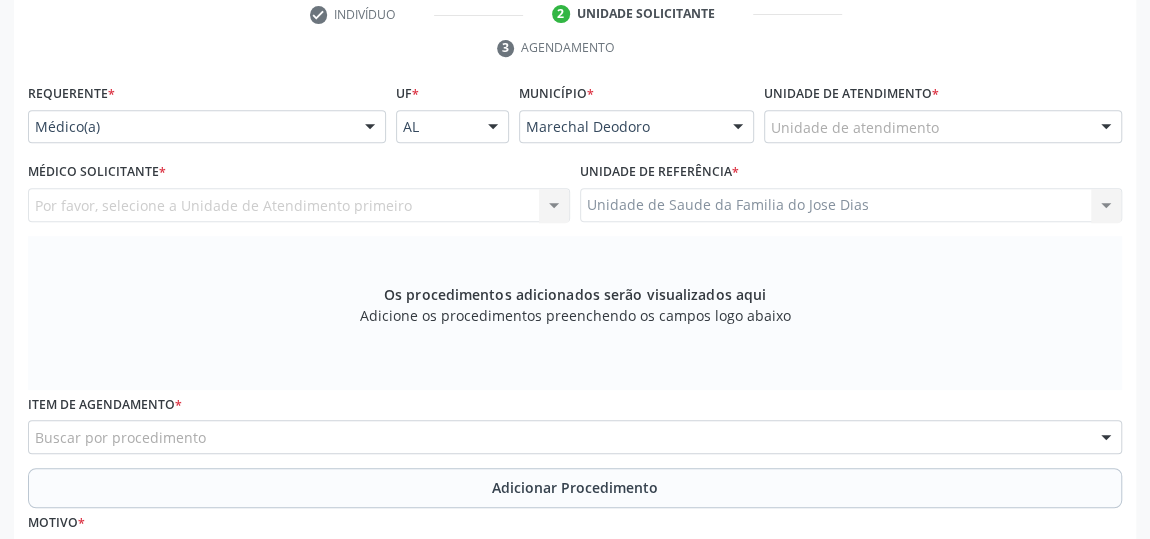 scroll, scrollTop: 422, scrollLeft: 0, axis: vertical 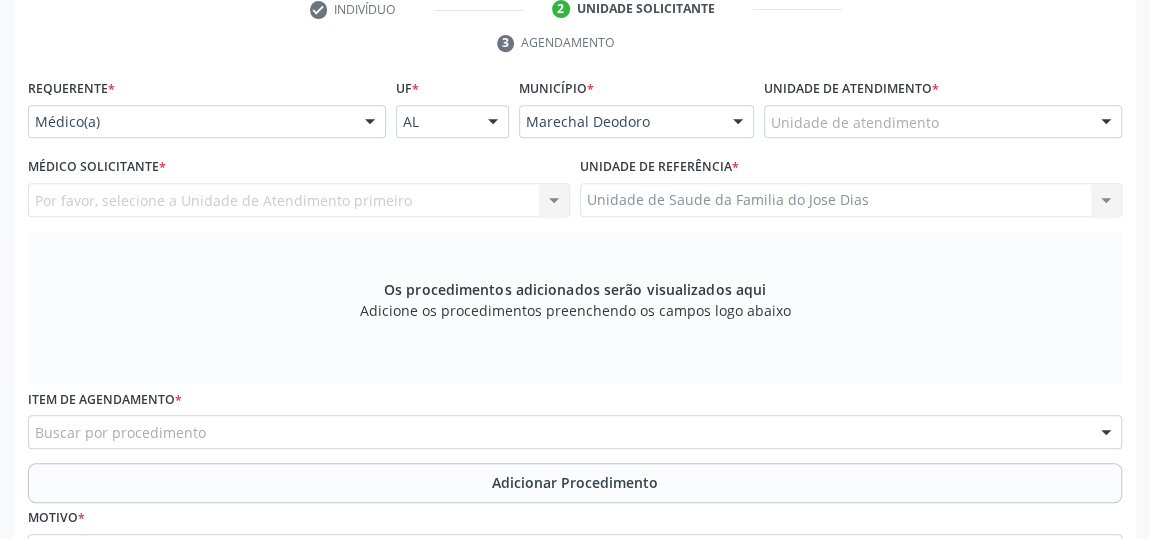 click at bounding box center (370, 123) 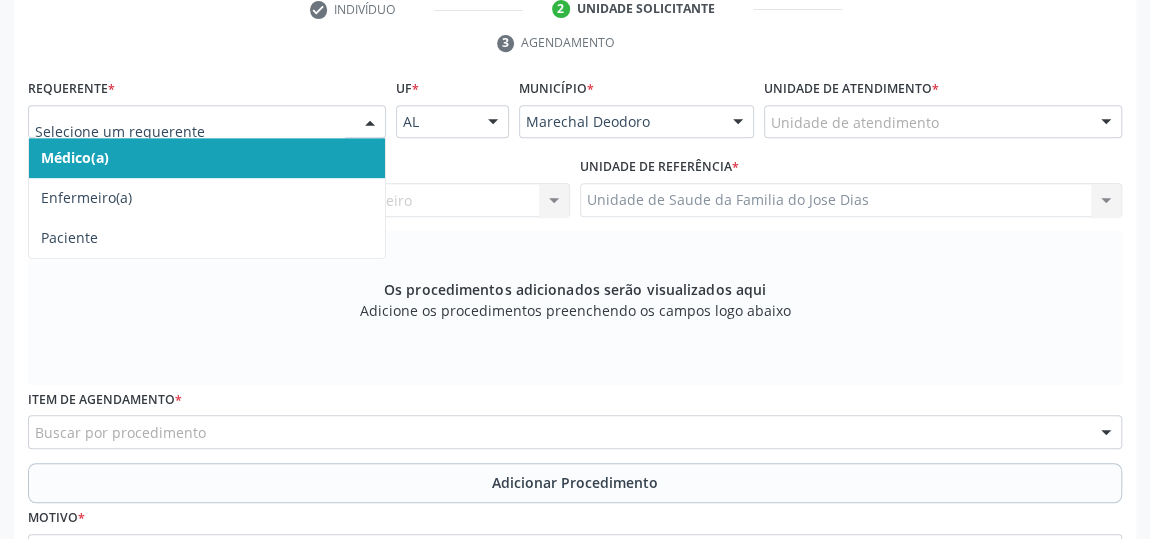 click on "Médico(a)" at bounding box center (207, 158) 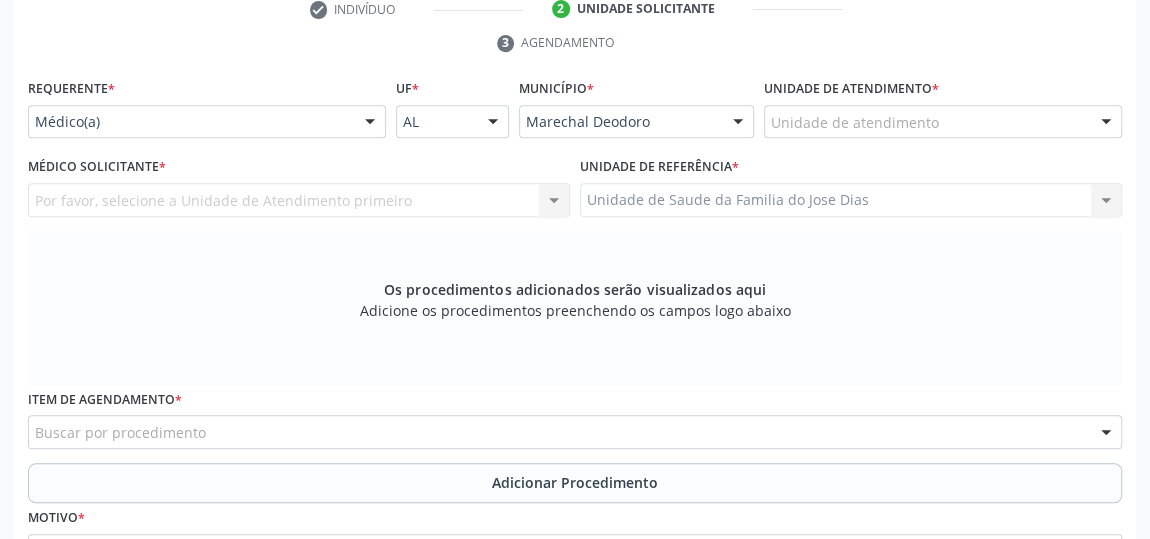 click on "Unidade de atendimento" at bounding box center (943, 122) 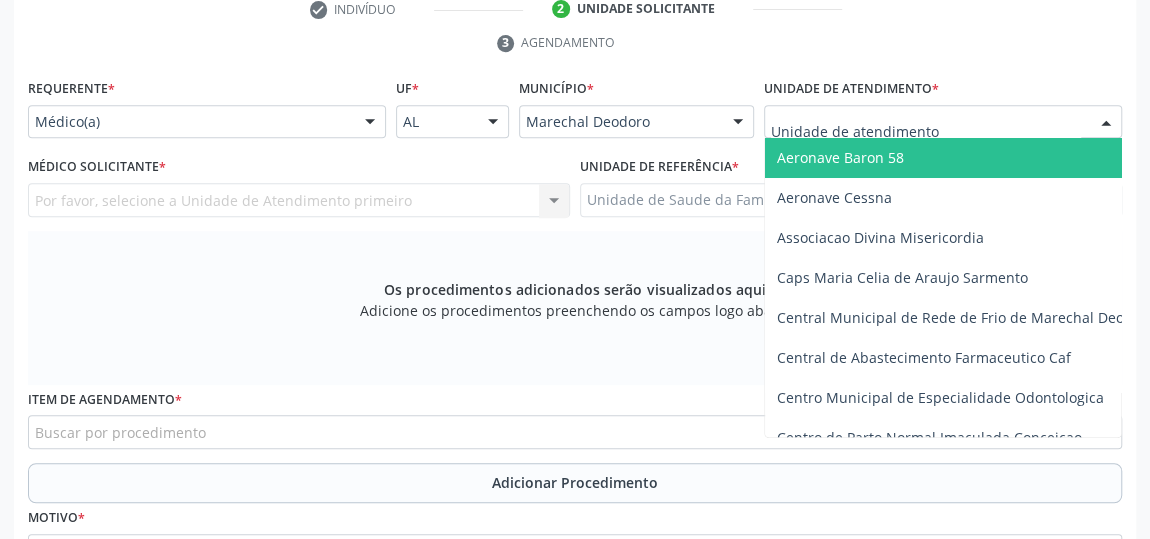 type on "J" 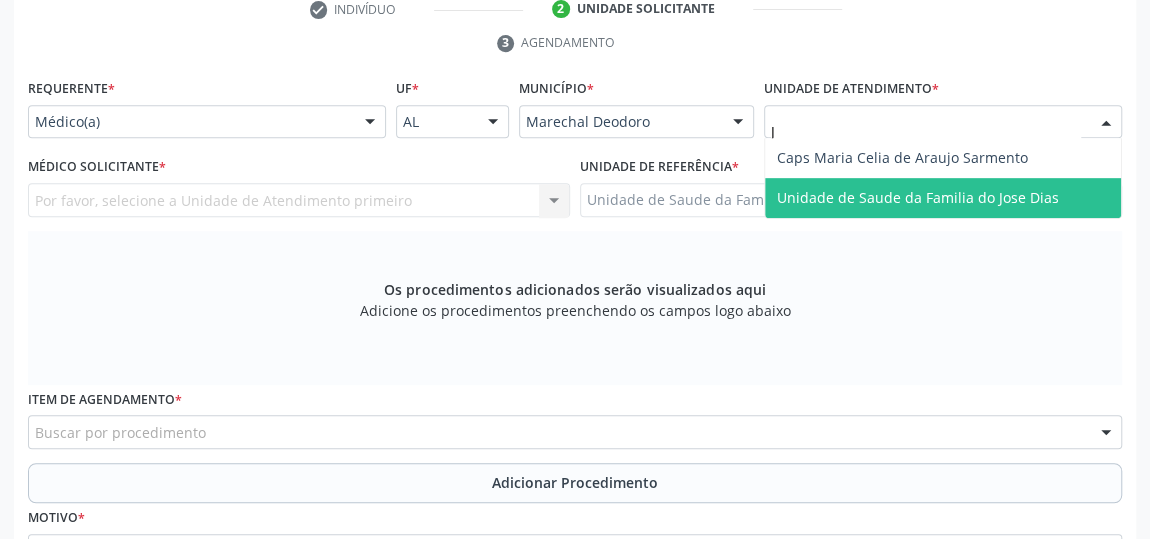click on "Unidade de Saude da Familia do Jose Dias" at bounding box center [918, 197] 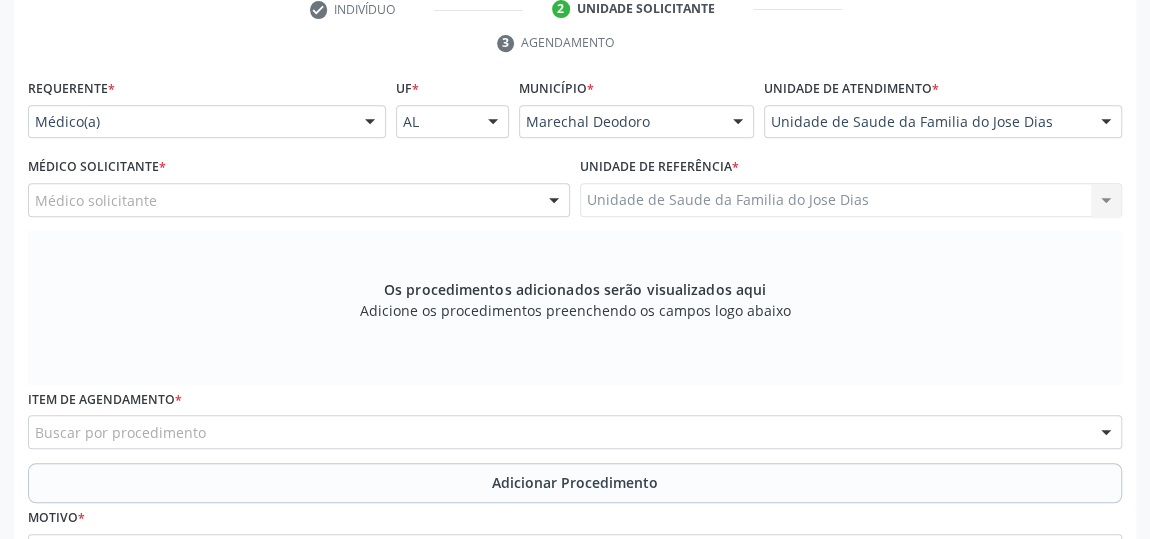 click at bounding box center [554, 201] 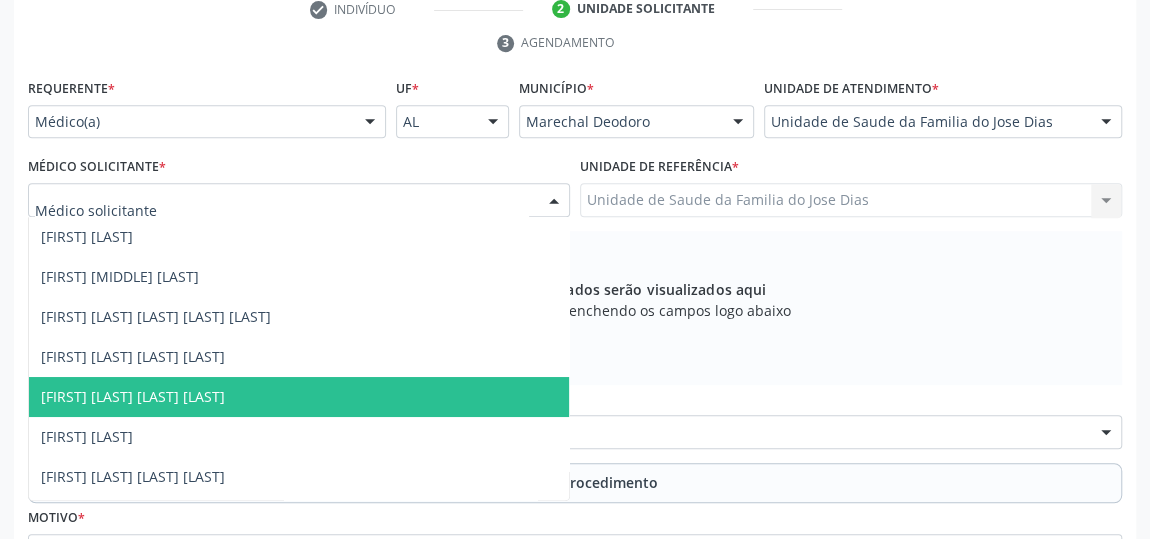 click on "[FIRST] [LAST] [LAST] [LAST]" at bounding box center (299, 397) 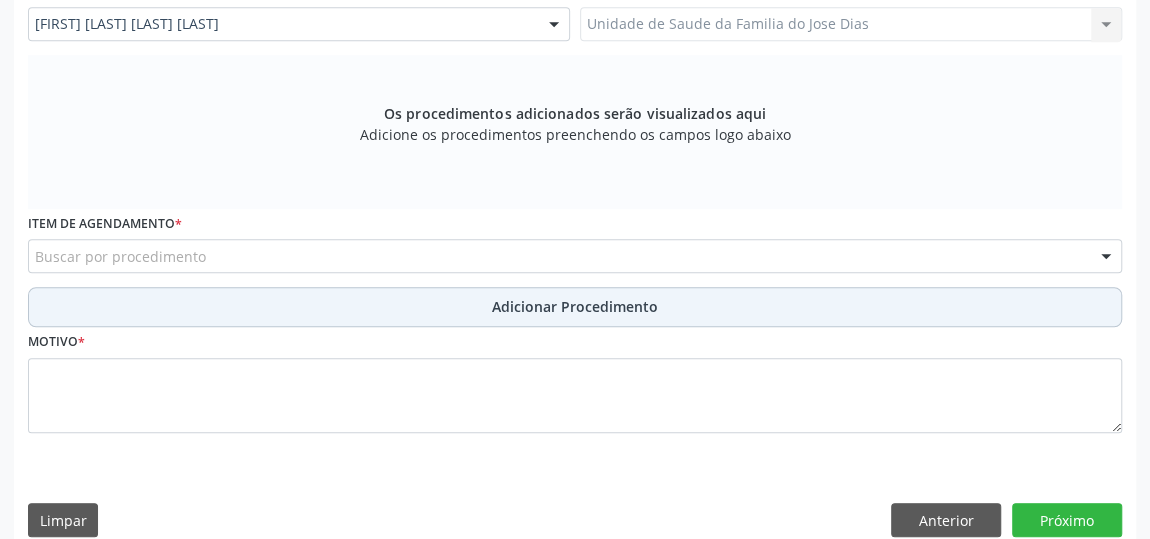 scroll, scrollTop: 604, scrollLeft: 0, axis: vertical 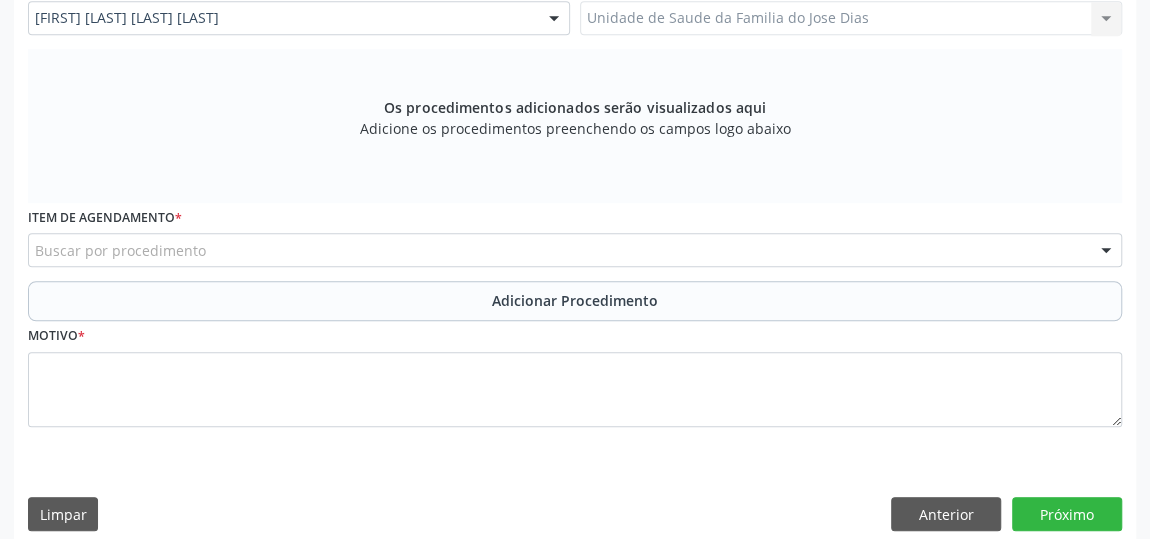 click on "Buscar por procedimento" at bounding box center (575, 250) 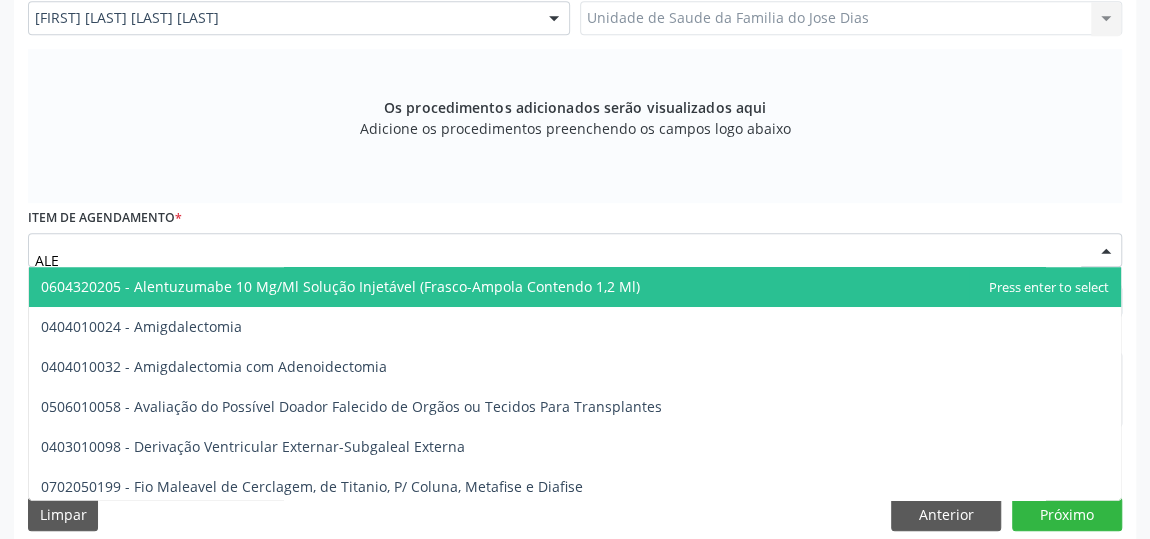 type on "ALER" 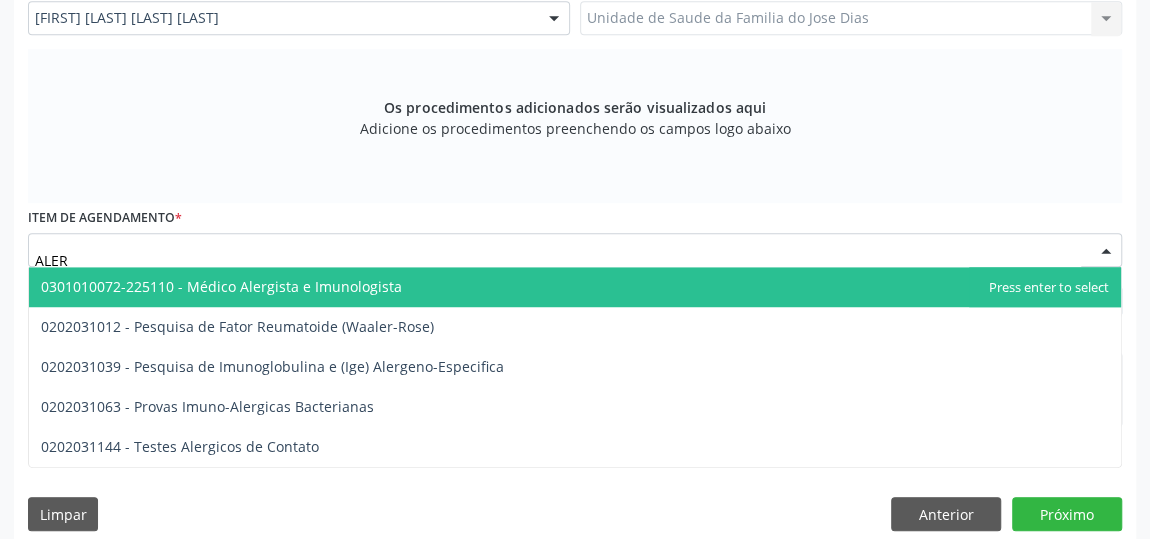 click on "0301010072-225110 - Médico Alergista e Imunologista" at bounding box center (221, 286) 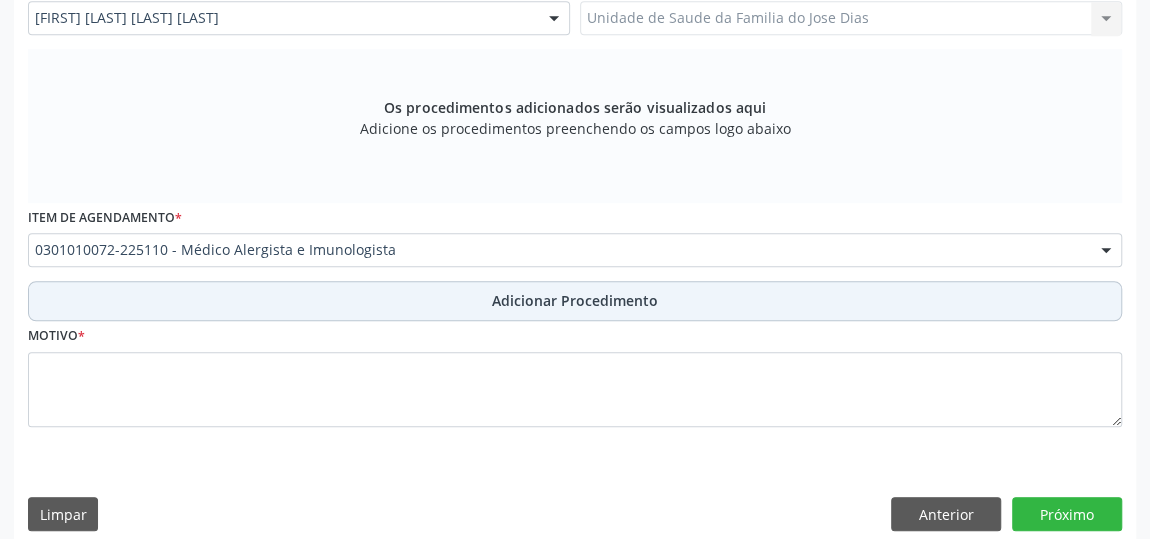 click on "Adicionar Procedimento" at bounding box center [575, 301] 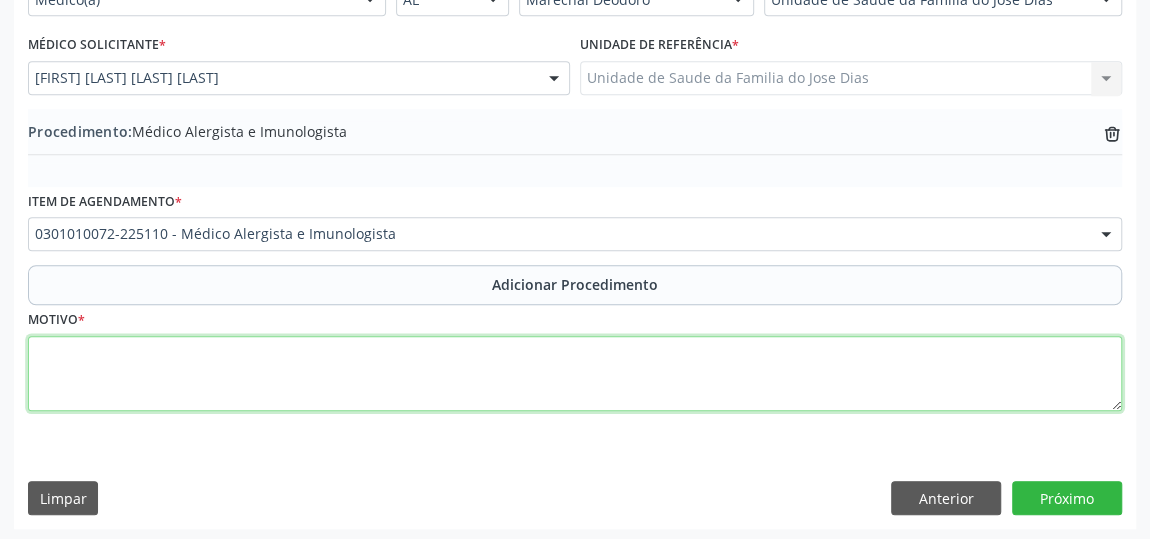click at bounding box center [575, 374] 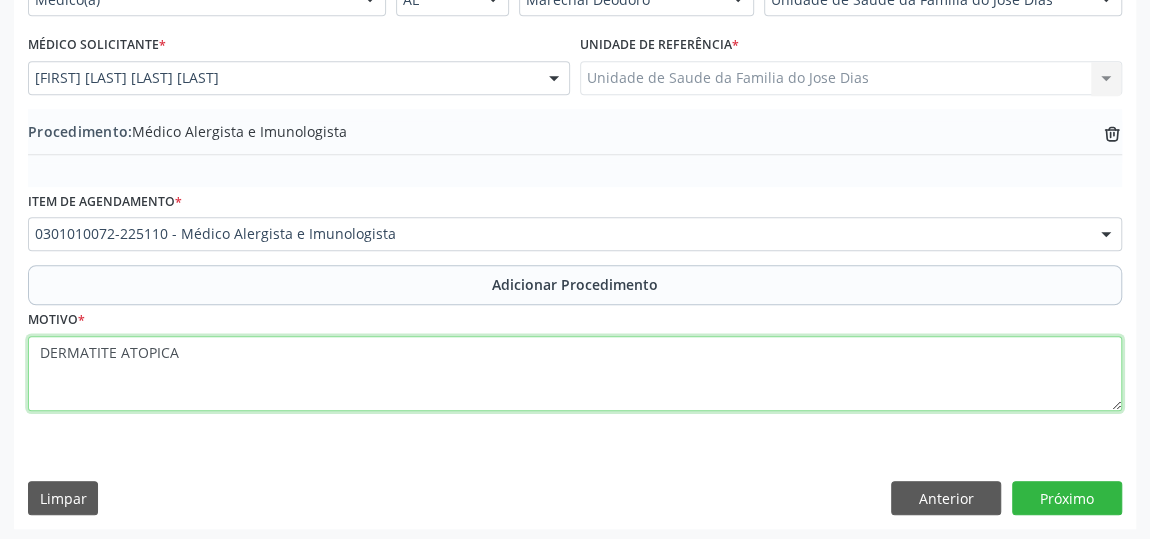 click on "DERMATITE ATOPICA" at bounding box center (575, 374) 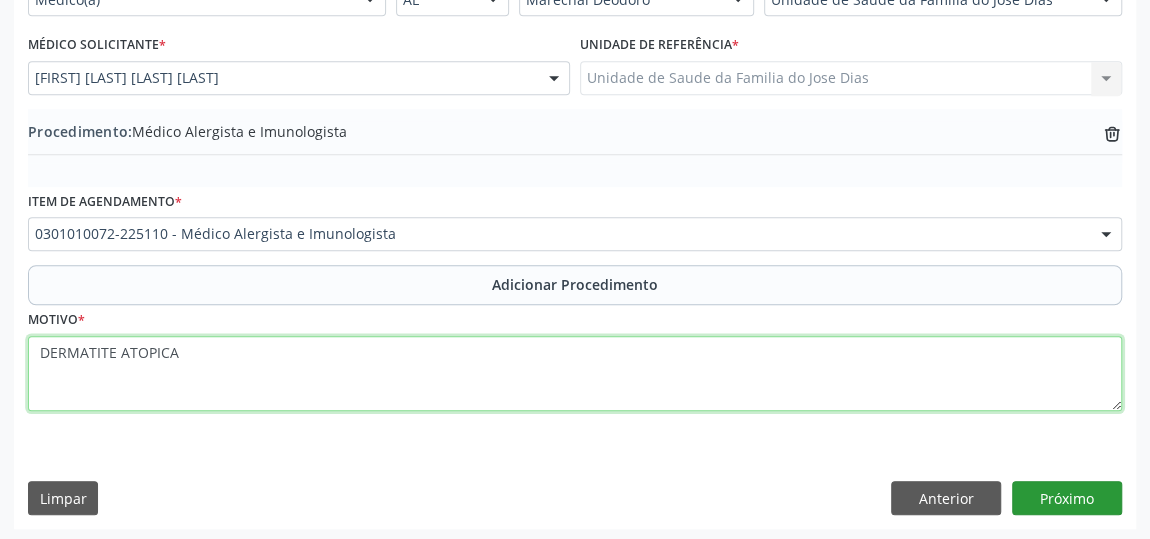 type on "DERMATITE ATOPICA" 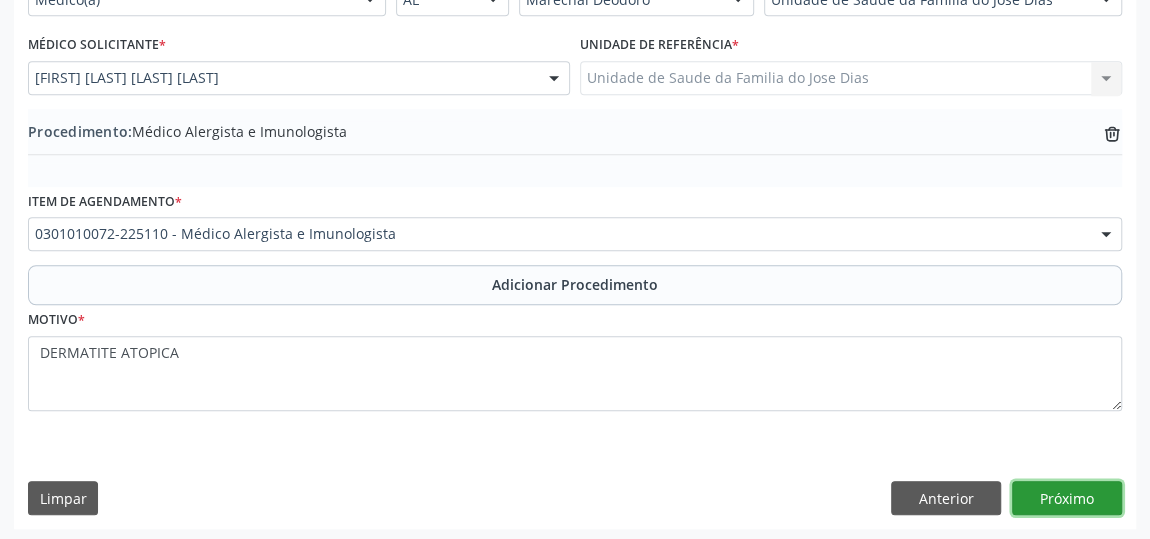 click on "Próximo" at bounding box center [1067, 498] 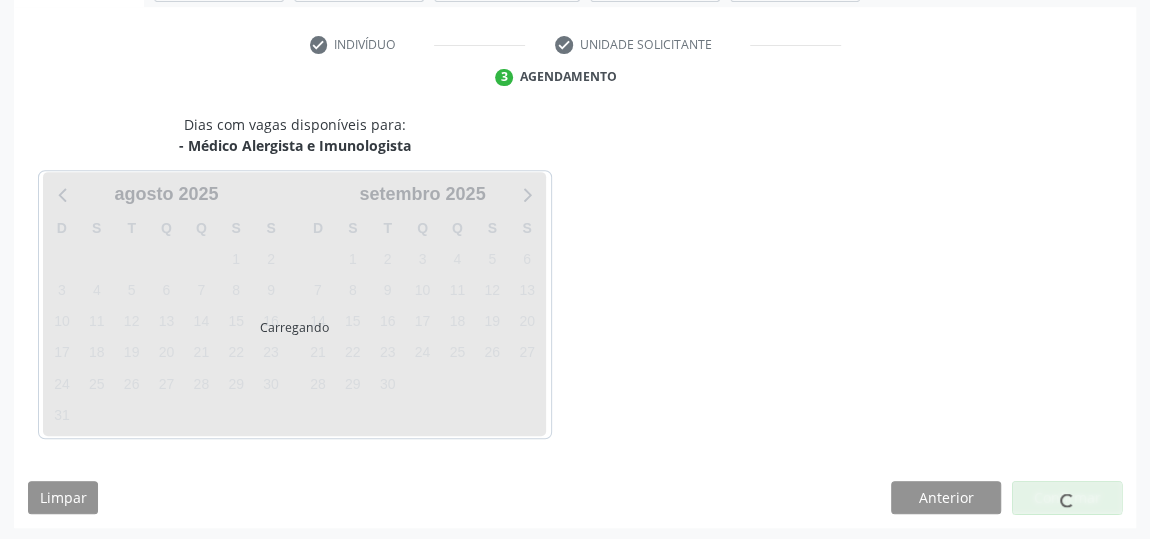 scroll, scrollTop: 446, scrollLeft: 0, axis: vertical 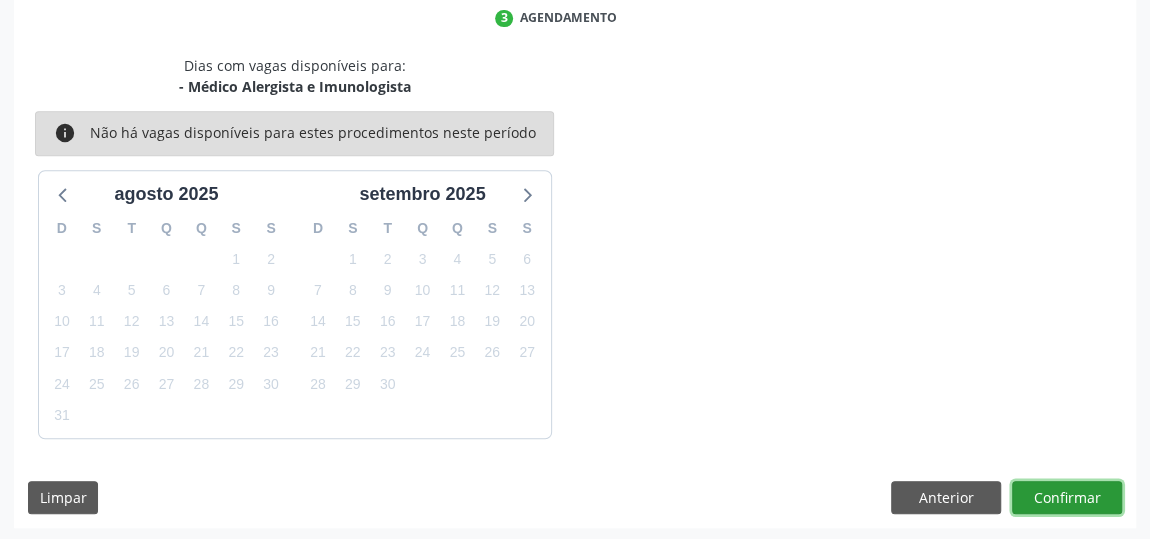 click on "Confirmar" at bounding box center [1067, 498] 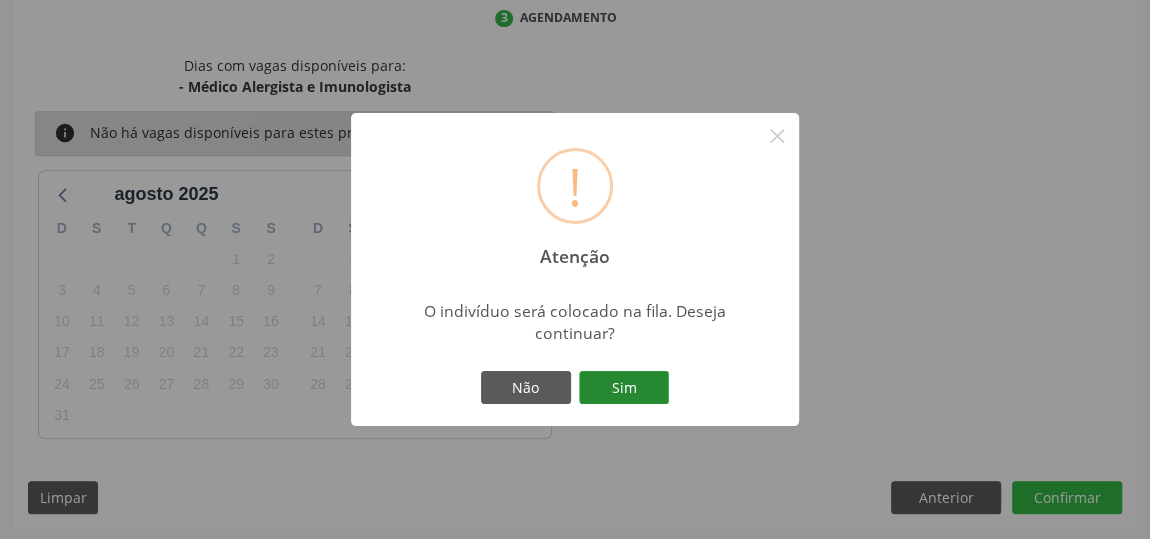 click on "Sim" at bounding box center [624, 388] 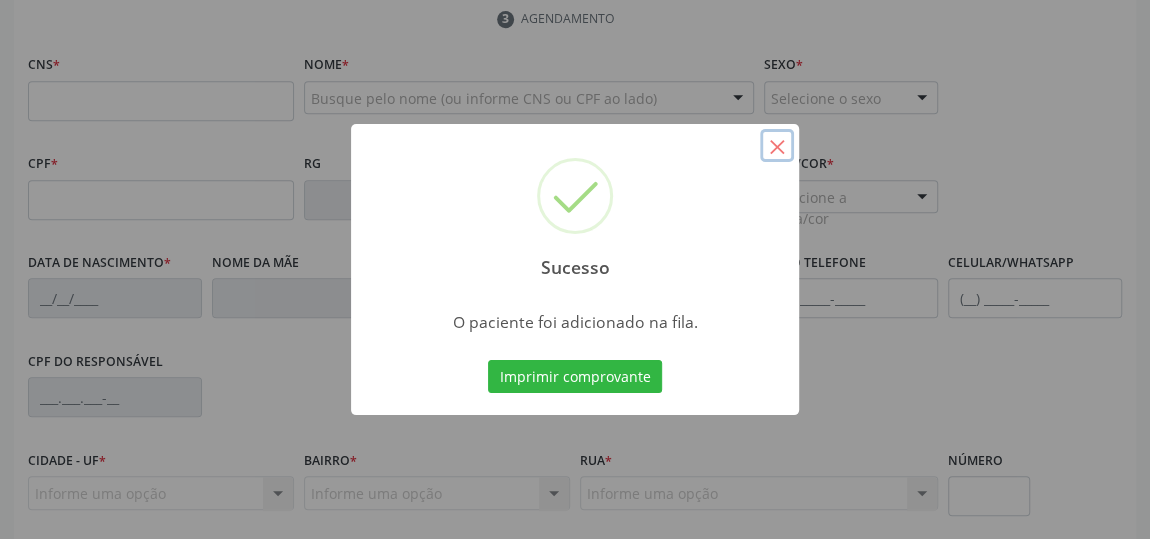 click on "×" at bounding box center (777, 146) 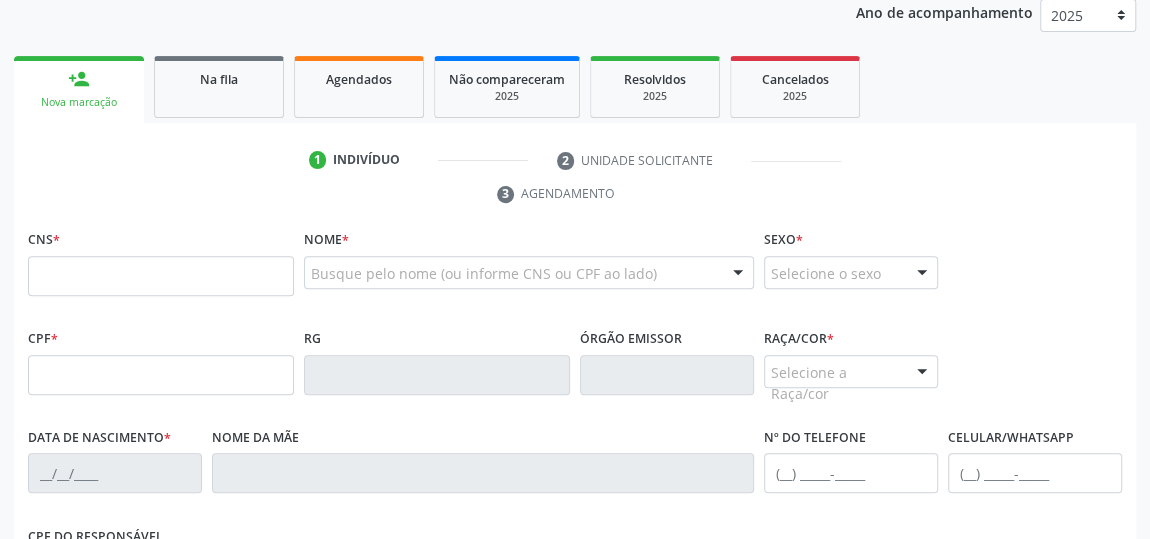 scroll, scrollTop: 264, scrollLeft: 0, axis: vertical 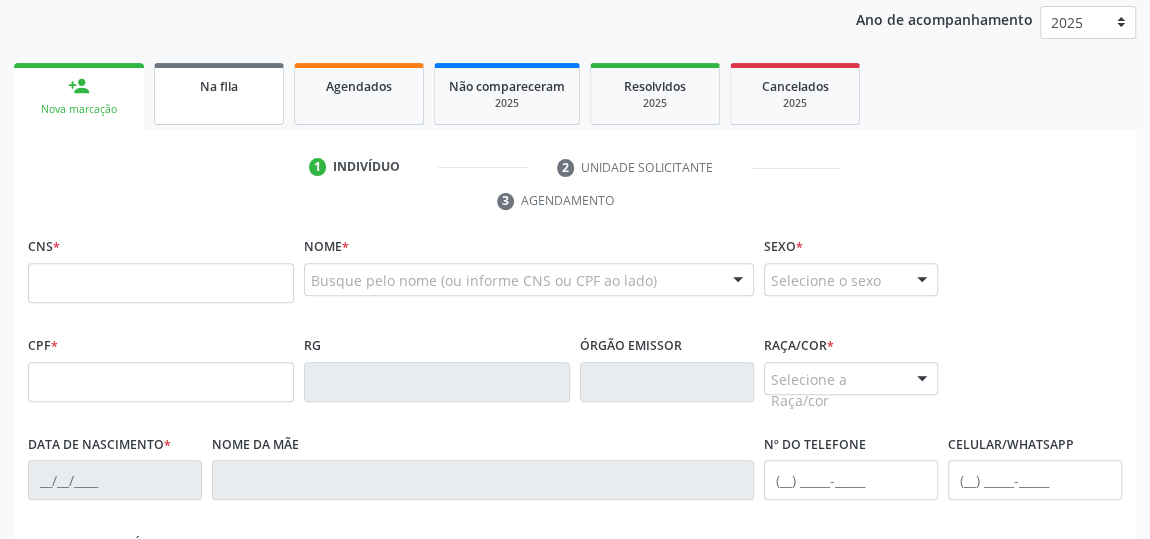 click on "Na fila" at bounding box center (219, 94) 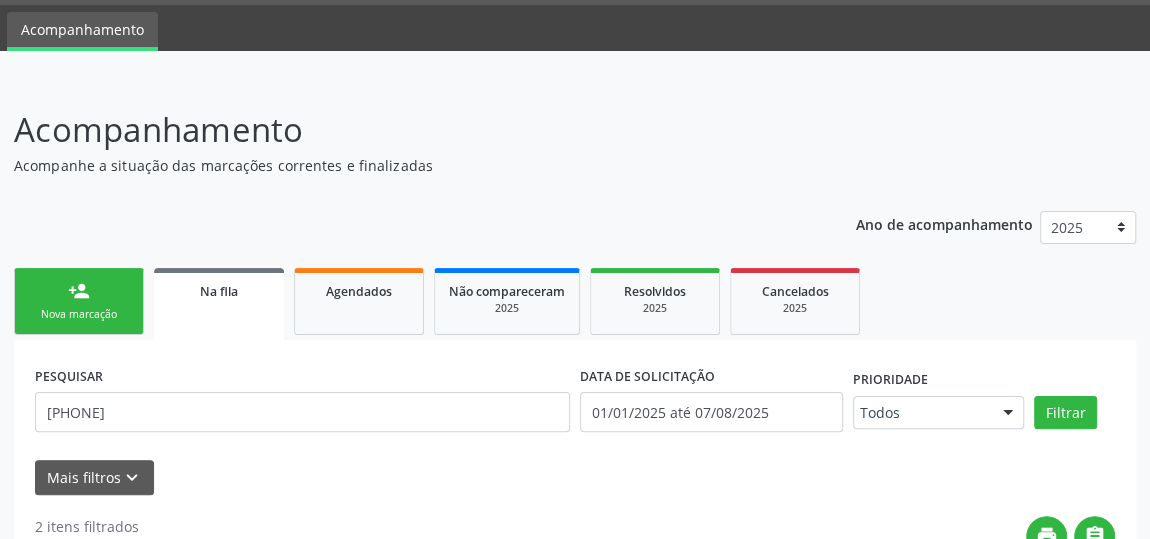scroll, scrollTop: 0, scrollLeft: 0, axis: both 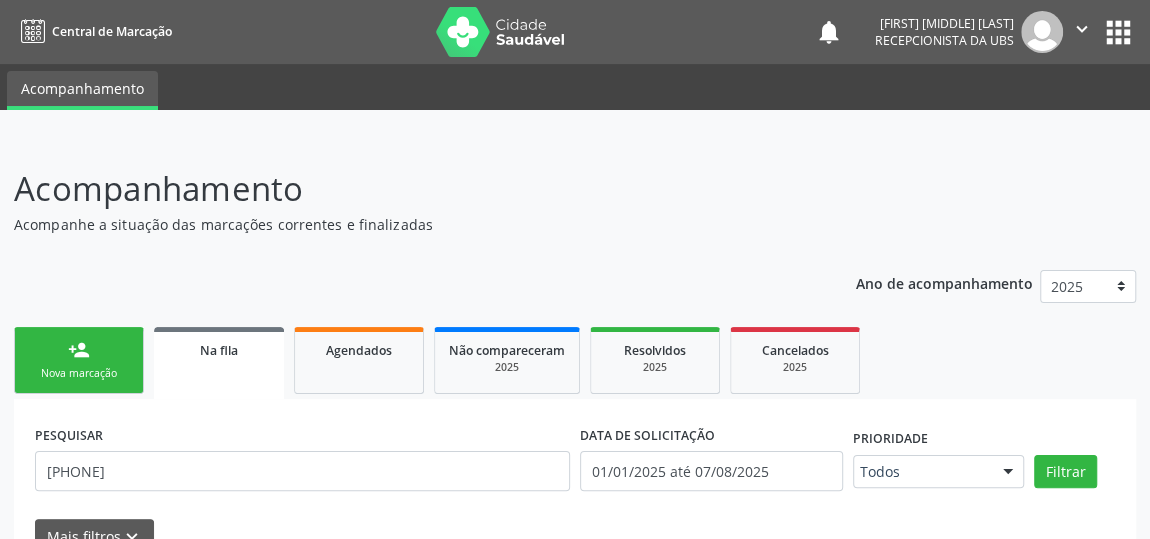 click on "person_add
Nova marcação" at bounding box center (79, 360) 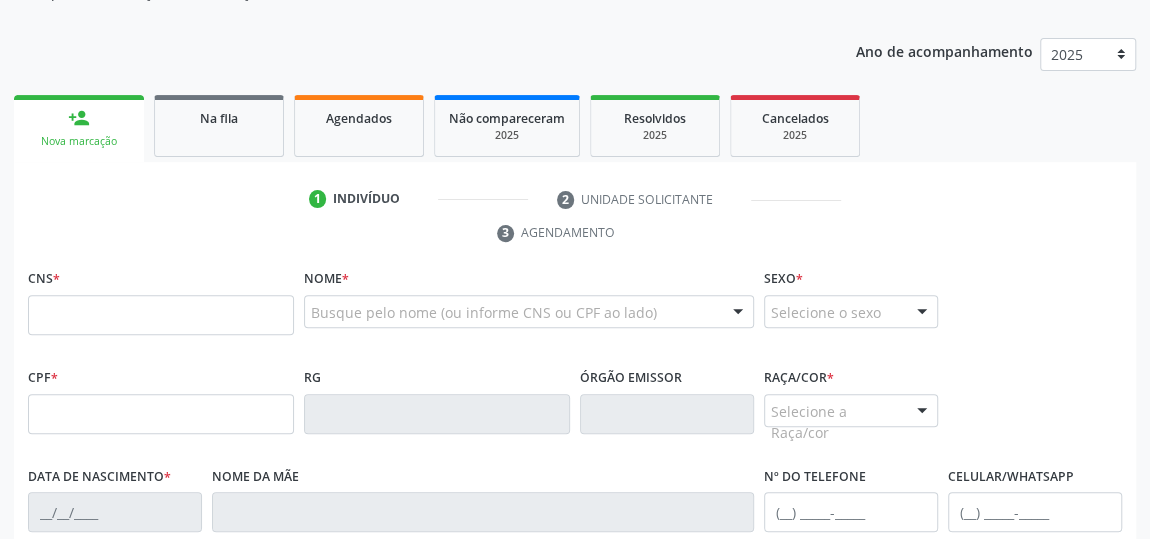 scroll, scrollTop: 272, scrollLeft: 0, axis: vertical 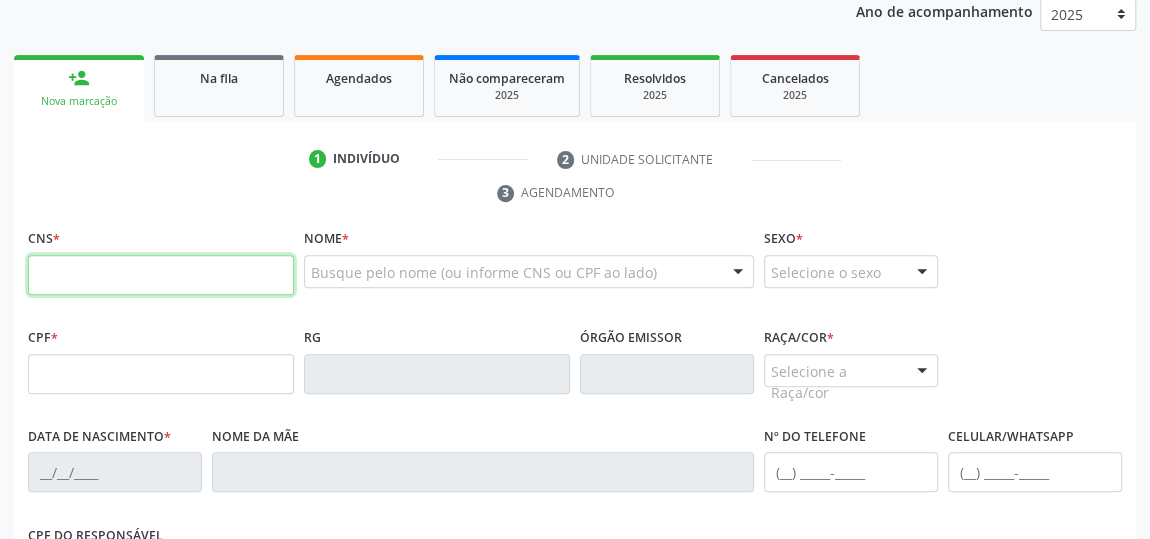 click at bounding box center (161, 275) 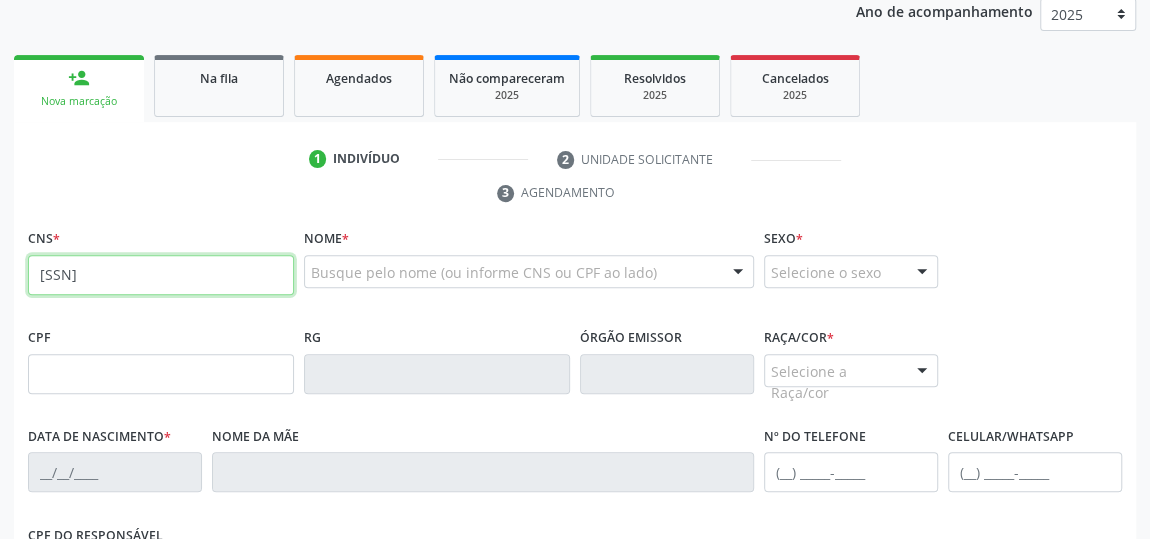 type on "[SSN]" 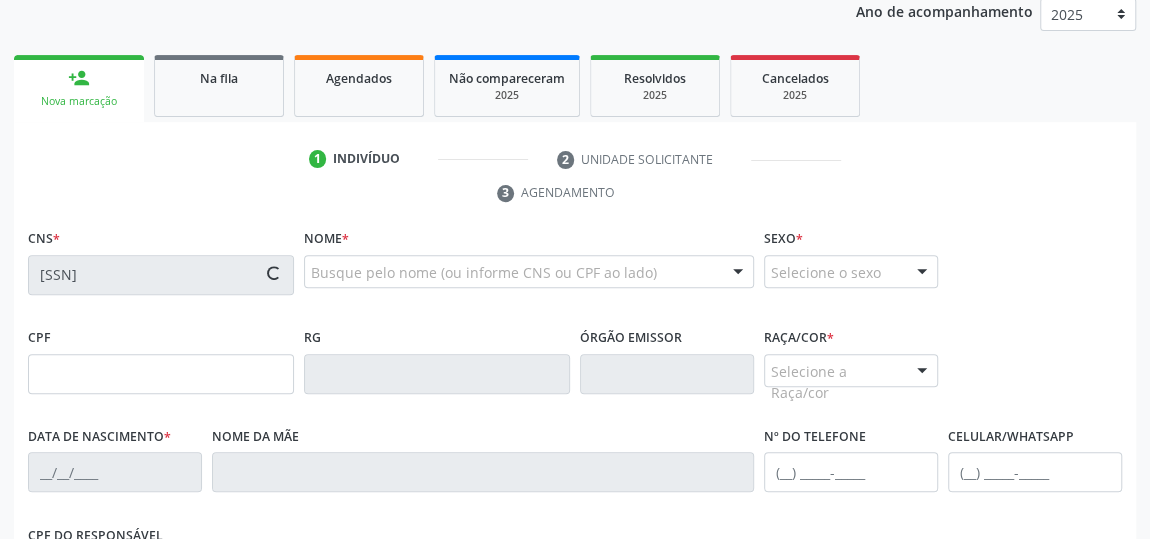 type on "[PHONE]" 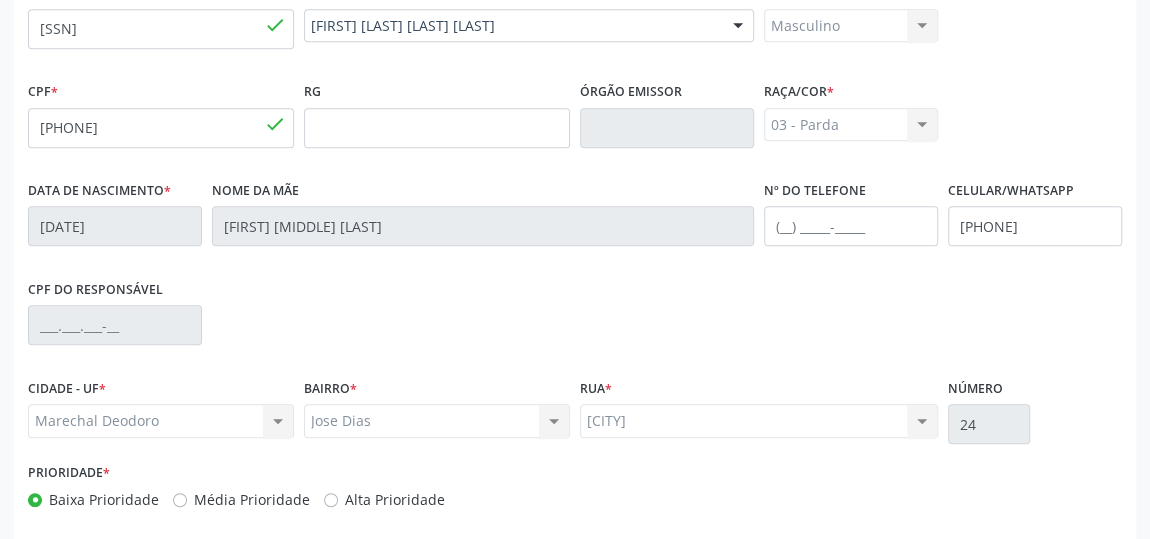 scroll, scrollTop: 604, scrollLeft: 0, axis: vertical 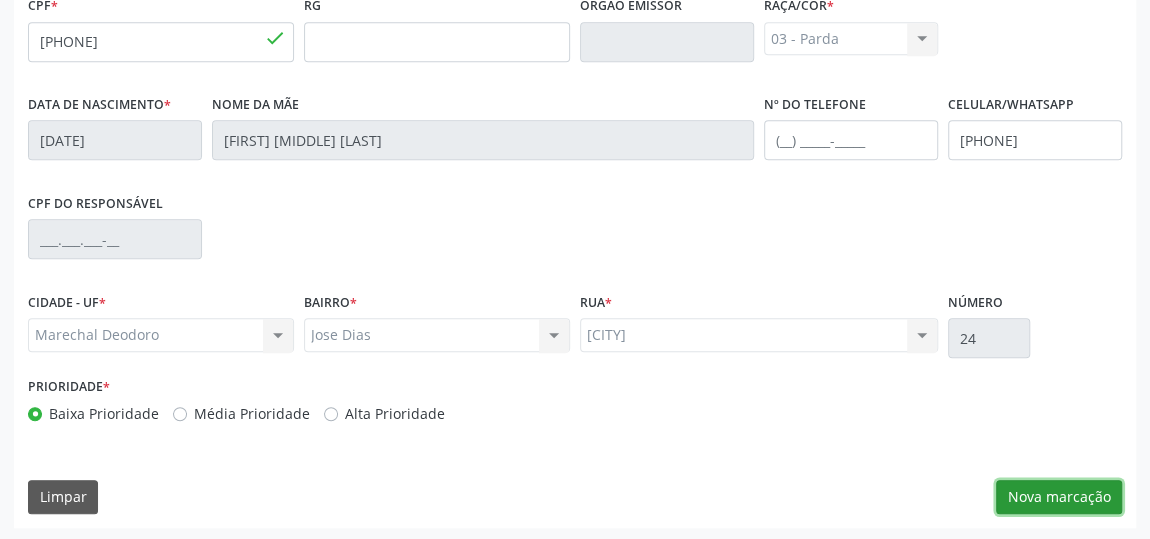 click on "Nova marcação" at bounding box center [1059, 497] 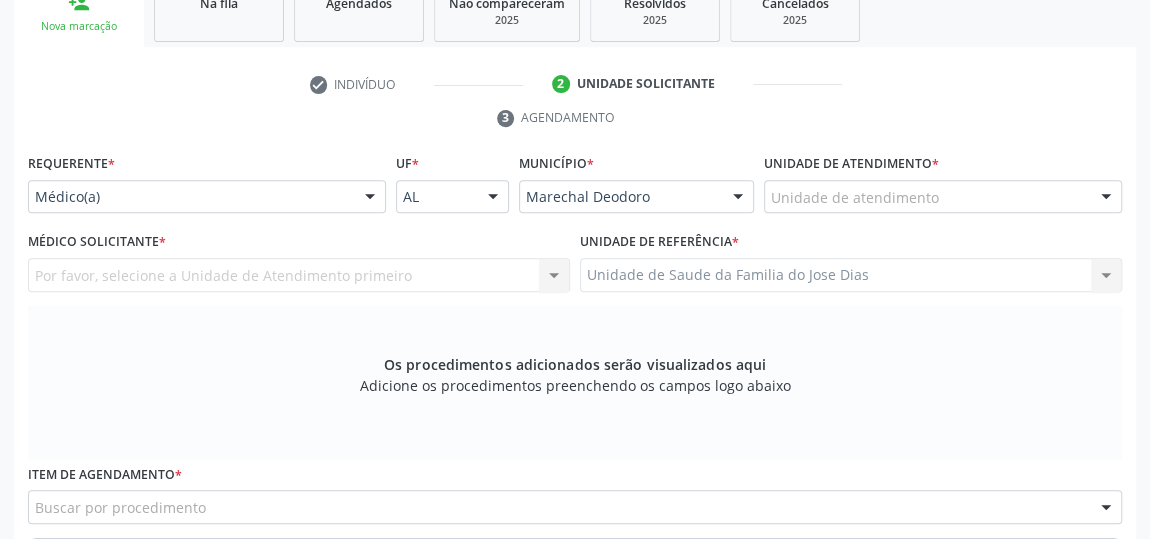 scroll, scrollTop: 331, scrollLeft: 0, axis: vertical 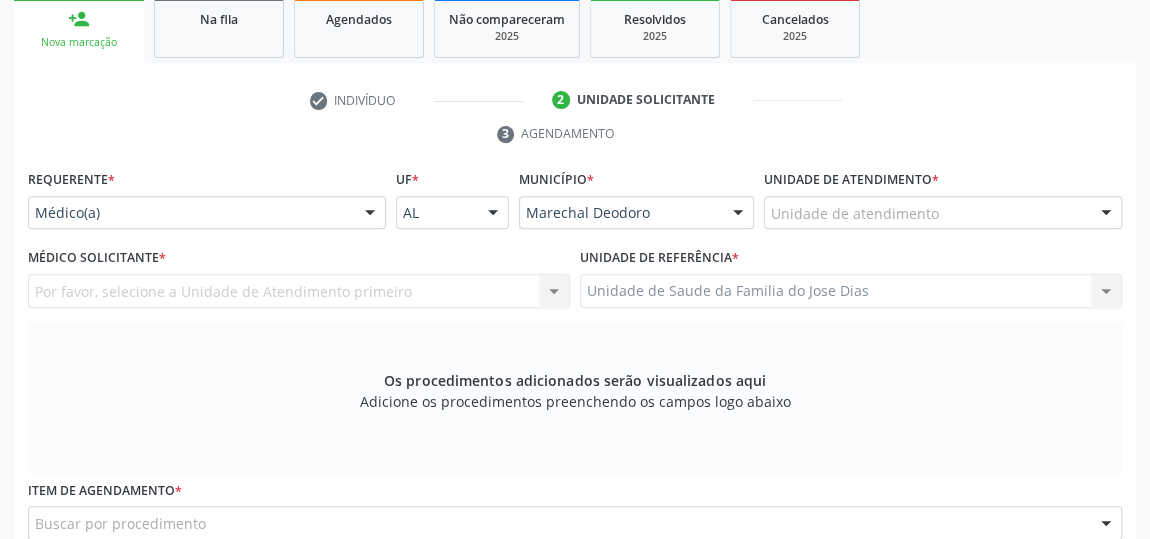 click at bounding box center [370, 214] 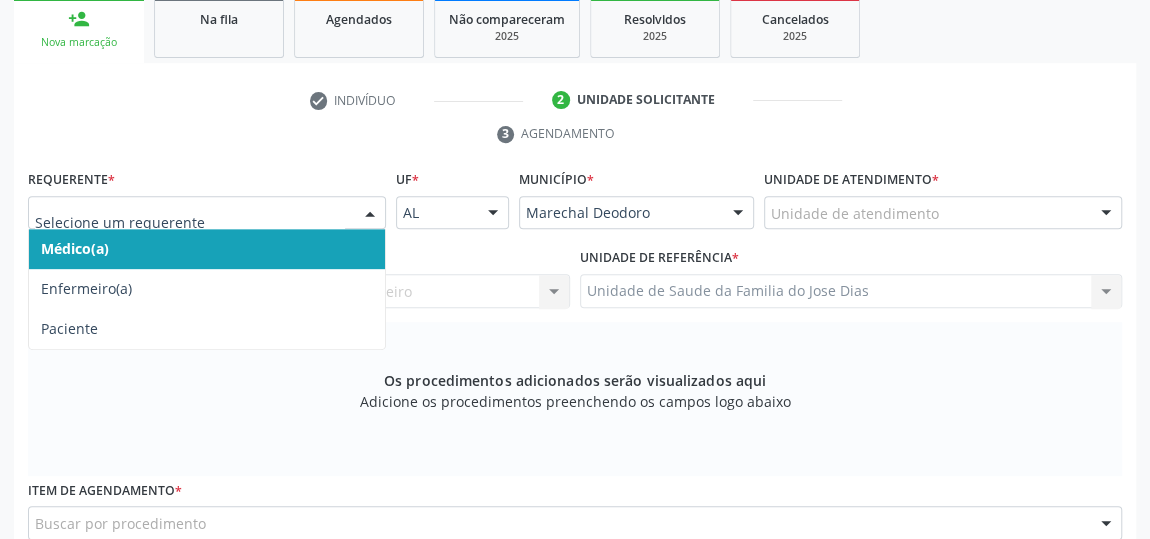 click on "Médico(a)" at bounding box center [207, 249] 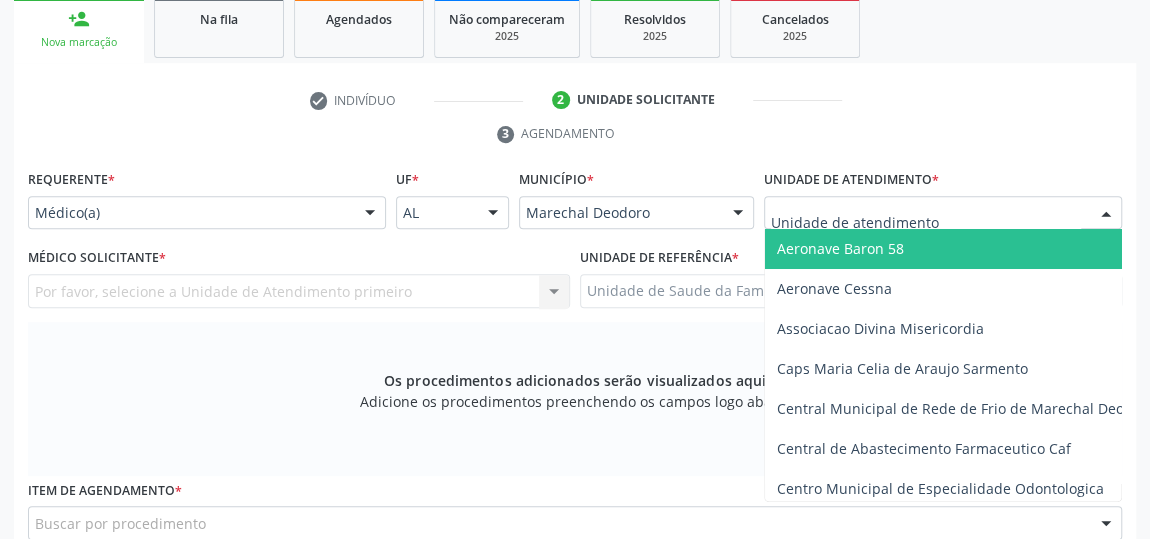 type on "J" 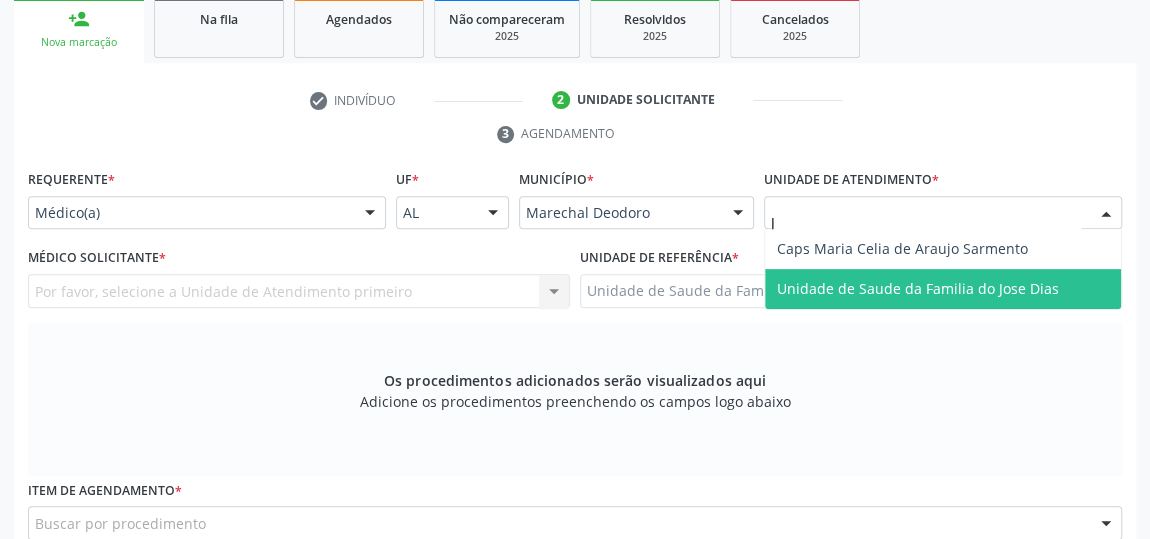 click on "Unidade de Saude da Familia do Jose Dias" at bounding box center (918, 288) 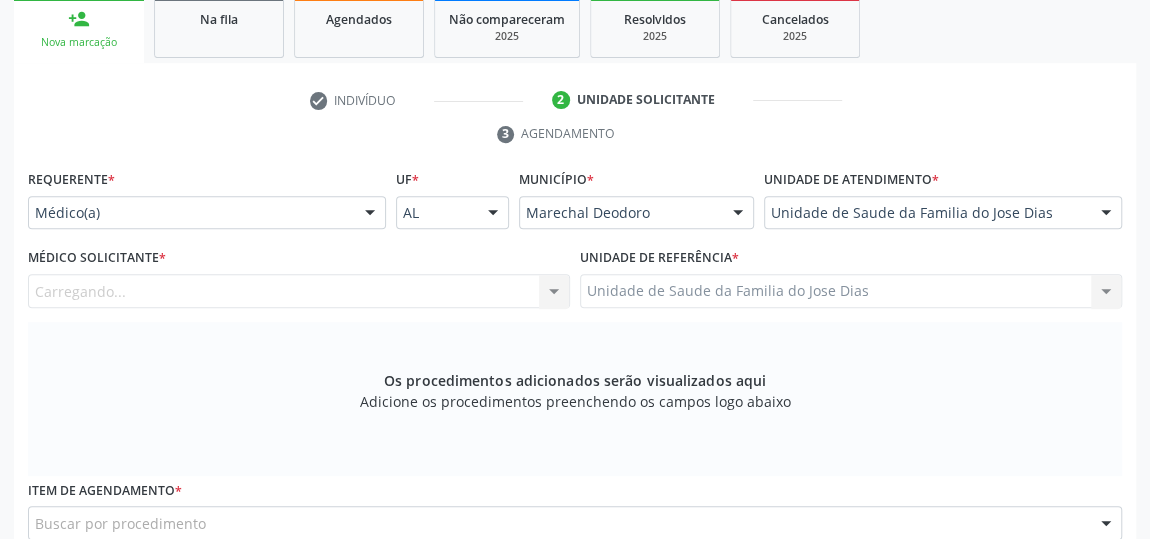 click on "Carregando...
Nenhum resultado encontrado para: "   "
Não há nenhuma opção para ser exibida." at bounding box center (299, 291) 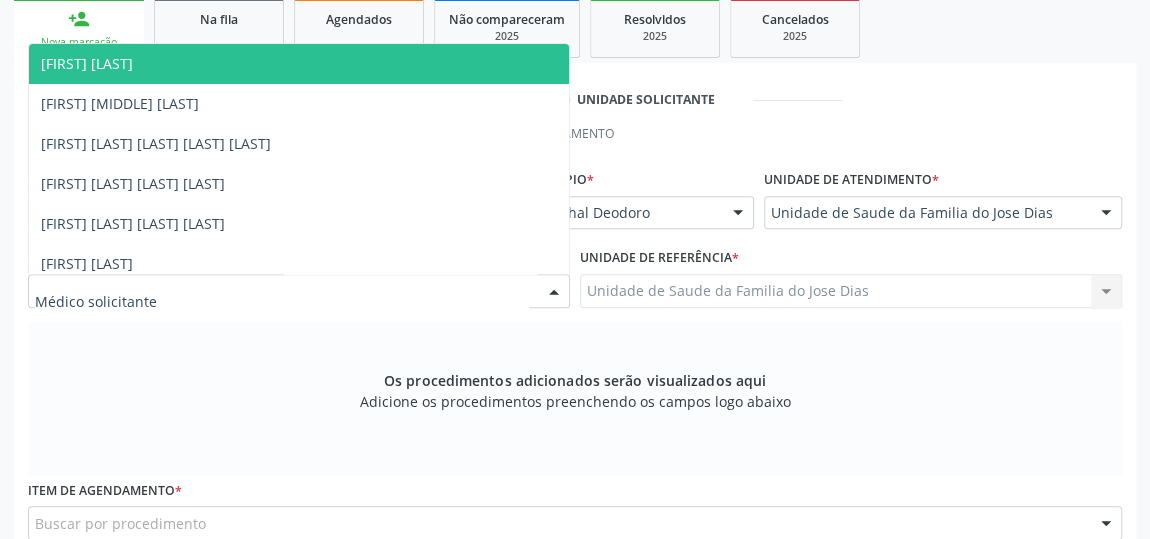 click at bounding box center [554, 292] 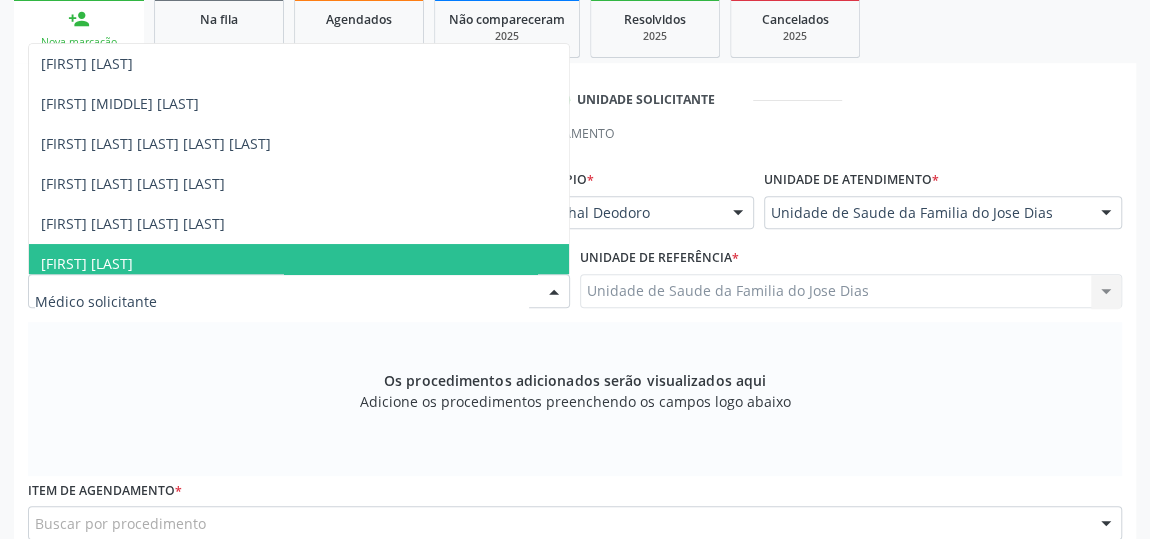 type on "J" 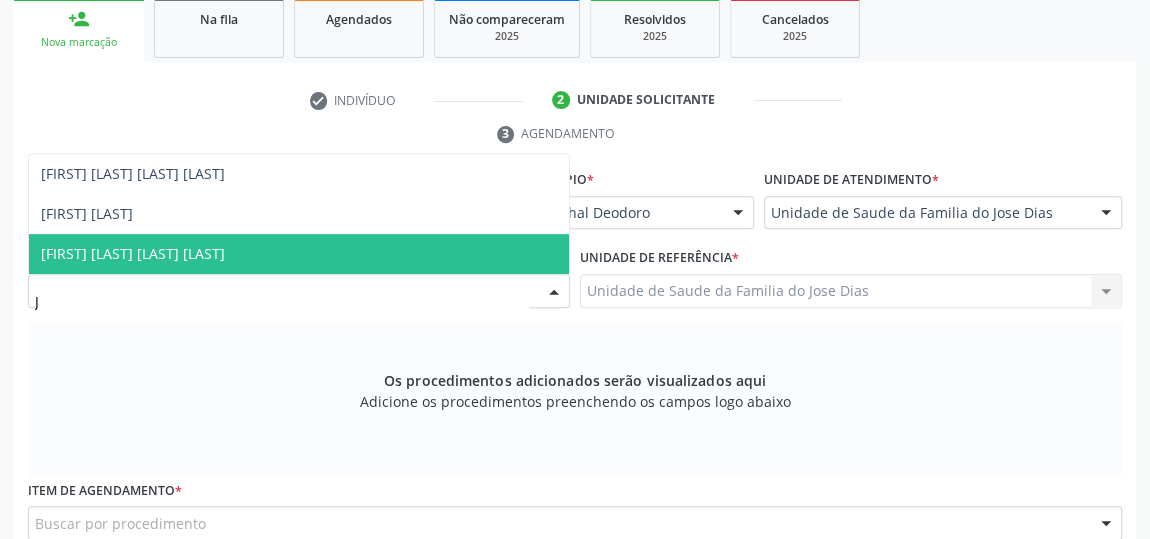 click on "[FIRST] [LAST] [LAST] [LAST]" at bounding box center (299, 254) 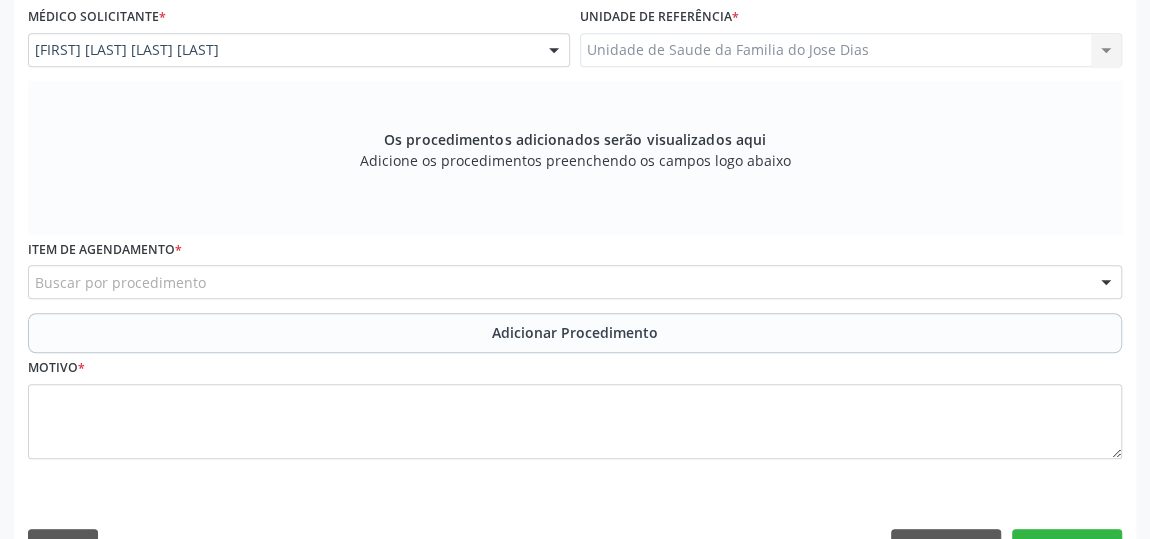 scroll, scrollTop: 604, scrollLeft: 0, axis: vertical 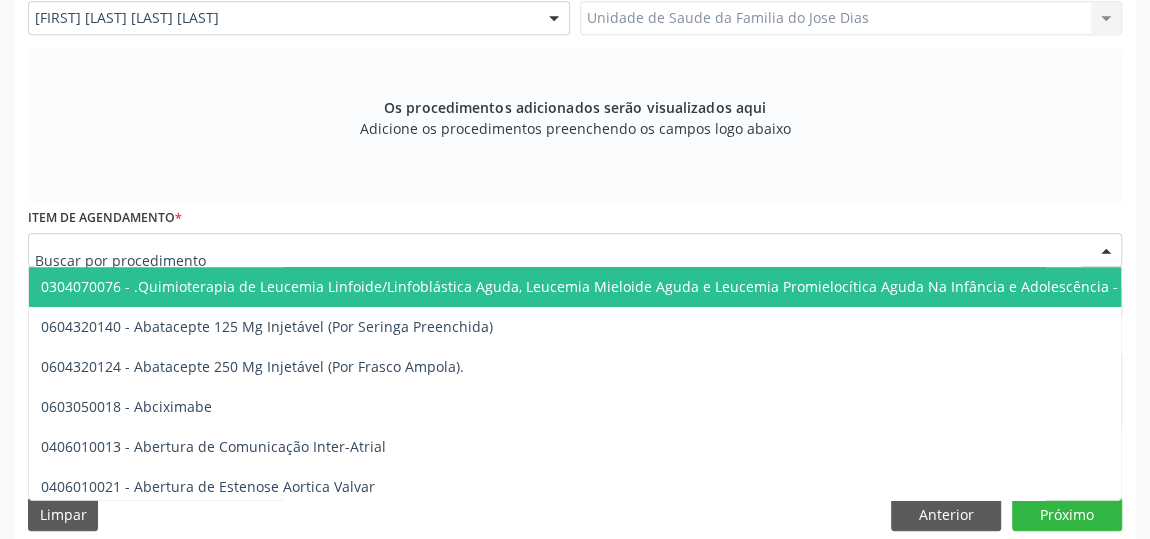 click at bounding box center [575, 250] 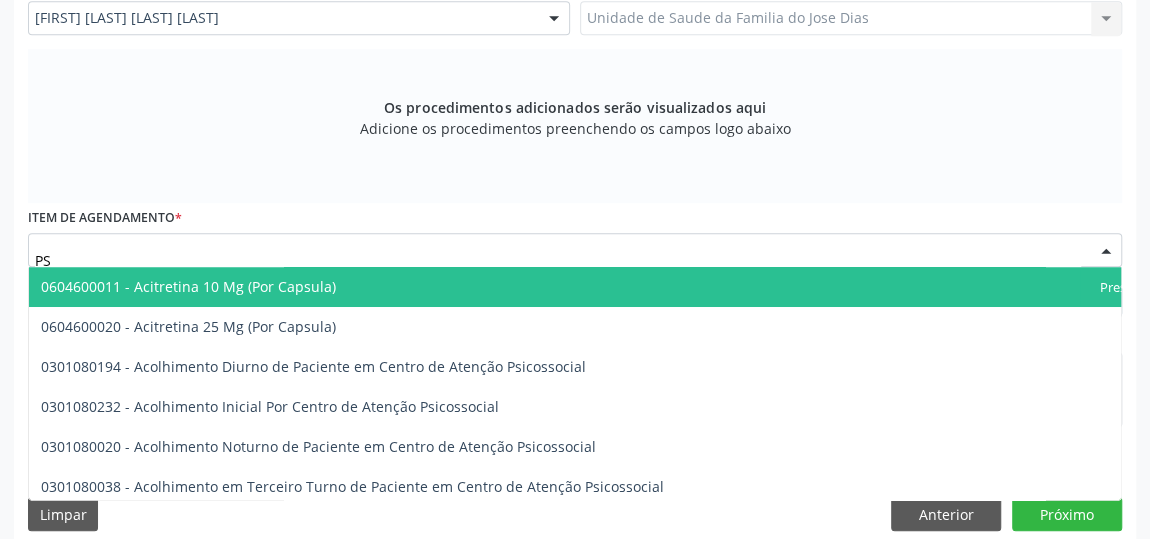 type on "P" 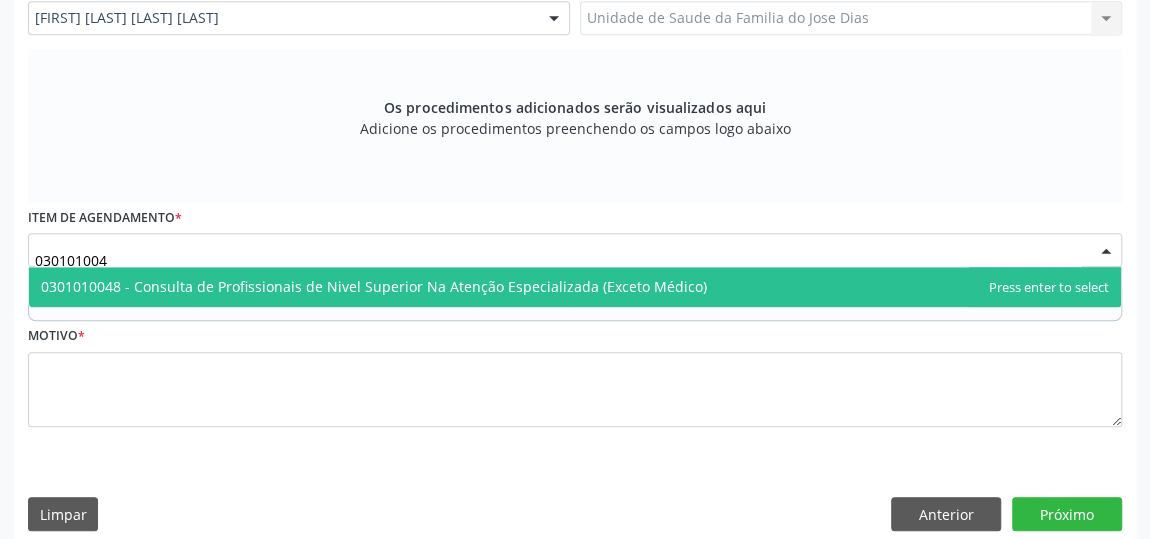 type on "0301010048" 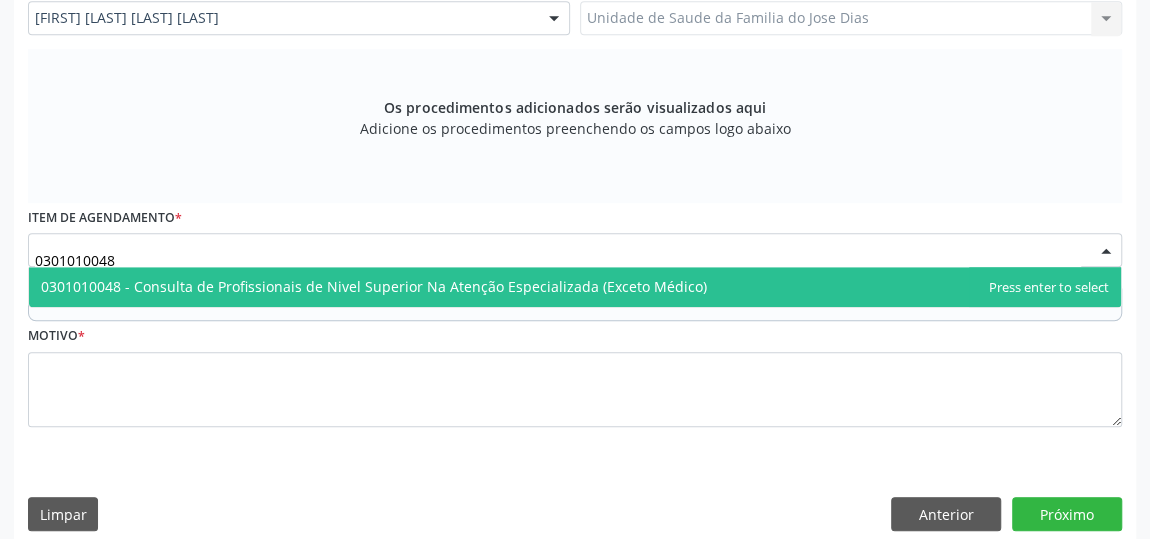click on "0301010048 - Consulta de Profissionais de Nivel Superior Na Atenção Especializada (Exceto Médico)" at bounding box center (374, 286) 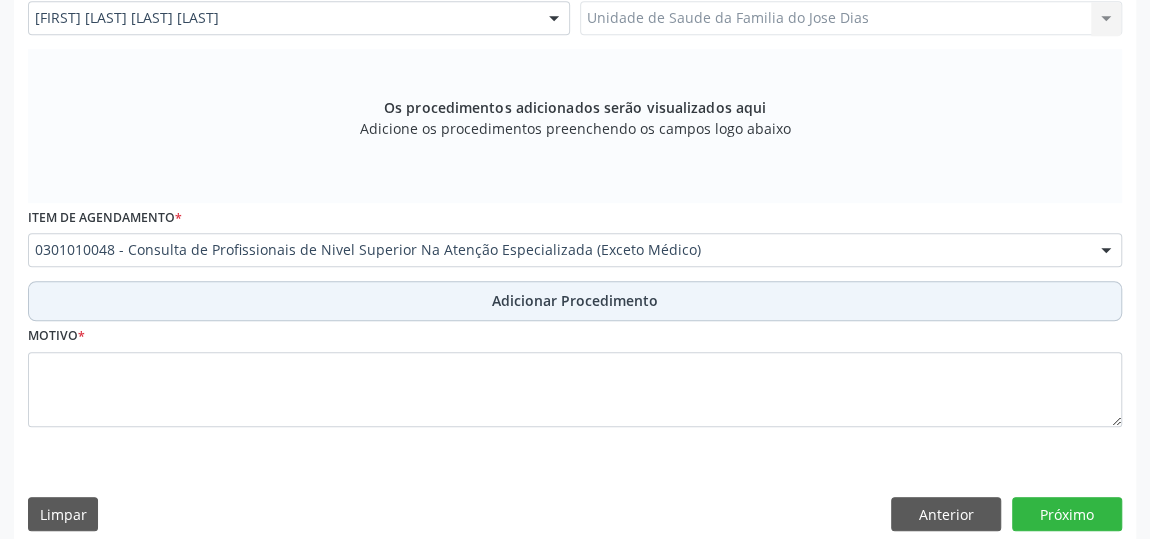 click on "Adicionar Procedimento" at bounding box center (575, 300) 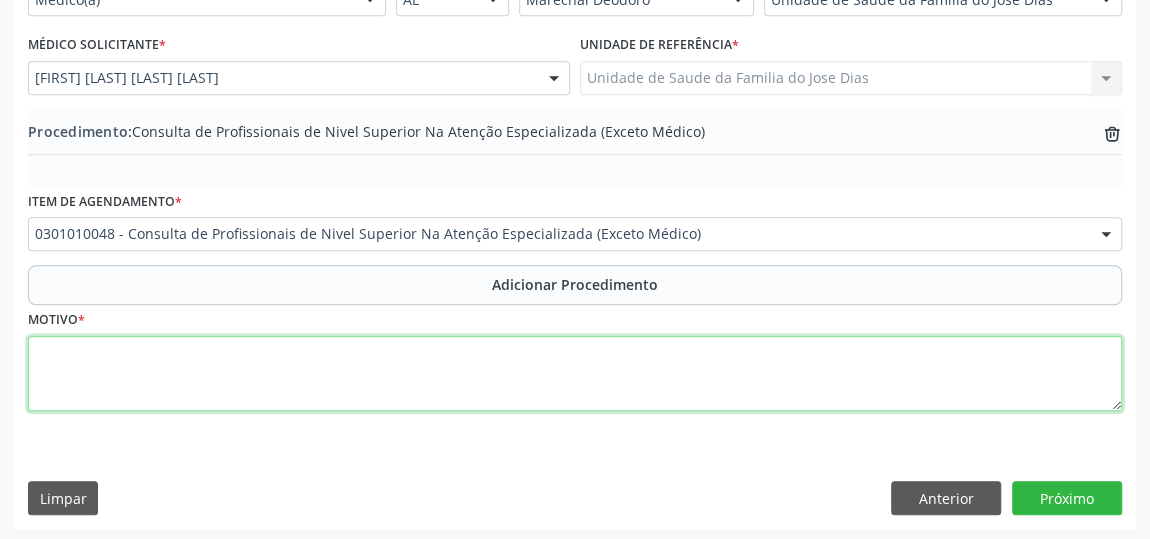 click at bounding box center [575, 374] 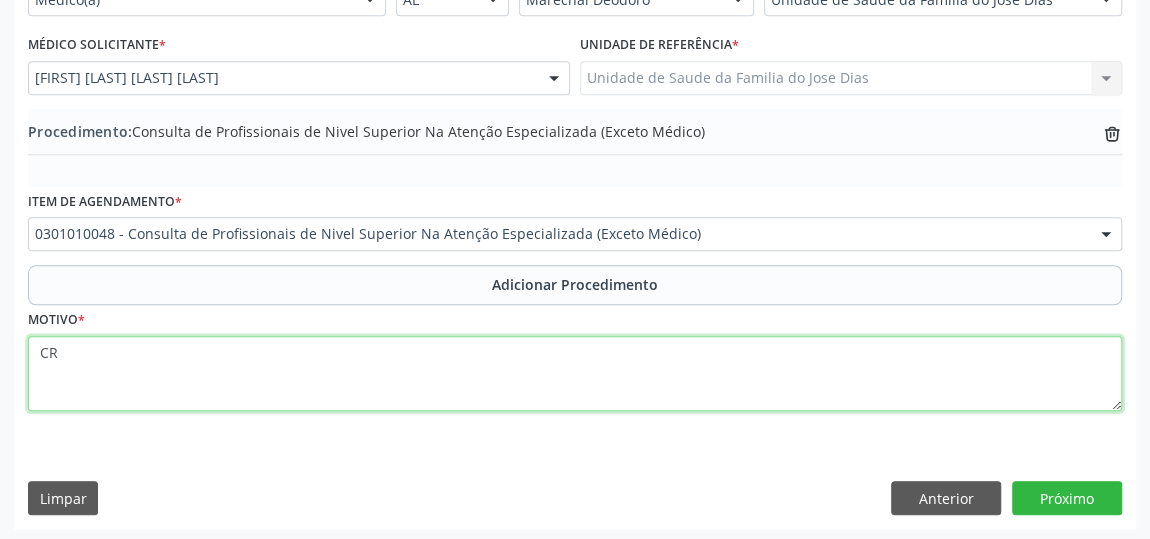type on "C" 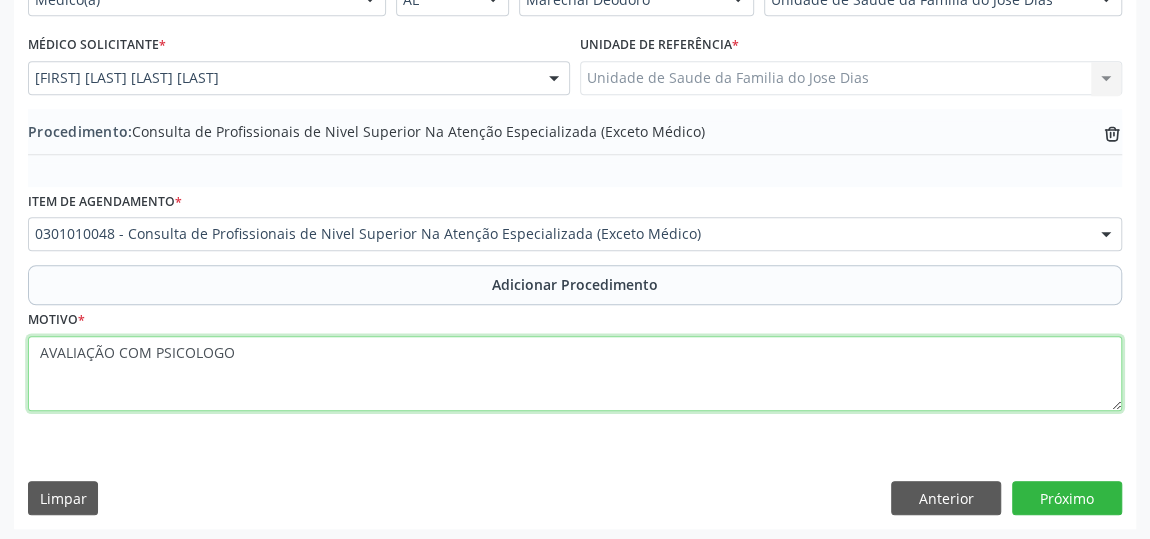 click on "AVALIAÇÃO COM PSICOLOGO" at bounding box center (575, 374) 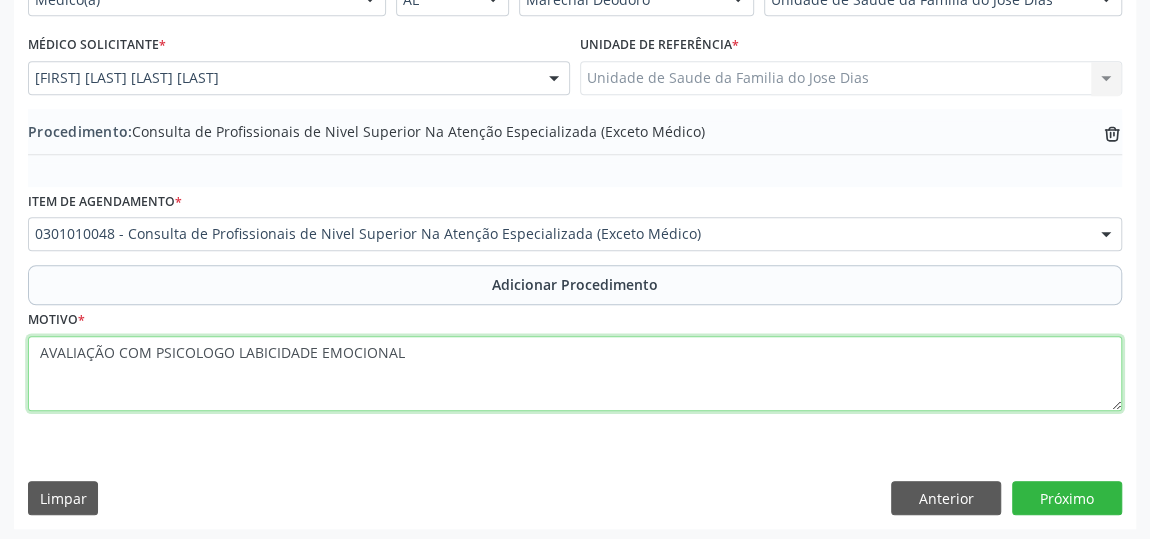 drag, startPoint x: 235, startPoint y: 357, endPoint x: 400, endPoint y: 355, distance: 165.01212 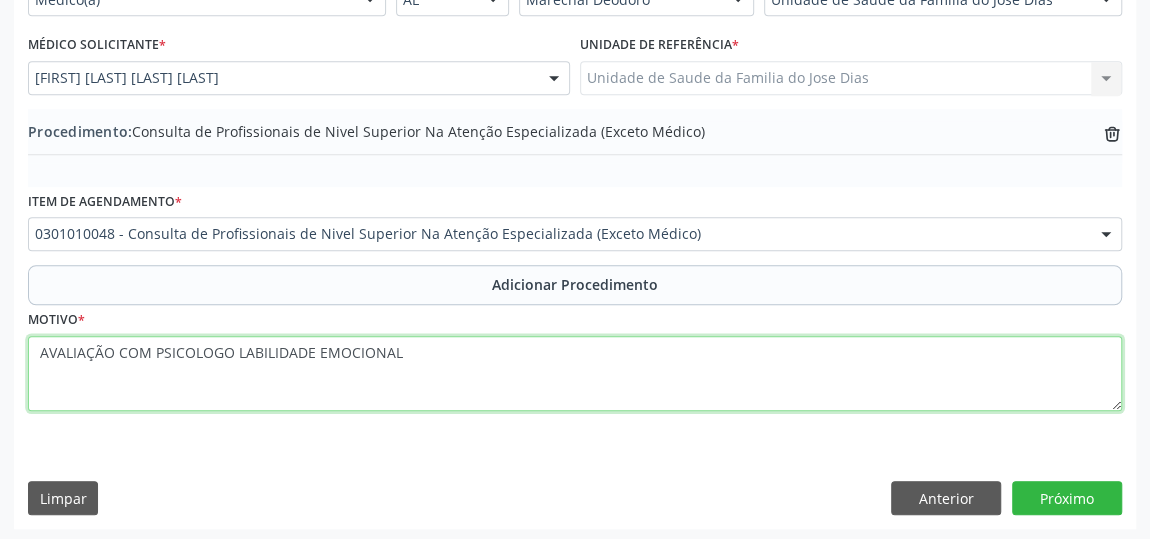 click on "AVALIAÇÃO COM PSICOLOGO LABILIDADE EMOCIONAL" at bounding box center [575, 374] 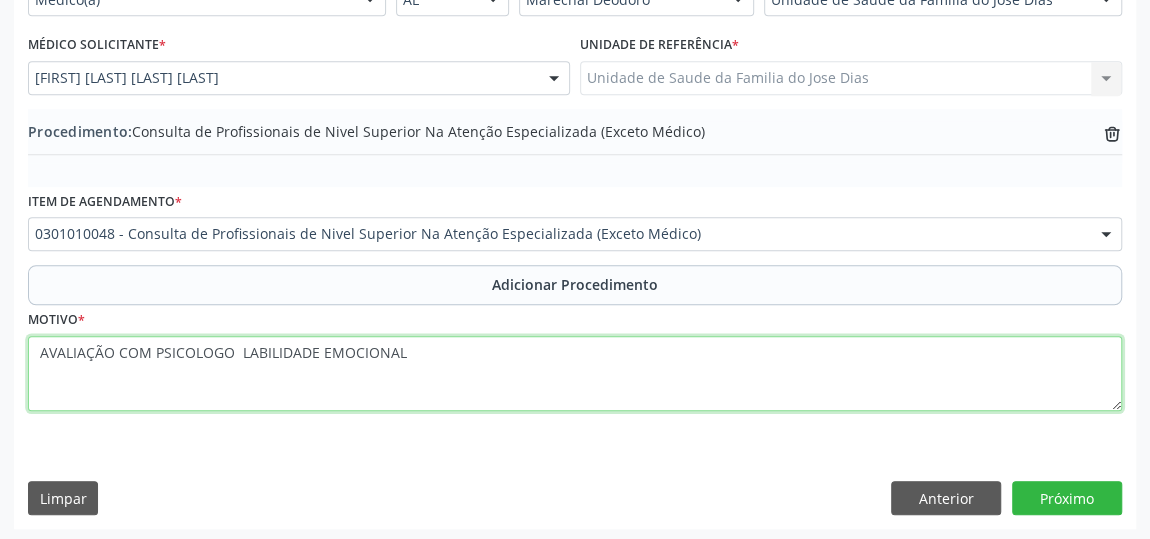 click on "AVALIAÇÃO COM PSICOLOGO  LABILIDADE EMOCIONAL" at bounding box center (575, 374) 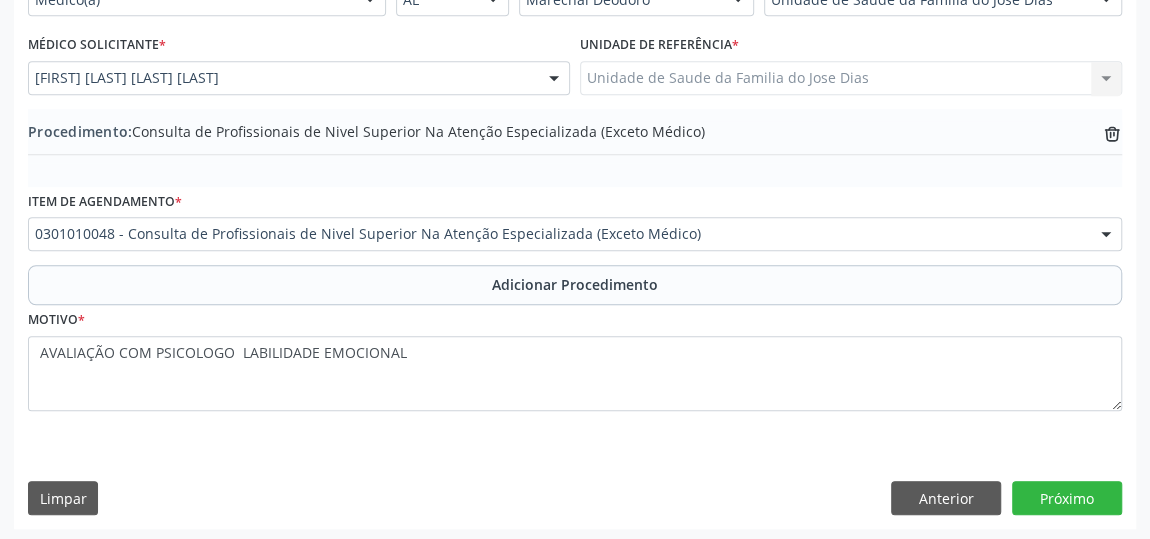 drag, startPoint x: 278, startPoint y: 348, endPoint x: 258, endPoint y: 416, distance: 70.88018 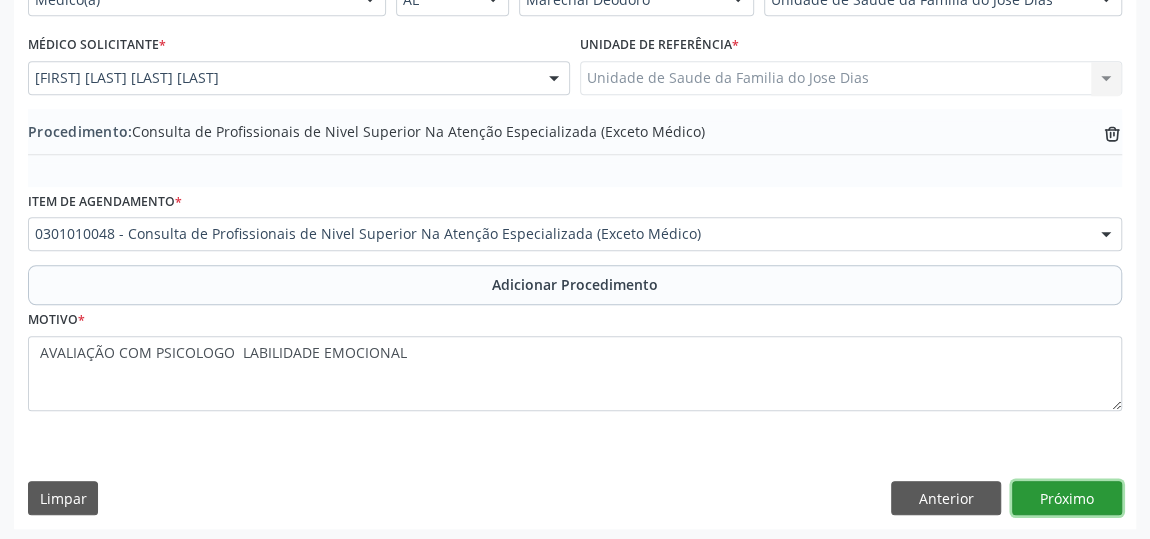 click on "Próximo" at bounding box center (1067, 498) 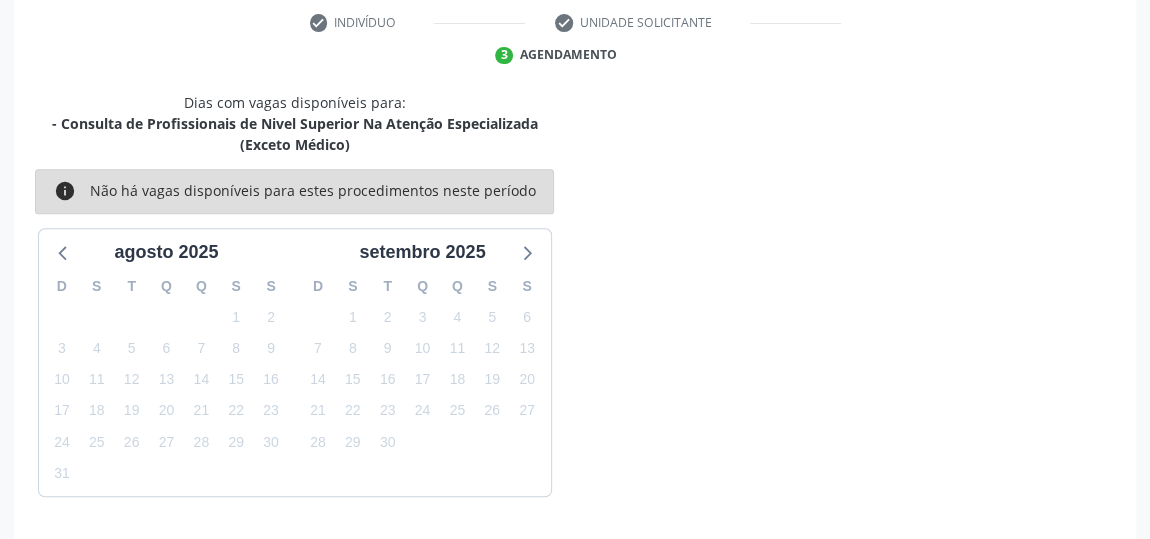 scroll, scrollTop: 467, scrollLeft: 0, axis: vertical 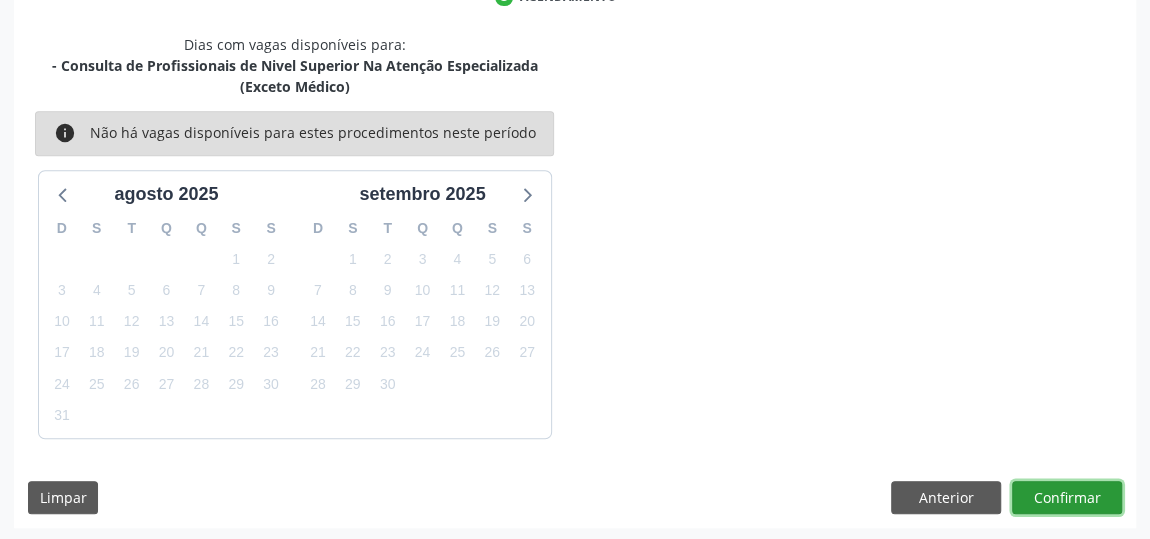click on "Confirmar" at bounding box center (1067, 498) 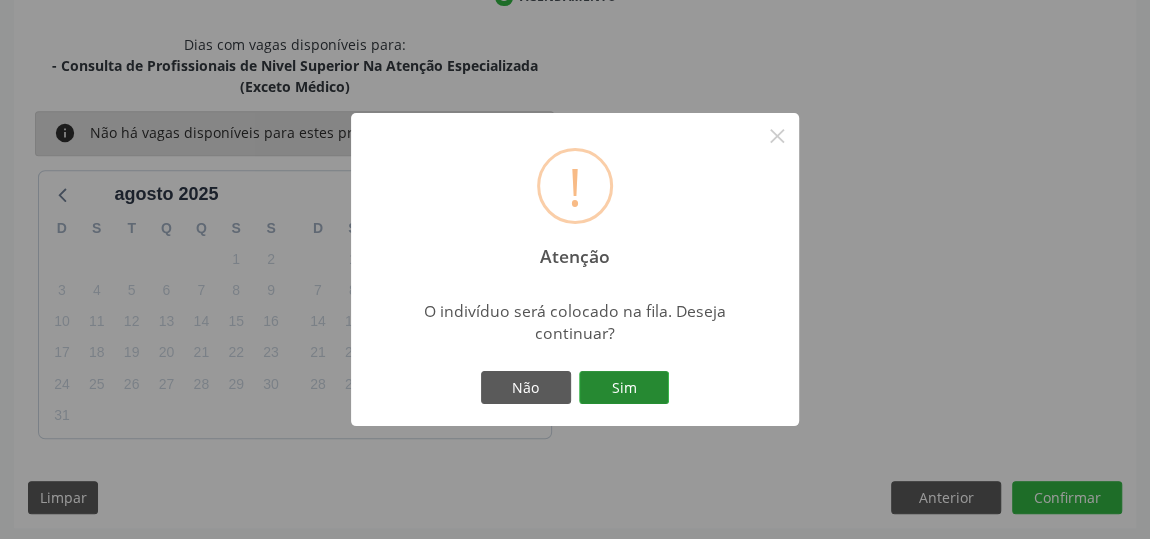 click on "Sim" at bounding box center [624, 388] 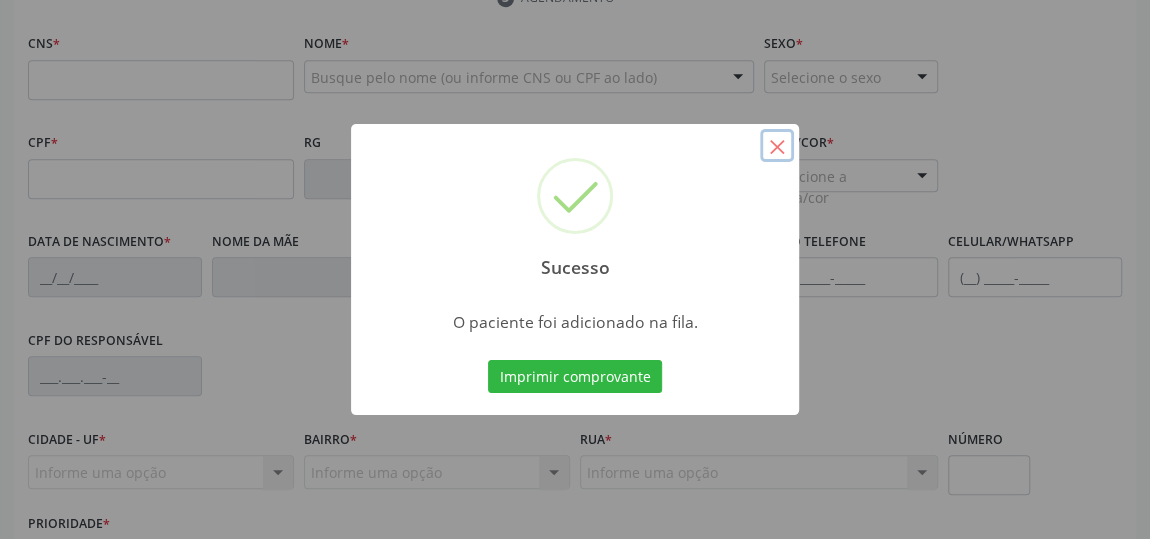 click on "×" at bounding box center [777, 146] 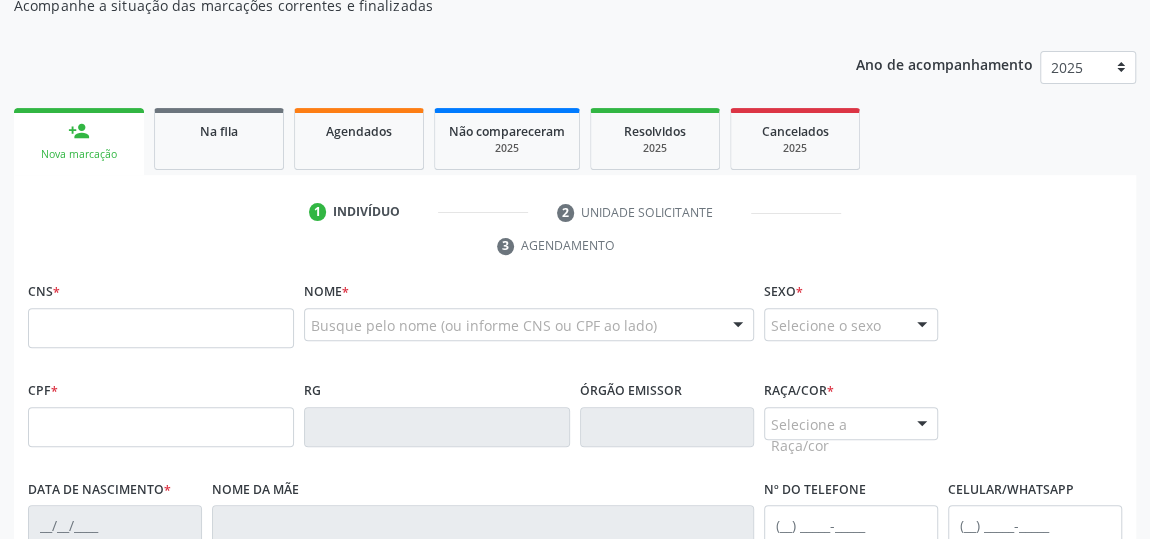 scroll, scrollTop: 194, scrollLeft: 0, axis: vertical 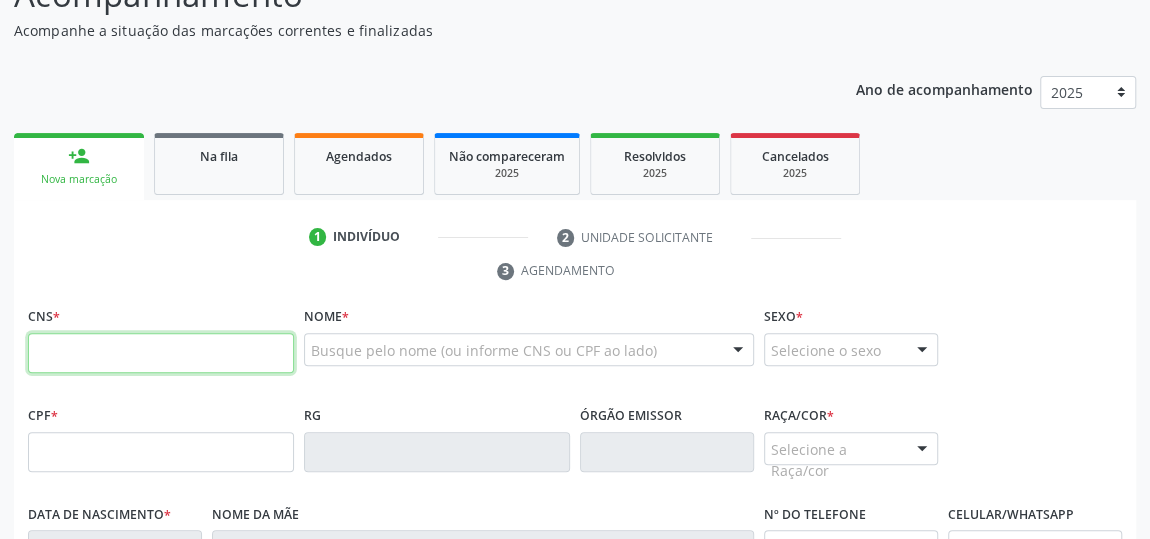 click at bounding box center [161, 353] 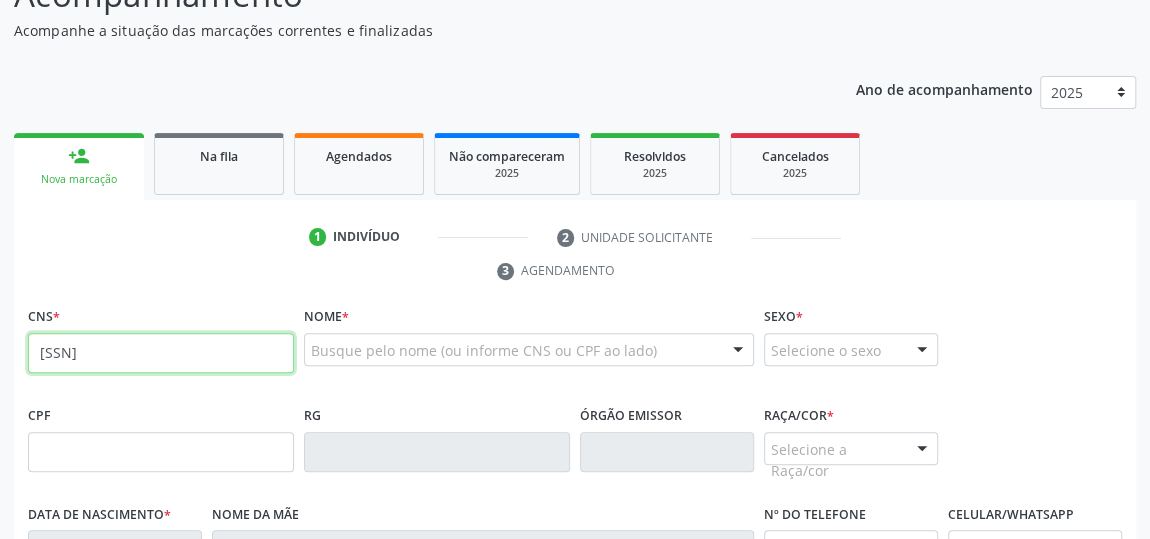 type on "[SSN]" 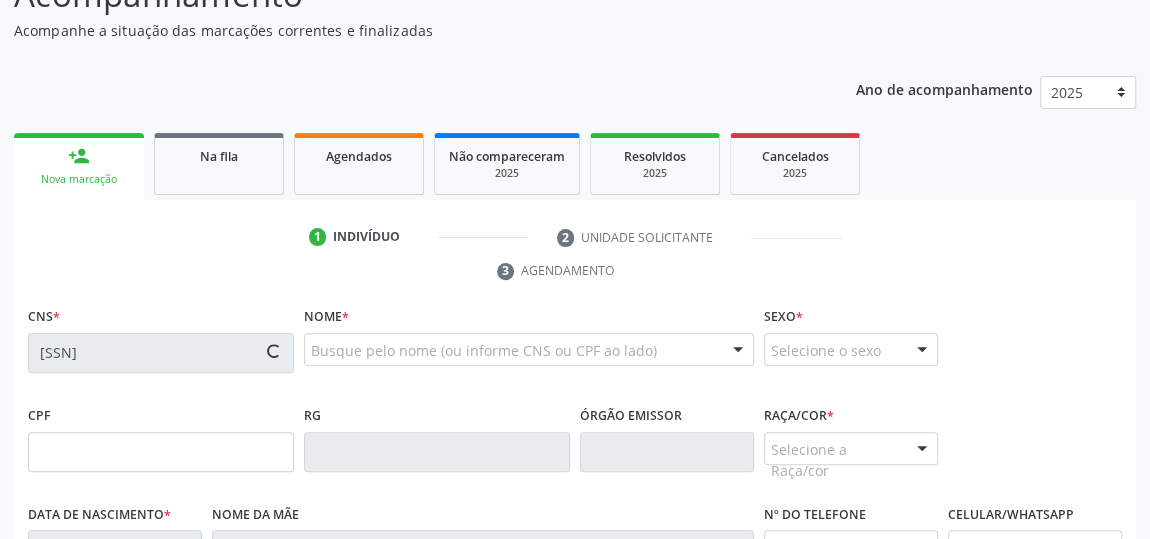 type on "[PHONE]" 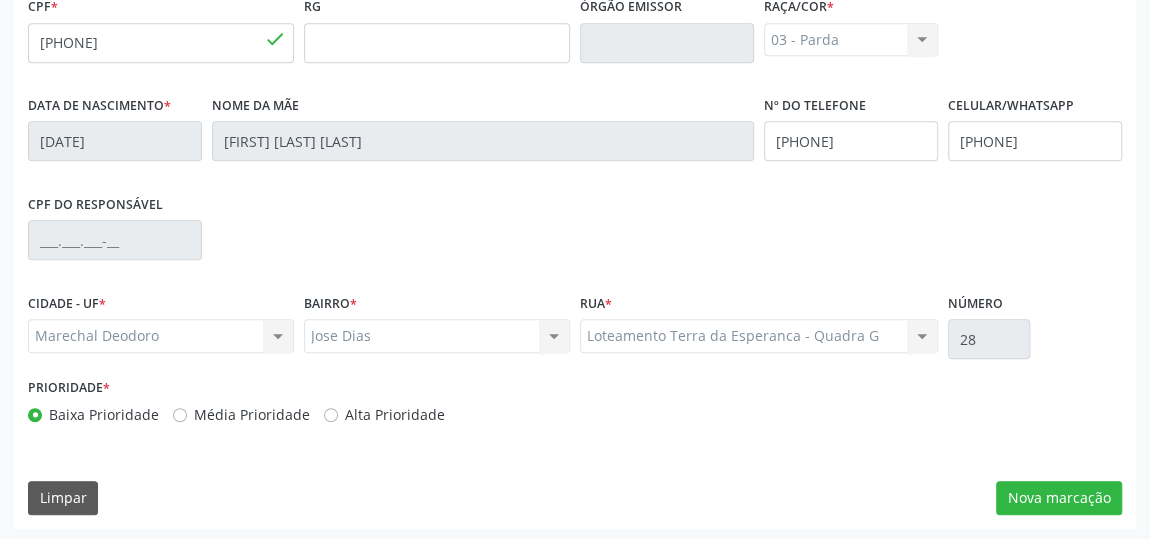 scroll, scrollTop: 604, scrollLeft: 0, axis: vertical 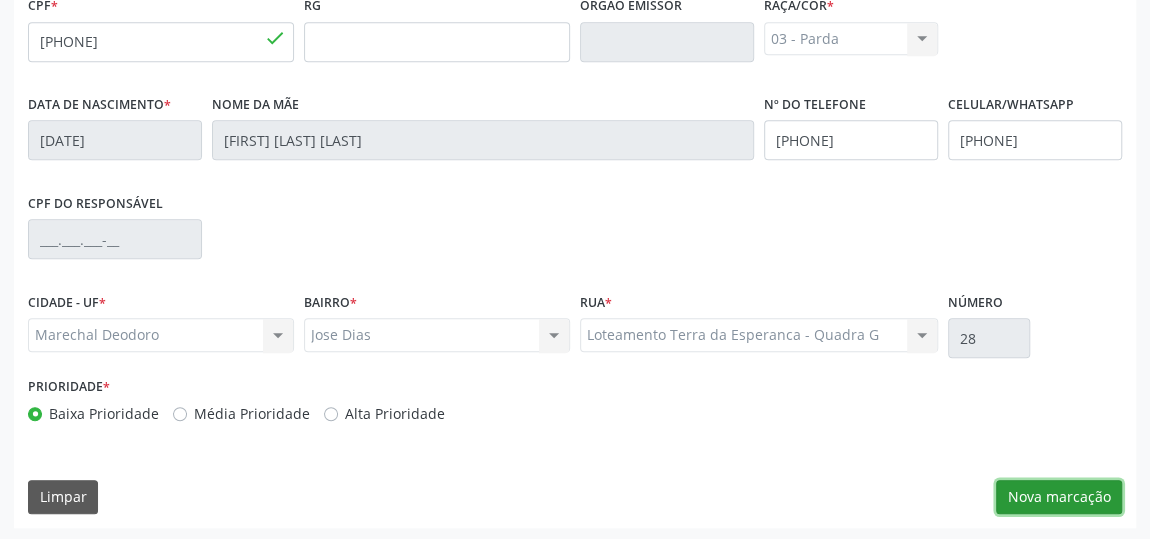click on "Nova marcação" at bounding box center (1059, 497) 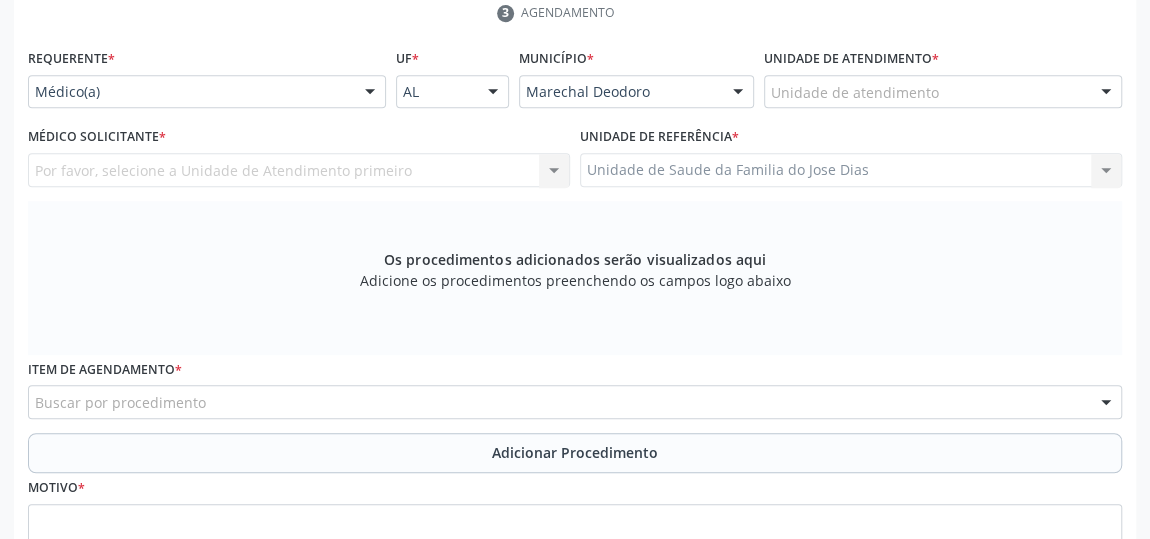 scroll, scrollTop: 240, scrollLeft: 0, axis: vertical 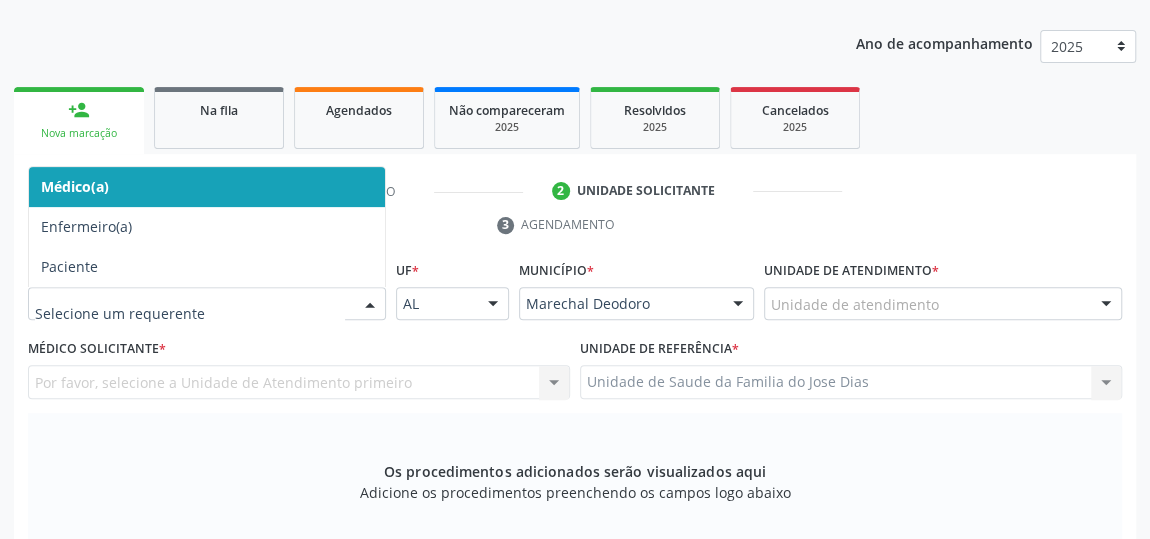 click at bounding box center (370, 305) 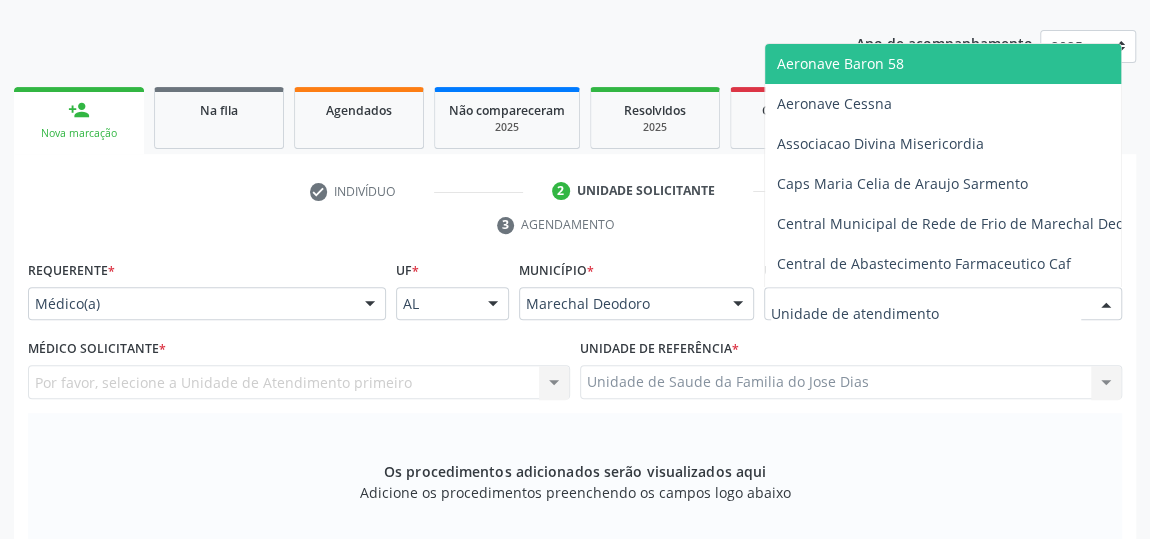 type on "J" 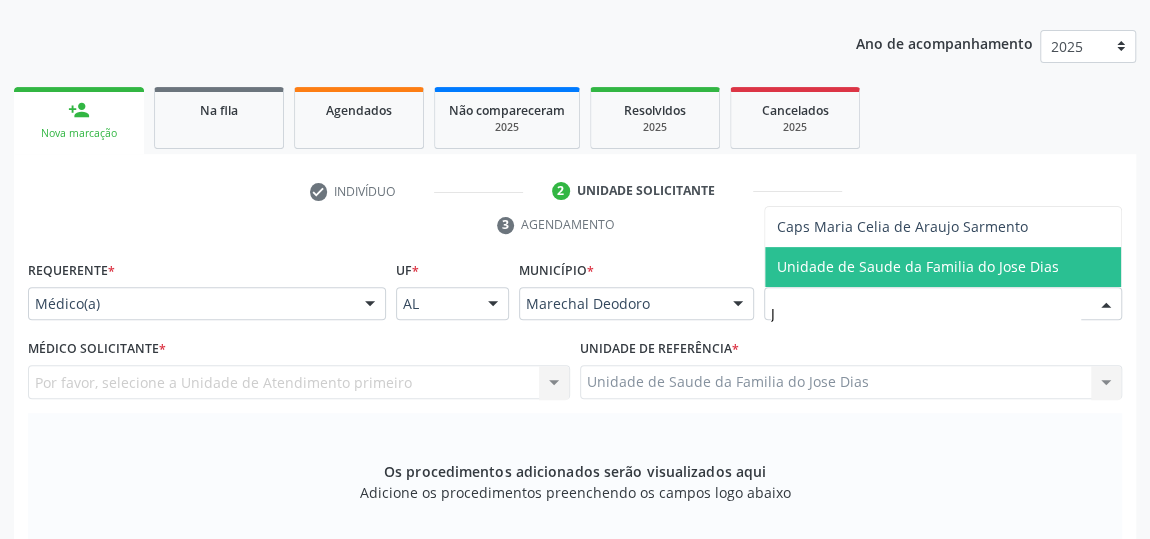 click on "Unidade de Saude da Familia do Jose Dias" at bounding box center [918, 266] 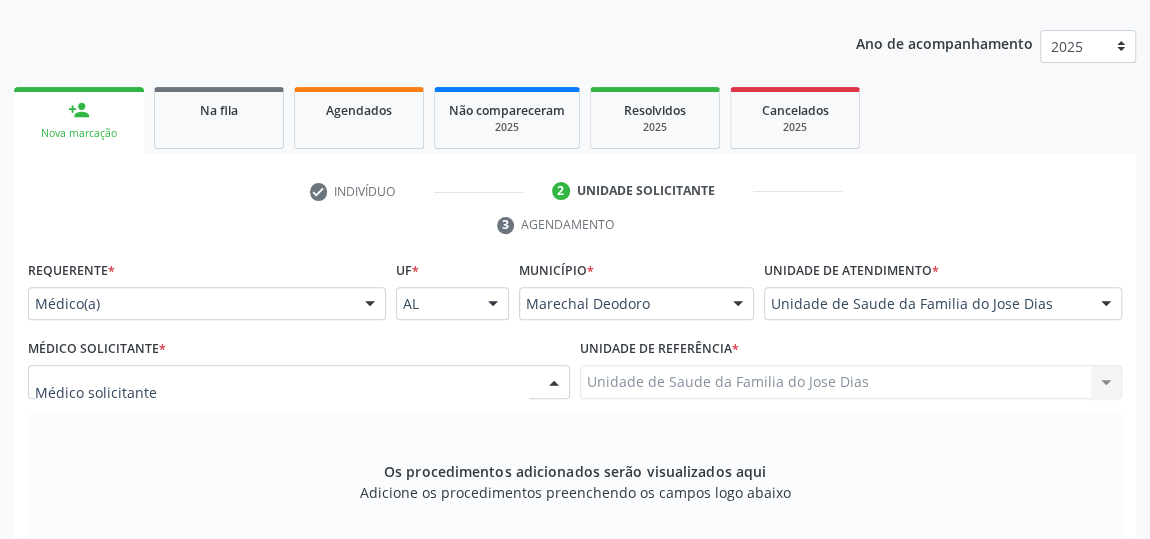 click at bounding box center (554, 383) 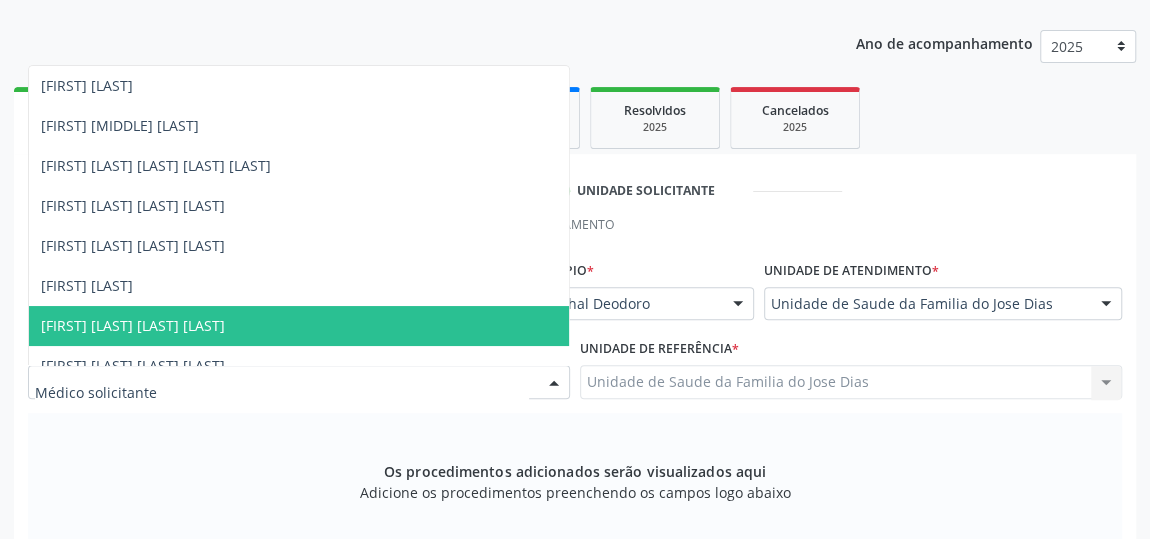 click on "[FIRST] [LAST] [LAST] [LAST]" at bounding box center [299, 326] 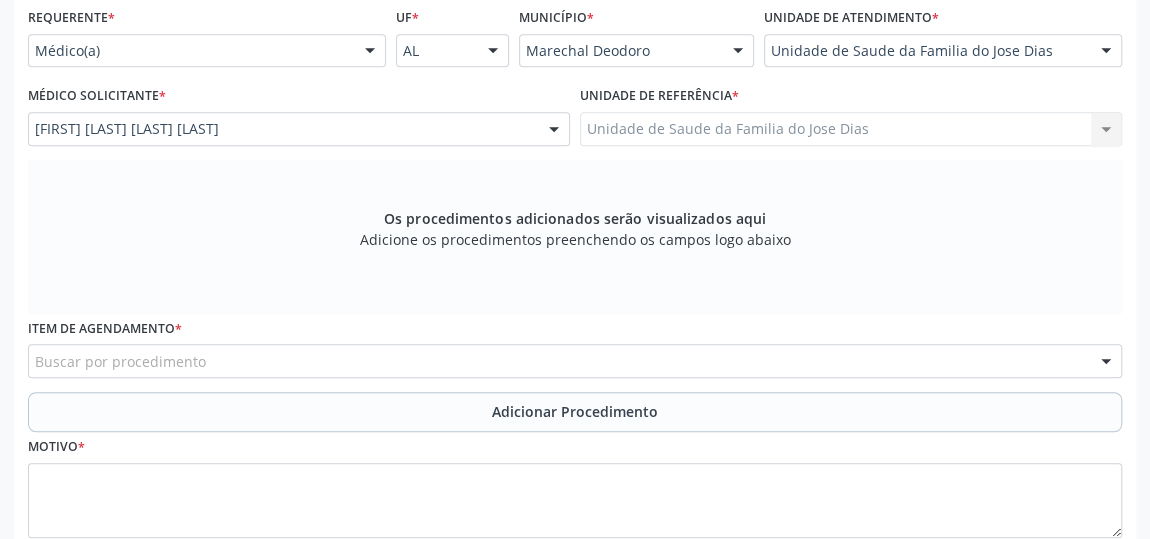 scroll, scrollTop: 513, scrollLeft: 0, axis: vertical 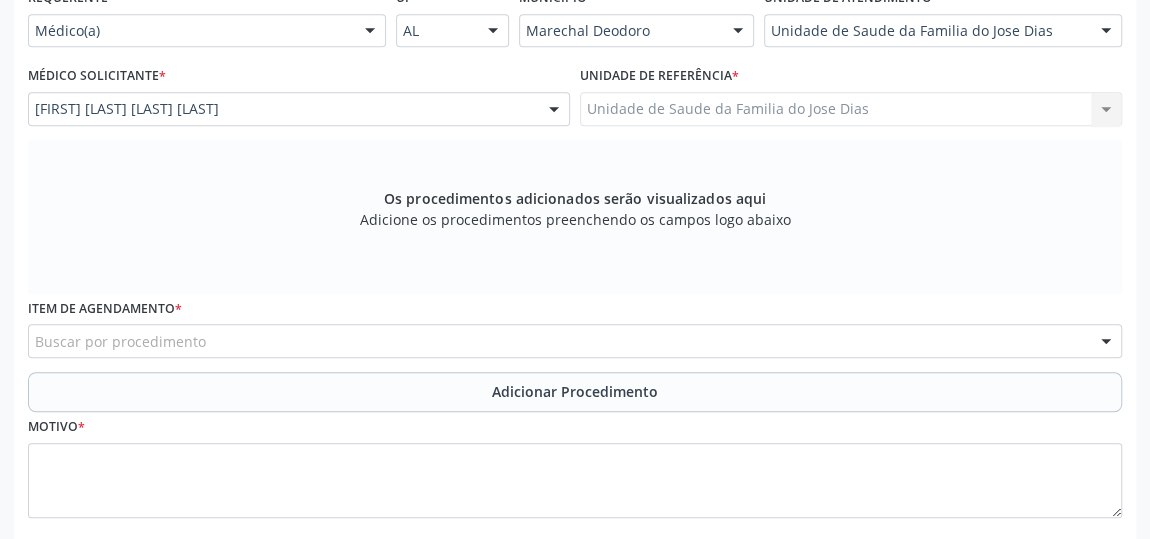 click on "Buscar por procedimento" at bounding box center (575, 341) 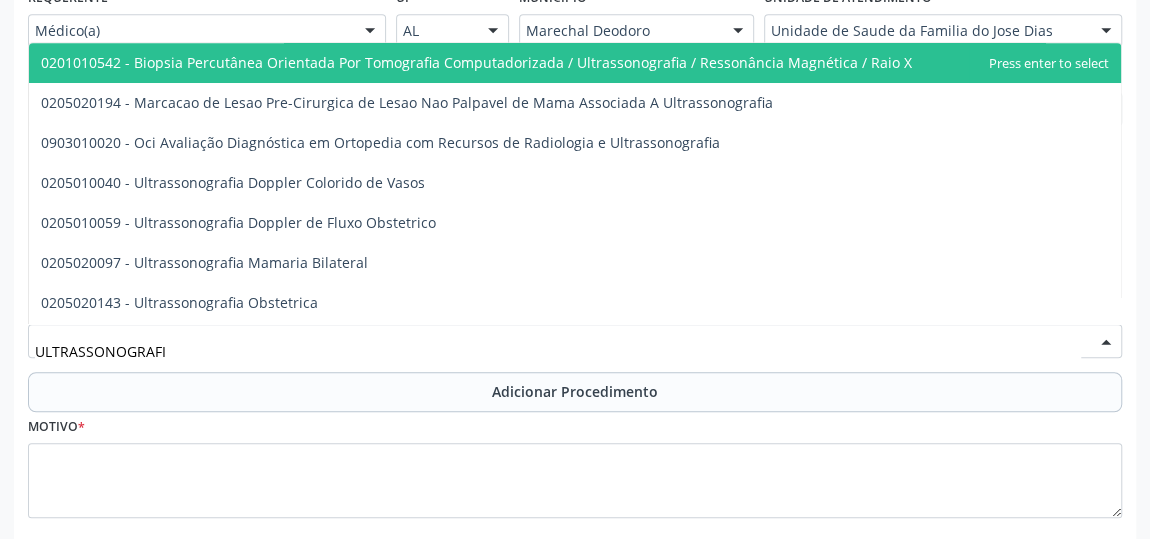 type on "ULTRASSONOGRAFIA" 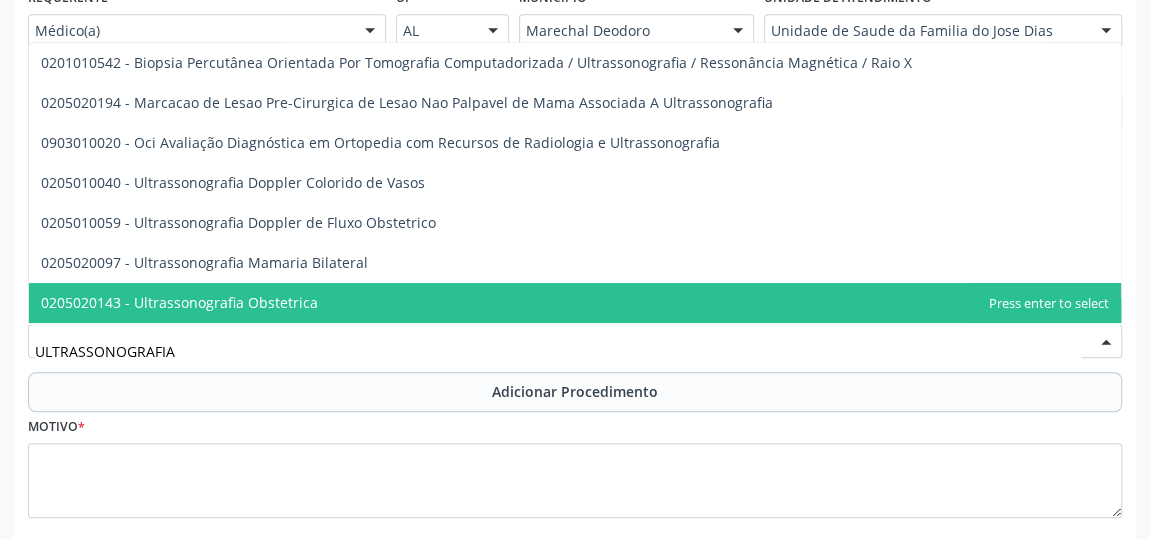 click on "0205020143 - Ultrassonografia Obstetrica" at bounding box center [575, 303] 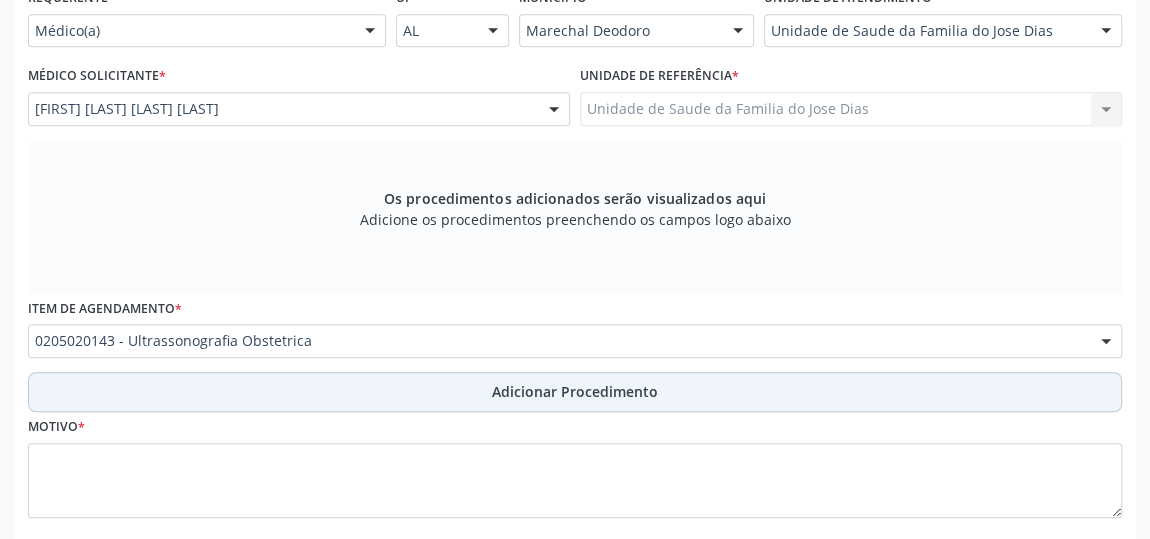 click on "Adicionar Procedimento" at bounding box center (575, 392) 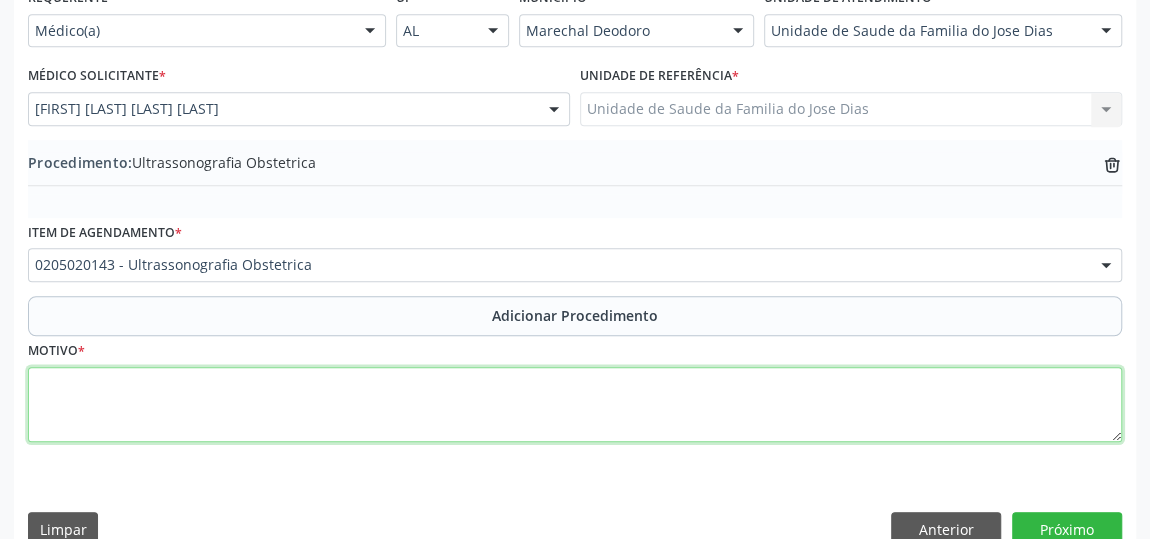 click at bounding box center [575, 405] 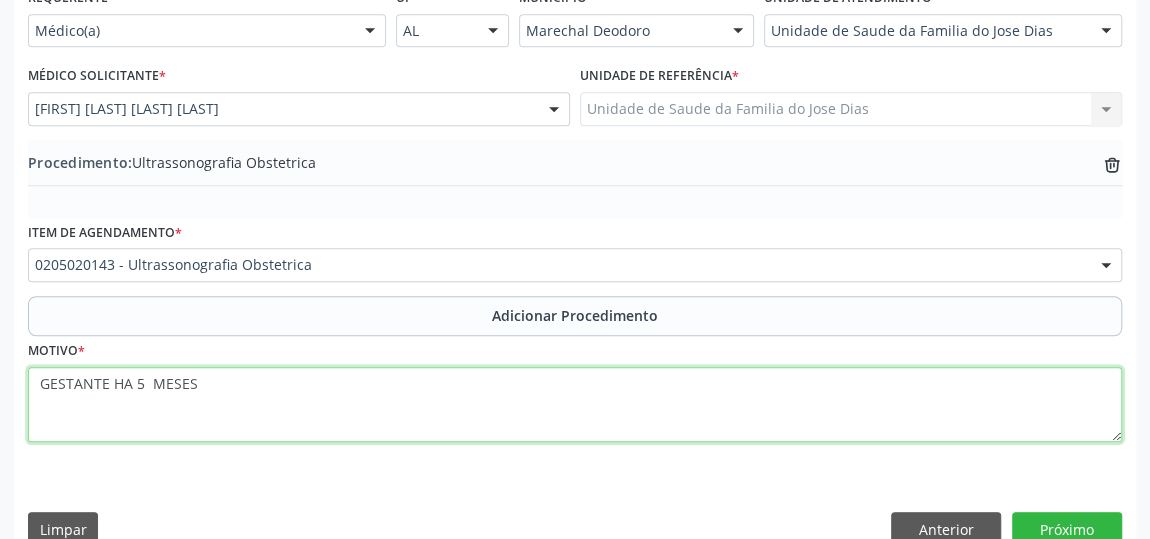click on "GESTANTE HA 5  MESES" at bounding box center (575, 405) 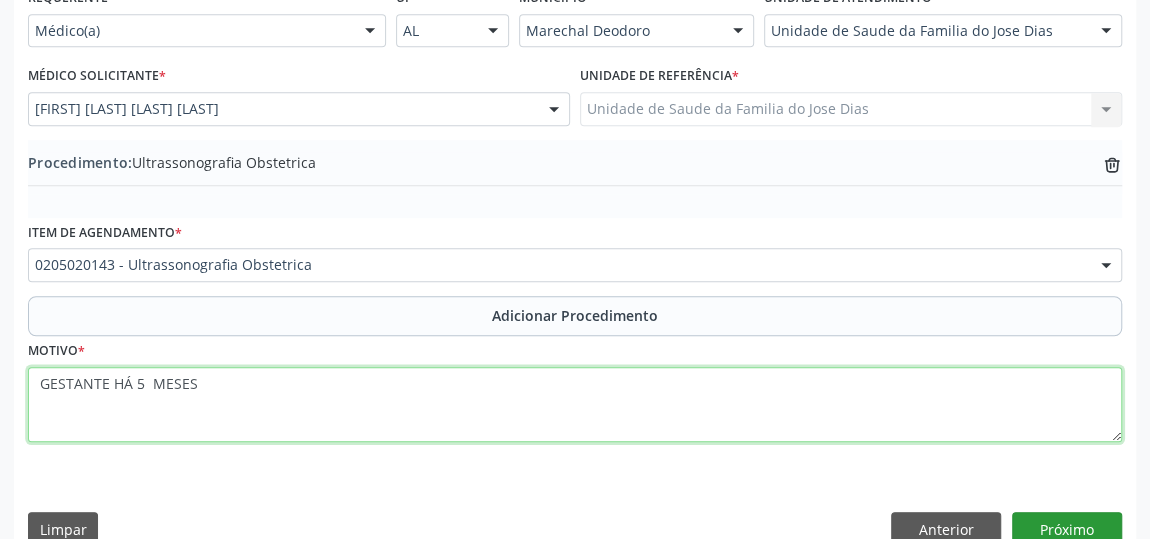 type on "GESTANTE HÁ 5  MESES" 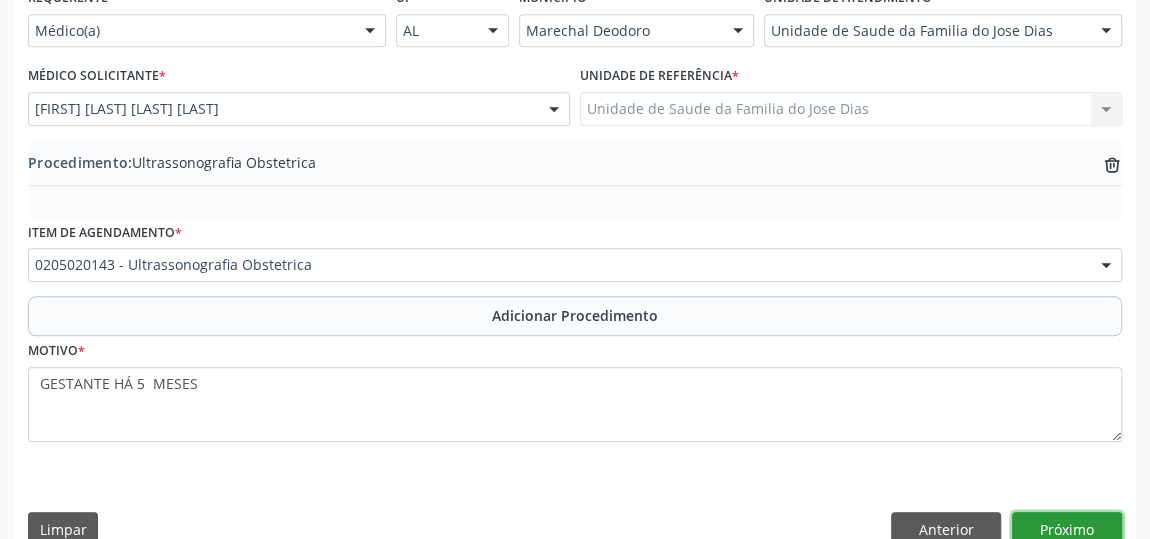 click on "Próximo" at bounding box center [1067, 529] 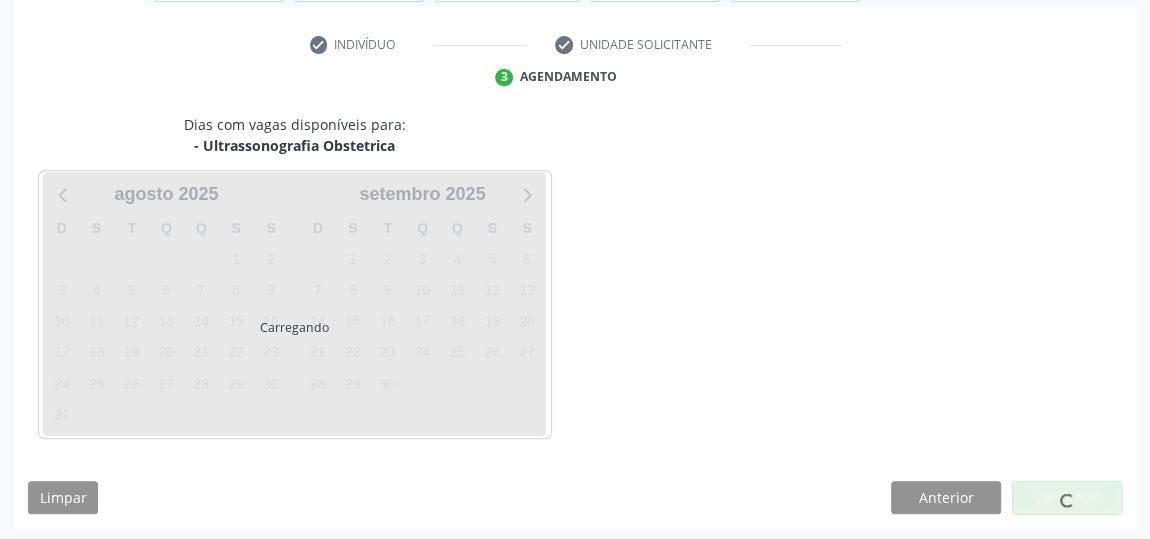 scroll, scrollTop: 446, scrollLeft: 0, axis: vertical 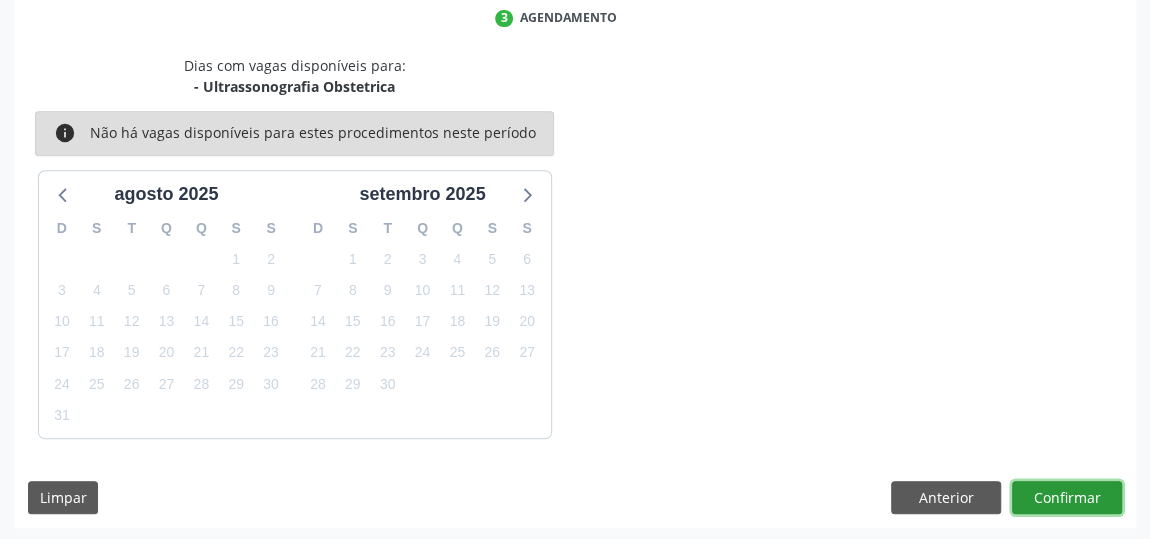 click on "Confirmar" at bounding box center (1067, 498) 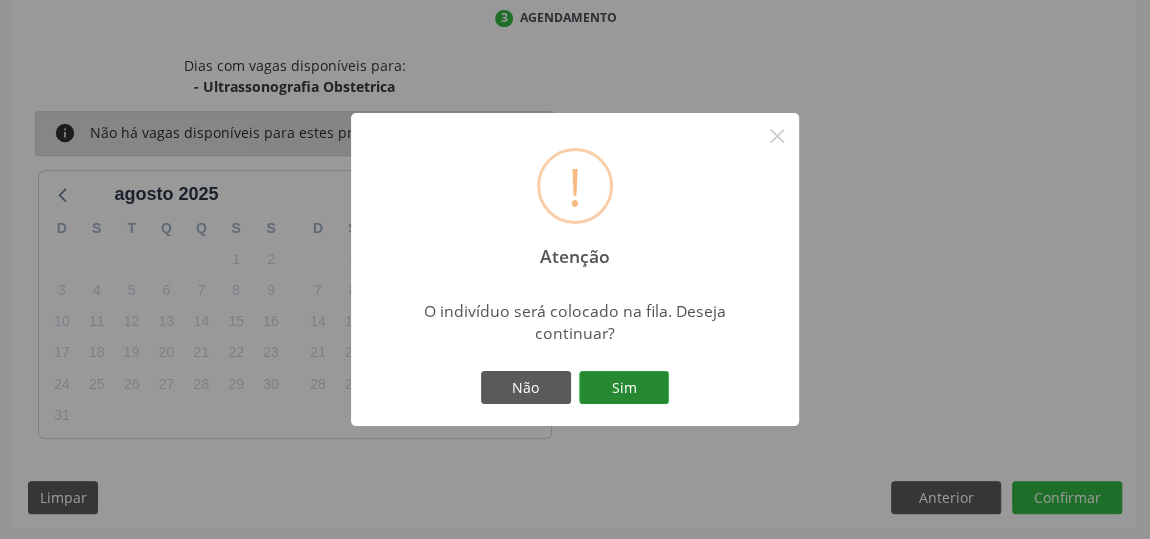 click on "Sim" at bounding box center [624, 388] 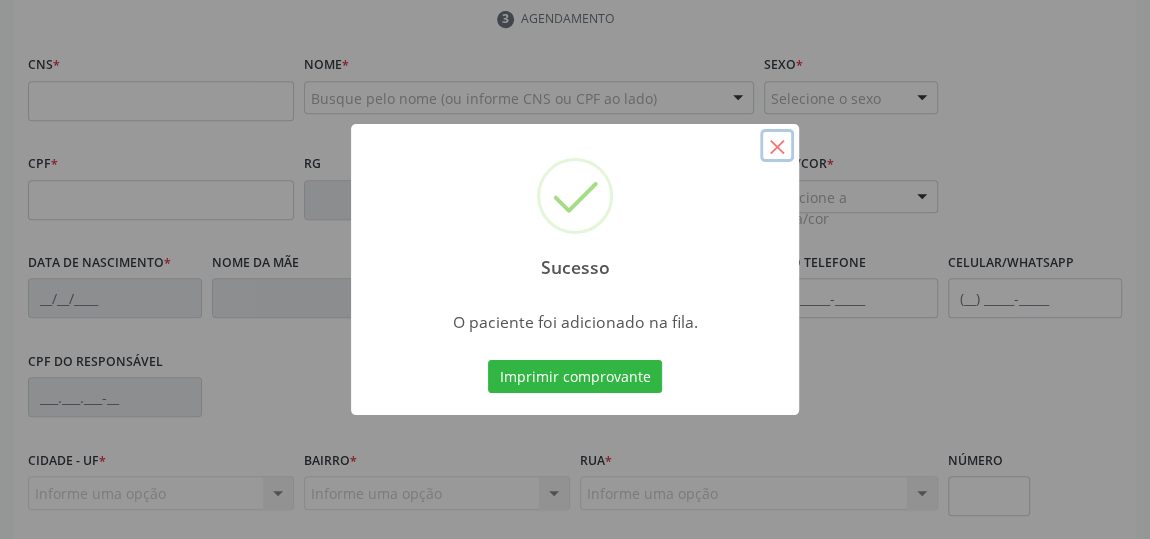 click on "×" at bounding box center [777, 146] 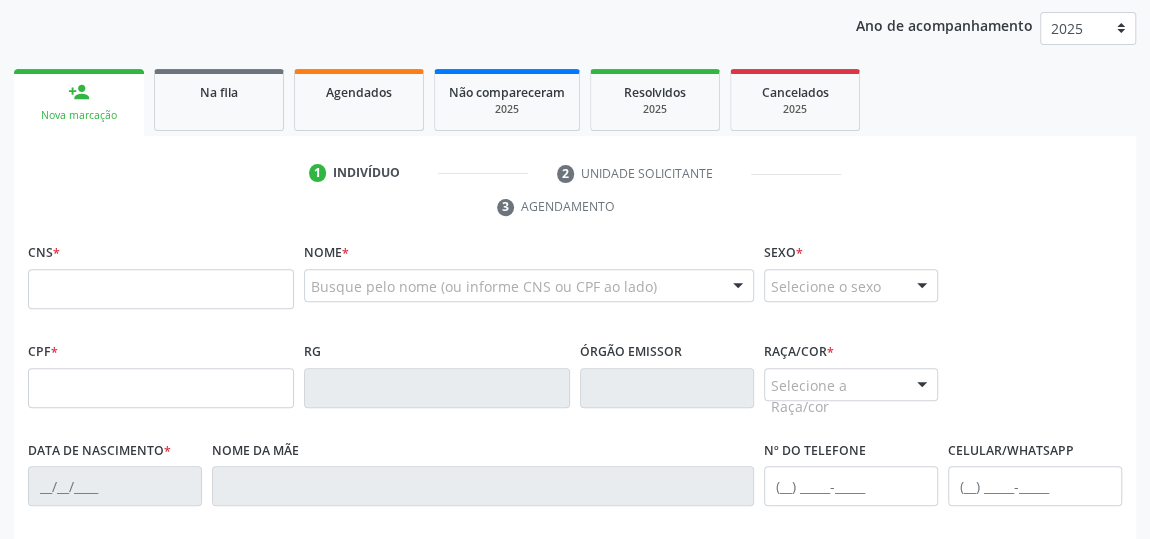 scroll, scrollTop: 264, scrollLeft: 0, axis: vertical 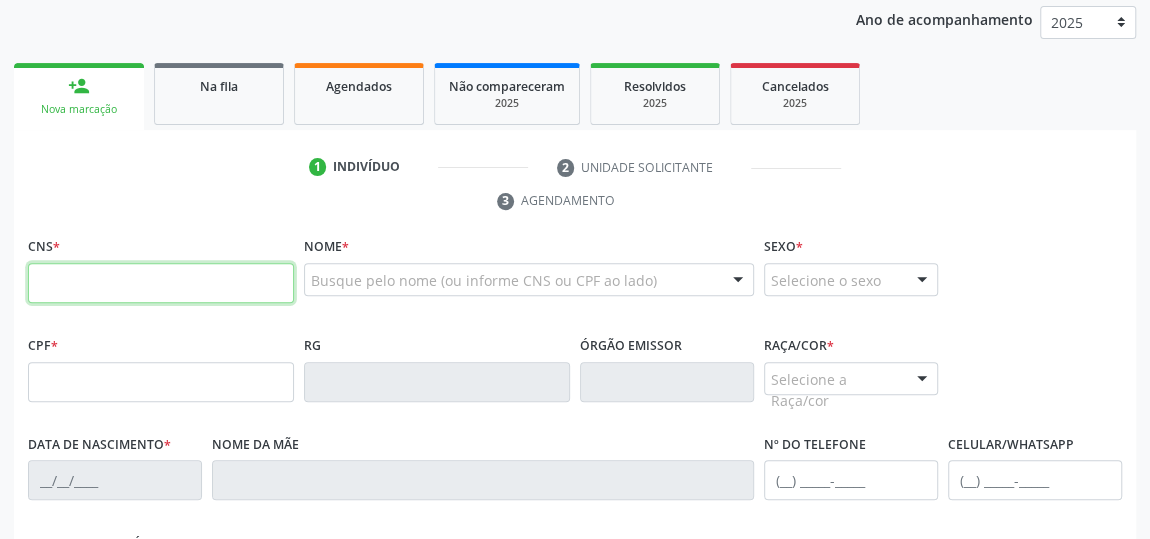 click at bounding box center [161, 283] 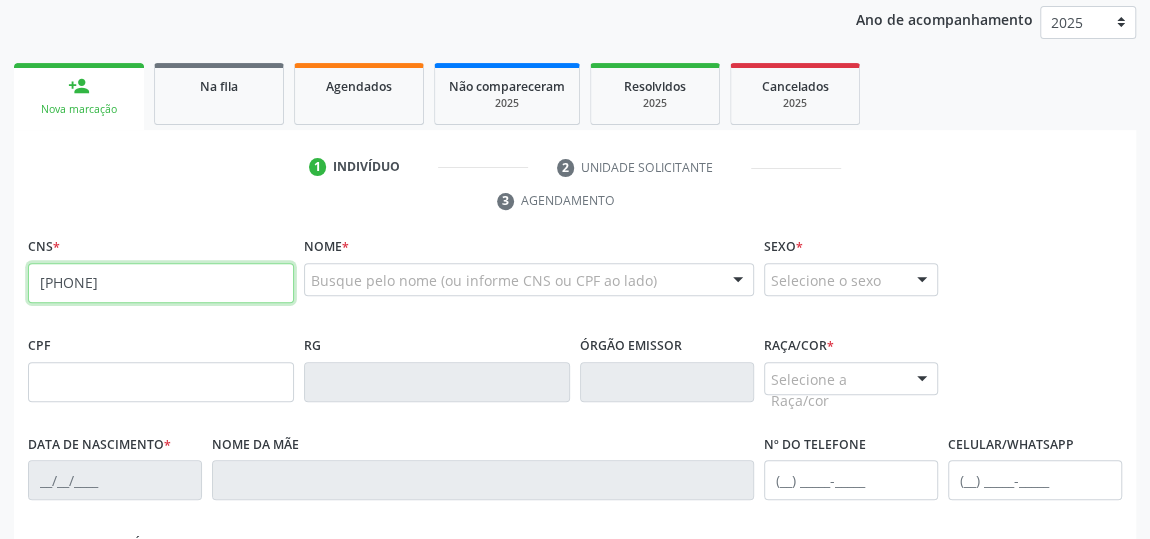 type on "[PHONE]" 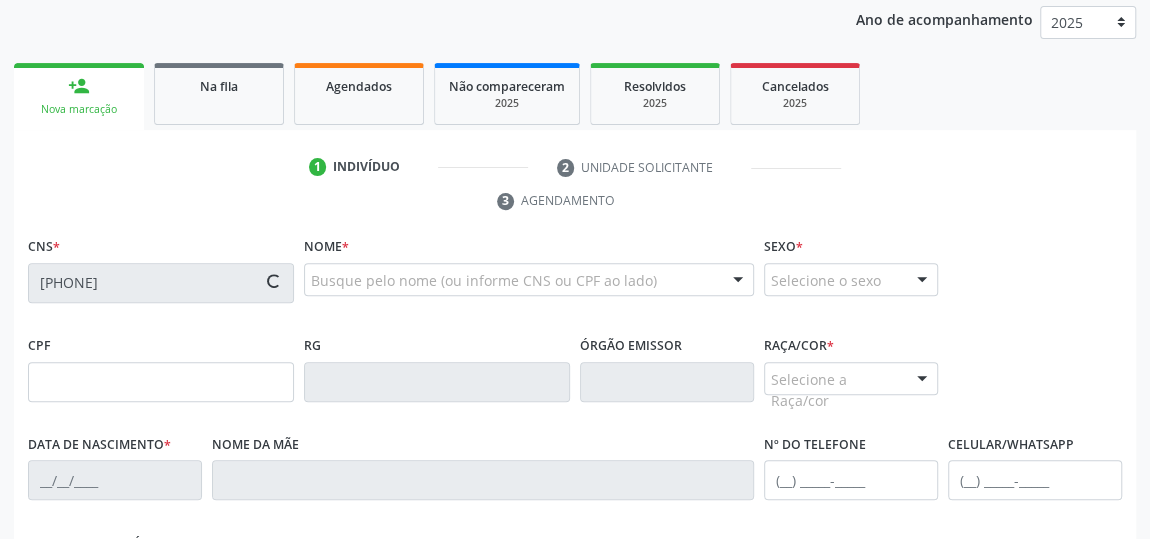 type on "[SSN]" 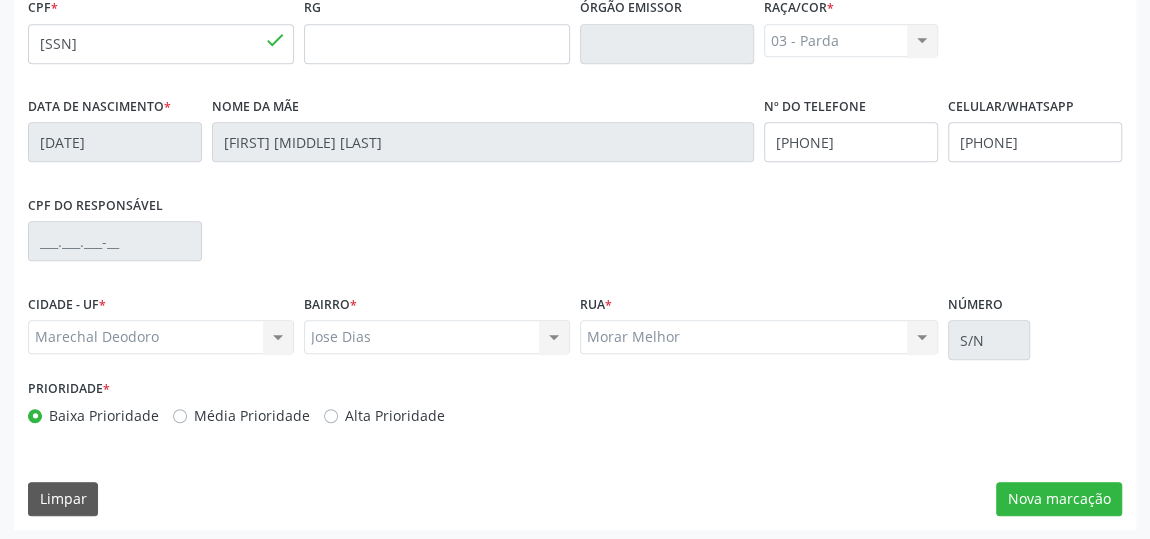 scroll, scrollTop: 604, scrollLeft: 0, axis: vertical 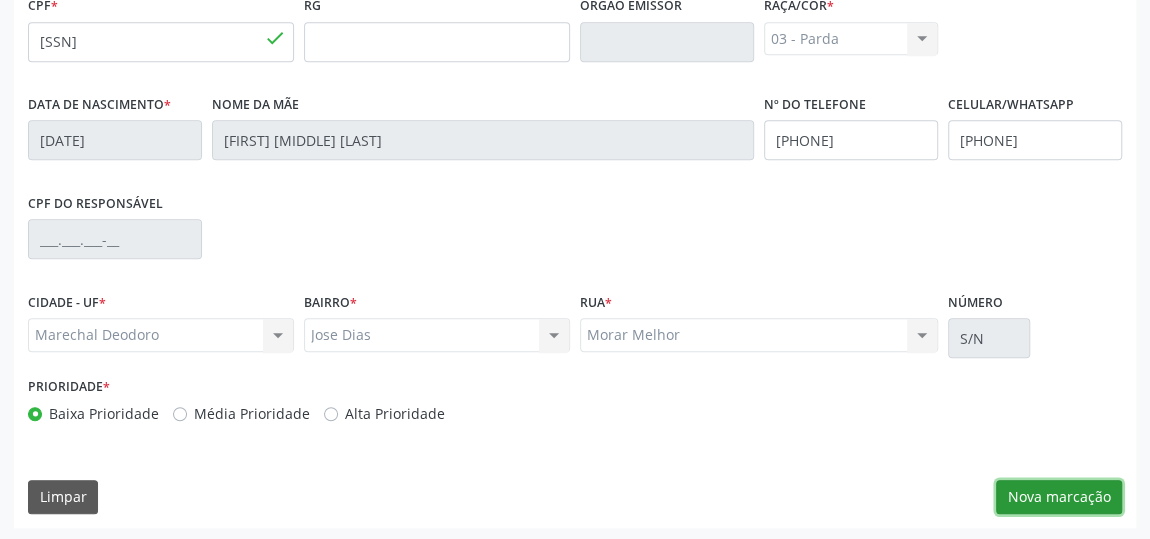click on "Nova marcação" at bounding box center [1059, 497] 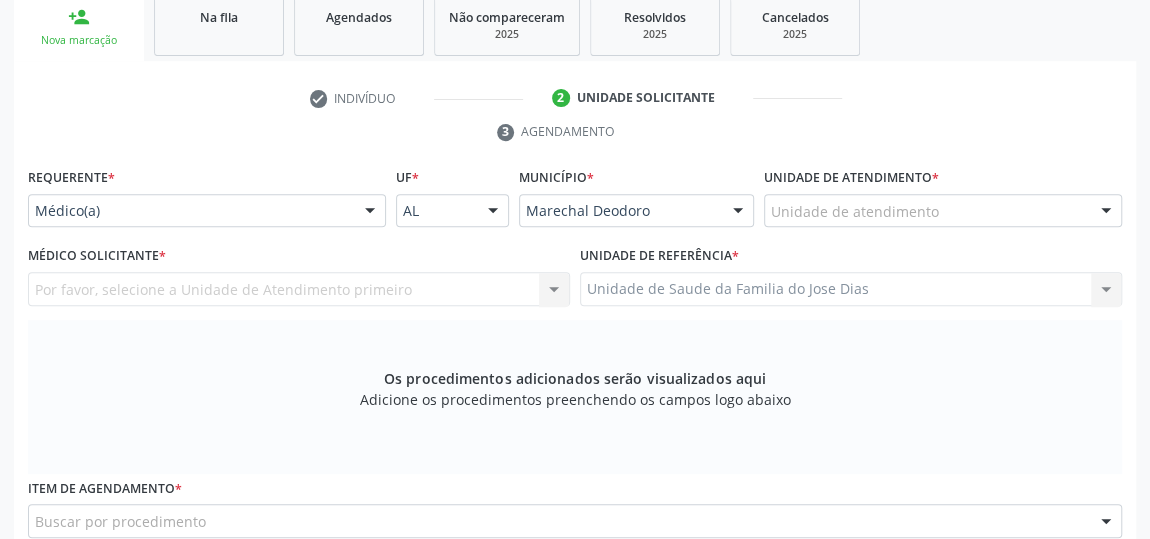 scroll, scrollTop: 331, scrollLeft: 0, axis: vertical 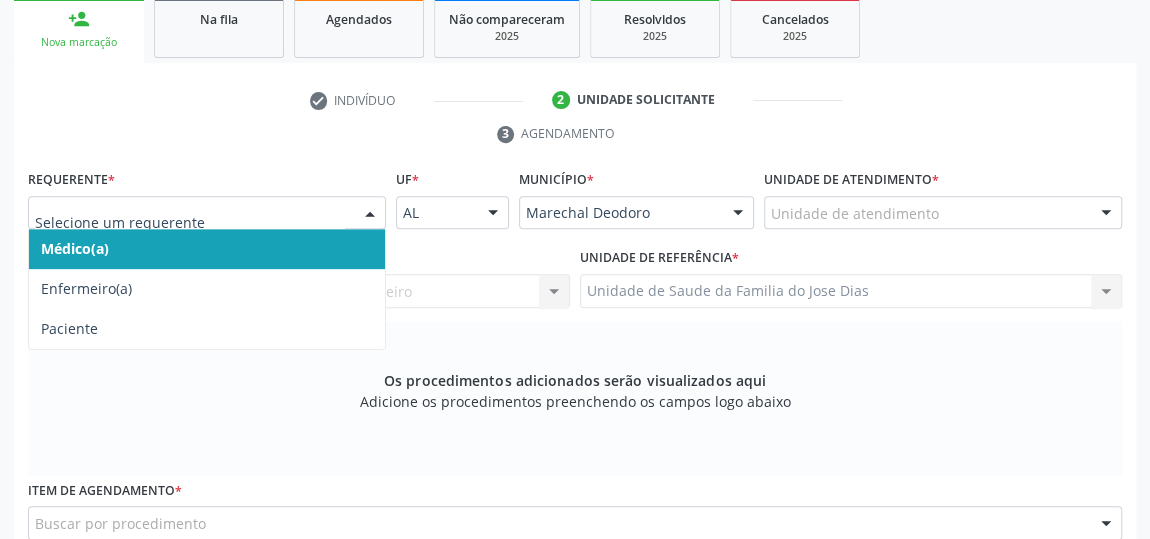 click at bounding box center (370, 214) 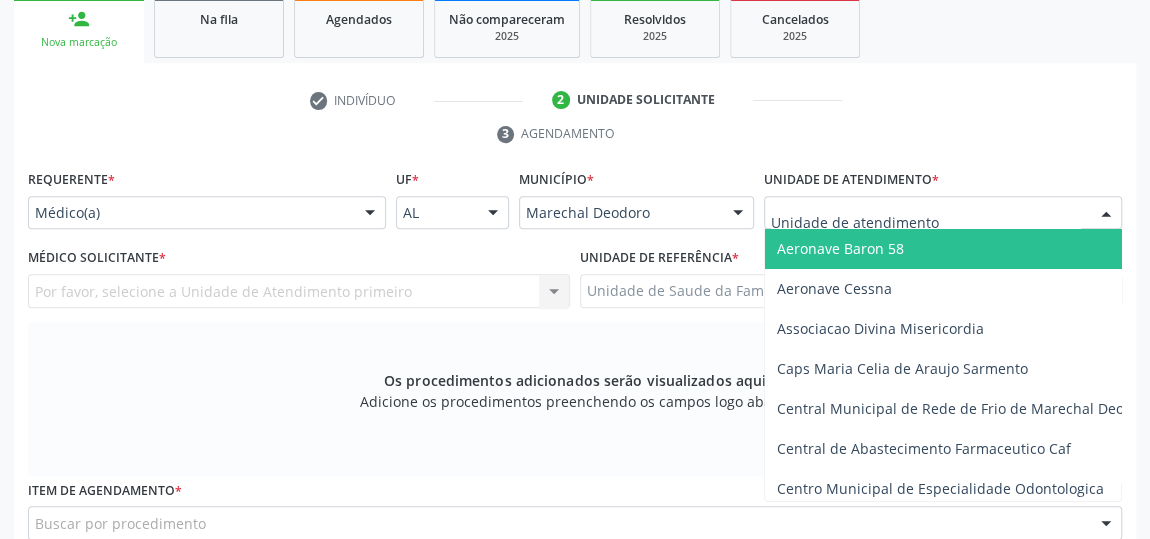 type on "J" 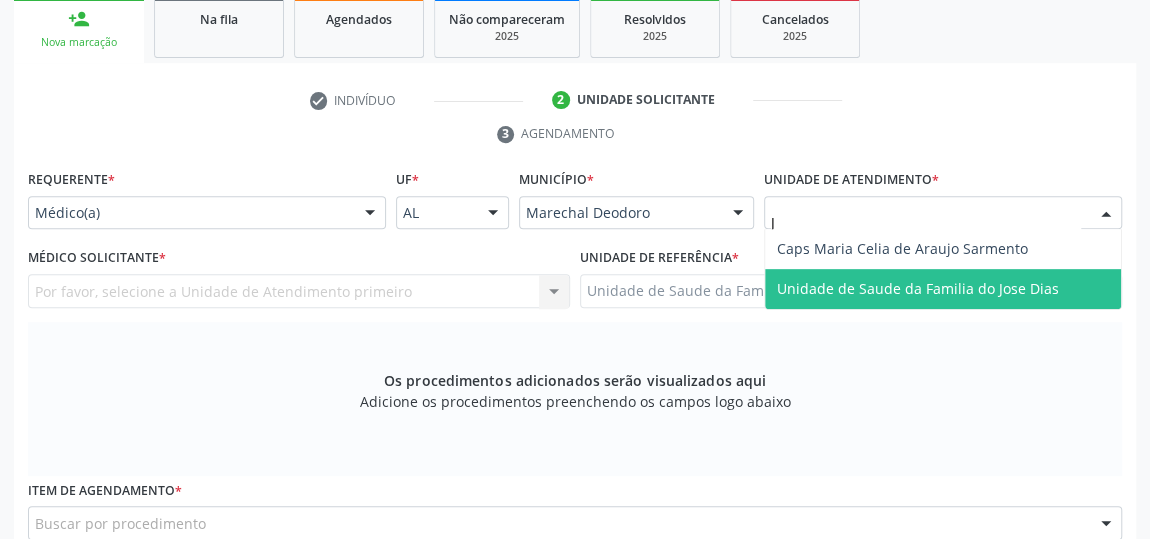 click on "Unidade de Saude da Familia do Jose Dias" at bounding box center [918, 288] 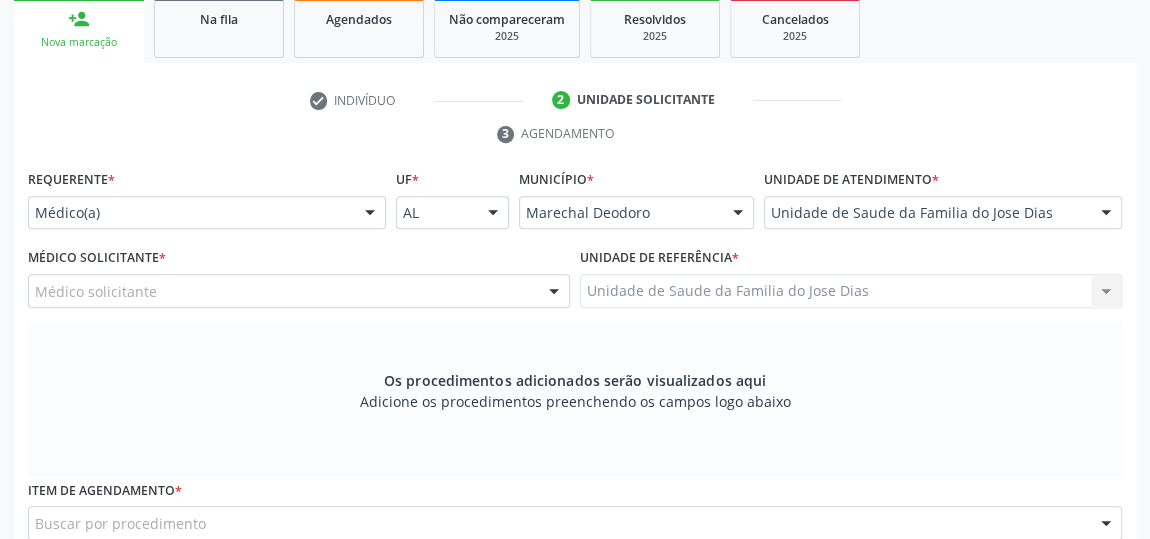 click at bounding box center (554, 292) 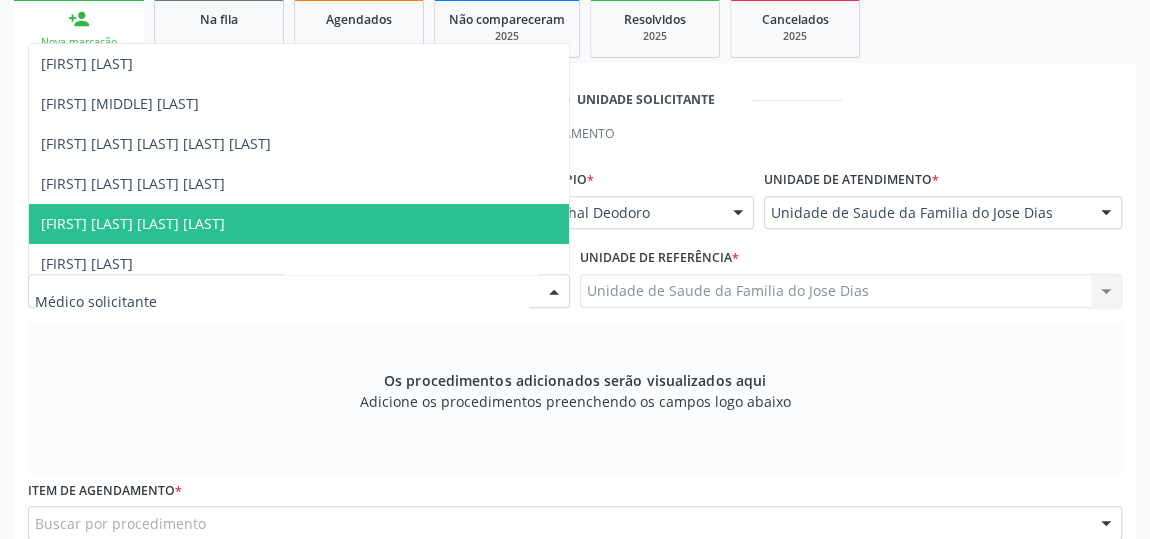 click on "[FIRST] [LAST] [LAST] [LAST]" at bounding box center [299, 224] 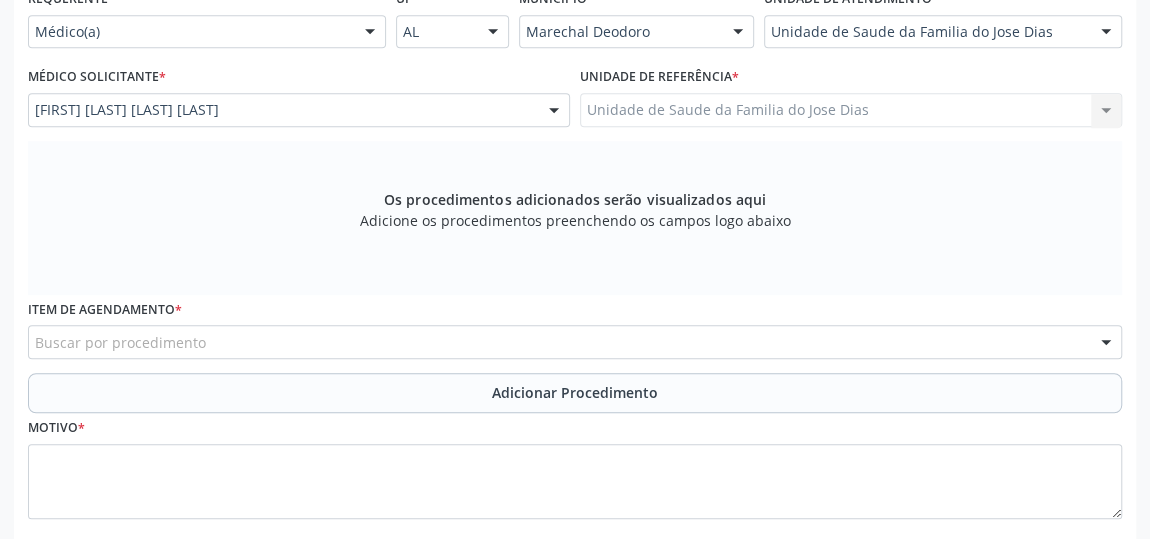 scroll, scrollTop: 513, scrollLeft: 0, axis: vertical 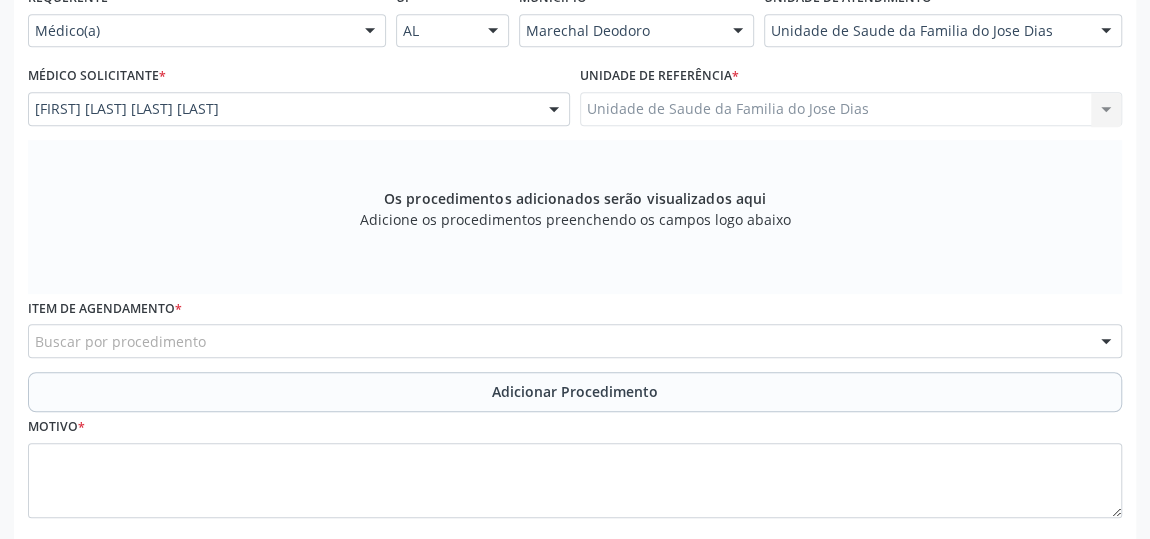 click on "Buscar por procedimento" at bounding box center [575, 341] 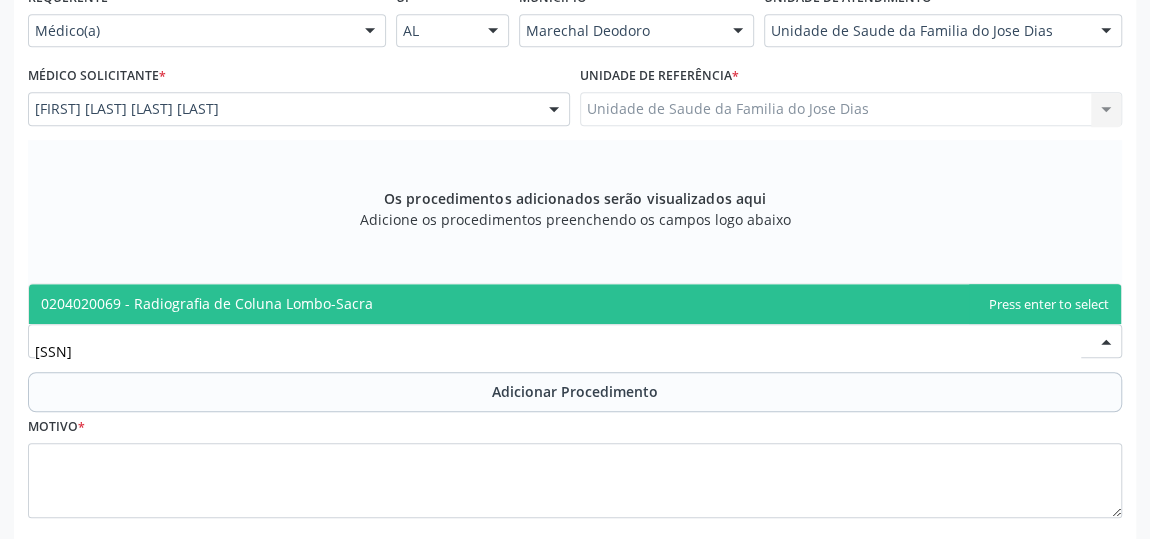 type on "[PHONE]" 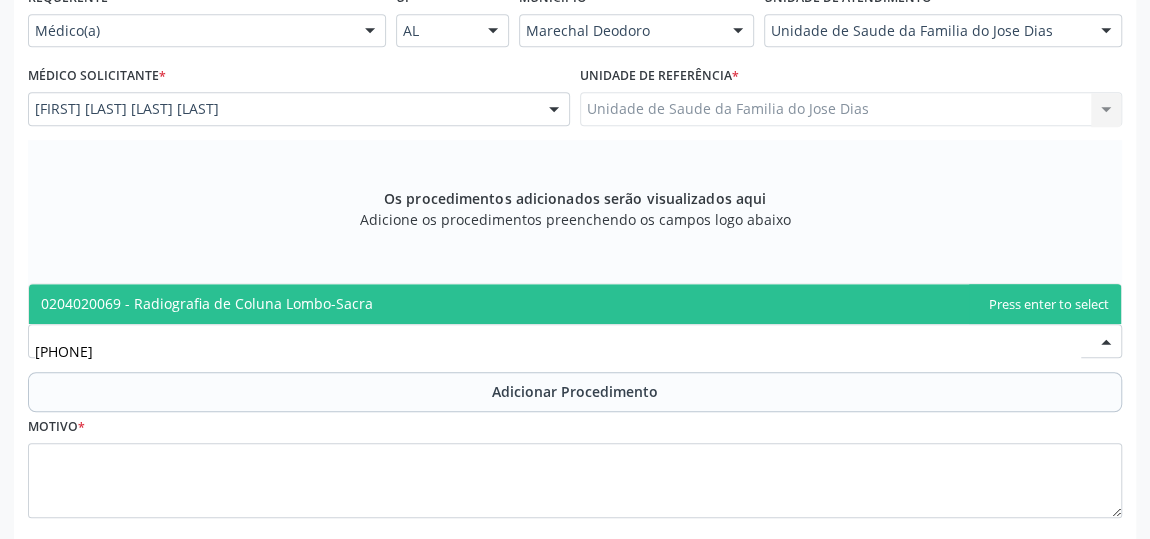 click on "0204020069 - Radiografia de Coluna Lombo-Sacra" at bounding box center (575, 304) 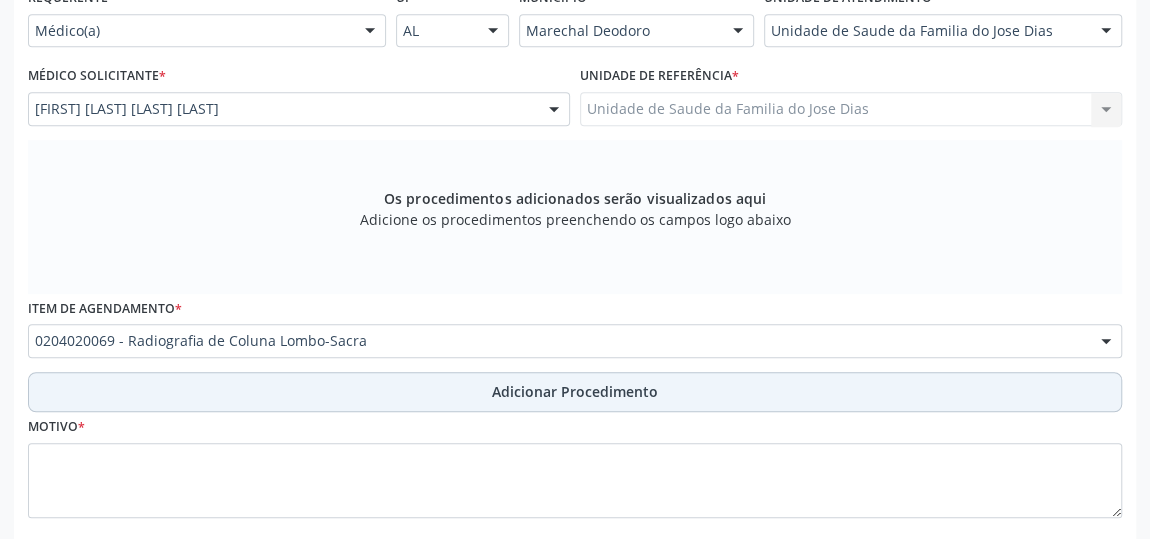 click on "Adicionar Procedimento" at bounding box center (575, 392) 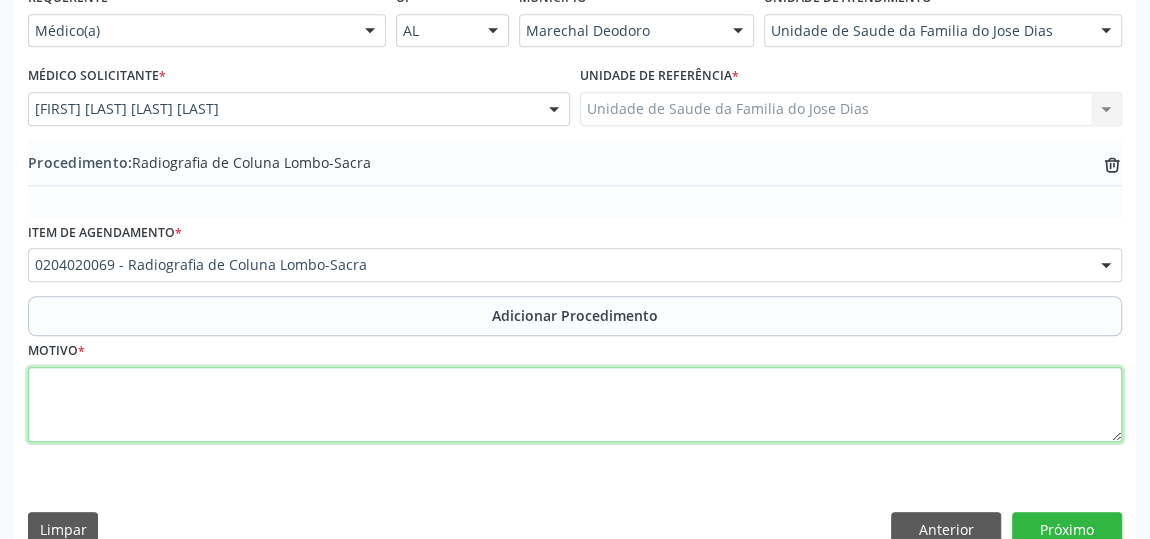click at bounding box center (575, 405) 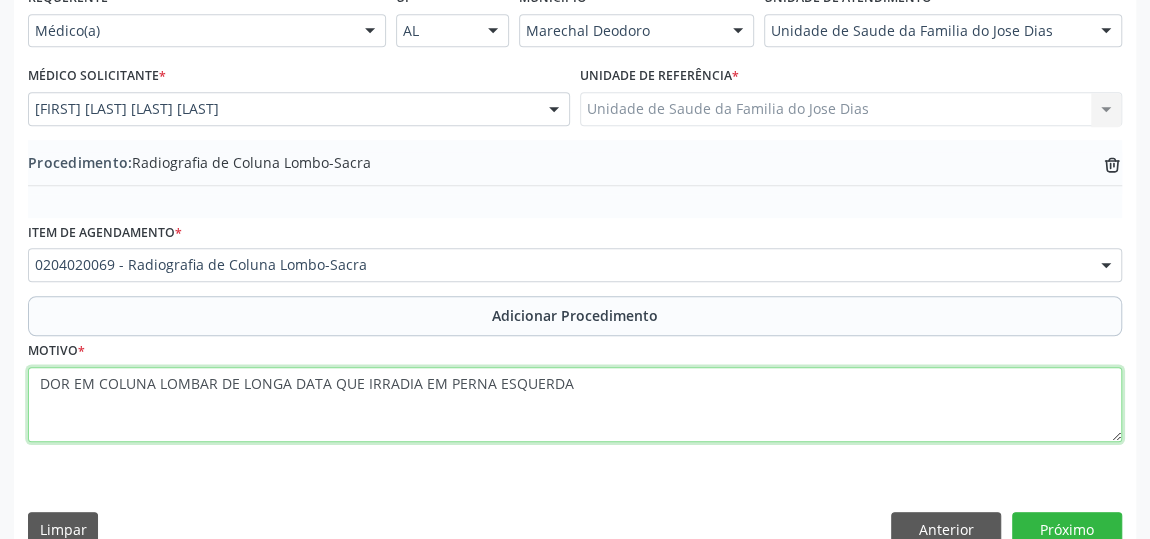 click on "DOR EM COLUNA LOMBAR DE LONGA DATA QUE IRRADIA EM PERNA ESQUERDA" at bounding box center [575, 405] 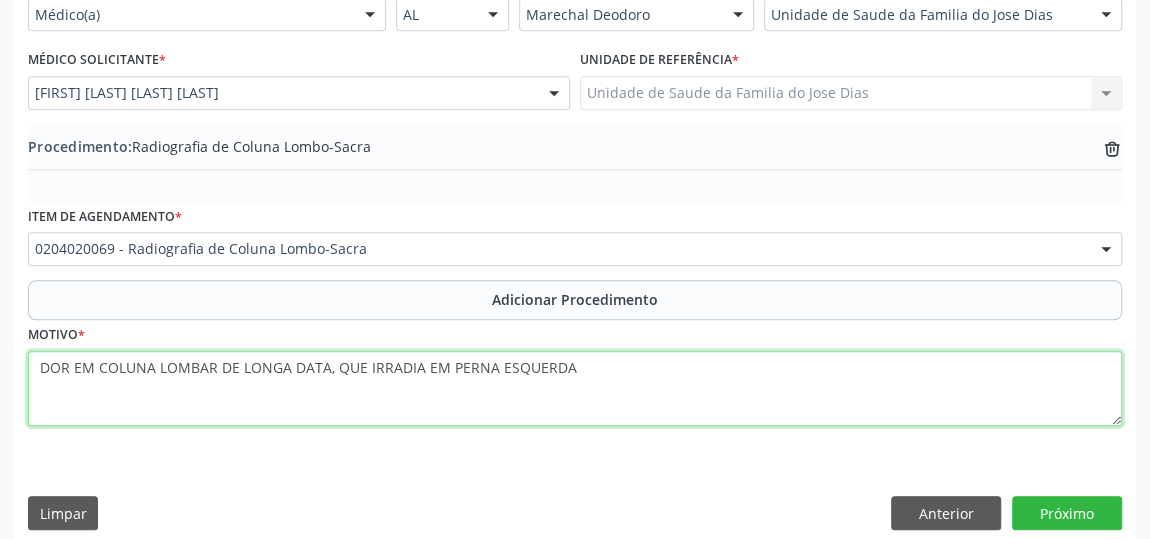 scroll, scrollTop: 544, scrollLeft: 0, axis: vertical 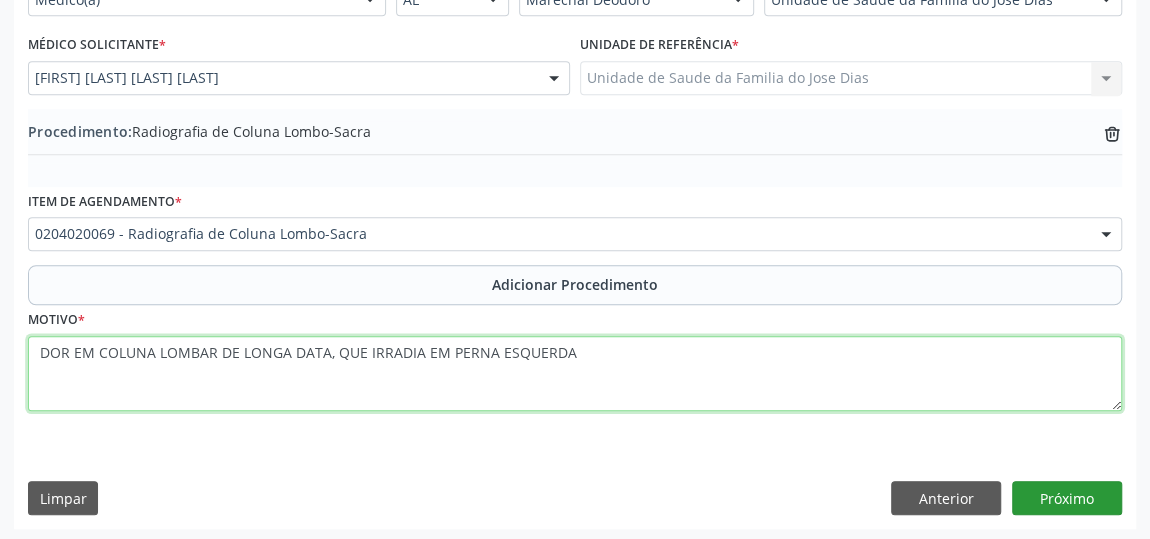 type on "DOR EM COLUNA LOMBAR DE LONGA DATA, QUE IRRADIA EM PERNA ESQUERDA" 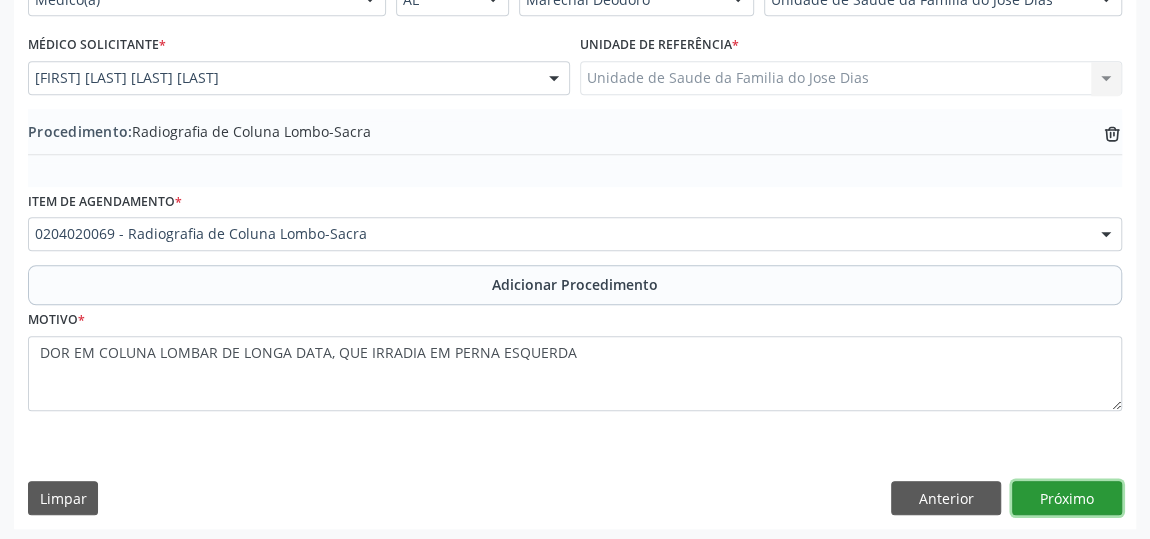 click on "Próximo" at bounding box center [1067, 498] 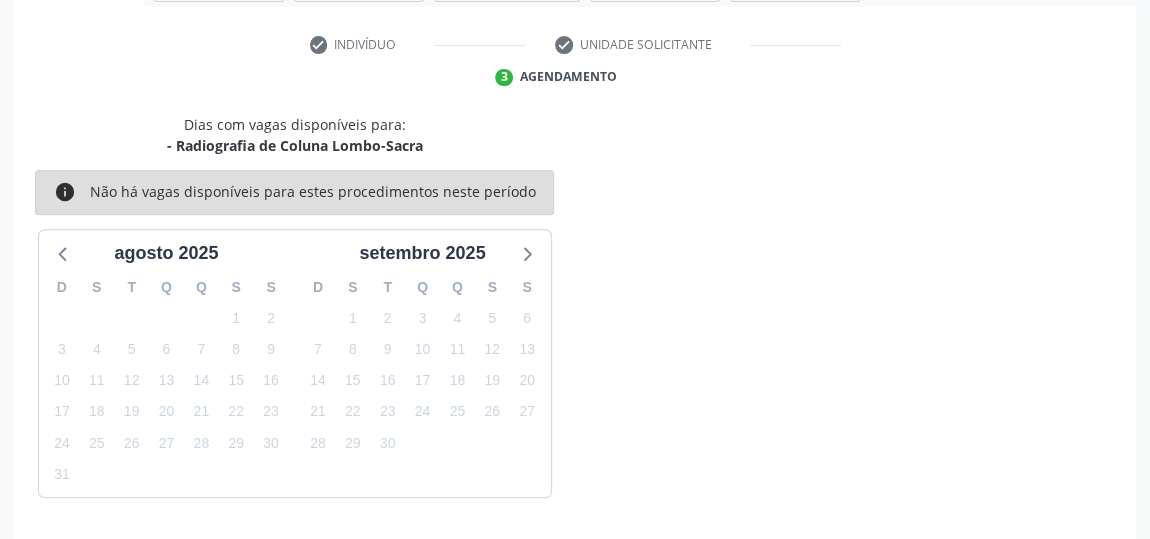 scroll, scrollTop: 446, scrollLeft: 0, axis: vertical 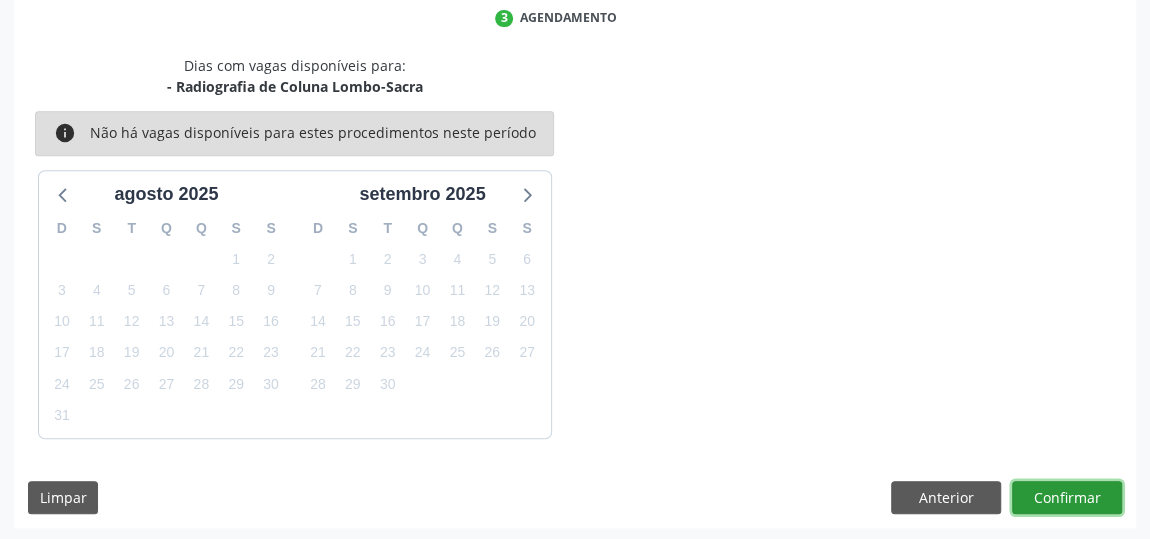 click on "Confirmar" at bounding box center [1067, 498] 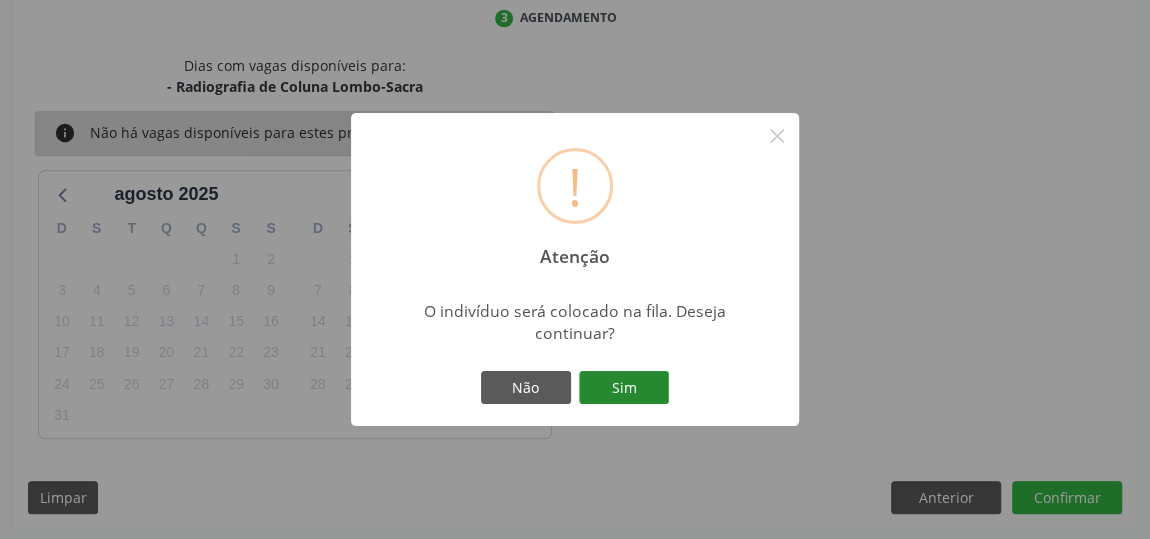 click on "Sim" at bounding box center (624, 388) 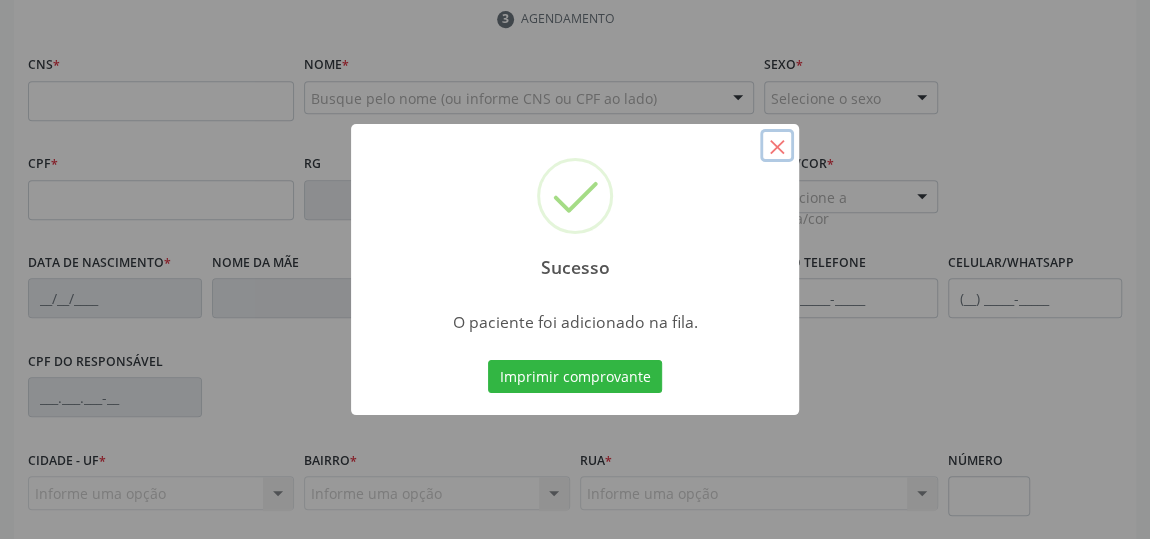 click on "×" at bounding box center (777, 146) 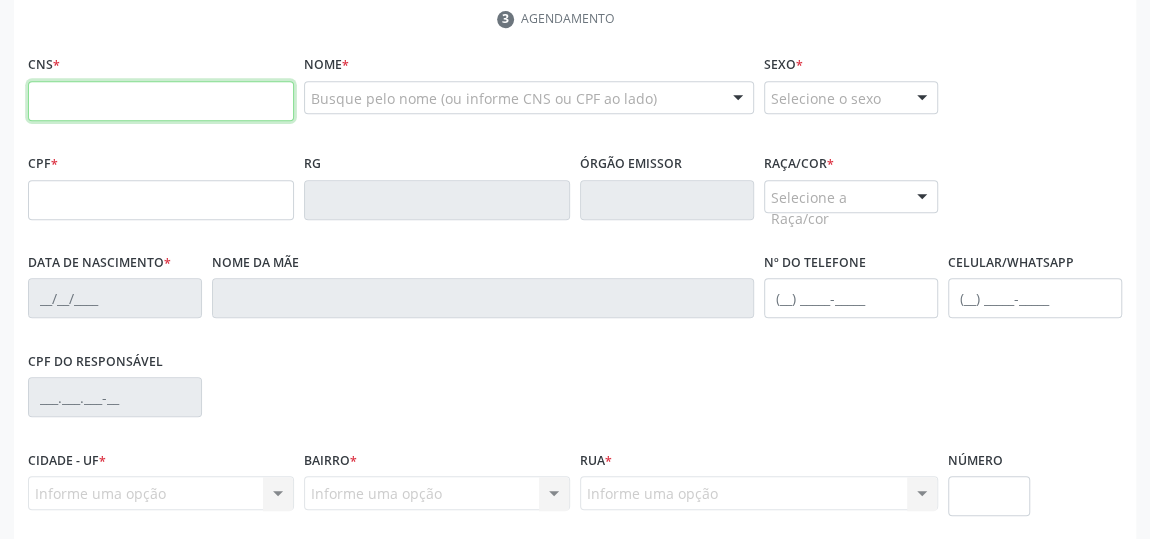click at bounding box center [161, 101] 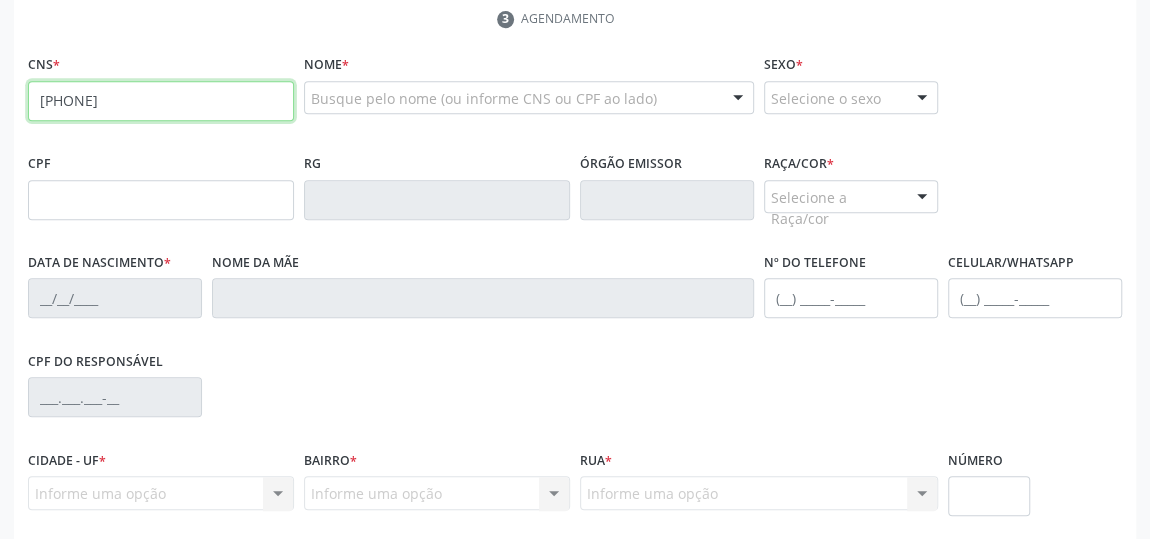 type on "[PHONE]" 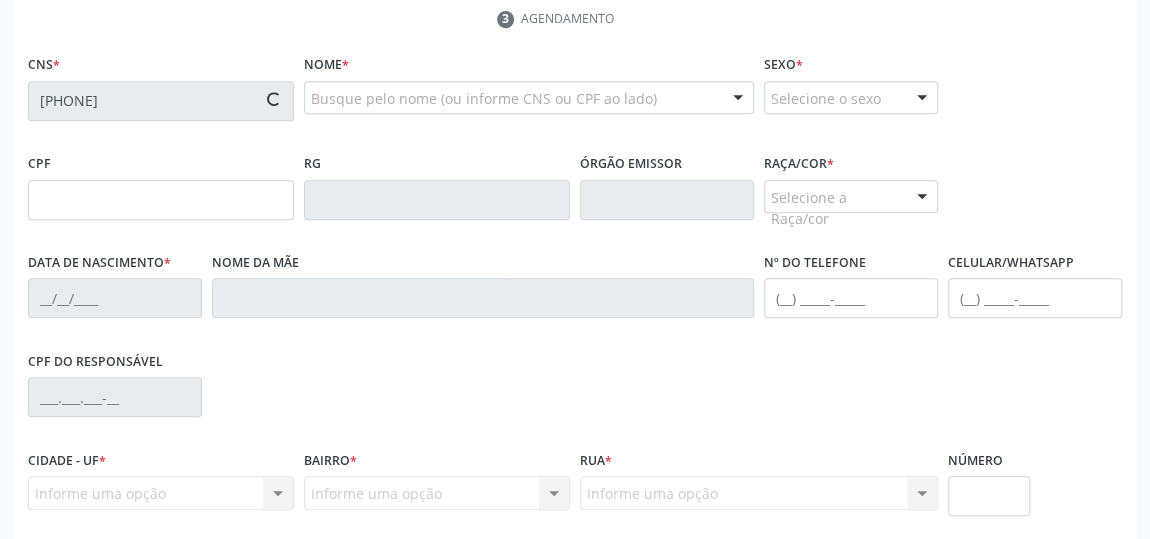 type on "[SSN]" 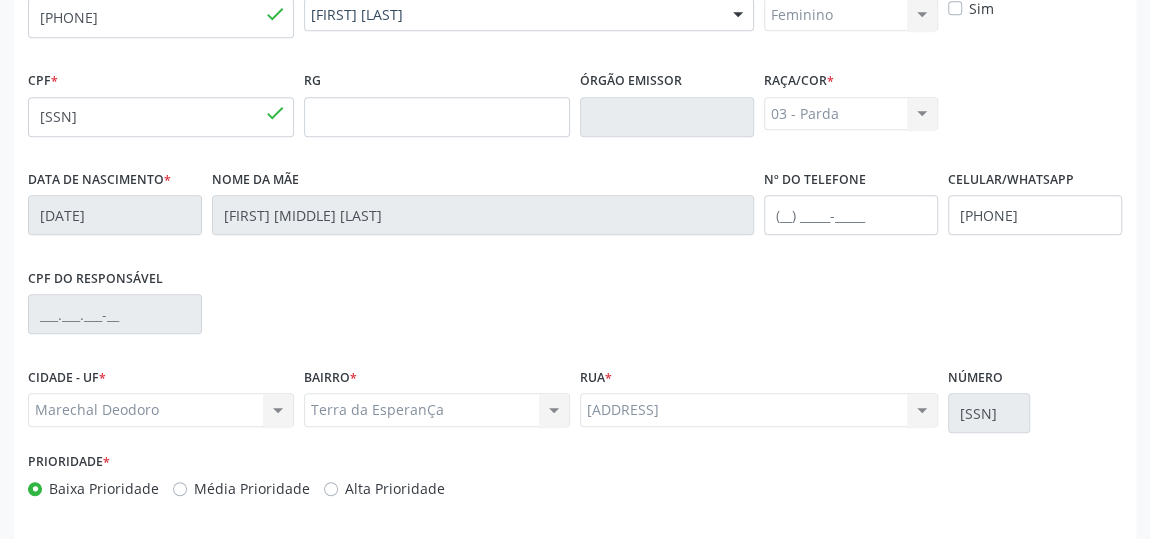 scroll, scrollTop: 604, scrollLeft: 0, axis: vertical 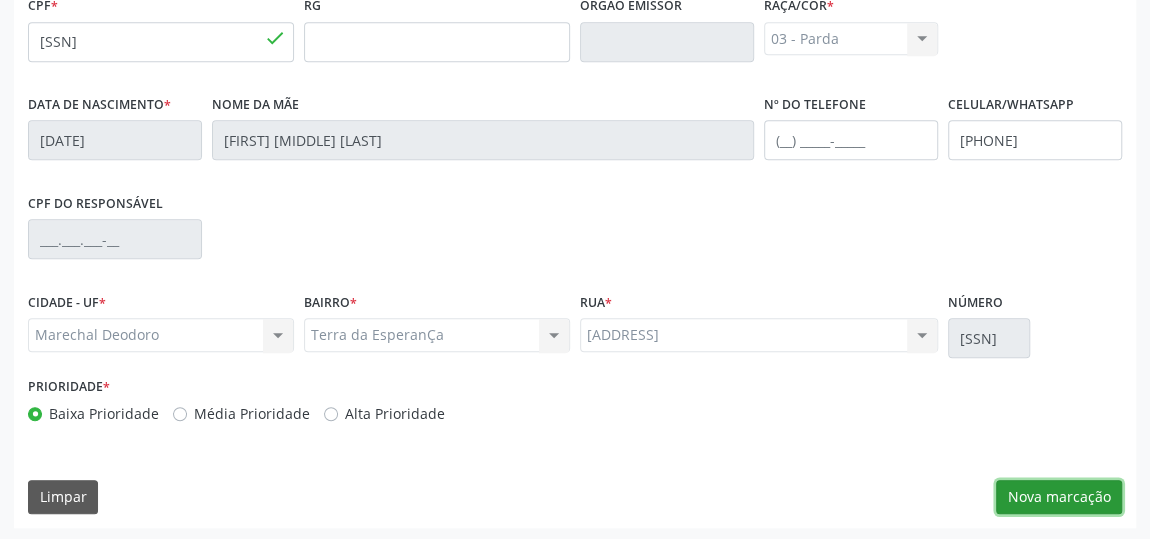 click on "Nova marcação" at bounding box center [1059, 497] 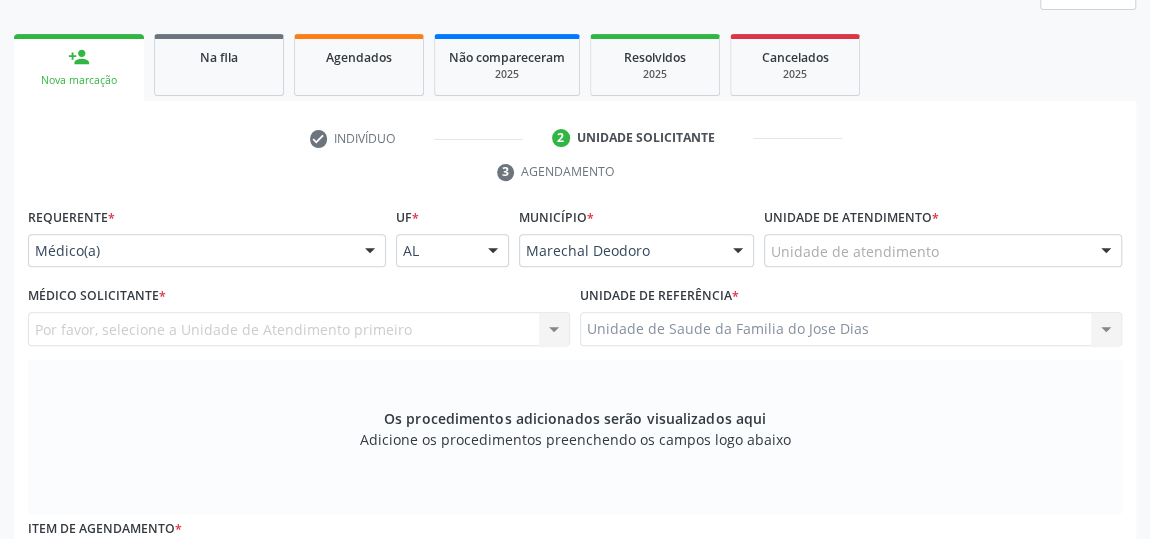 scroll, scrollTop: 422, scrollLeft: 0, axis: vertical 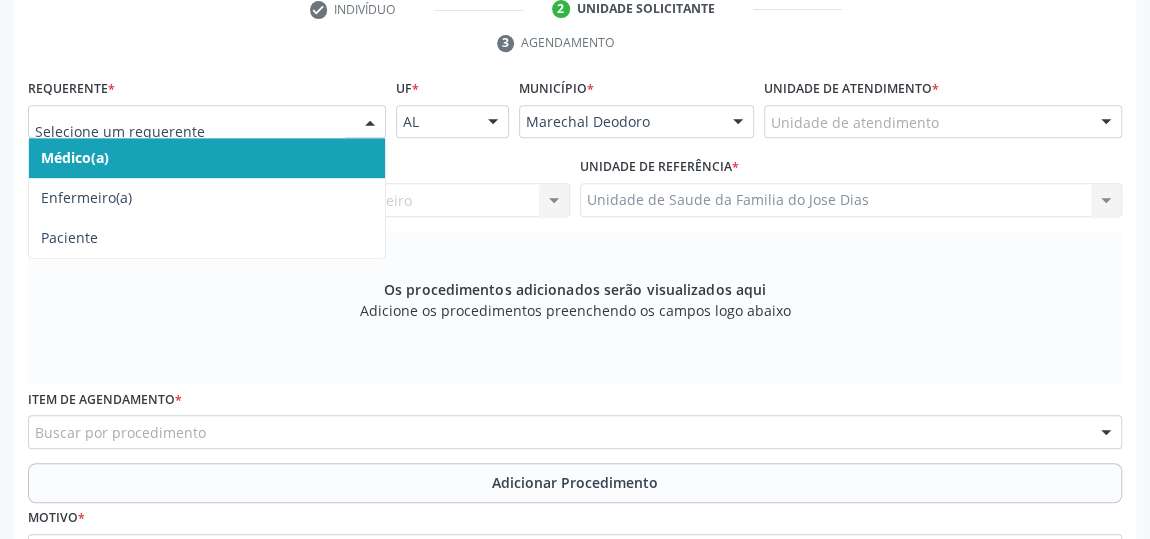 click at bounding box center (370, 123) 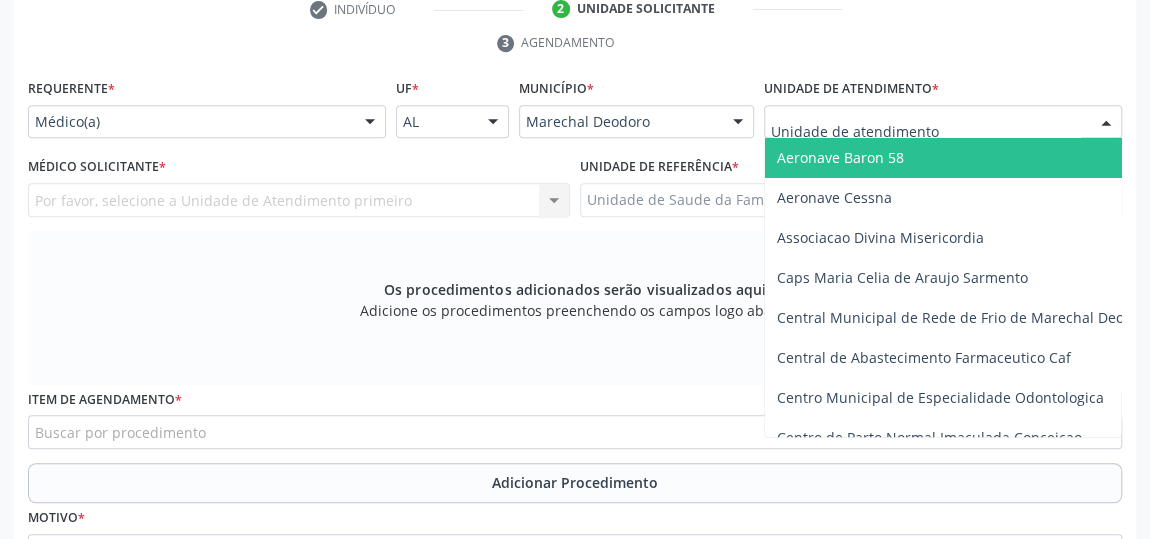 type on "J" 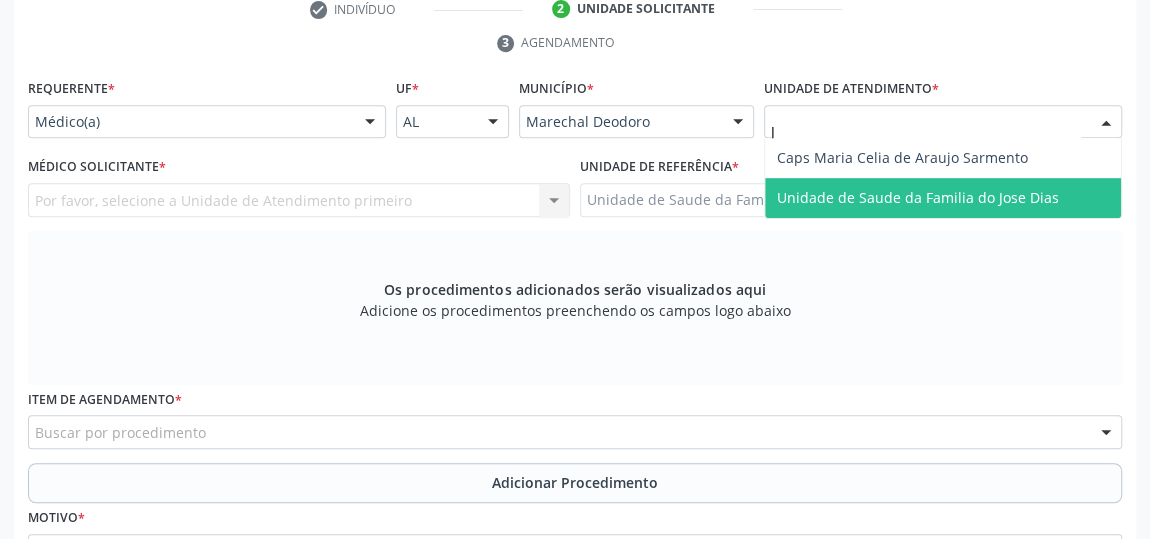 click on "Unidade de Saude da Familia do Jose Dias" at bounding box center [918, 197] 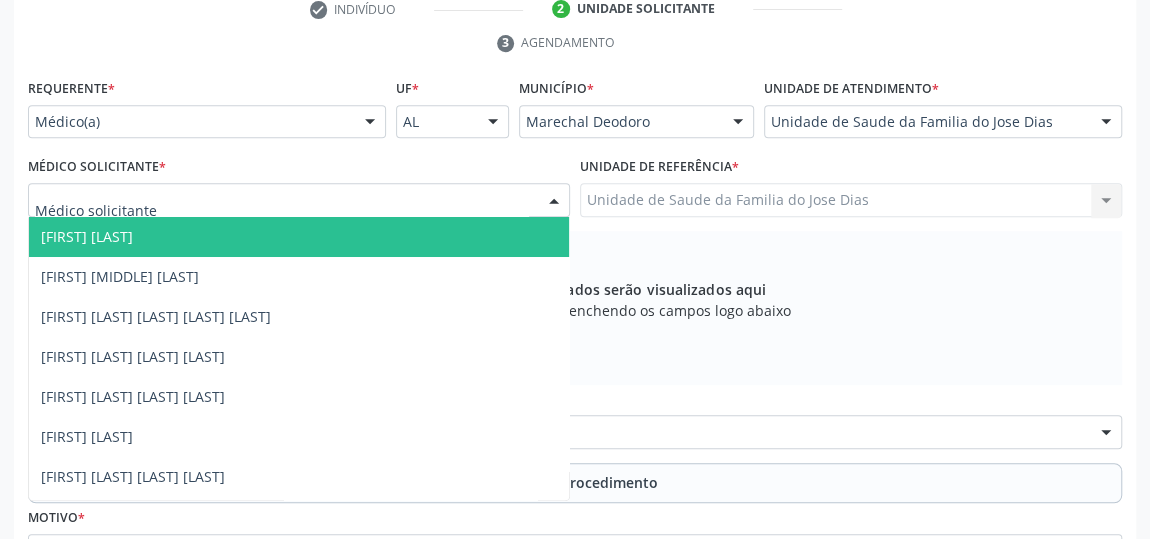 click at bounding box center [554, 201] 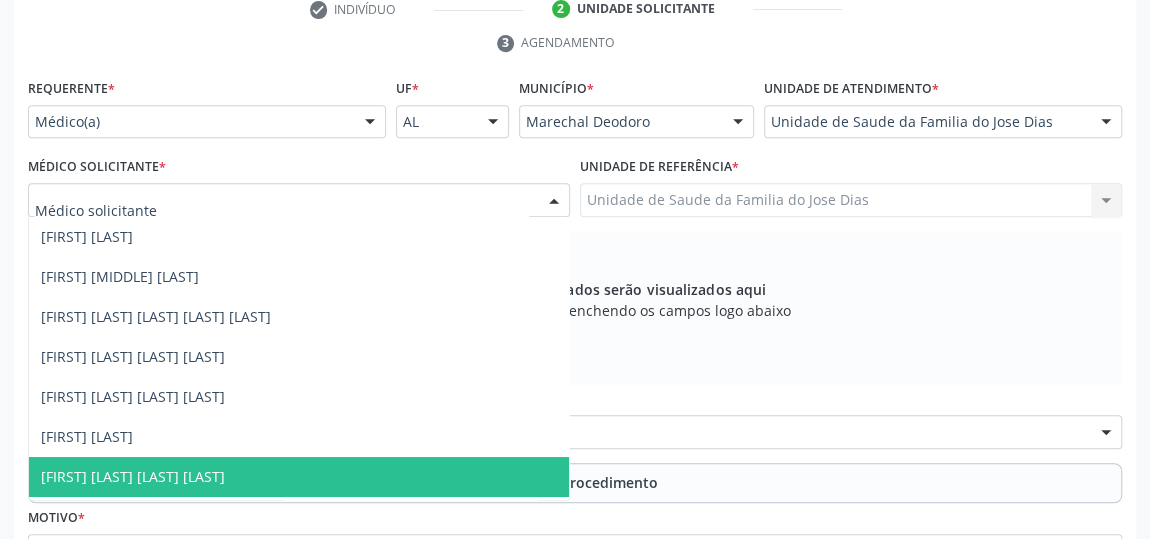 click on "[FIRST] [LAST] [LAST] [LAST]" at bounding box center [299, 477] 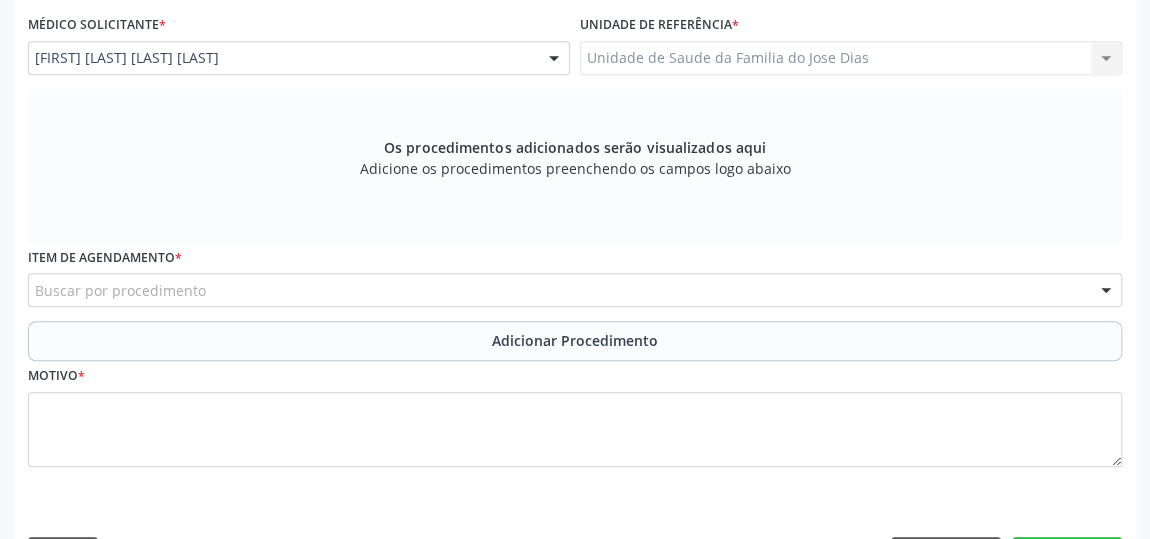 scroll, scrollTop: 620, scrollLeft: 0, axis: vertical 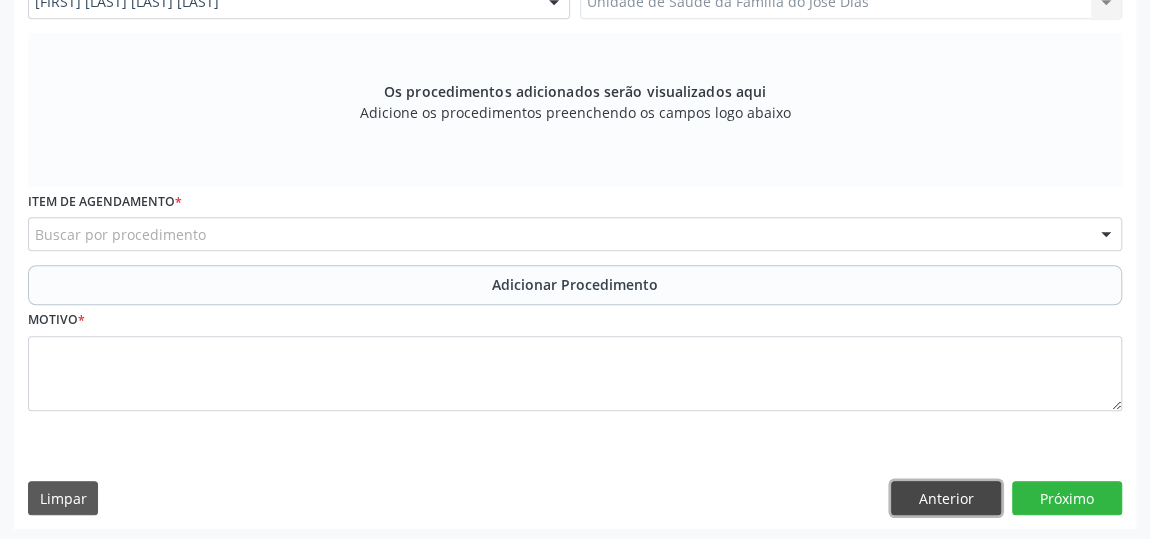 click on "Anterior" at bounding box center [946, 498] 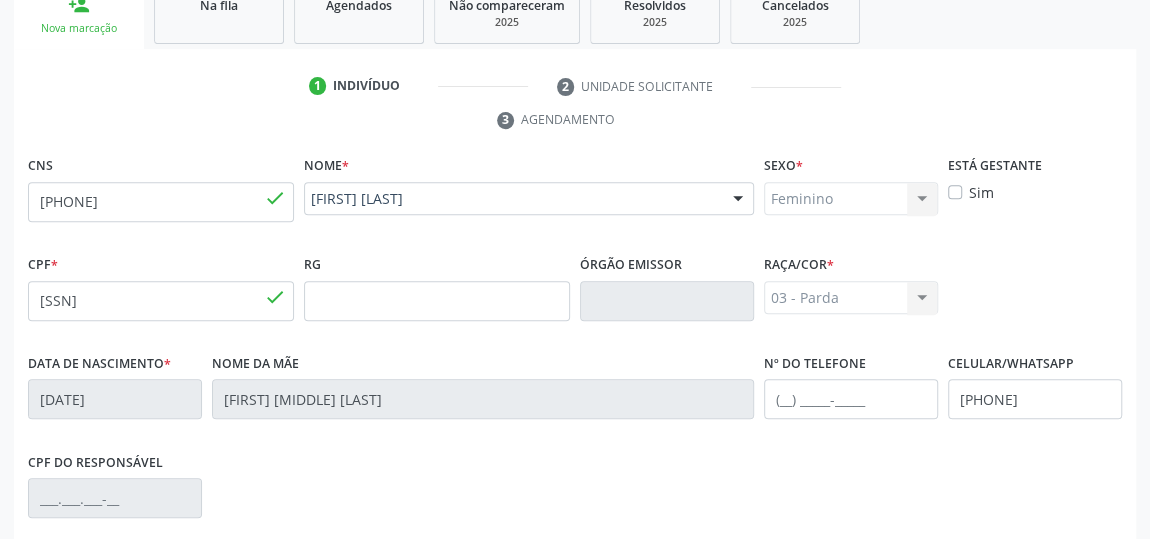 scroll, scrollTop: 331, scrollLeft: 0, axis: vertical 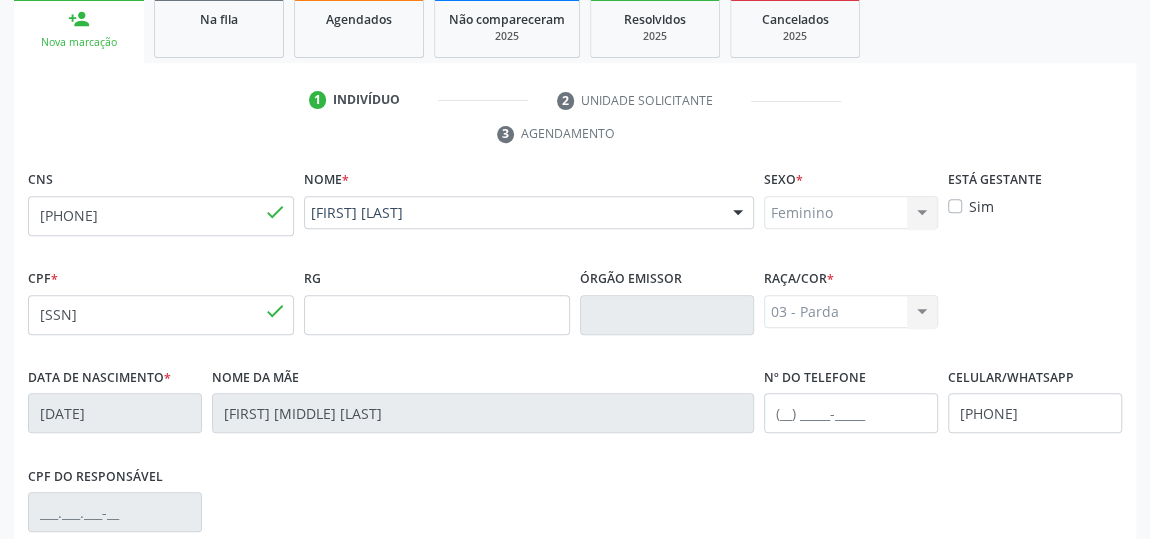 click on "Sim" at bounding box center [981, 206] 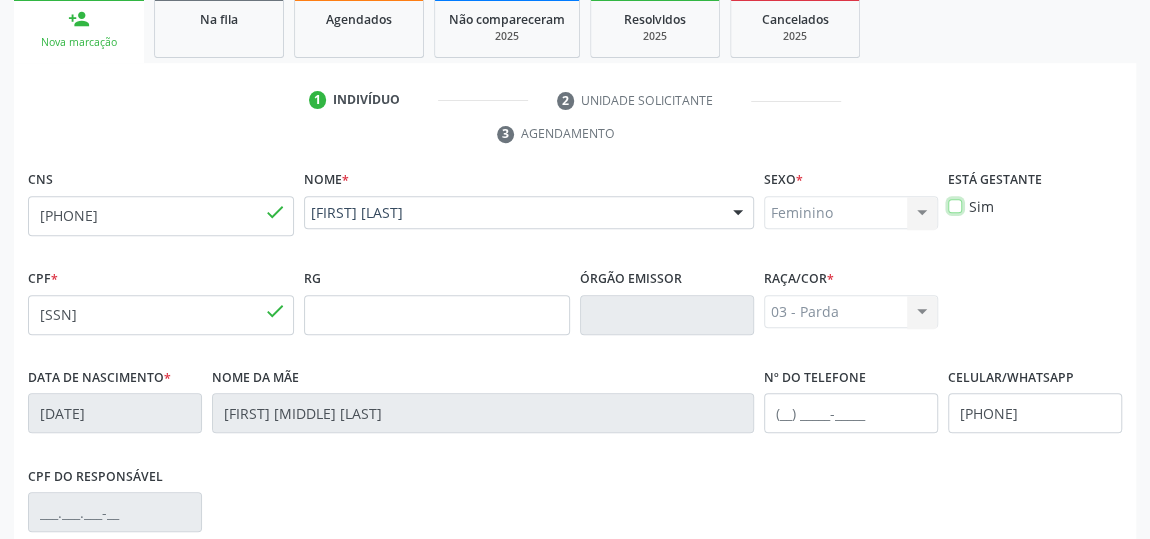 click on "Sim" at bounding box center (955, 205) 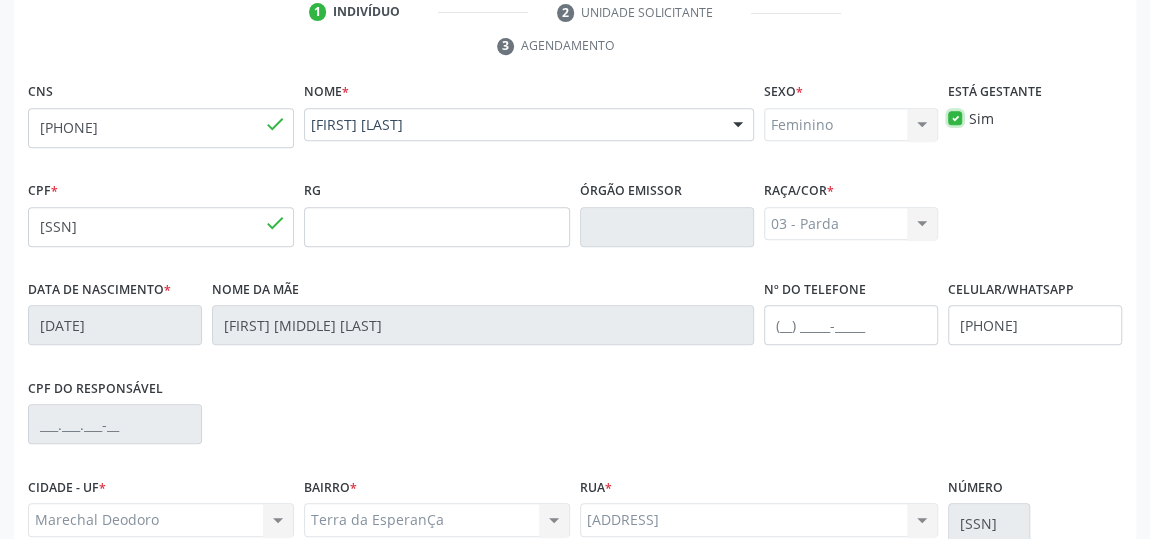 scroll, scrollTop: 604, scrollLeft: 0, axis: vertical 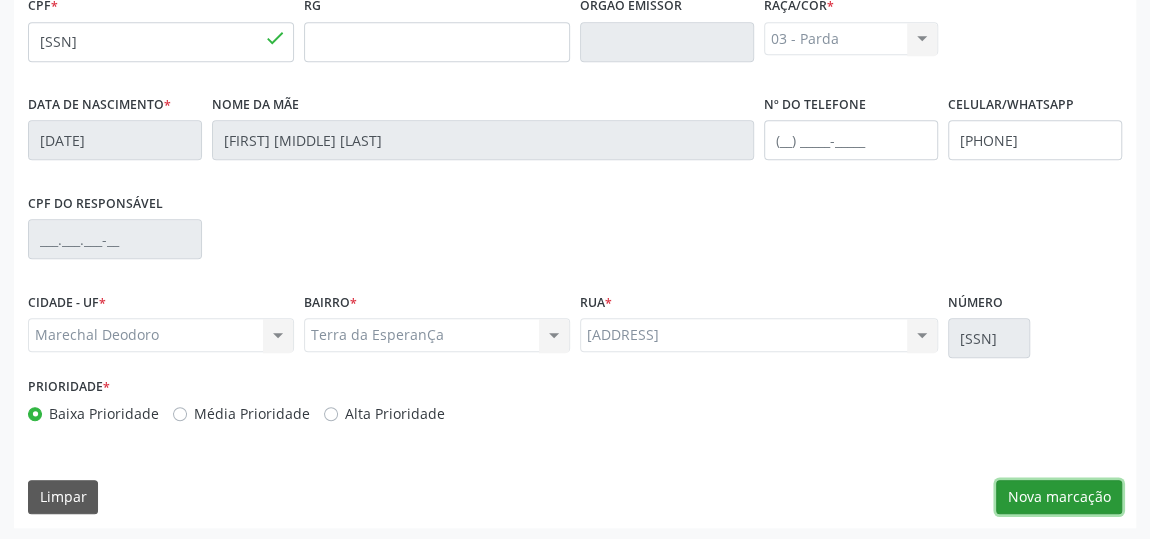 click on "Nova marcação" at bounding box center (1059, 497) 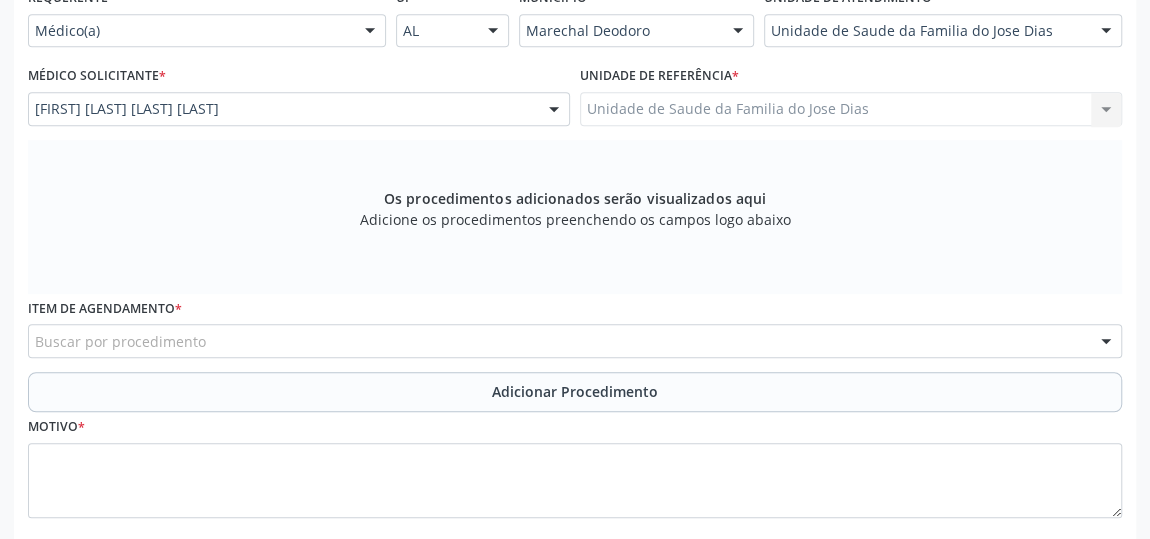 scroll, scrollTop: 529, scrollLeft: 0, axis: vertical 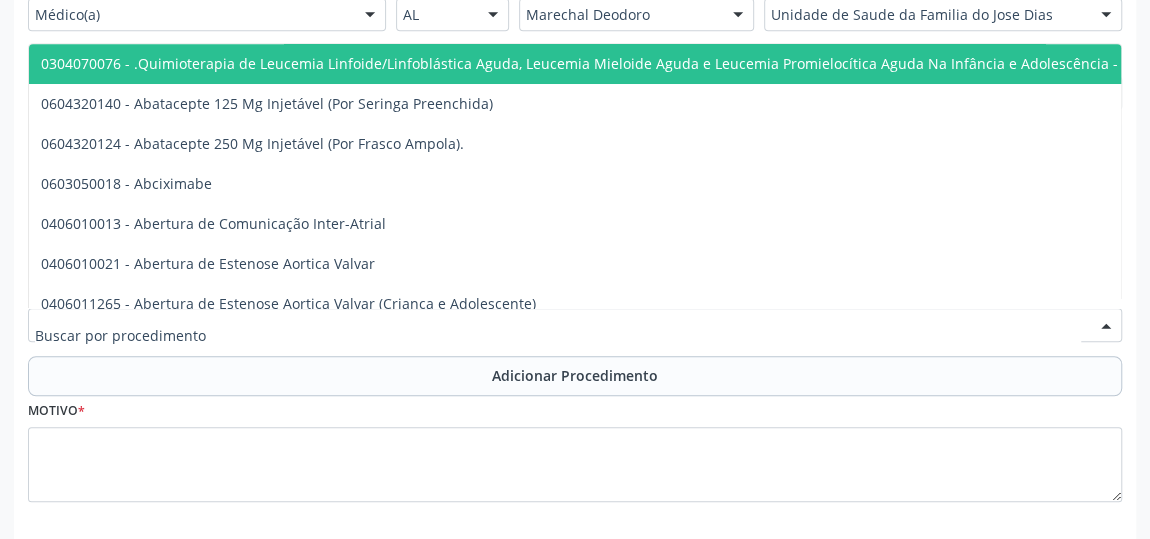 click at bounding box center (575, 325) 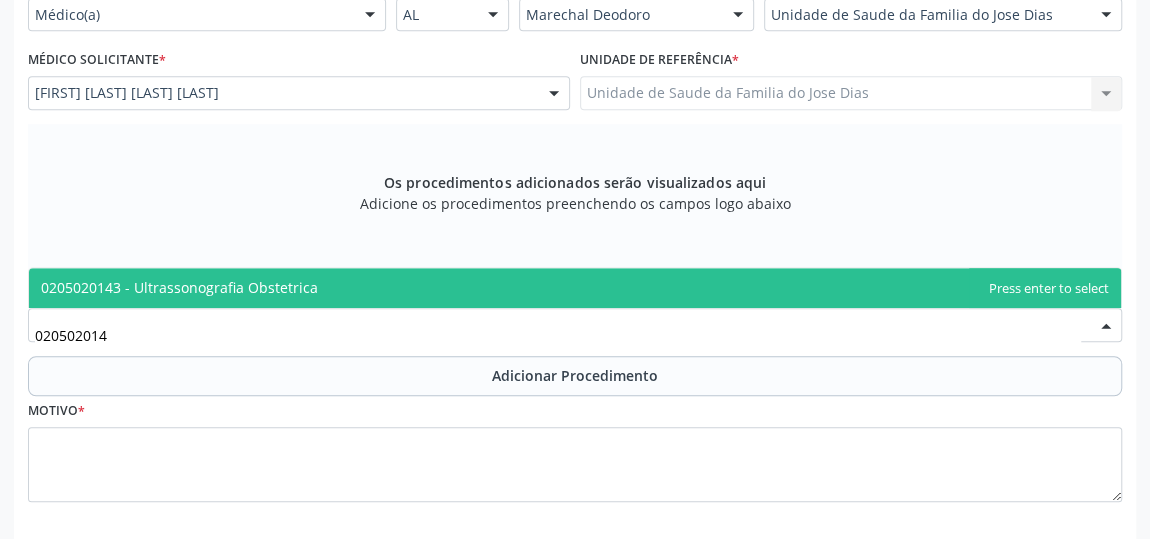 type on "[SSN]" 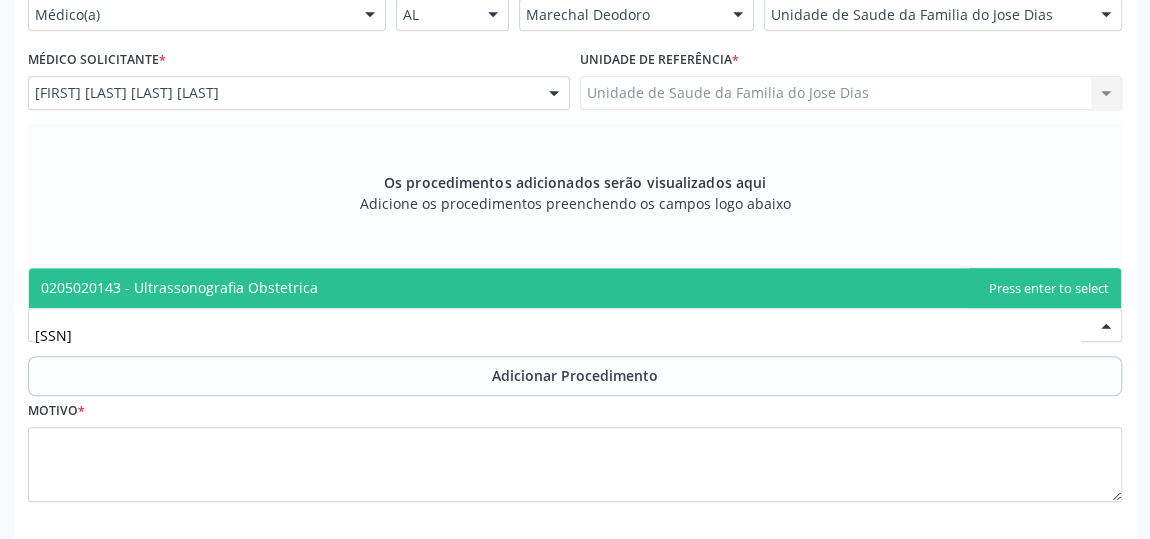 click on "0205020143 - Ultrassonografia Obstetrica" at bounding box center (575, 288) 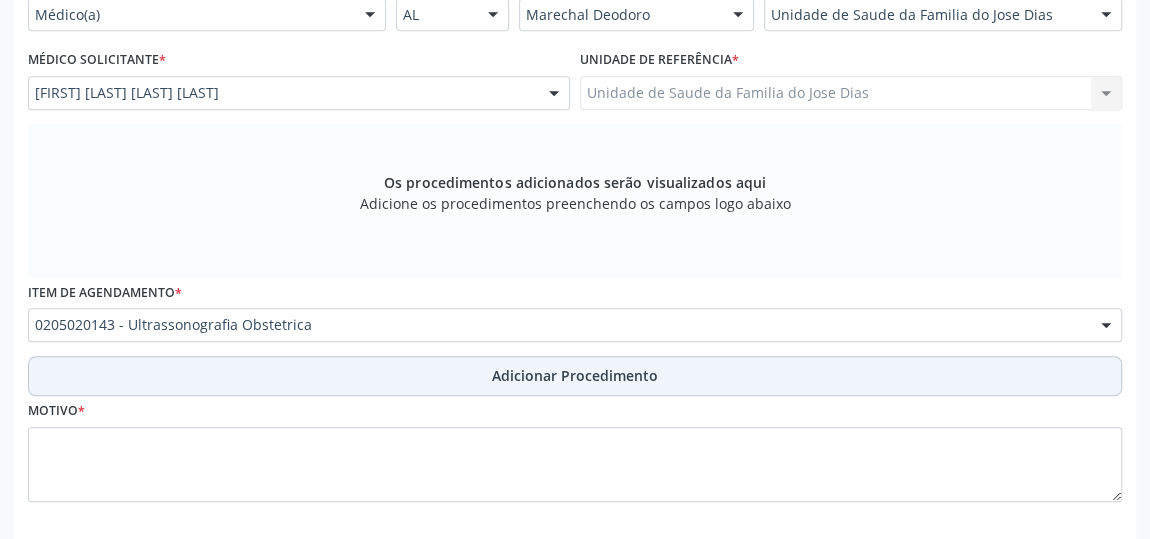 click on "Adicionar Procedimento" at bounding box center [575, 375] 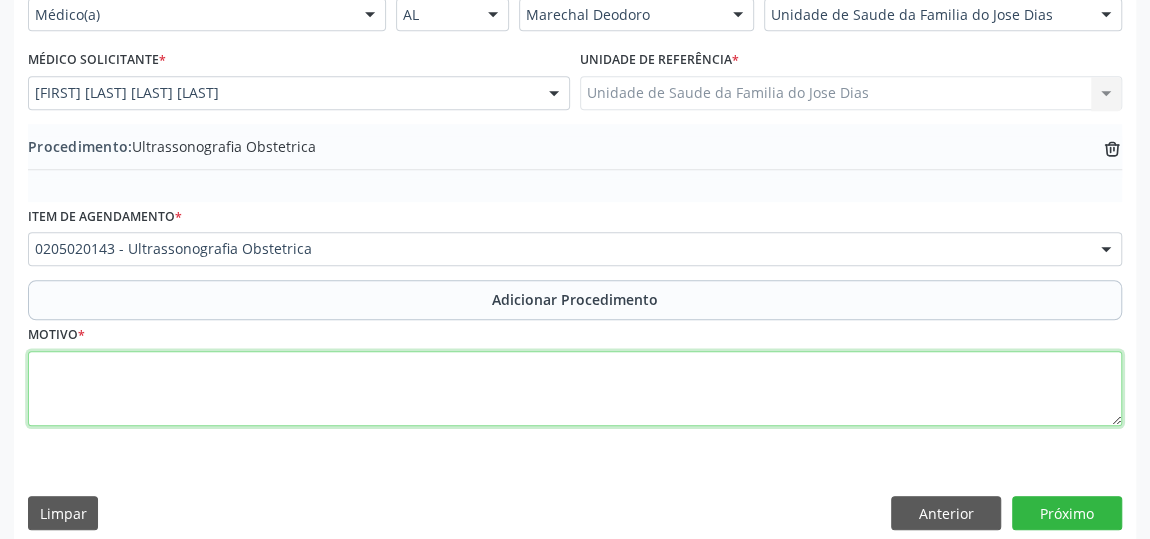 click at bounding box center (575, 389) 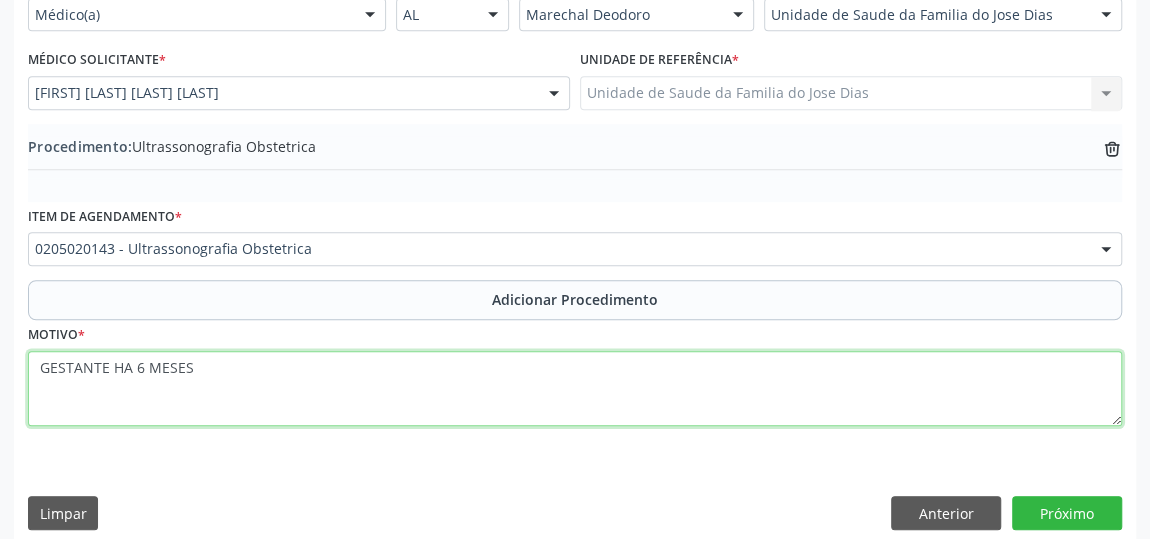 click on "GESTANTE HA 6 MESES" at bounding box center [575, 389] 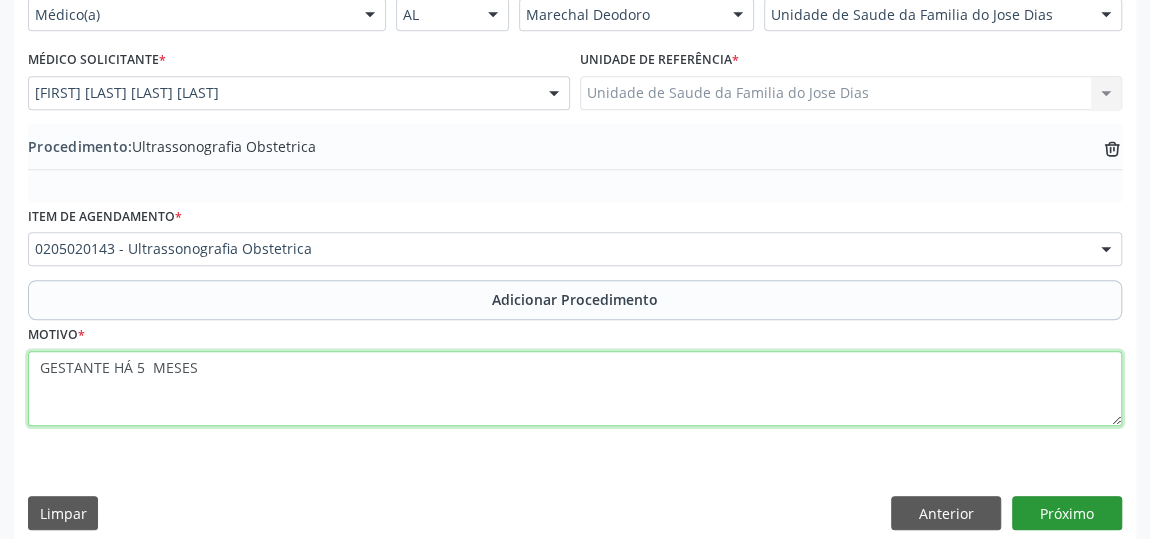 type on "GESTANTE HÁ 5  MESES" 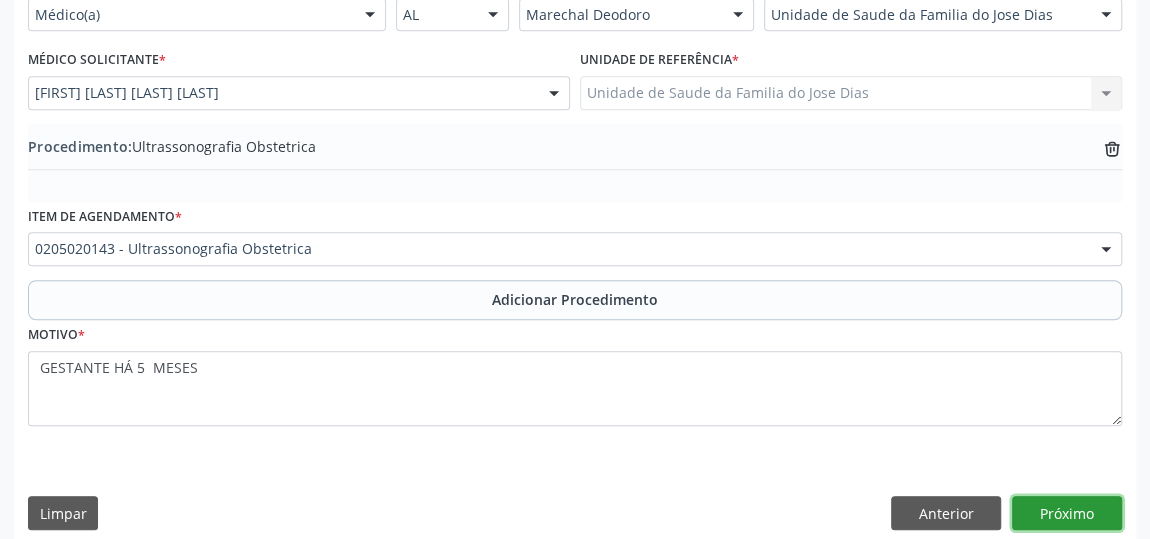 click on "Próximo" at bounding box center (1067, 513) 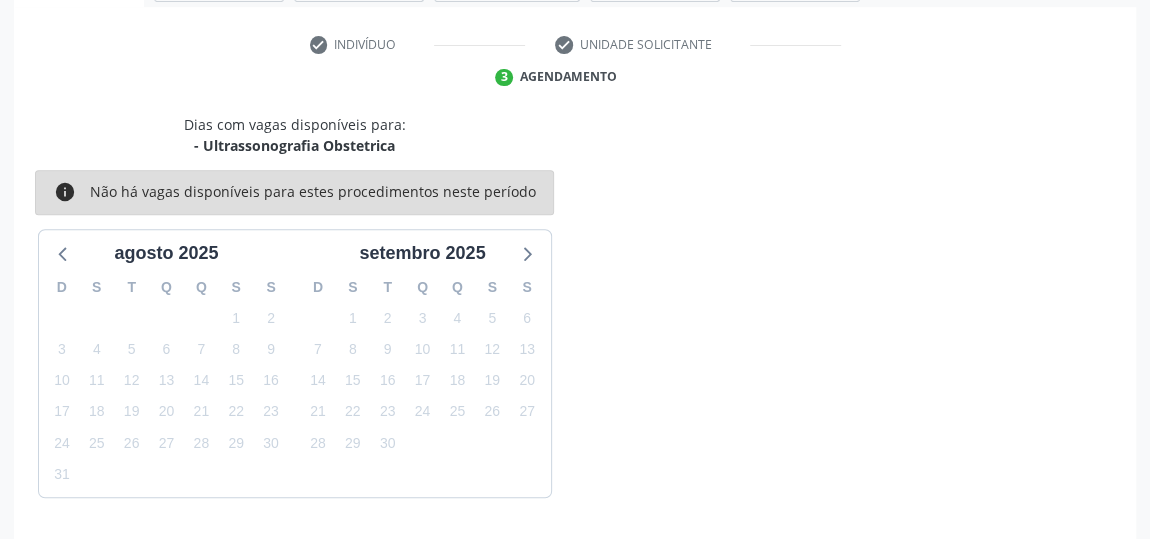 scroll, scrollTop: 446, scrollLeft: 0, axis: vertical 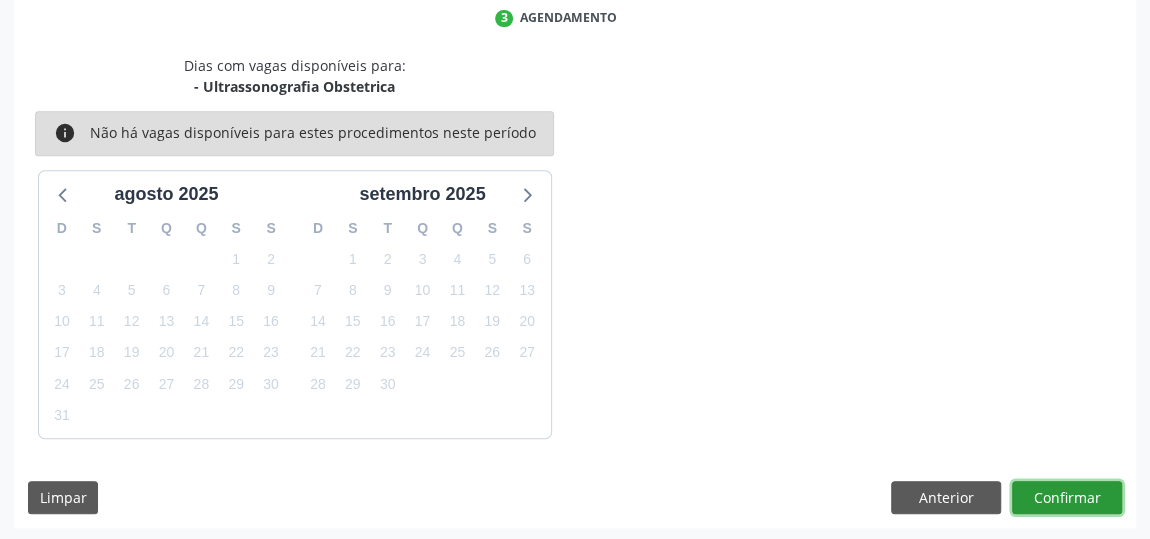 click on "Confirmar" at bounding box center [1067, 498] 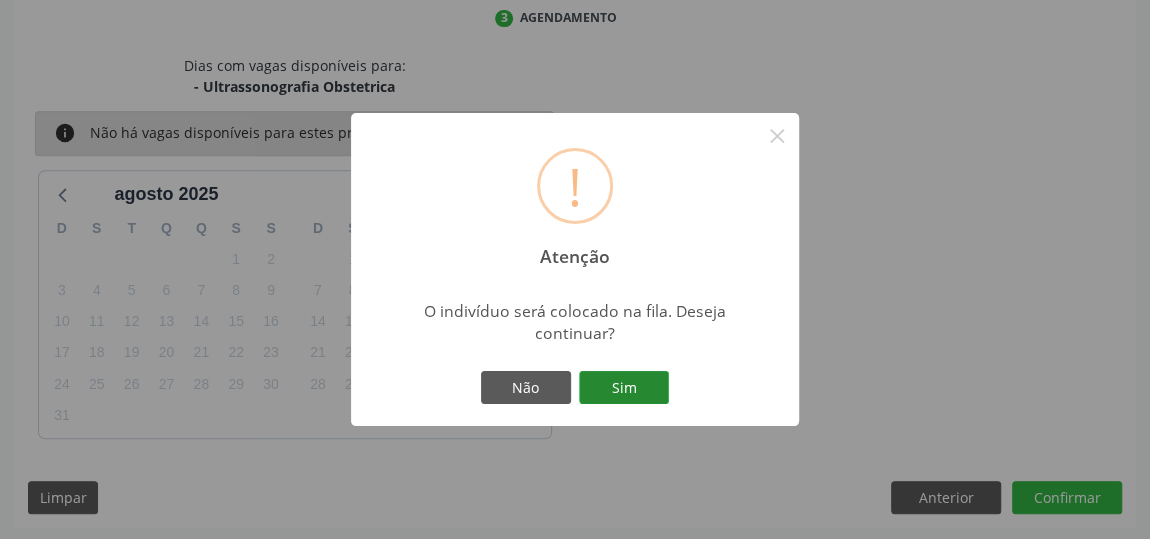 click on "Sim" at bounding box center [624, 388] 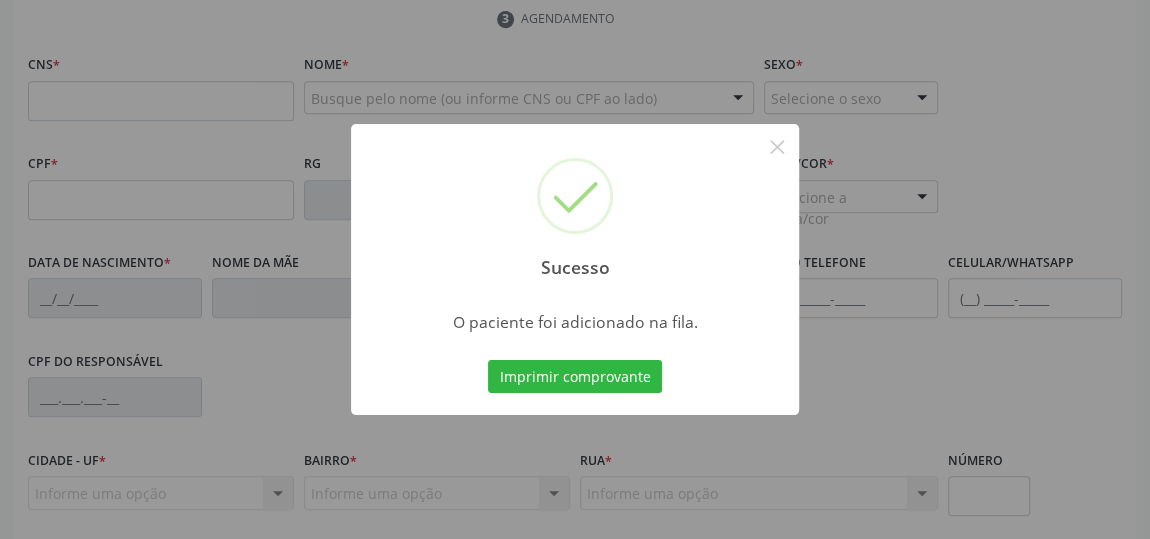 click on "Imprimir comprovante" at bounding box center [575, 377] 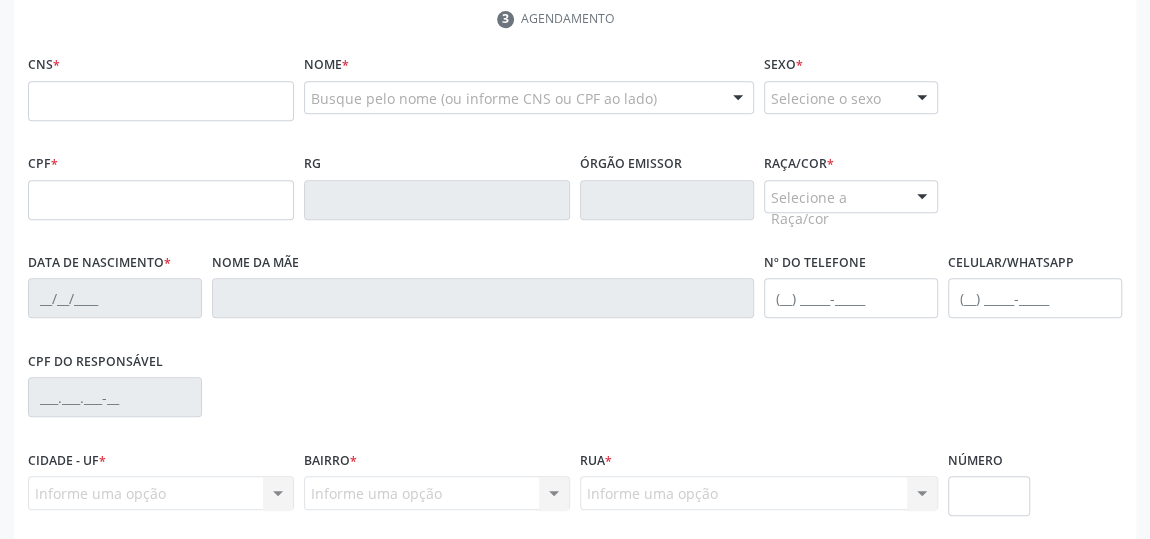 scroll, scrollTop: 264, scrollLeft: 0, axis: vertical 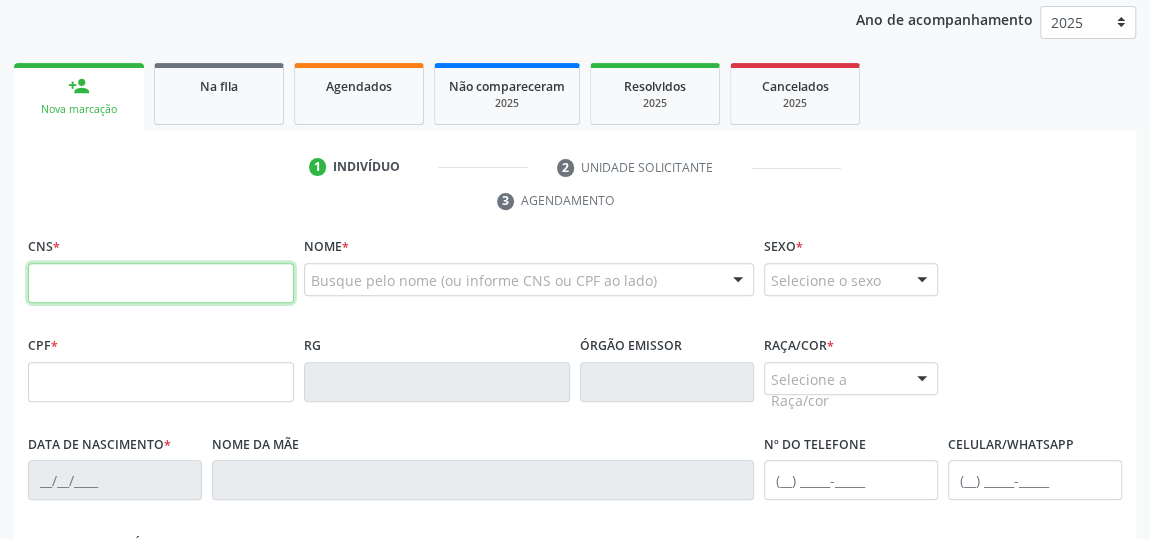 click at bounding box center (161, 283) 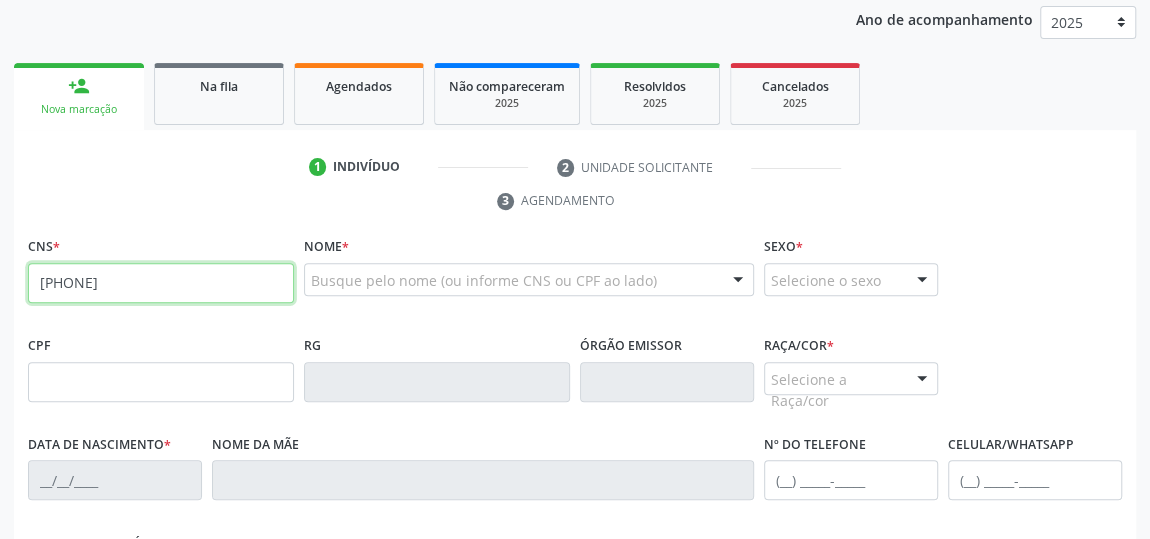 type on "[PHONE]" 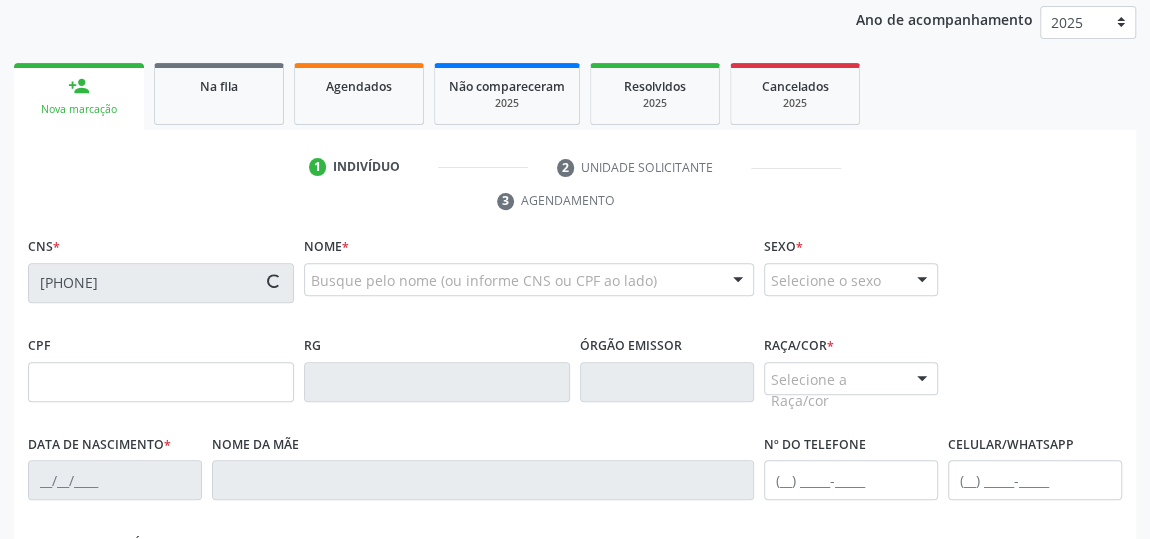 type on "[PHONE]" 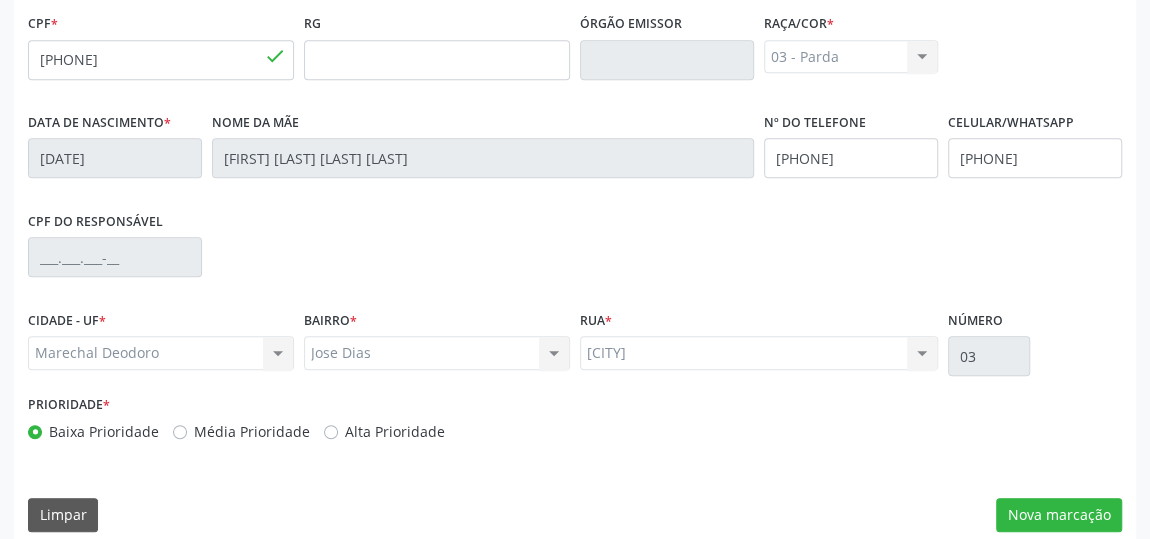 scroll, scrollTop: 604, scrollLeft: 0, axis: vertical 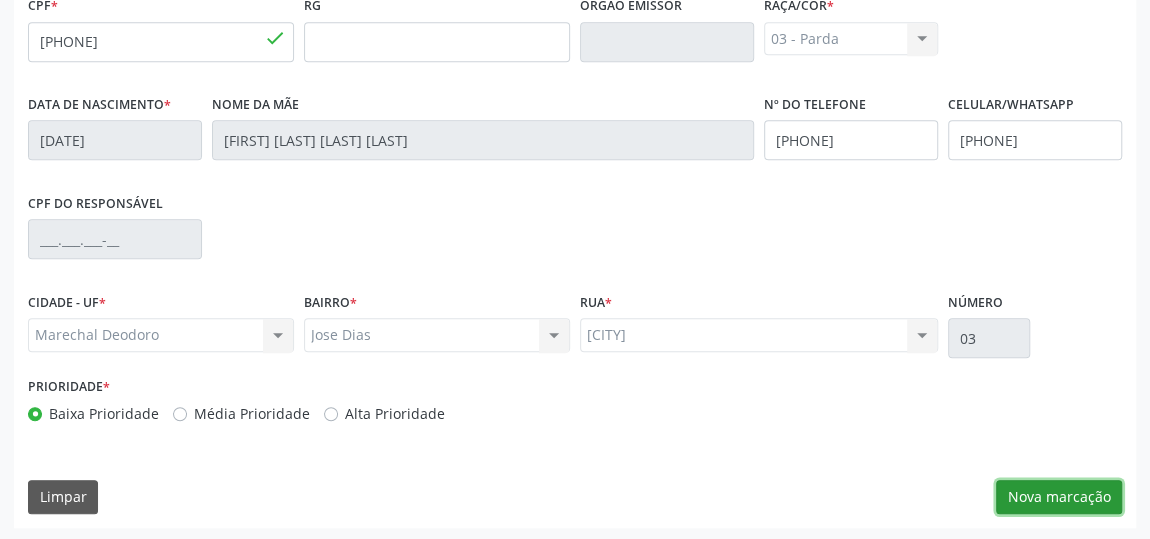 click on "Nova marcação" at bounding box center [1059, 497] 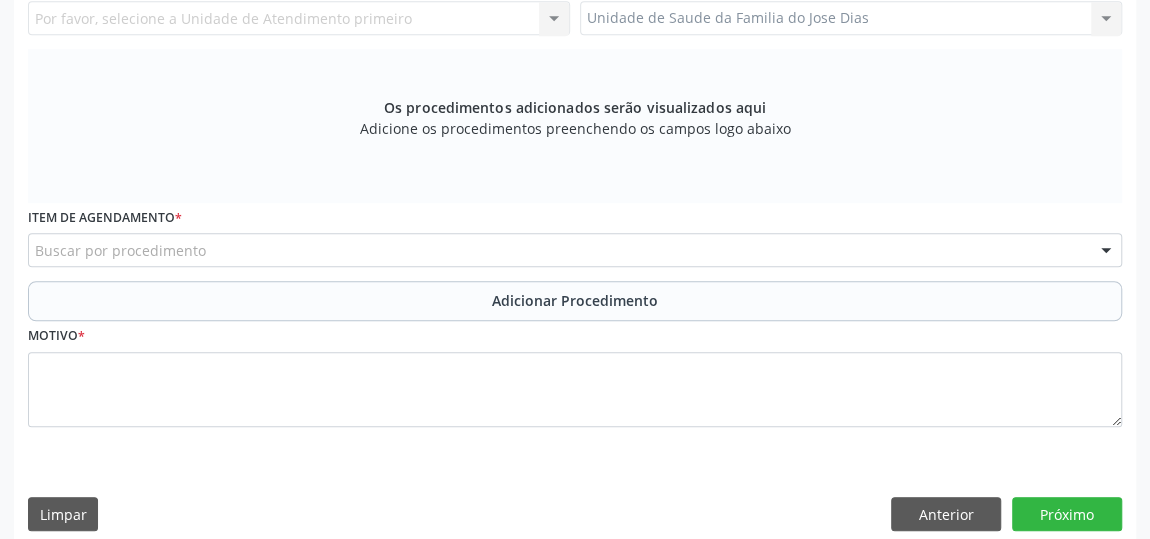 scroll, scrollTop: 331, scrollLeft: 0, axis: vertical 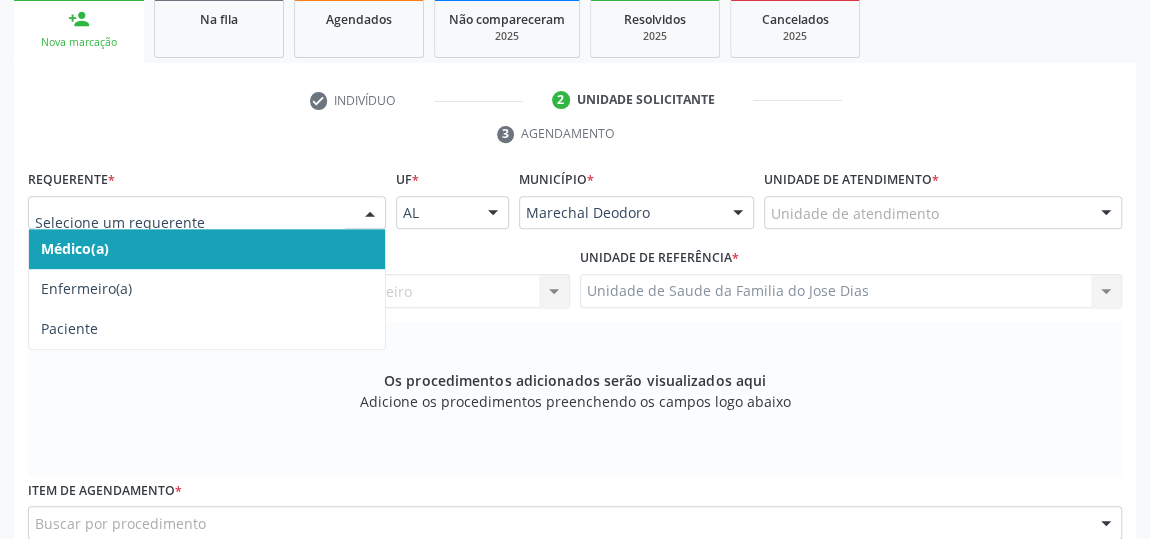 click at bounding box center [370, 214] 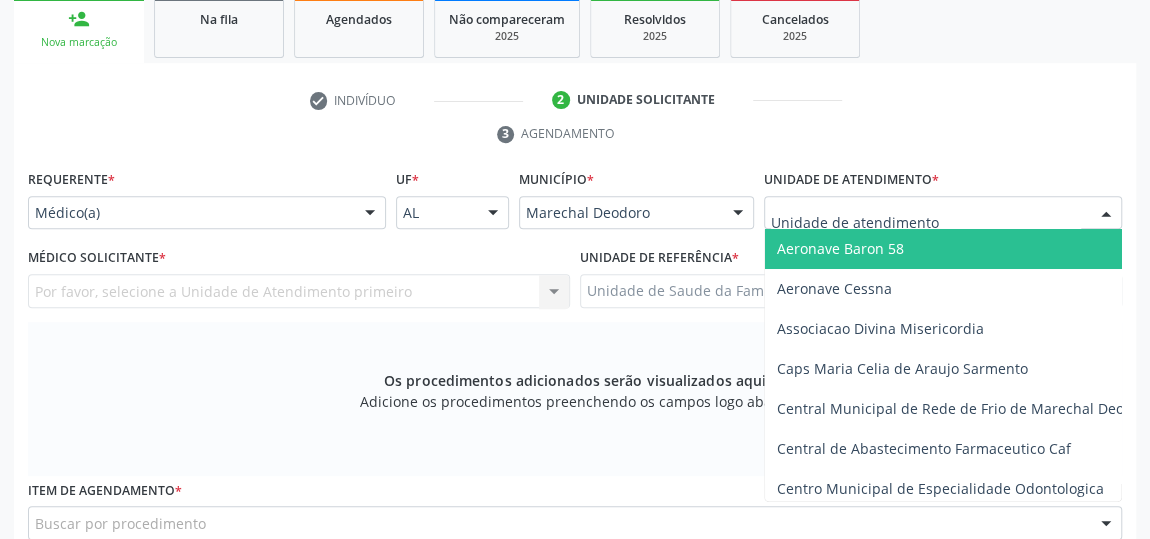 type on "J" 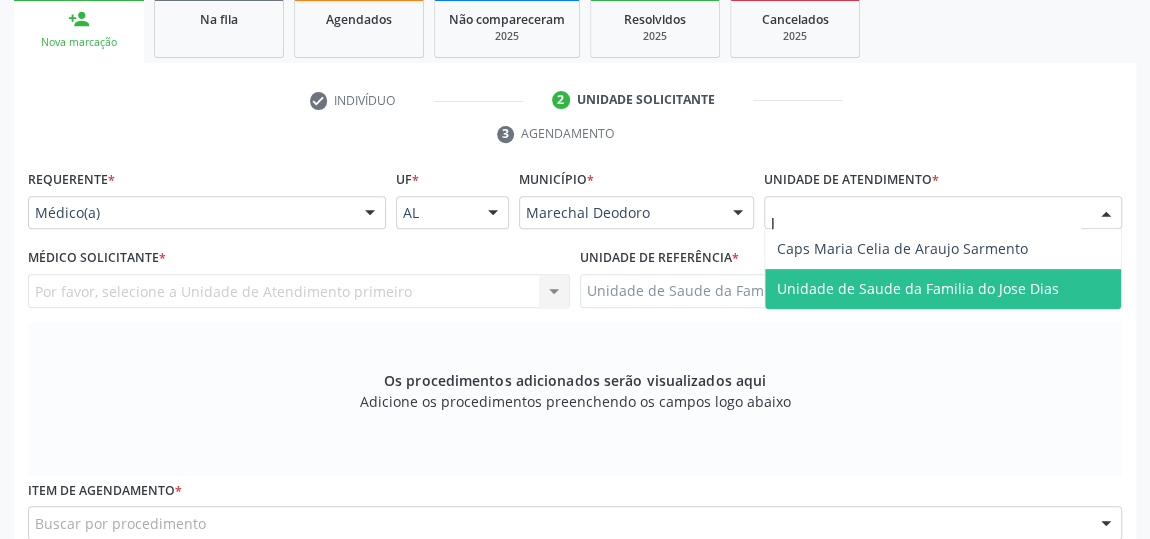 click on "Unidade de Saude da Familia do Jose Dias" at bounding box center [918, 288] 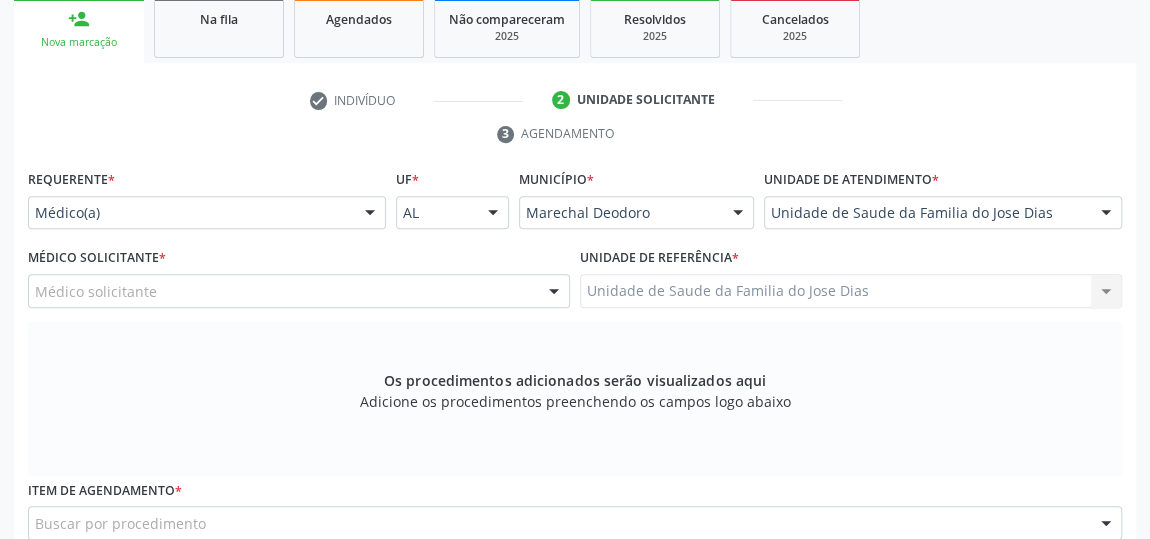 click at bounding box center [554, 292] 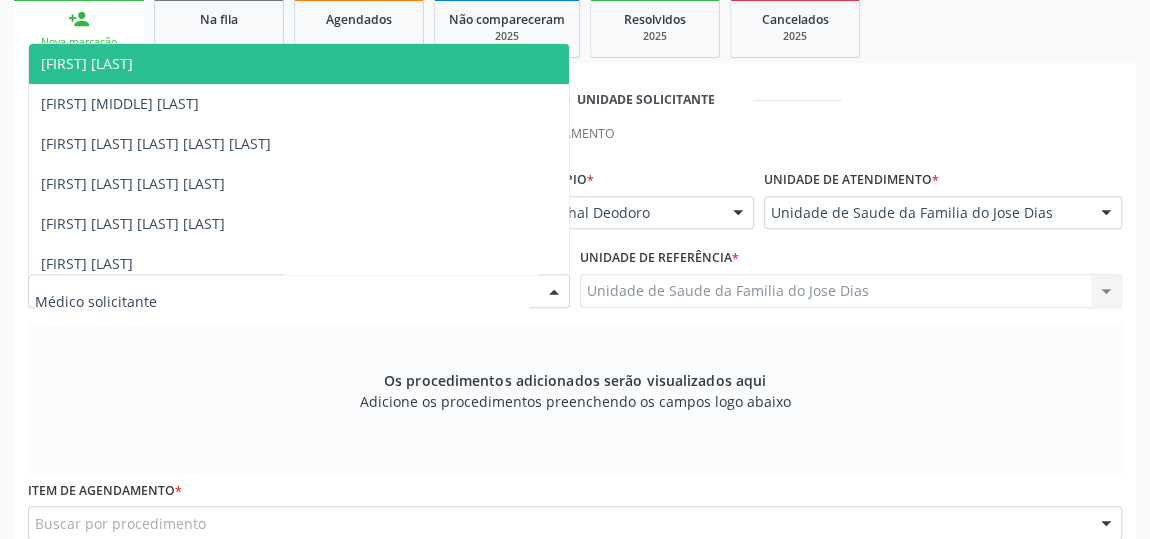 type on "J" 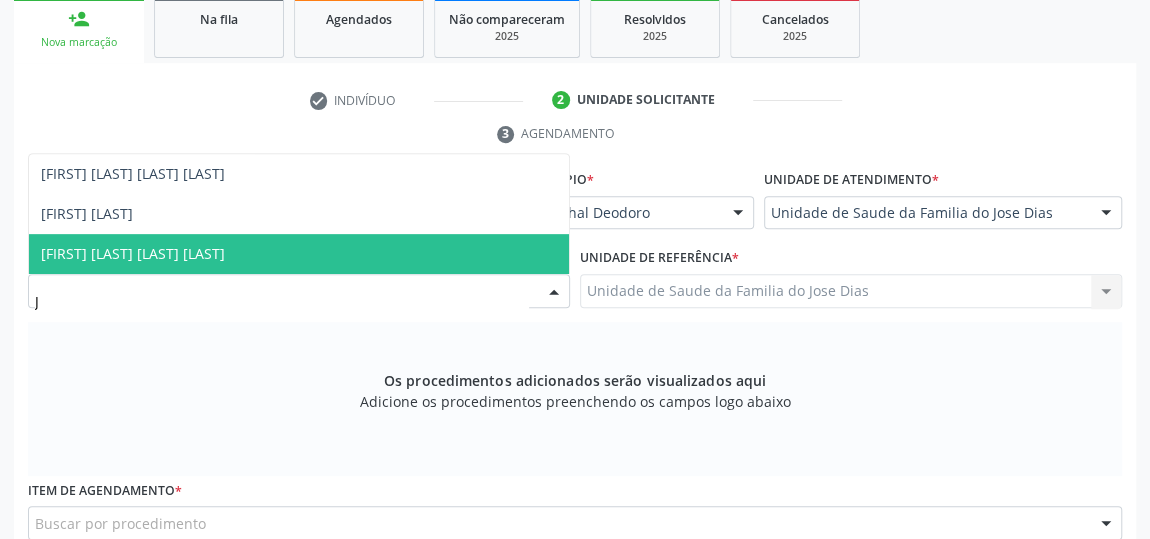 click on "[FIRST] [LAST] [LAST] [LAST]" at bounding box center (299, 254) 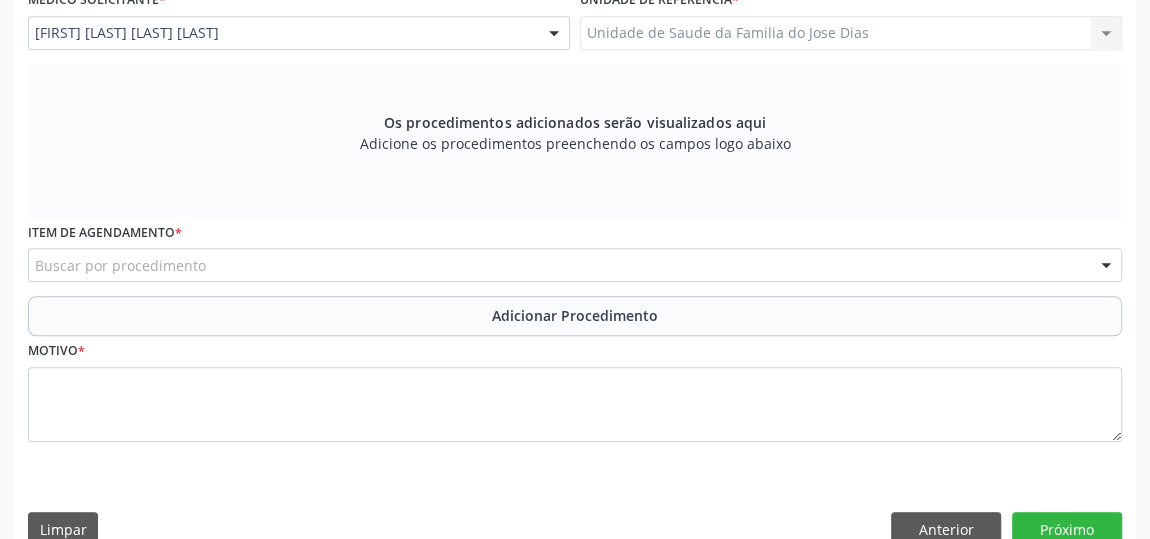 scroll, scrollTop: 604, scrollLeft: 0, axis: vertical 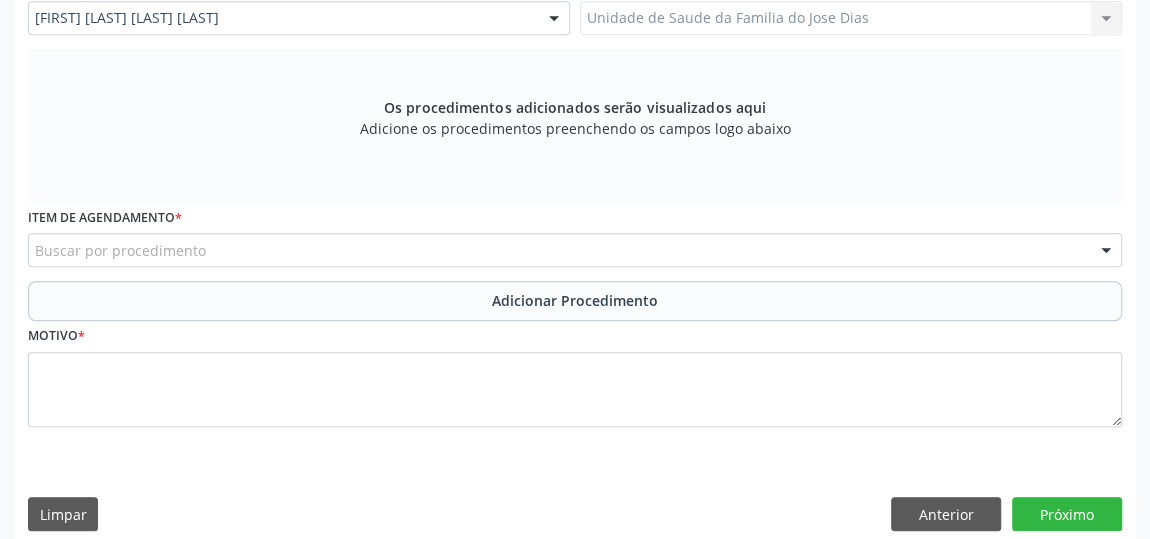 click on "Buscar por procedimento" at bounding box center [575, 250] 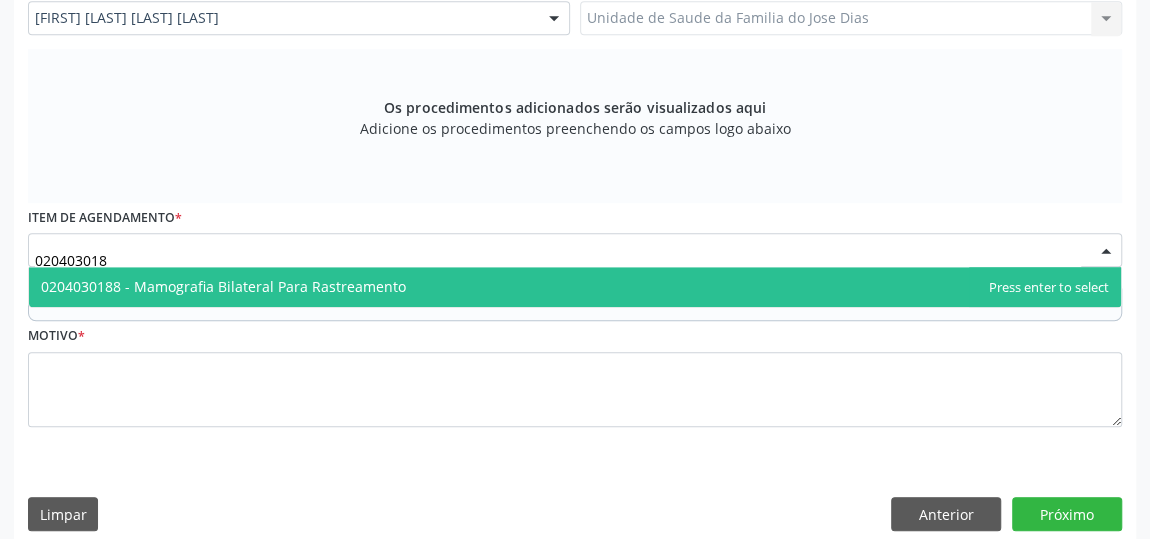 type on "[SSN]" 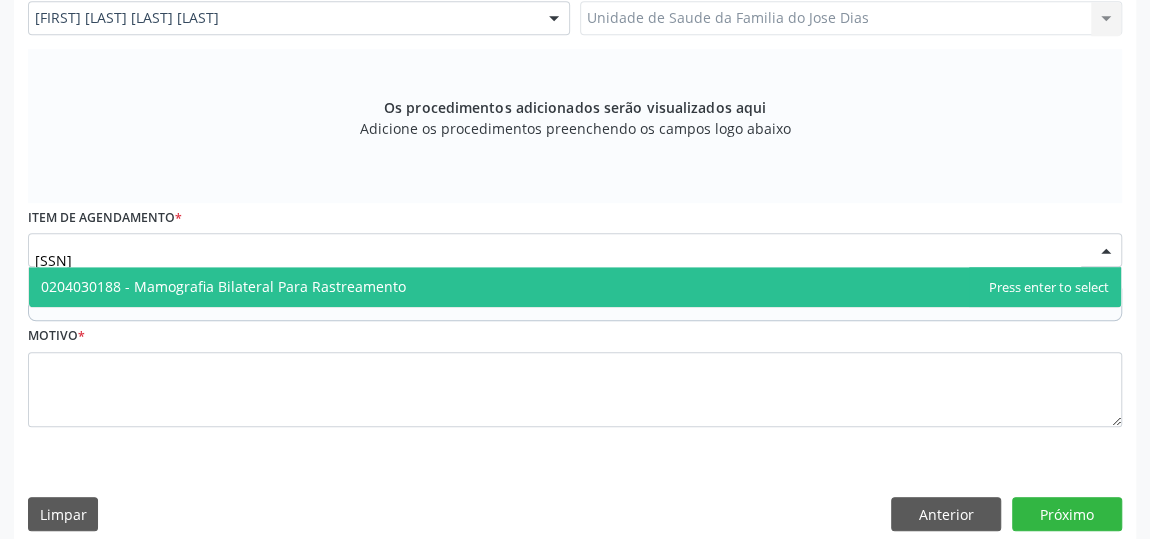 click on "0204030188 - Mamografia Bilateral Para Rastreamento" at bounding box center (223, 286) 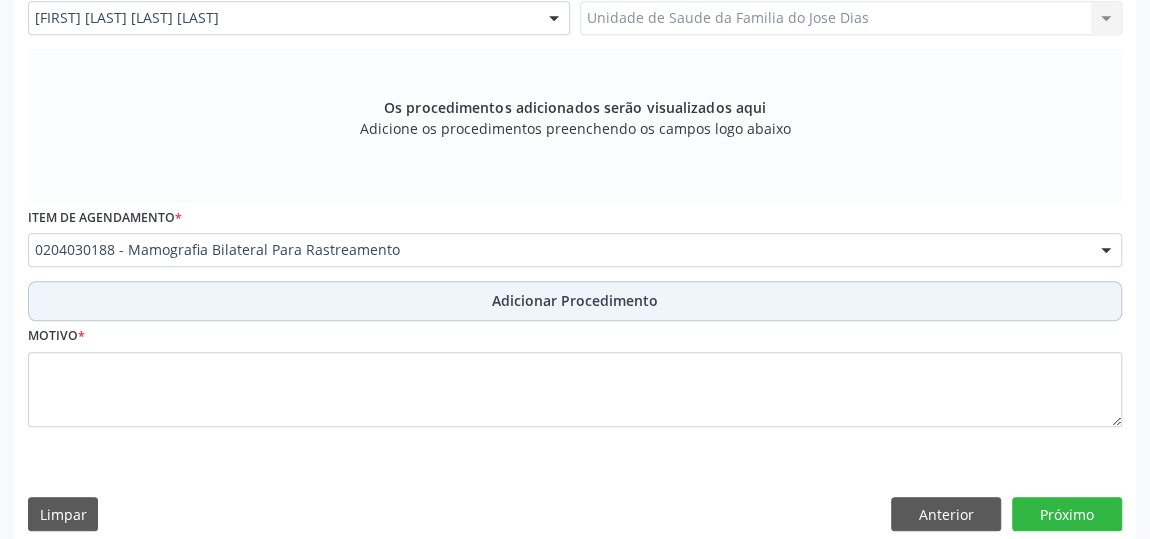 click on "Adicionar Procedimento" at bounding box center (575, 301) 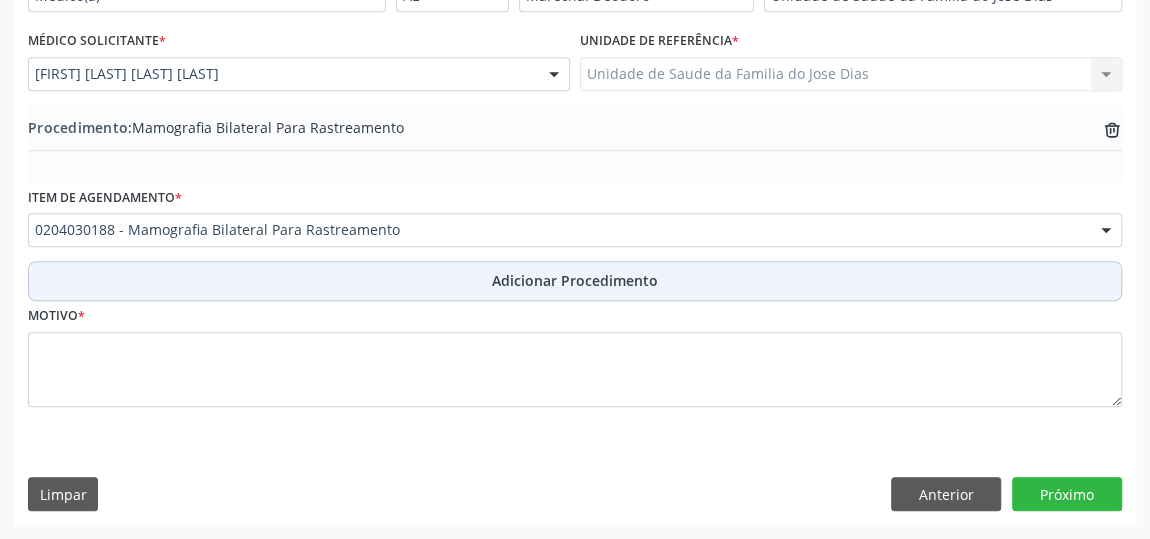 scroll, scrollTop: 544, scrollLeft: 0, axis: vertical 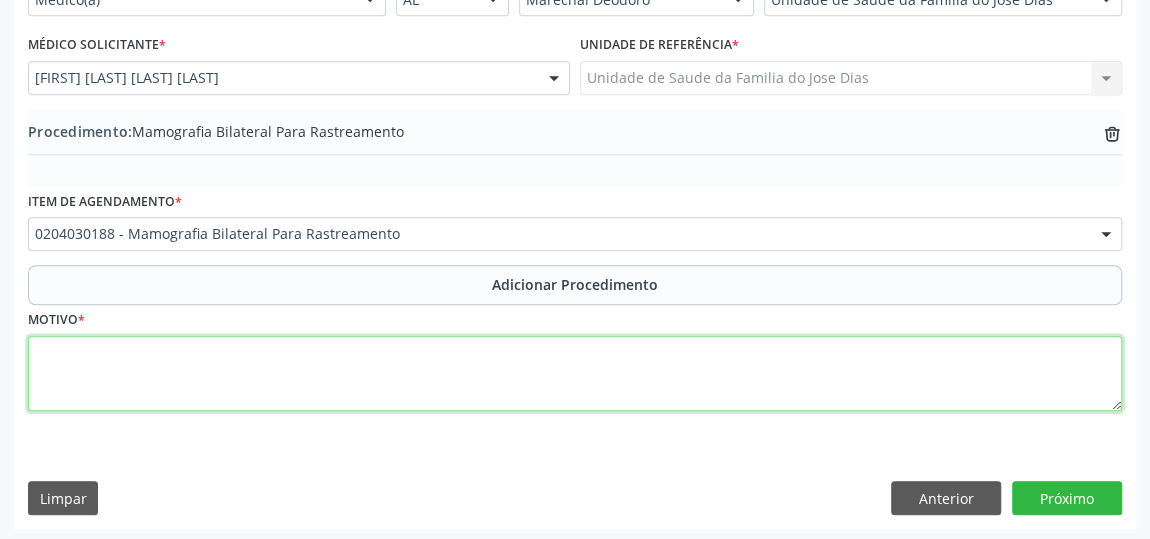 click at bounding box center (575, 374) 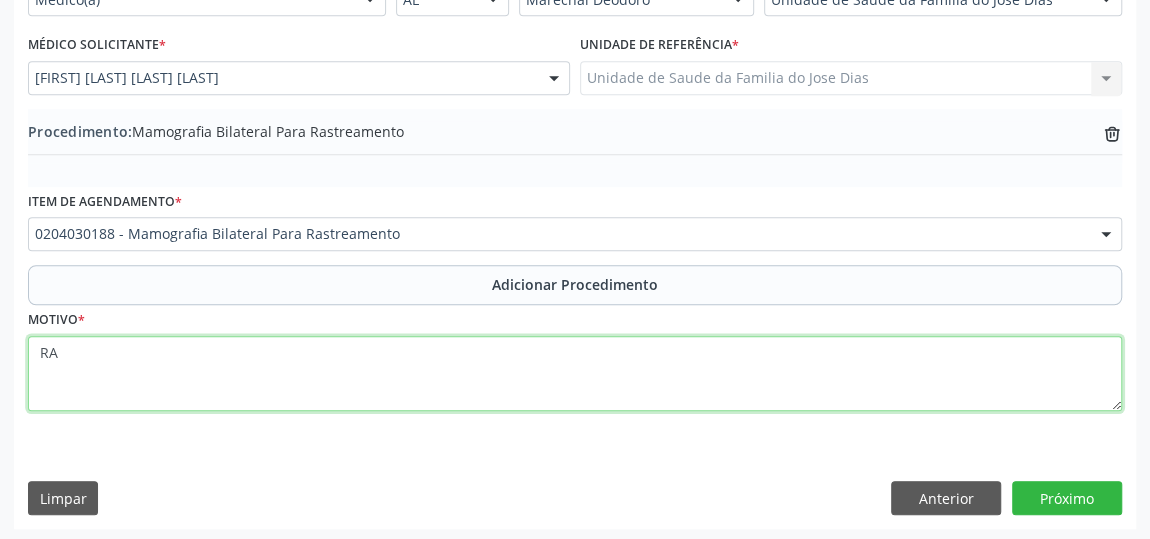 type on "R" 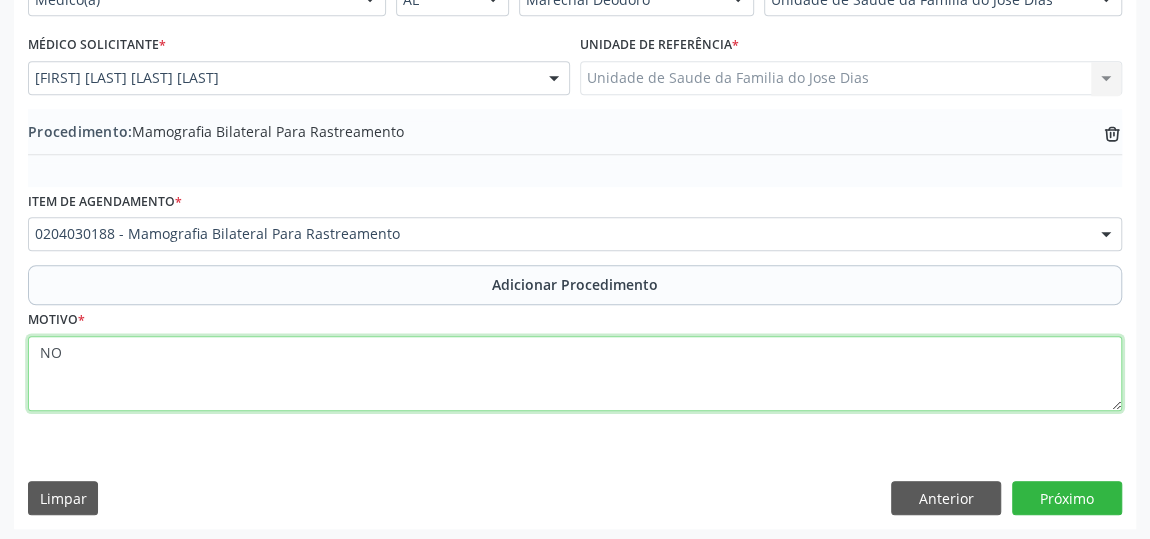 type on "N" 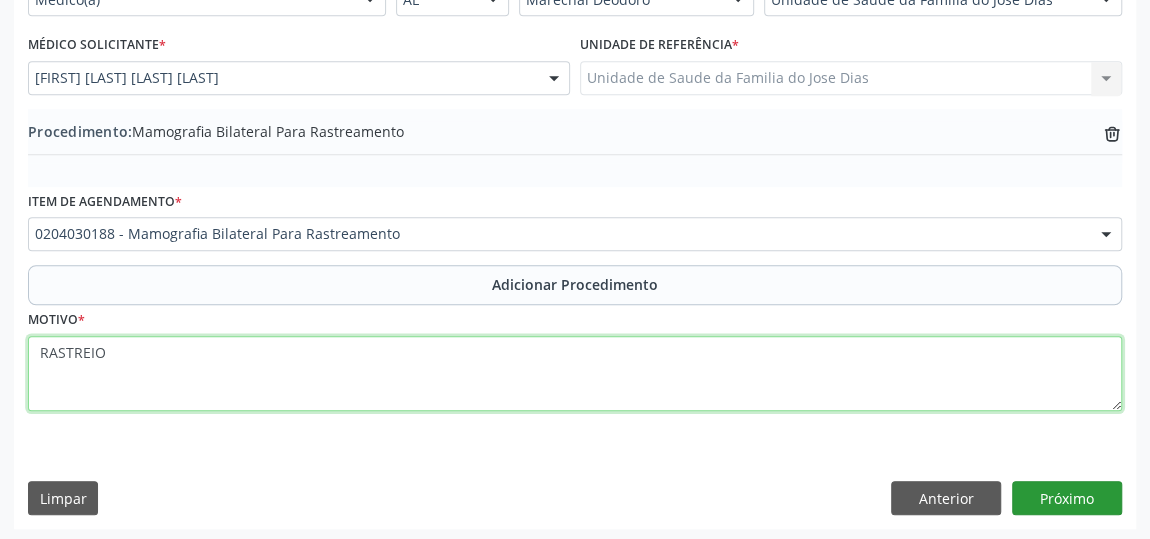 type on "RASTREIO" 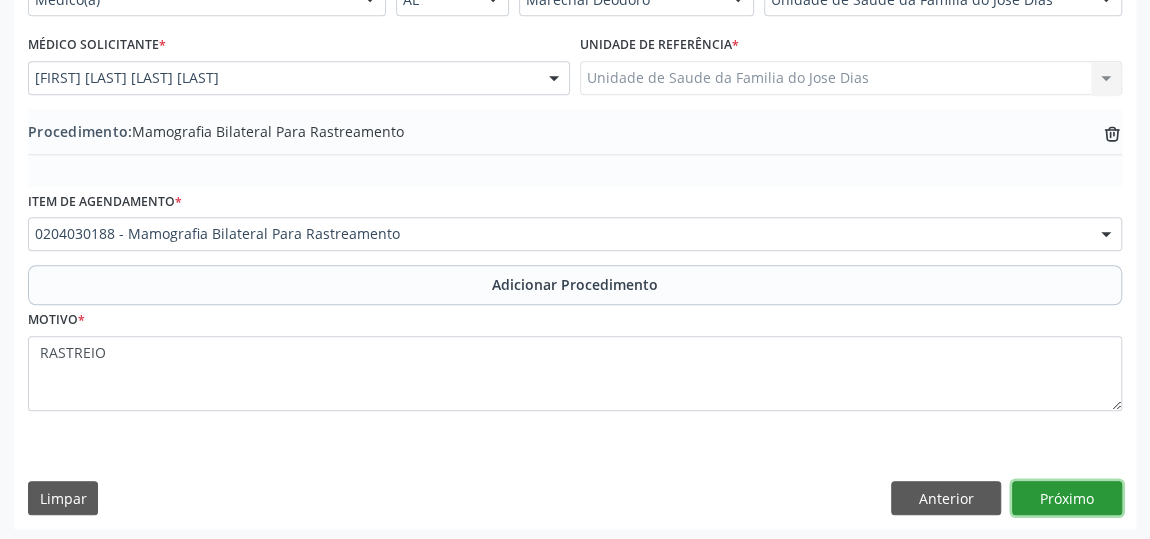 click on "Próximo" at bounding box center [1067, 498] 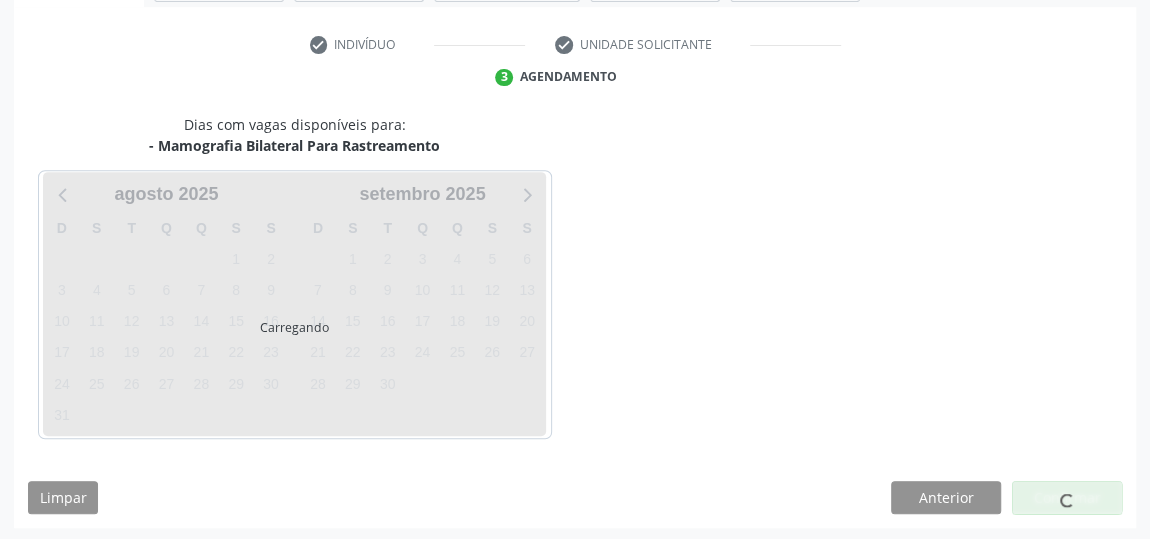 scroll, scrollTop: 446, scrollLeft: 0, axis: vertical 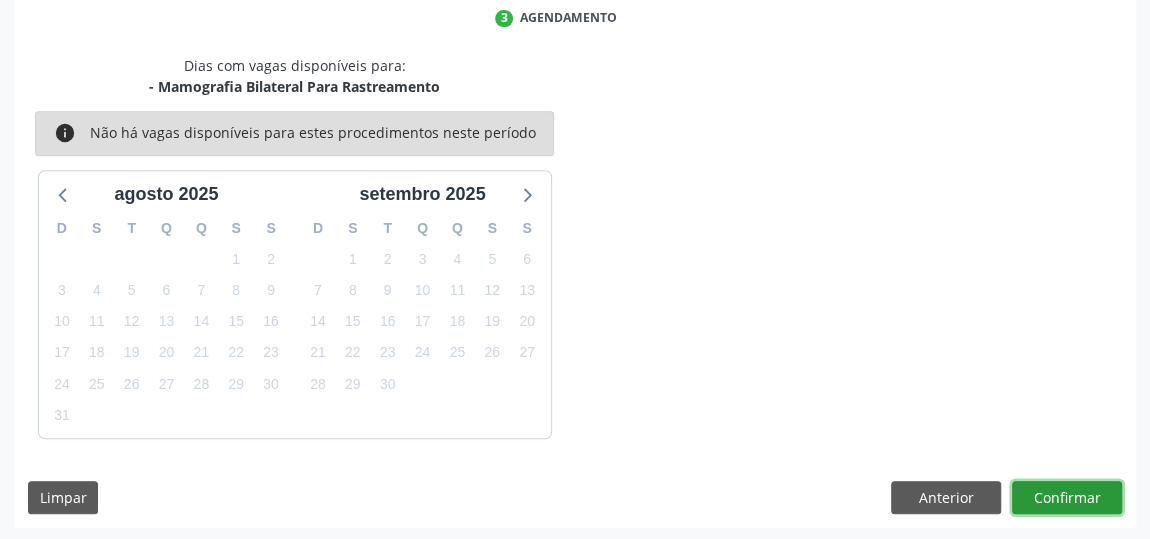 click on "Confirmar" at bounding box center (1067, 498) 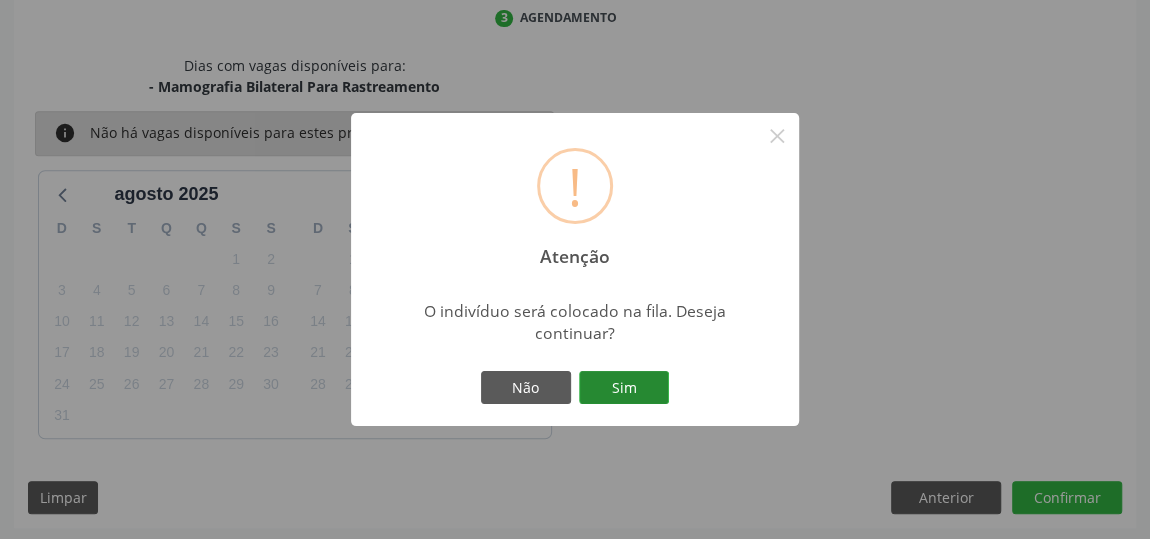 click on "Sim" at bounding box center (624, 388) 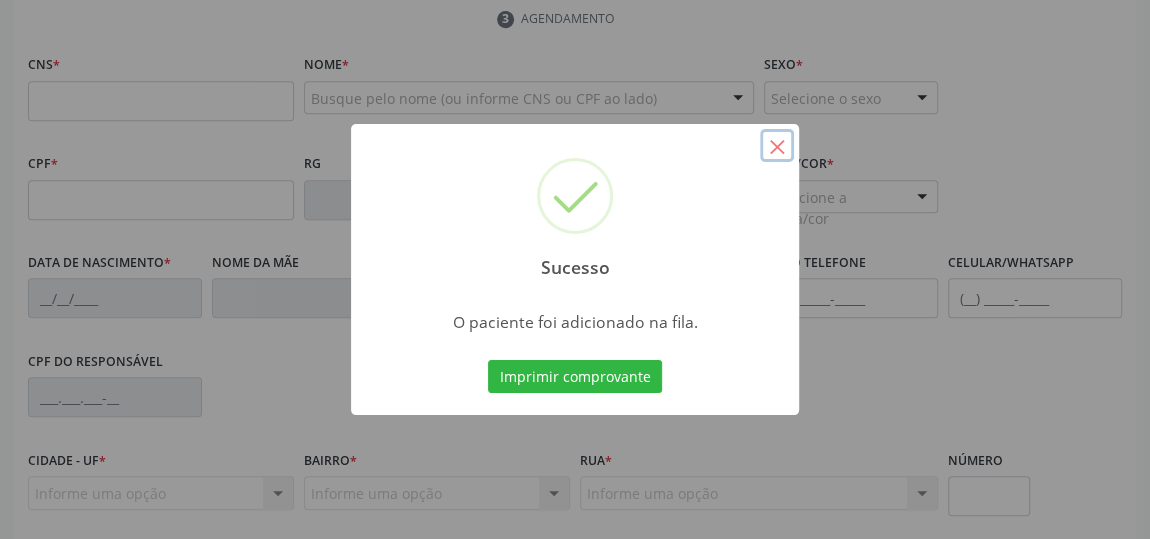 click on "×" at bounding box center (777, 146) 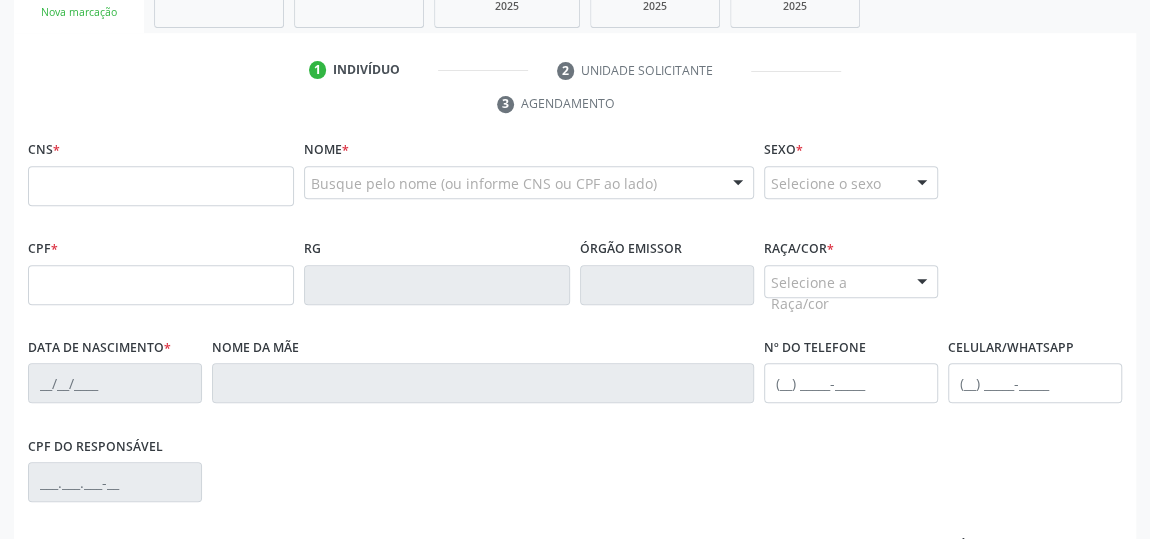 scroll, scrollTop: 173, scrollLeft: 0, axis: vertical 